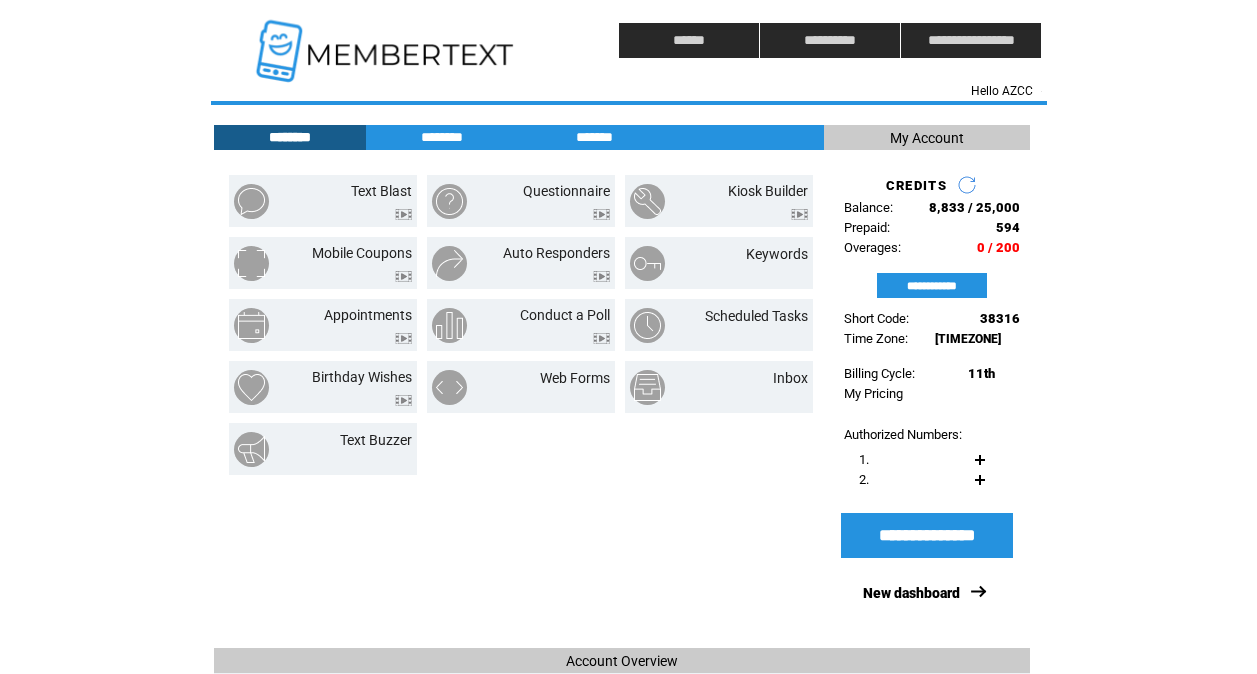 scroll, scrollTop: 0, scrollLeft: 0, axis: both 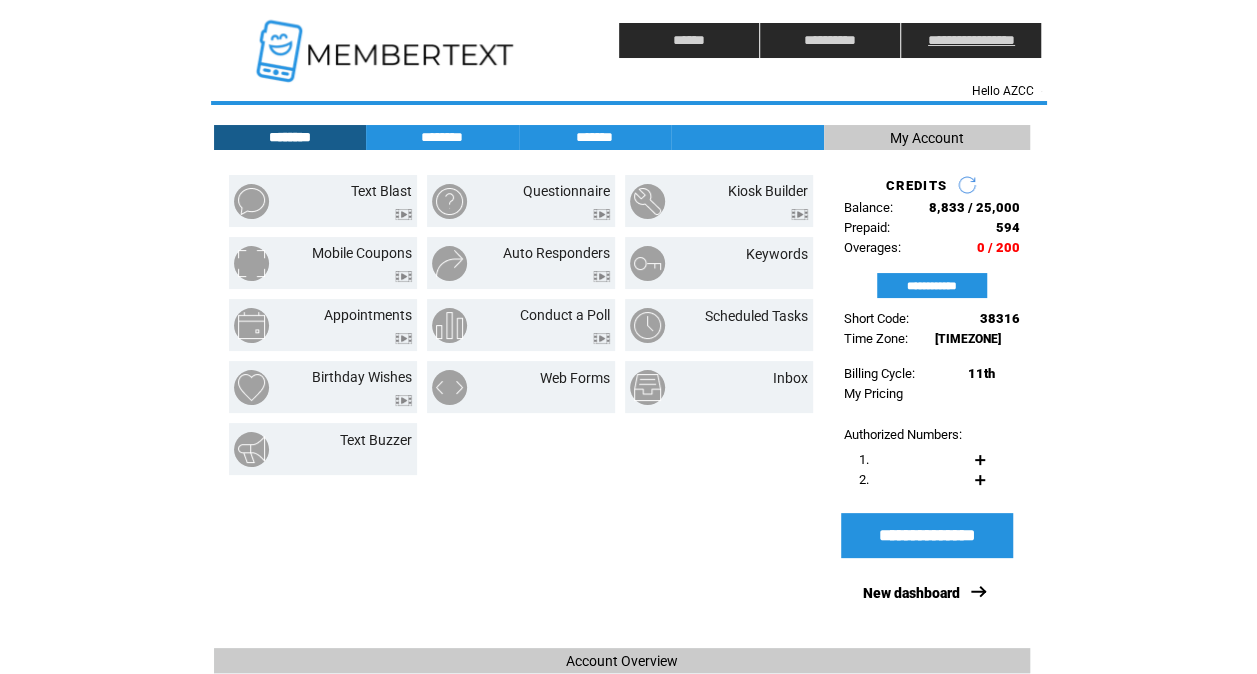 click on "**********" at bounding box center [971, 40] 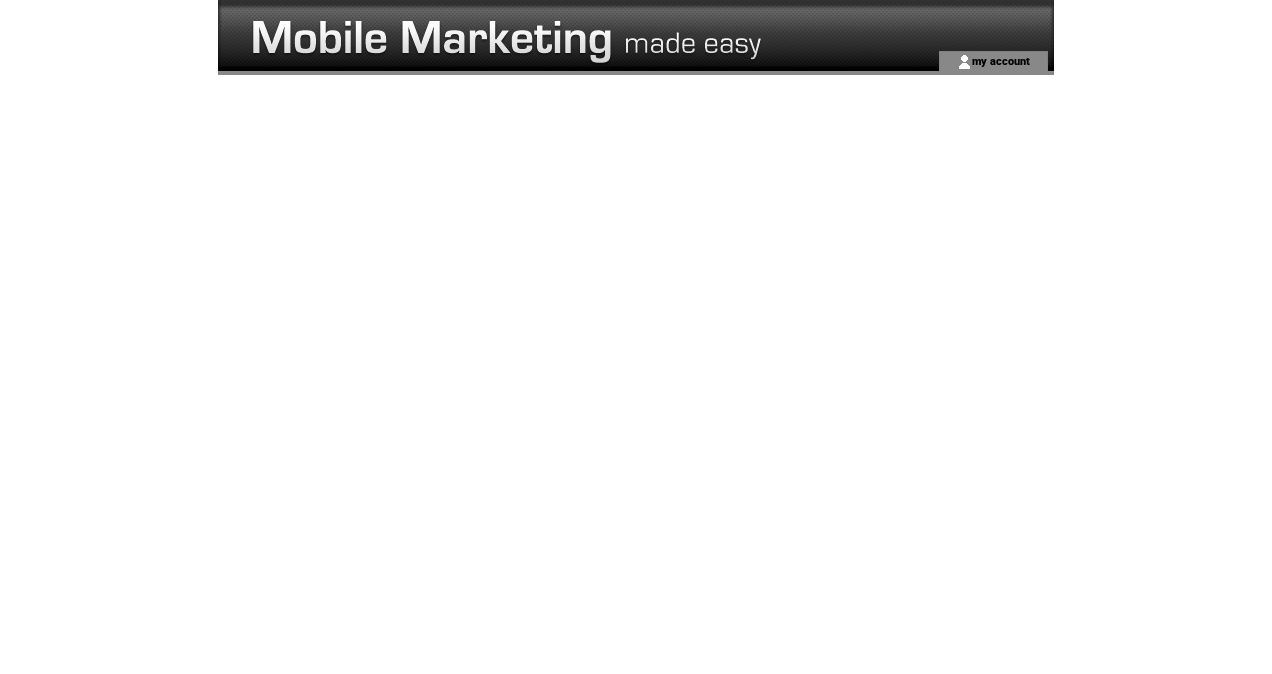 scroll, scrollTop: 0, scrollLeft: 0, axis: both 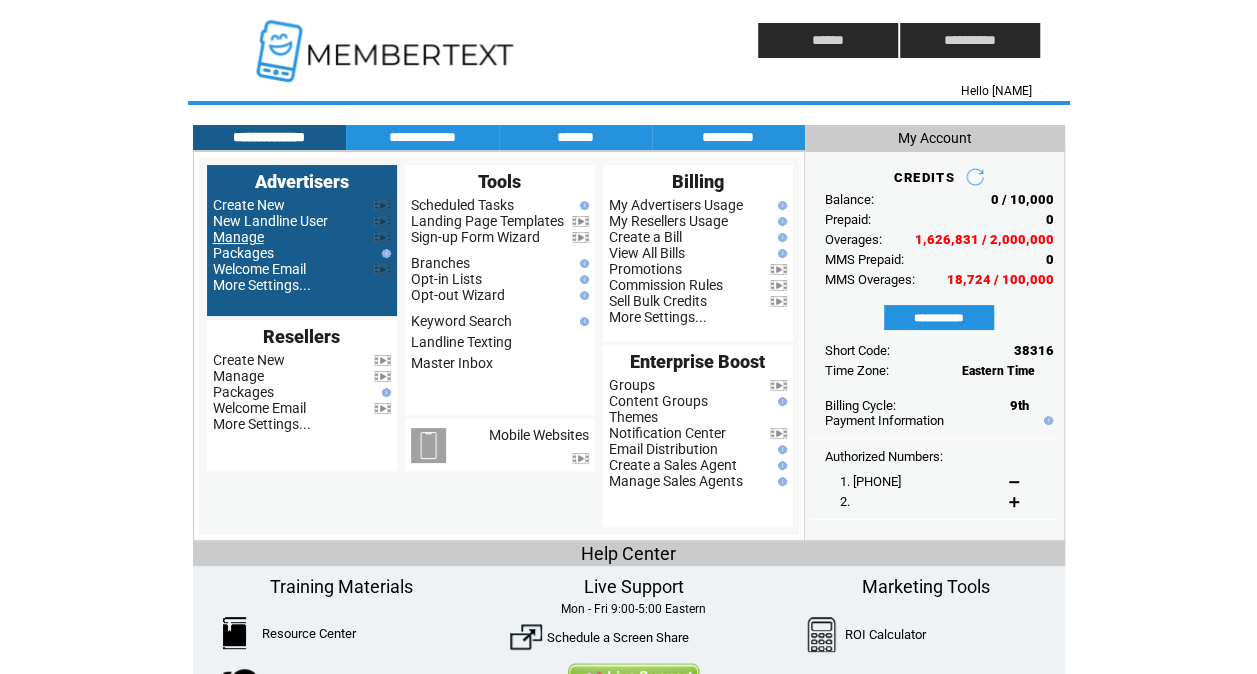 click on "Manage" at bounding box center (238, 237) 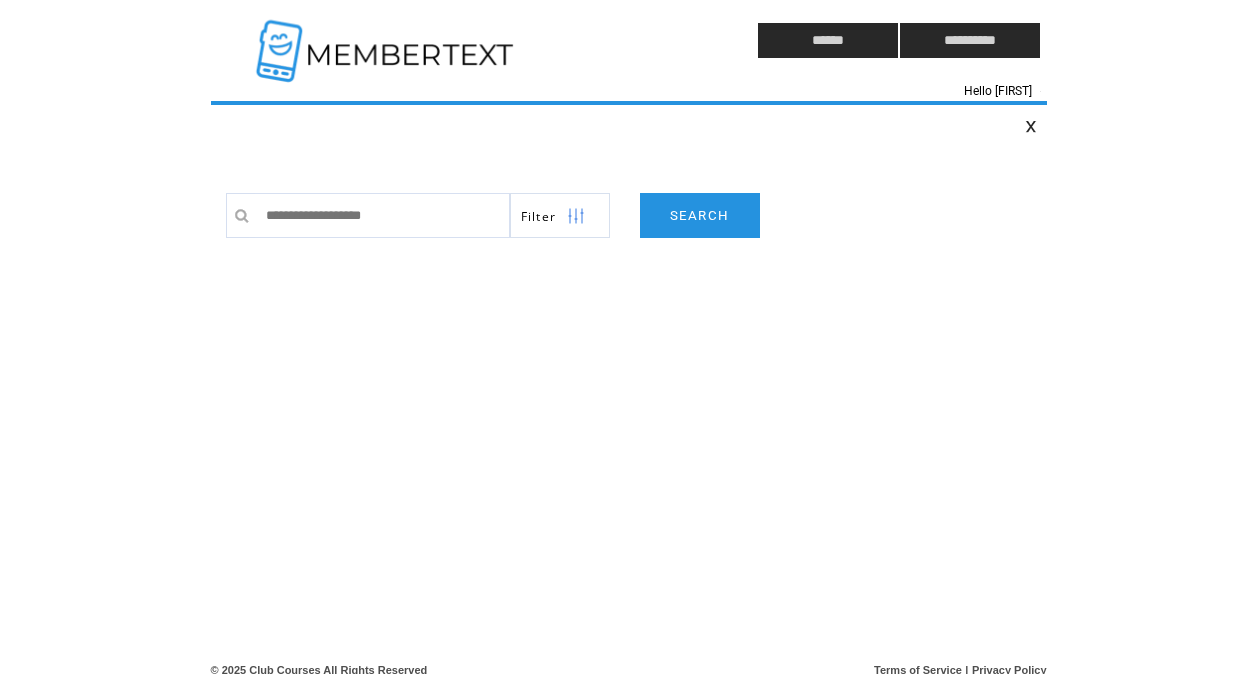 scroll, scrollTop: 0, scrollLeft: 0, axis: both 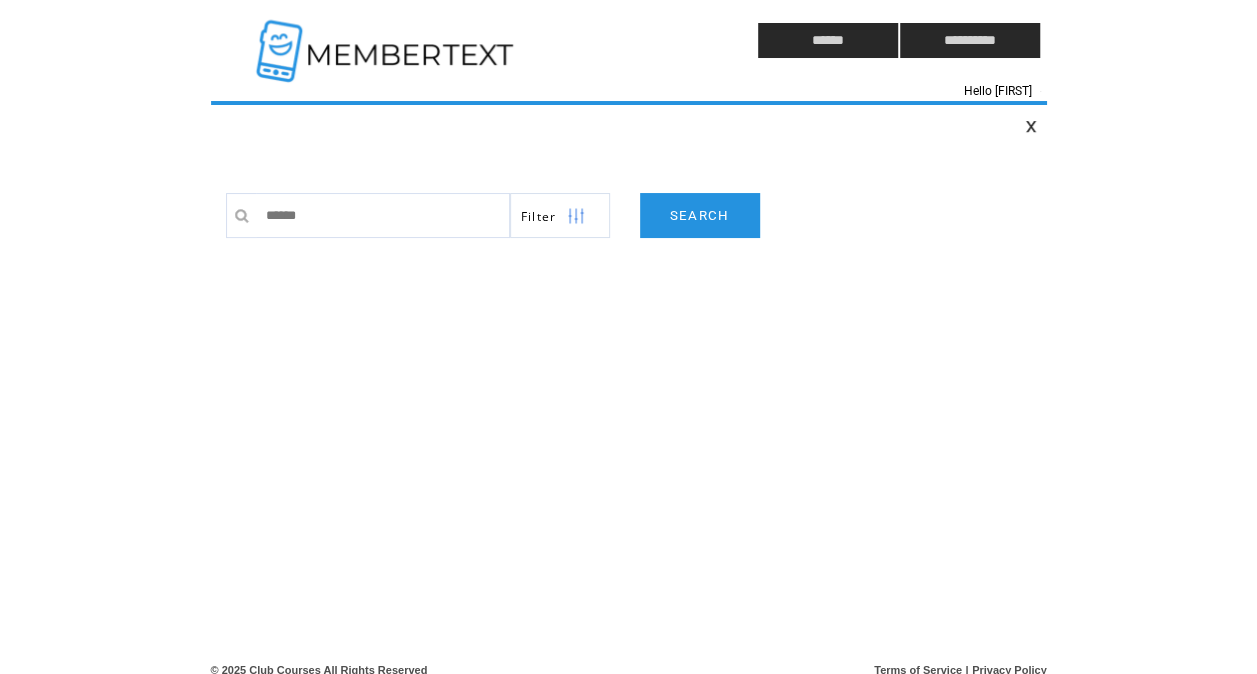 type on "*******" 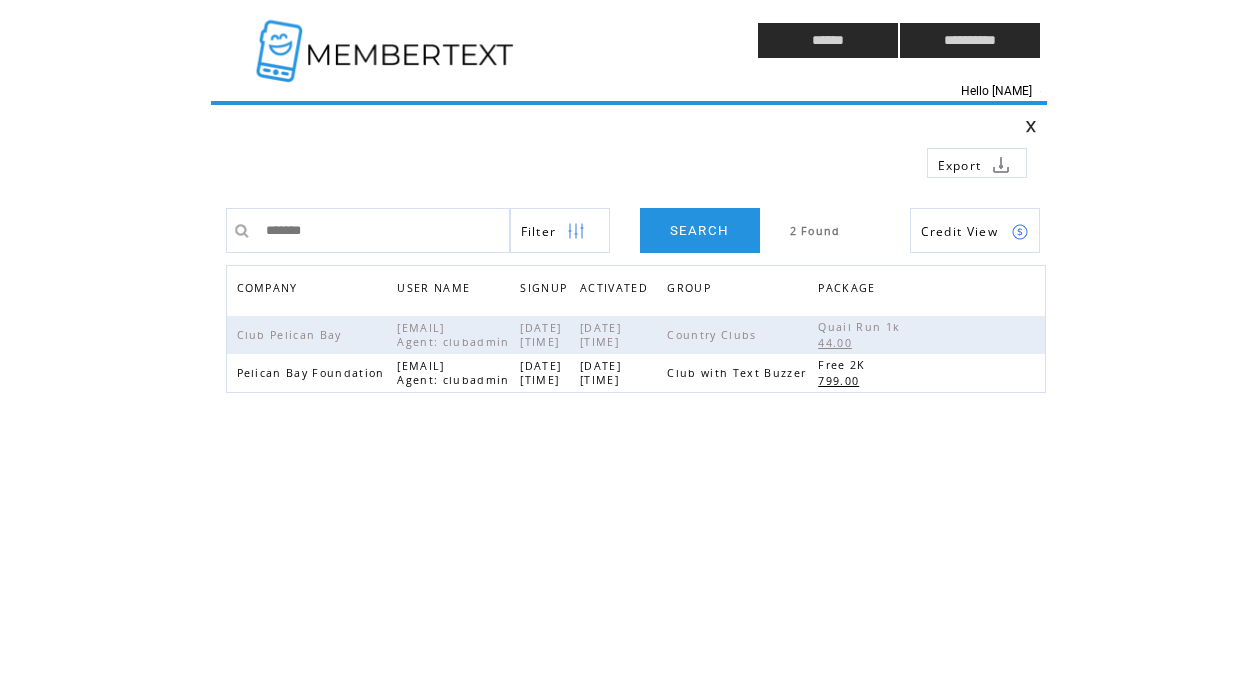 scroll, scrollTop: 0, scrollLeft: 0, axis: both 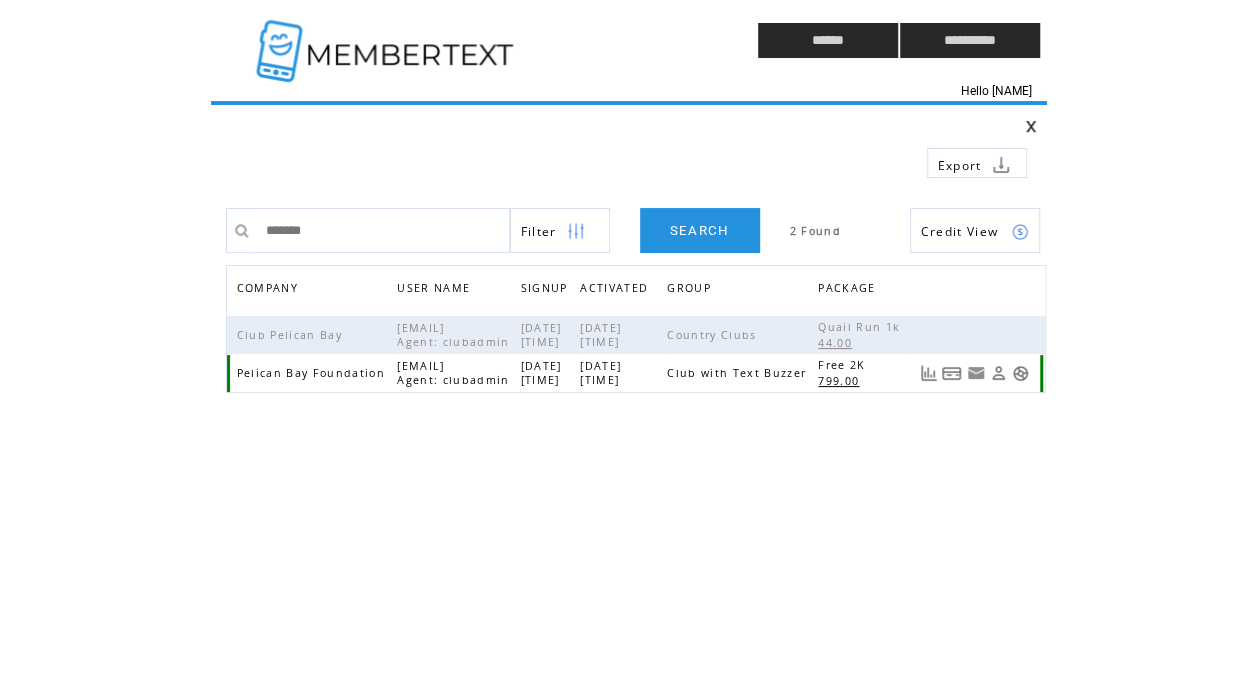 click at bounding box center [1020, 373] 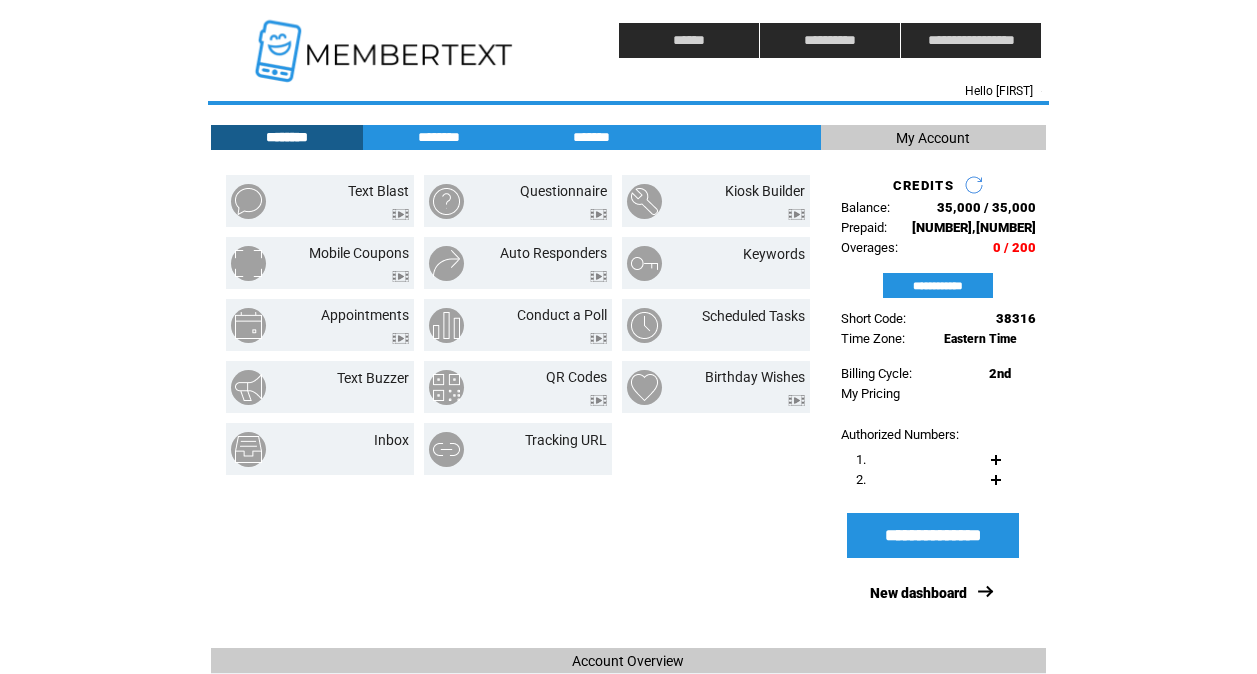 scroll, scrollTop: 0, scrollLeft: 0, axis: both 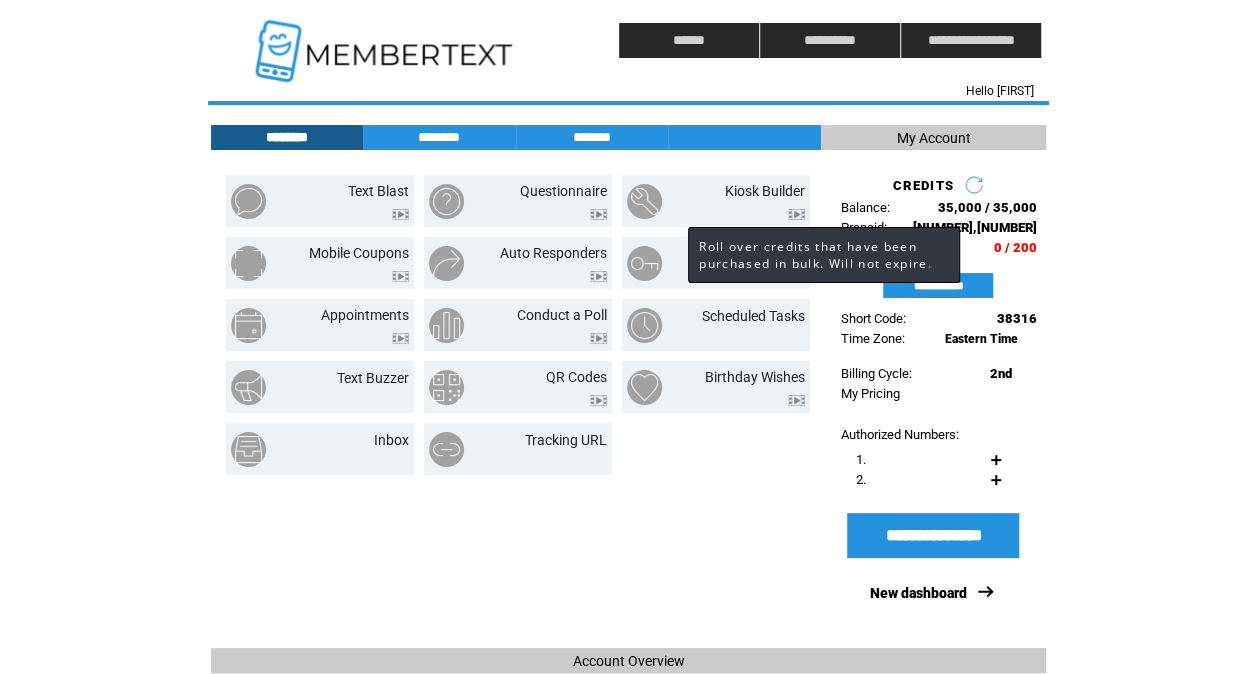 click on "35,454" at bounding box center (974, 227) 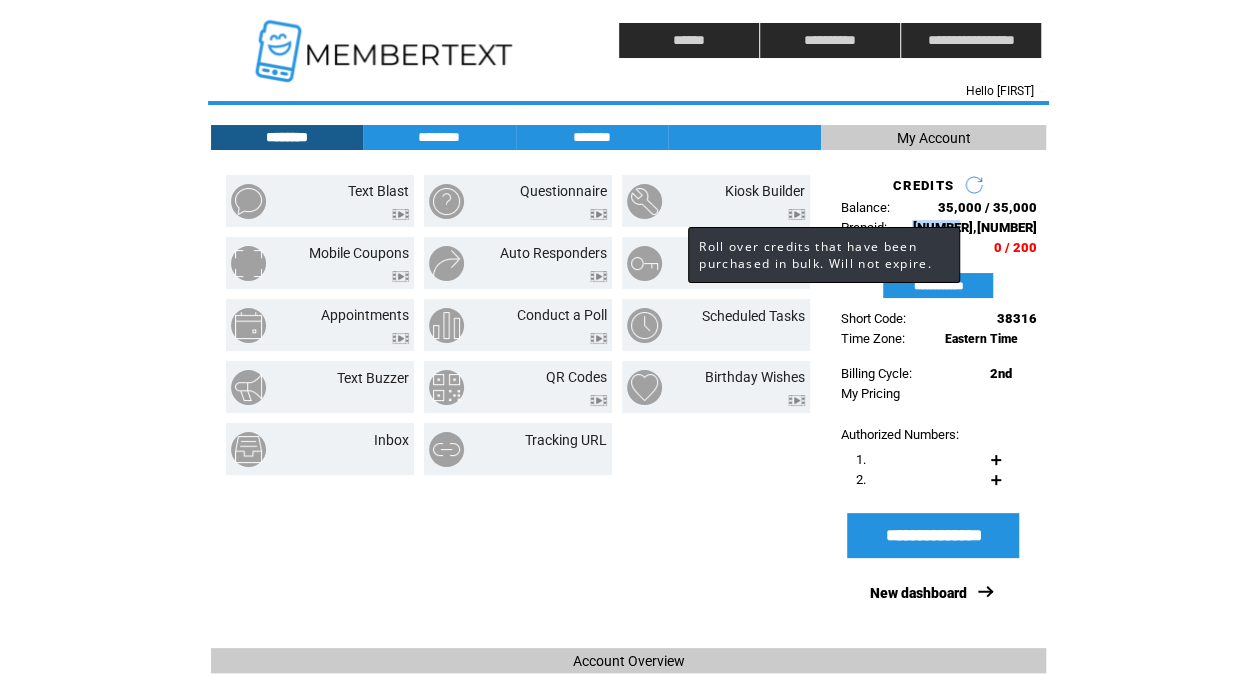 click on "35,454" at bounding box center [974, 227] 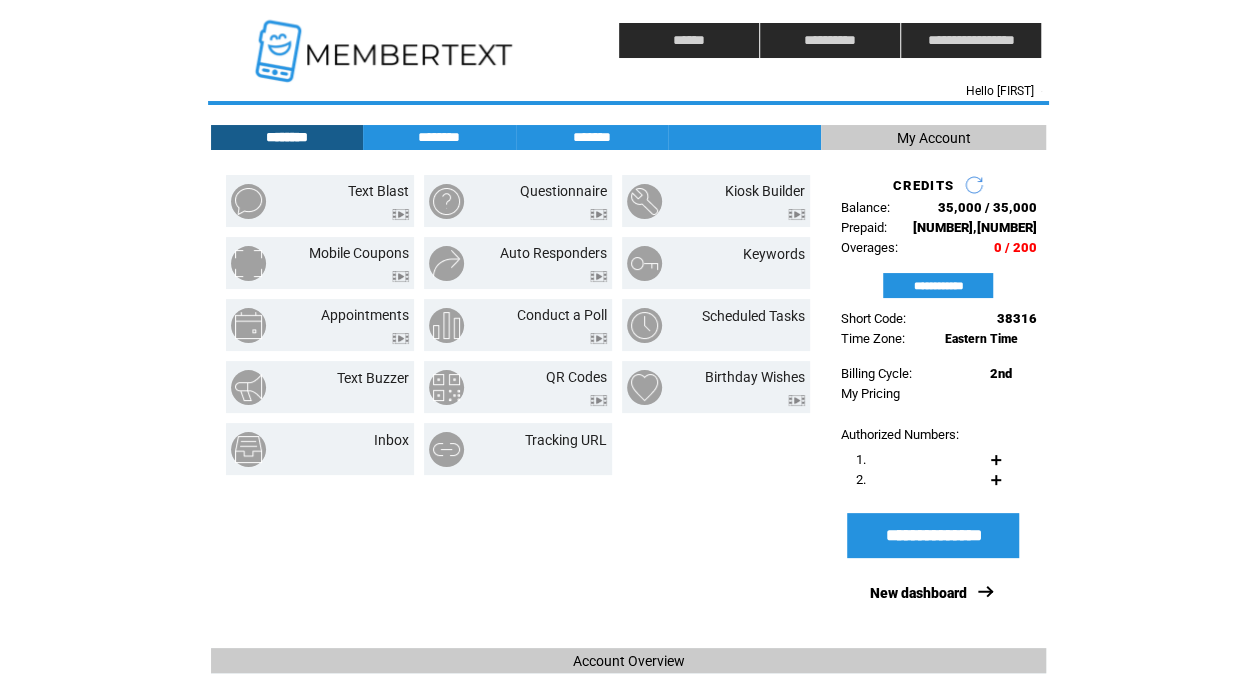 click on "2nd" at bounding box center [1000, 373] 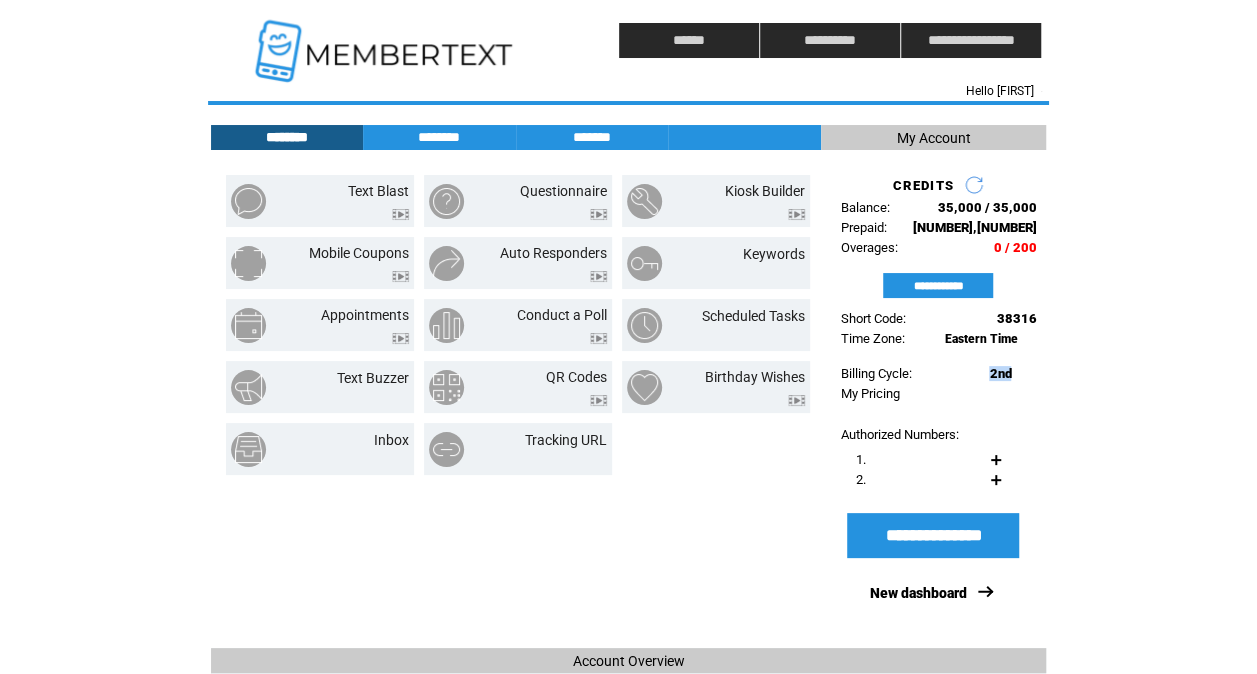 click on "2nd" at bounding box center (1000, 373) 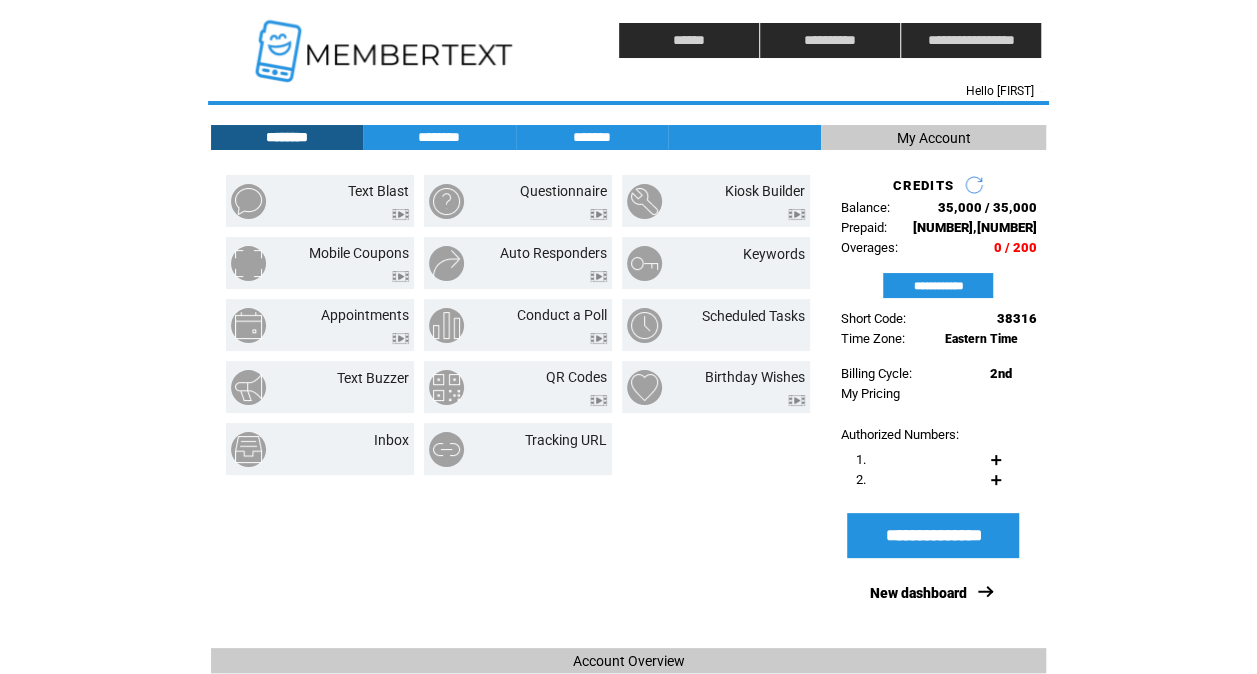 drag, startPoint x: 980, startPoint y: 382, endPoint x: 996, endPoint y: 400, distance: 24.083189 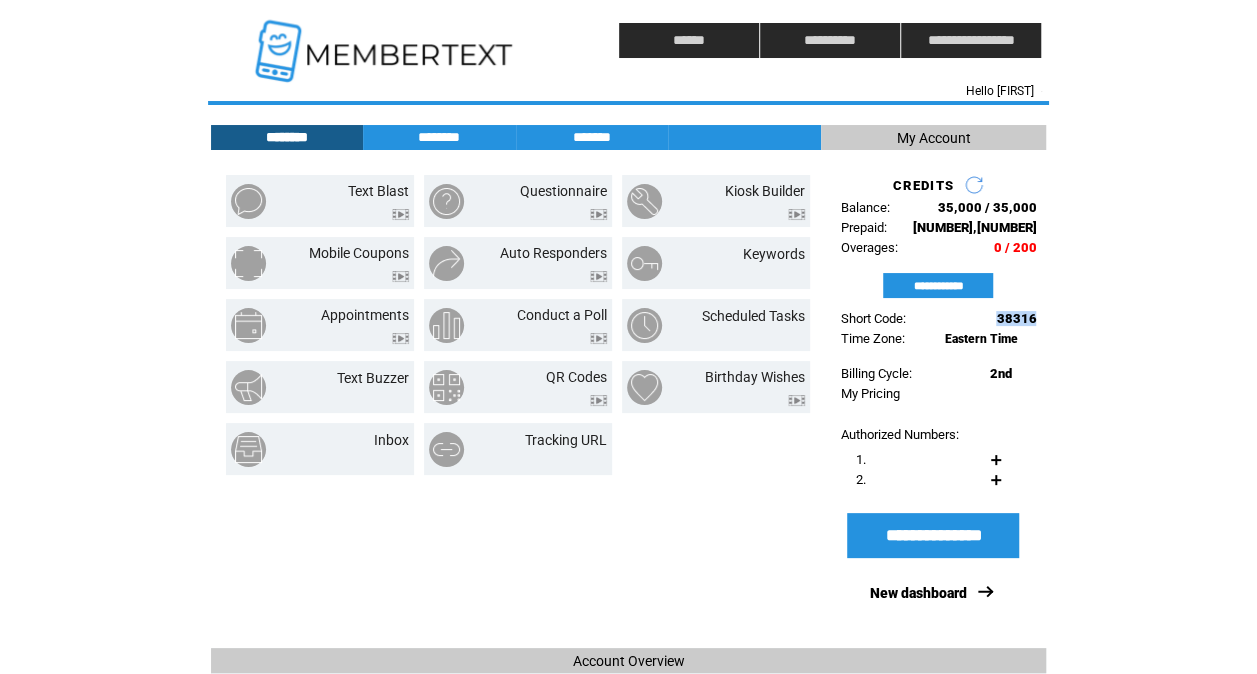 click on "38316" at bounding box center [1016, 318] 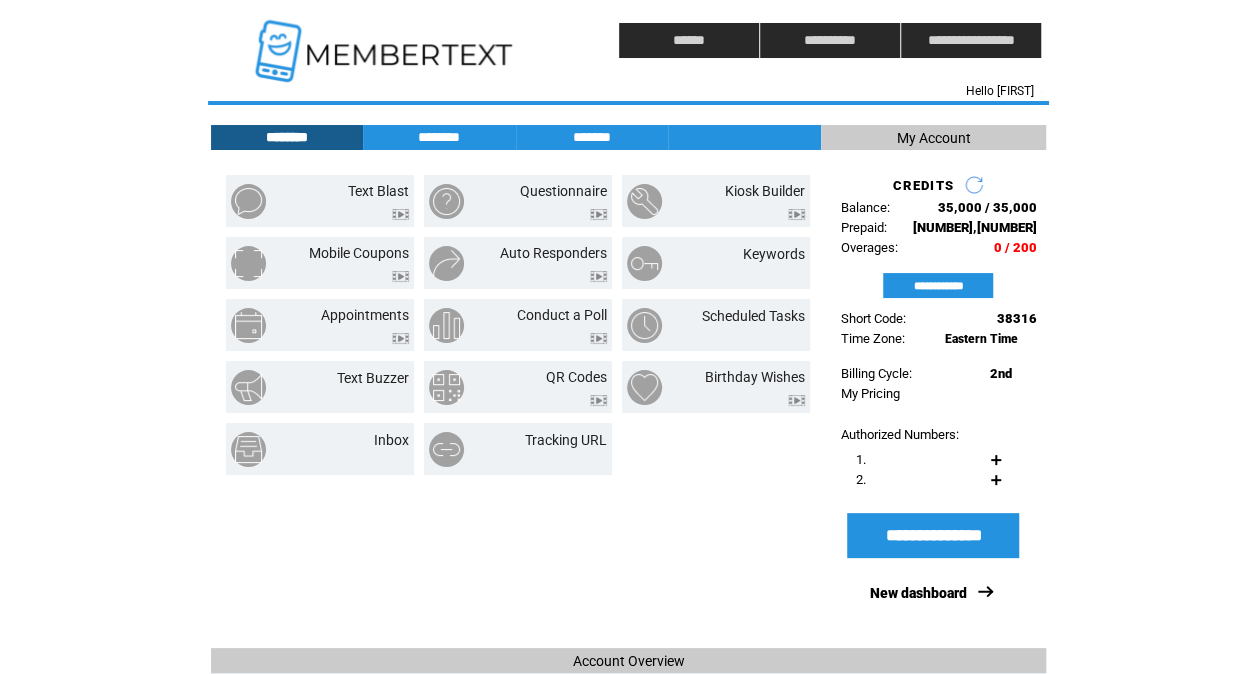 drag, startPoint x: 996, startPoint y: 321, endPoint x: 1076, endPoint y: 305, distance: 81.58431 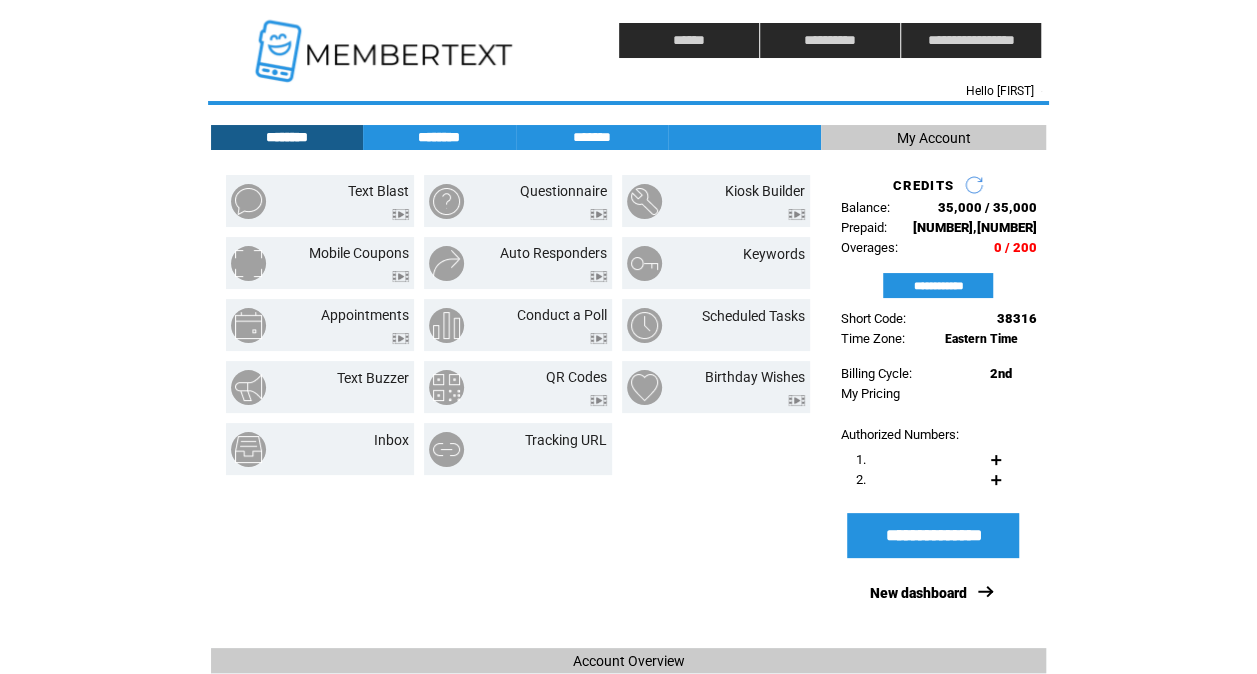 click on "********" at bounding box center (439, 137) 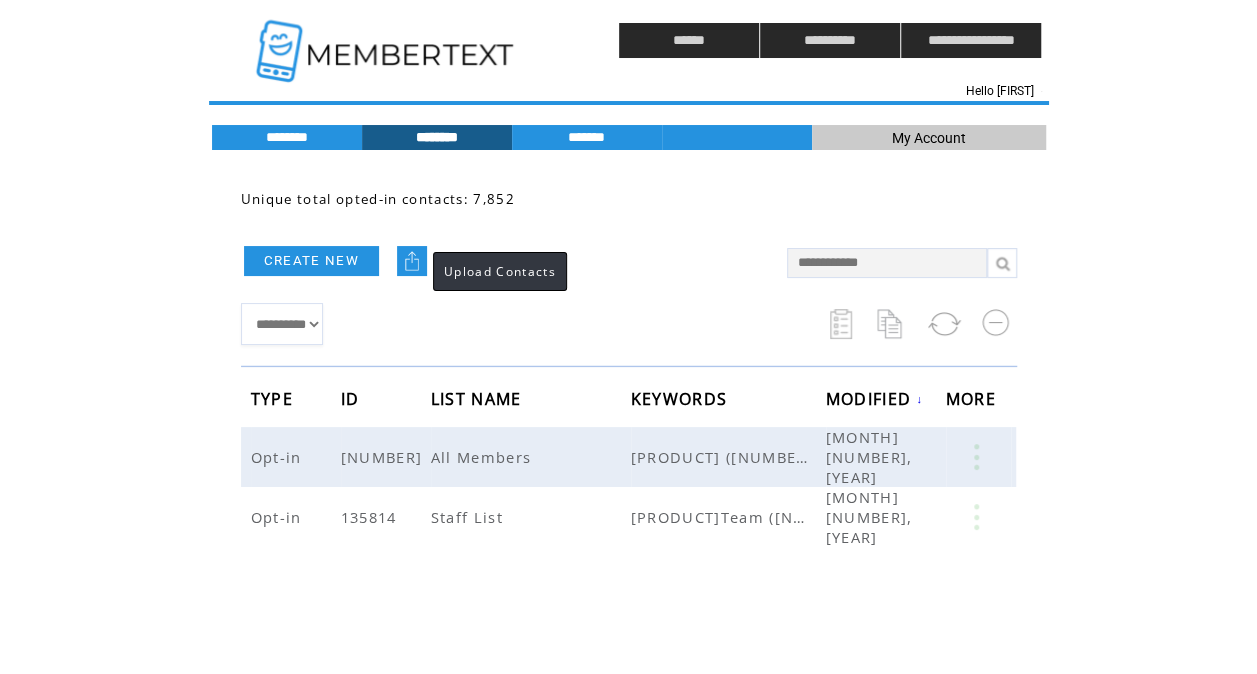 click at bounding box center [412, 261] 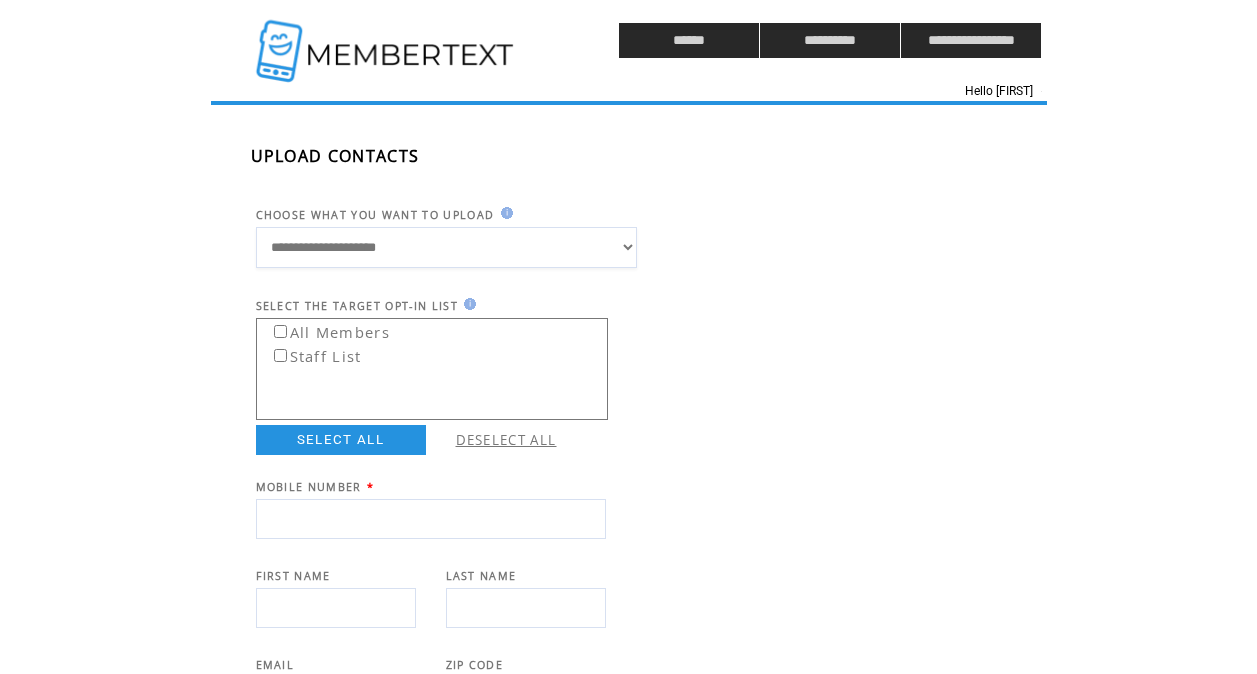 scroll, scrollTop: 0, scrollLeft: 0, axis: both 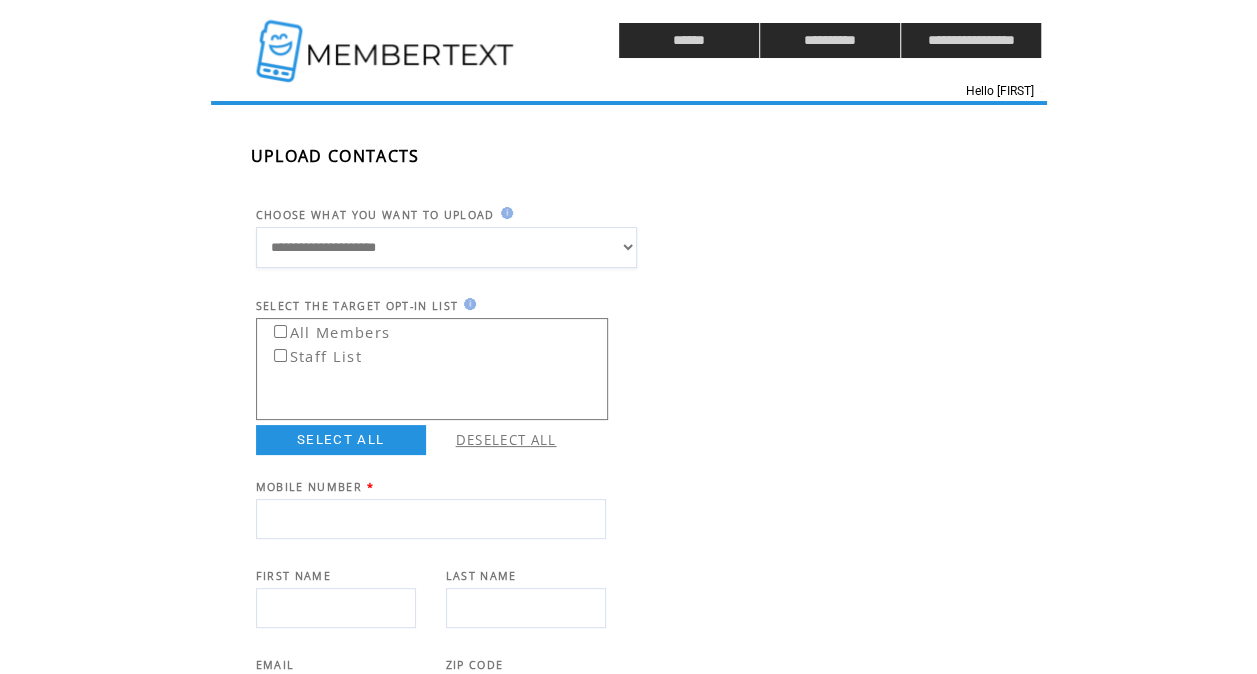 click on "**********" at bounding box center (446, 220) 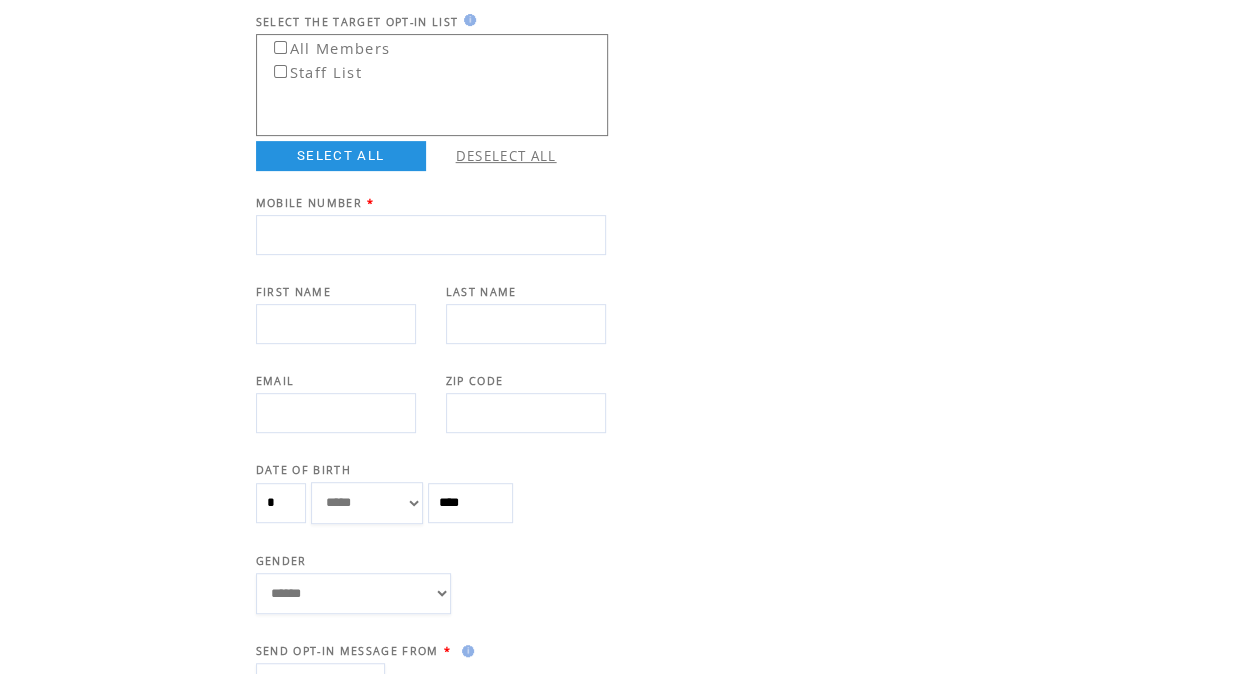 scroll, scrollTop: 297, scrollLeft: 0, axis: vertical 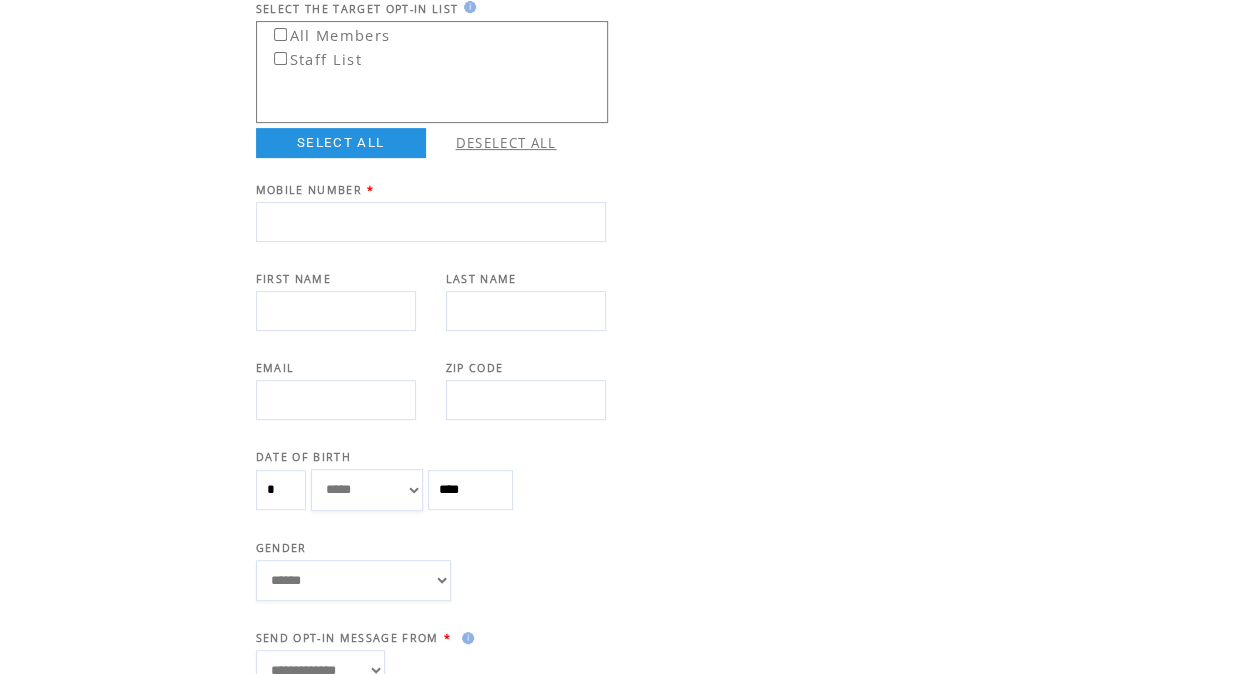 click at bounding box center [431, 222] 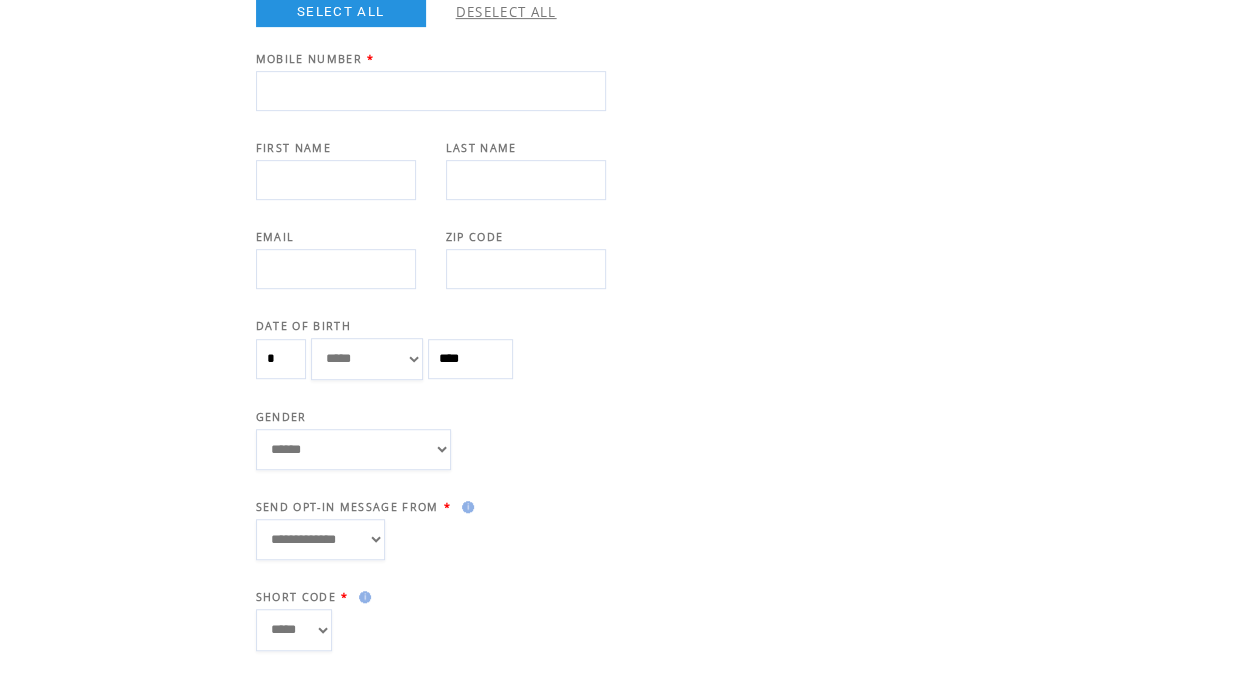 scroll, scrollTop: 578, scrollLeft: 0, axis: vertical 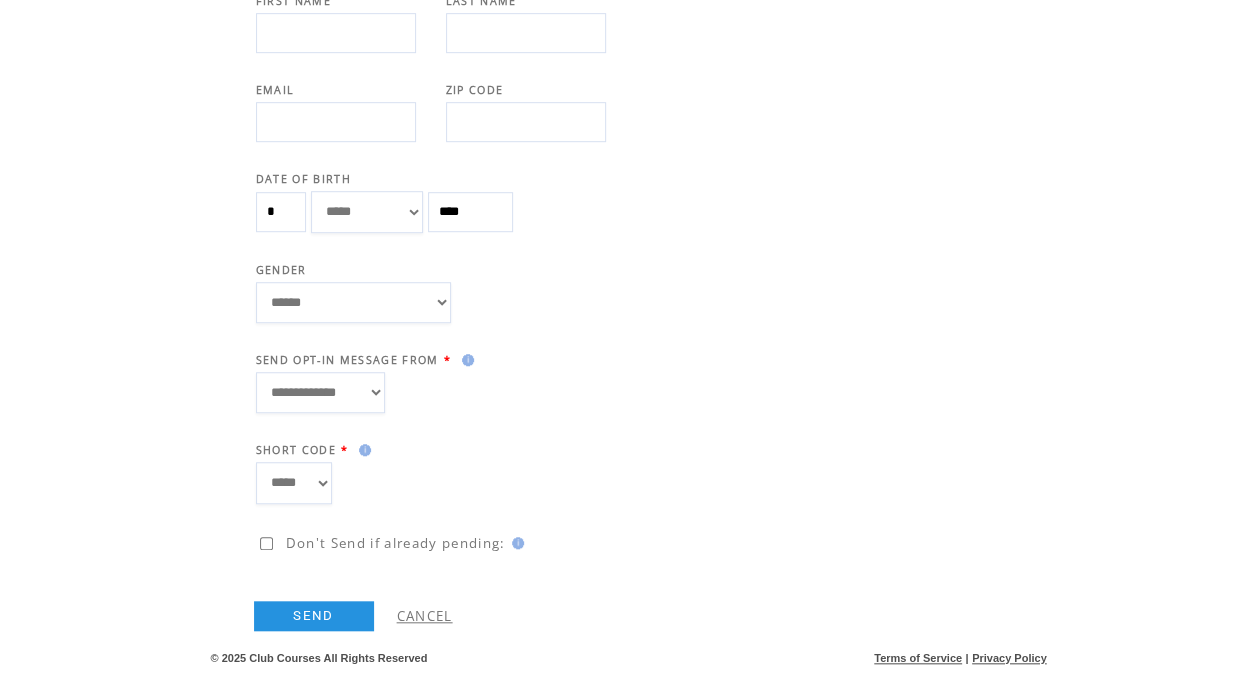 click on "**********" at bounding box center (320, 392) 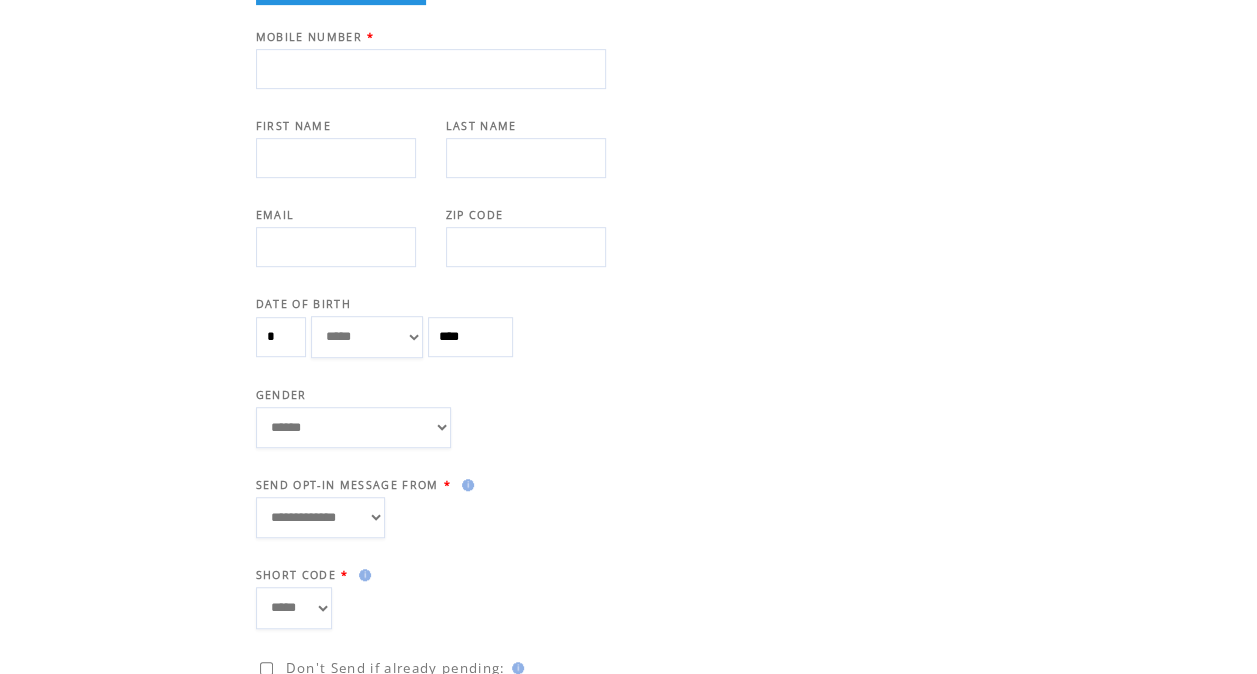 scroll, scrollTop: 578, scrollLeft: 0, axis: vertical 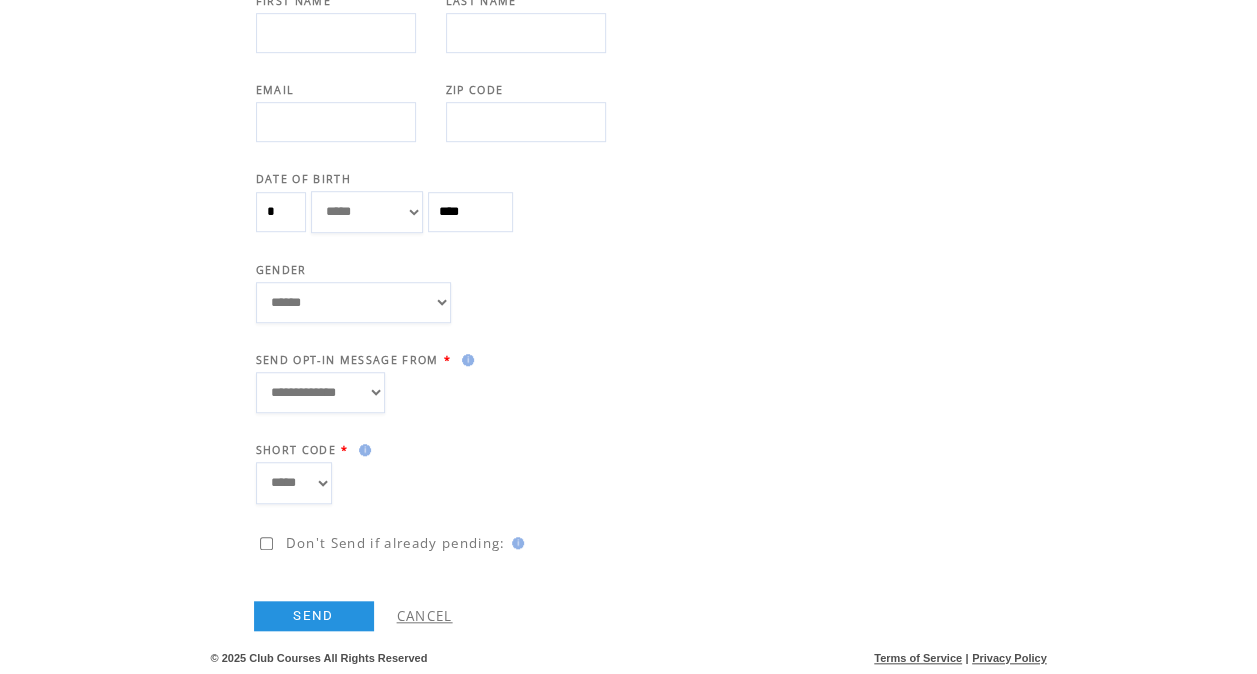 click on "**********" at bounding box center (320, 392) 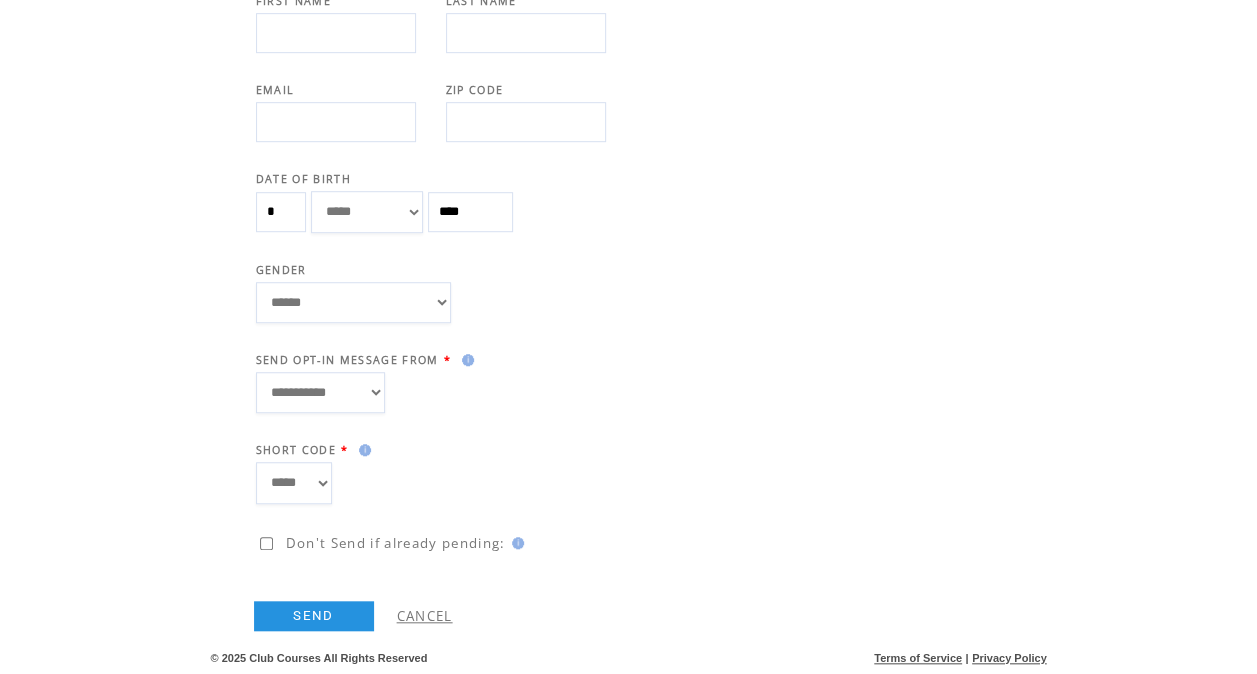 click on "**********" at bounding box center [320, 392] 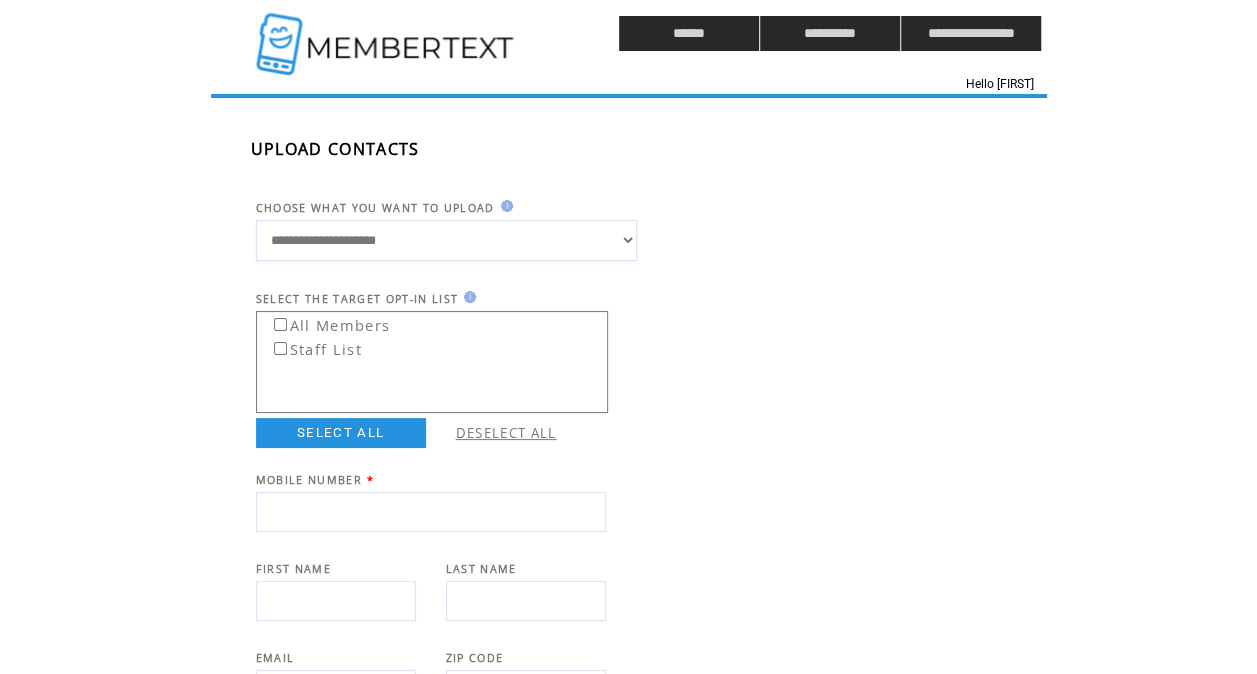 scroll, scrollTop: 0, scrollLeft: 0, axis: both 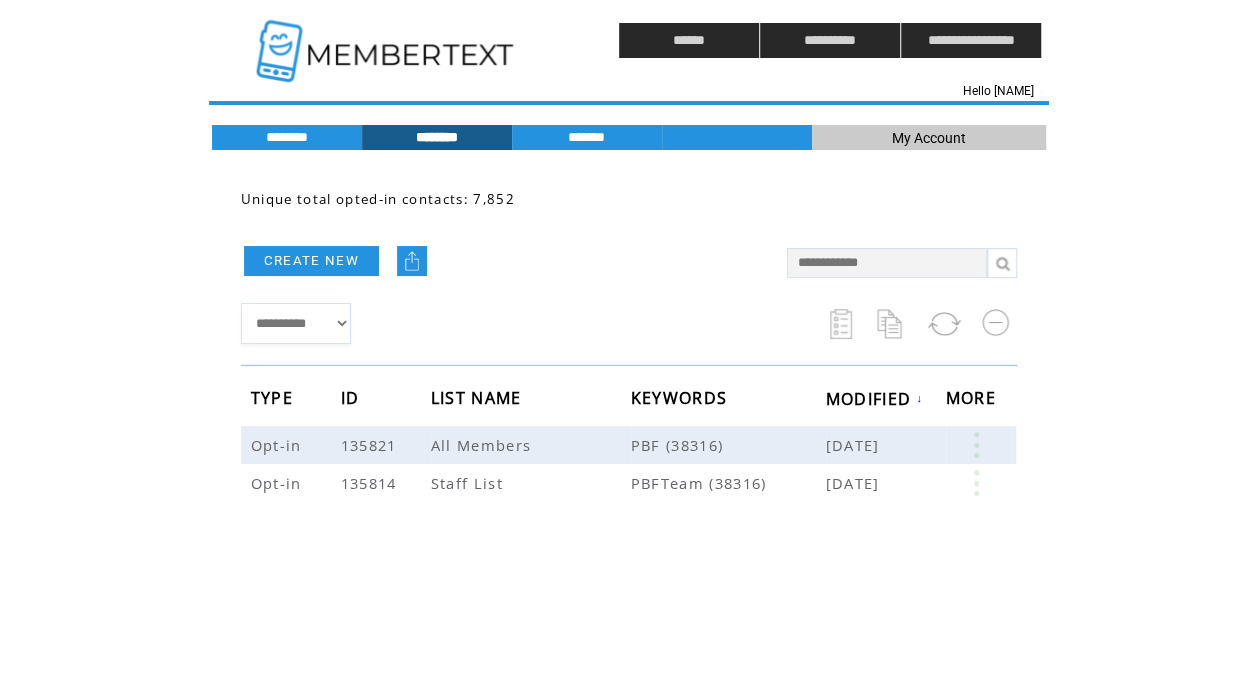 click on "CREATE NEW" at bounding box center (504, 260) 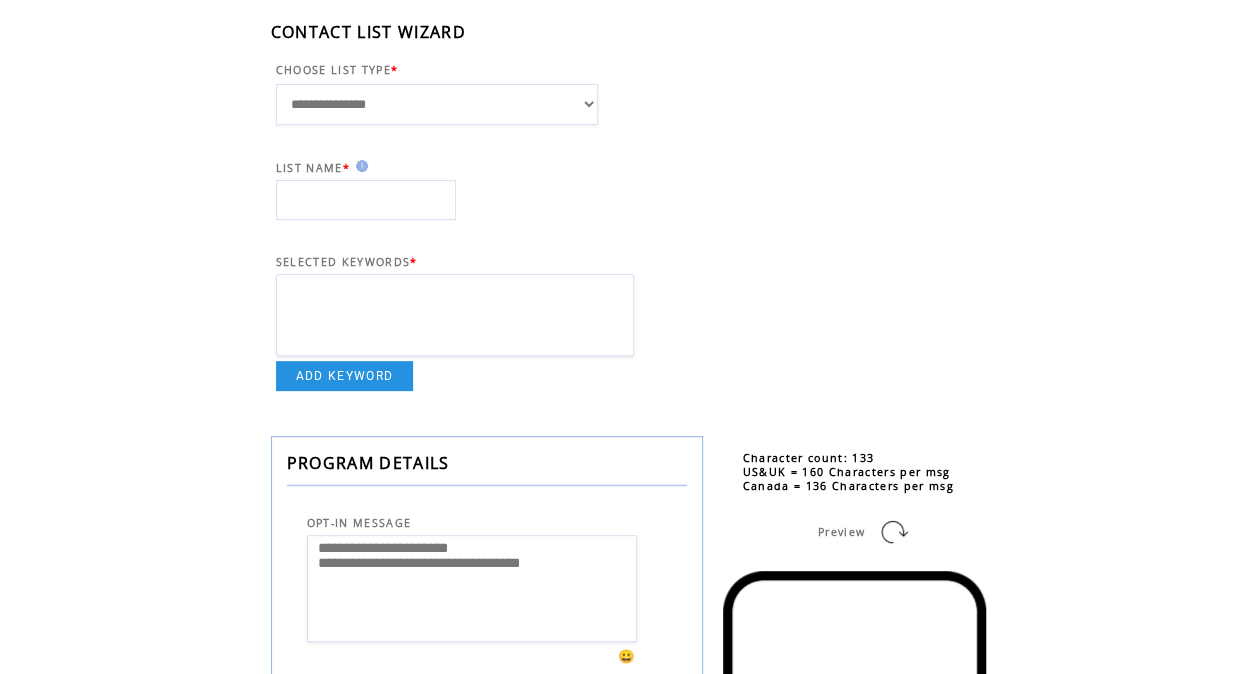 scroll, scrollTop: 148, scrollLeft: 0, axis: vertical 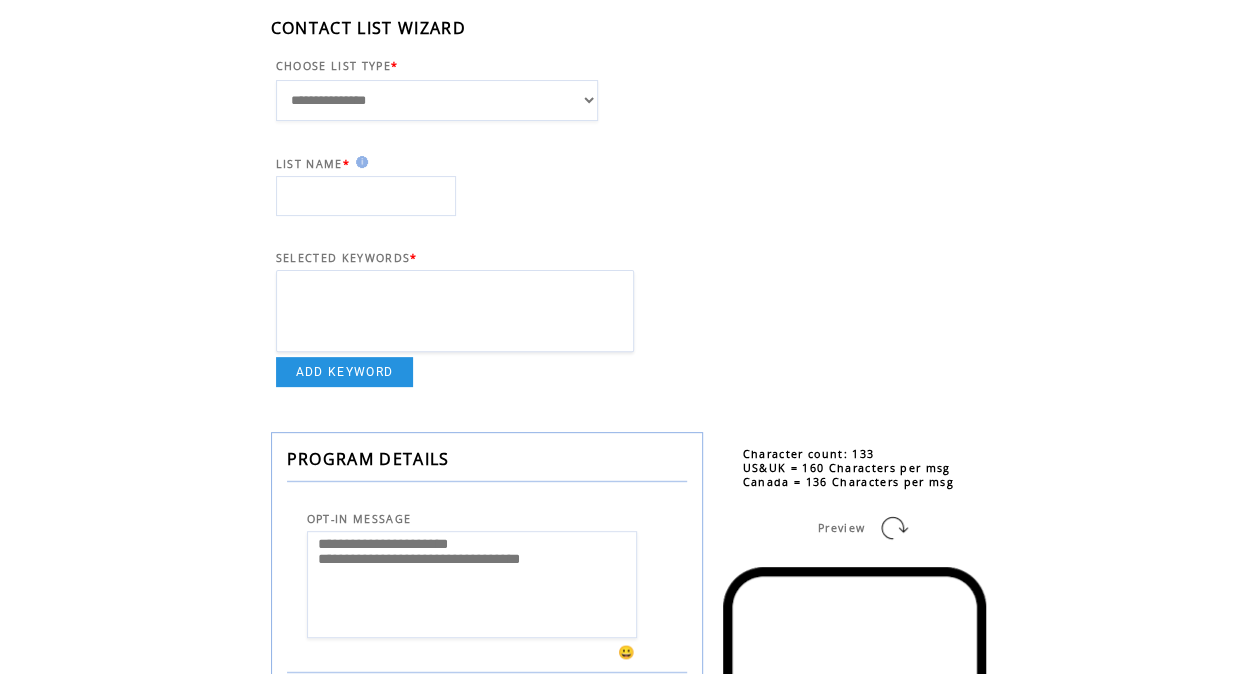click at bounding box center [366, 196] 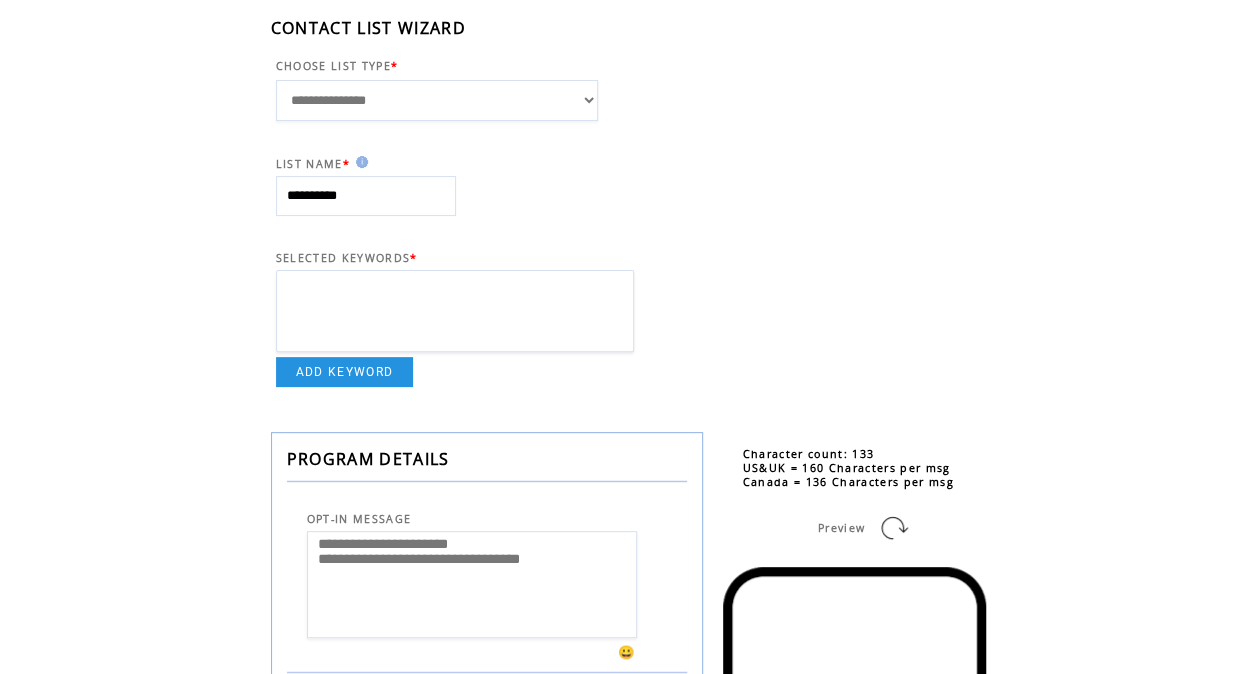 type on "**********" 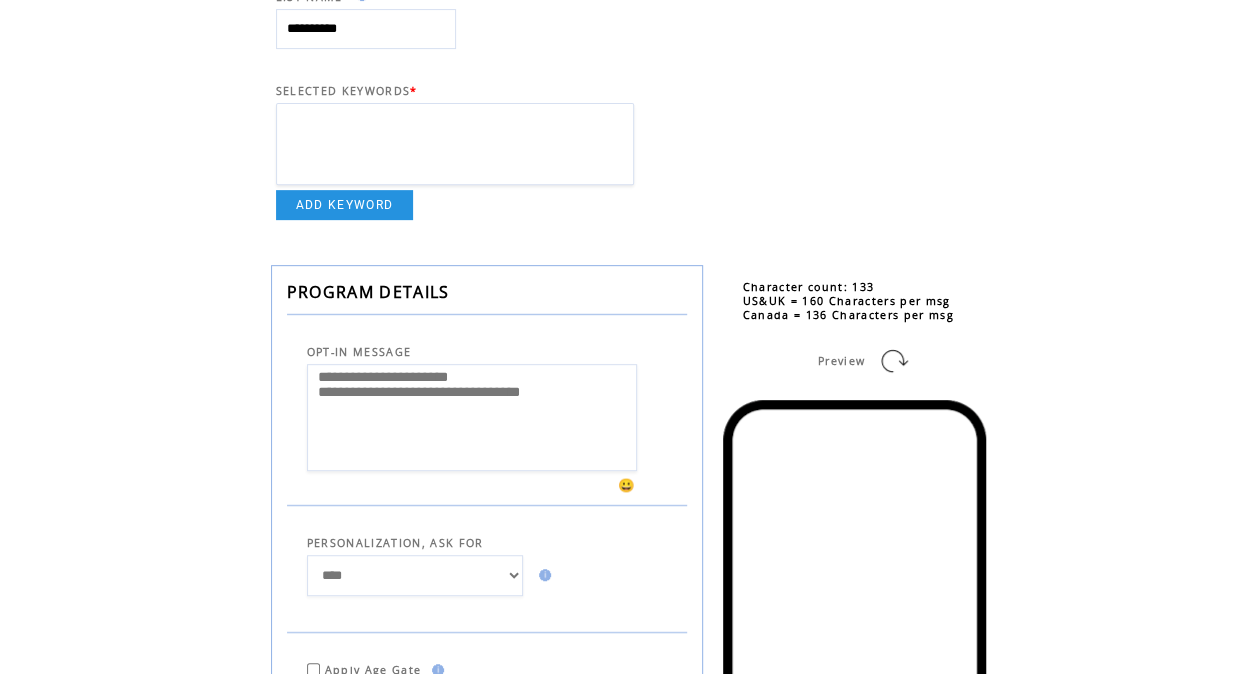 scroll, scrollTop: 316, scrollLeft: 0, axis: vertical 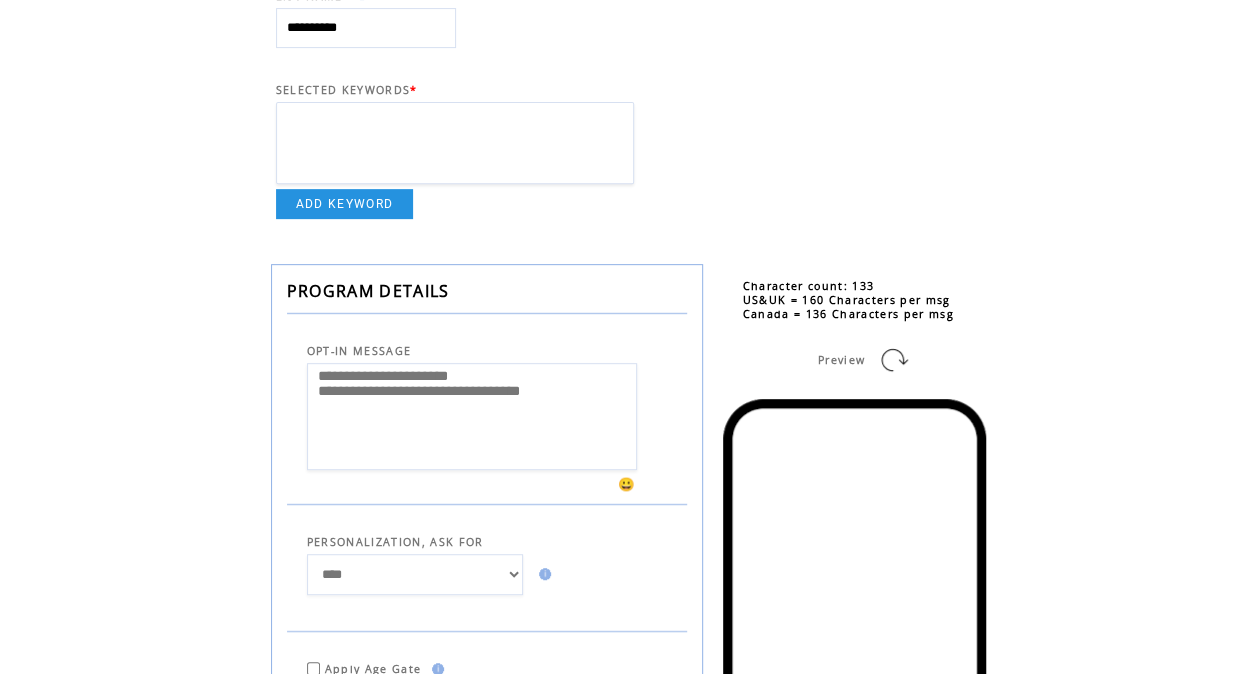 click on "ADD KEYWORD" at bounding box center [345, 204] 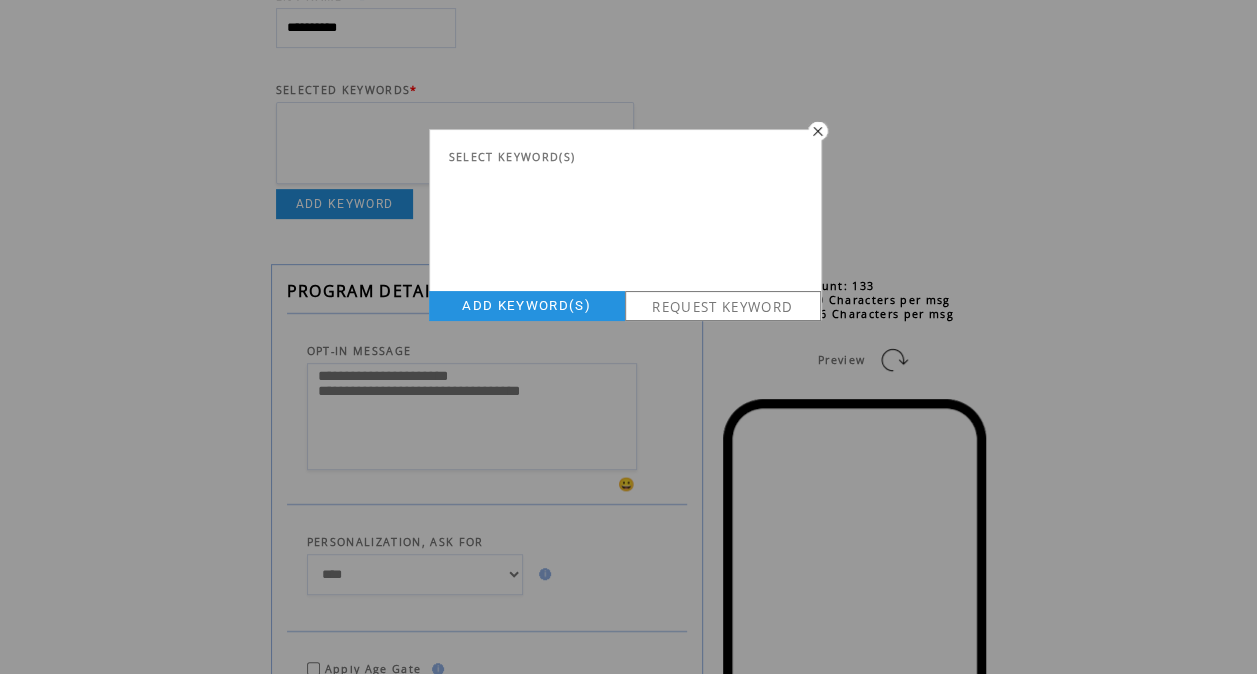 click on "REQUEST KEYWORD" at bounding box center [723, 306] 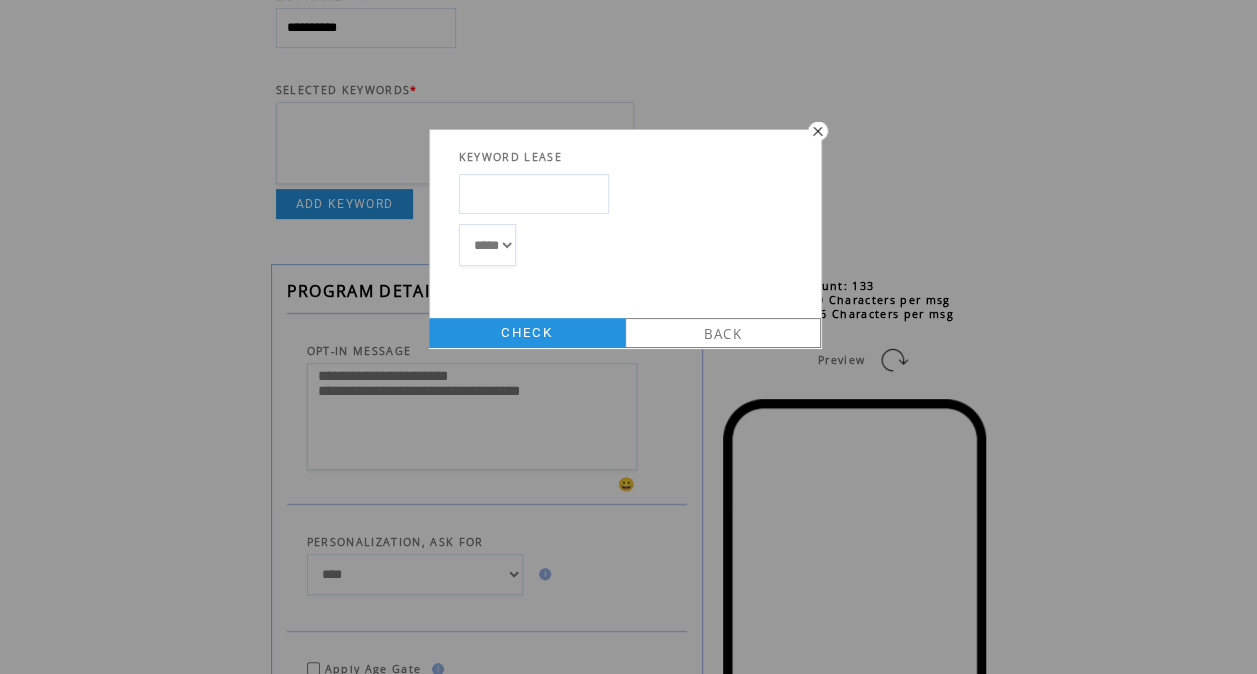 click at bounding box center (534, 194) 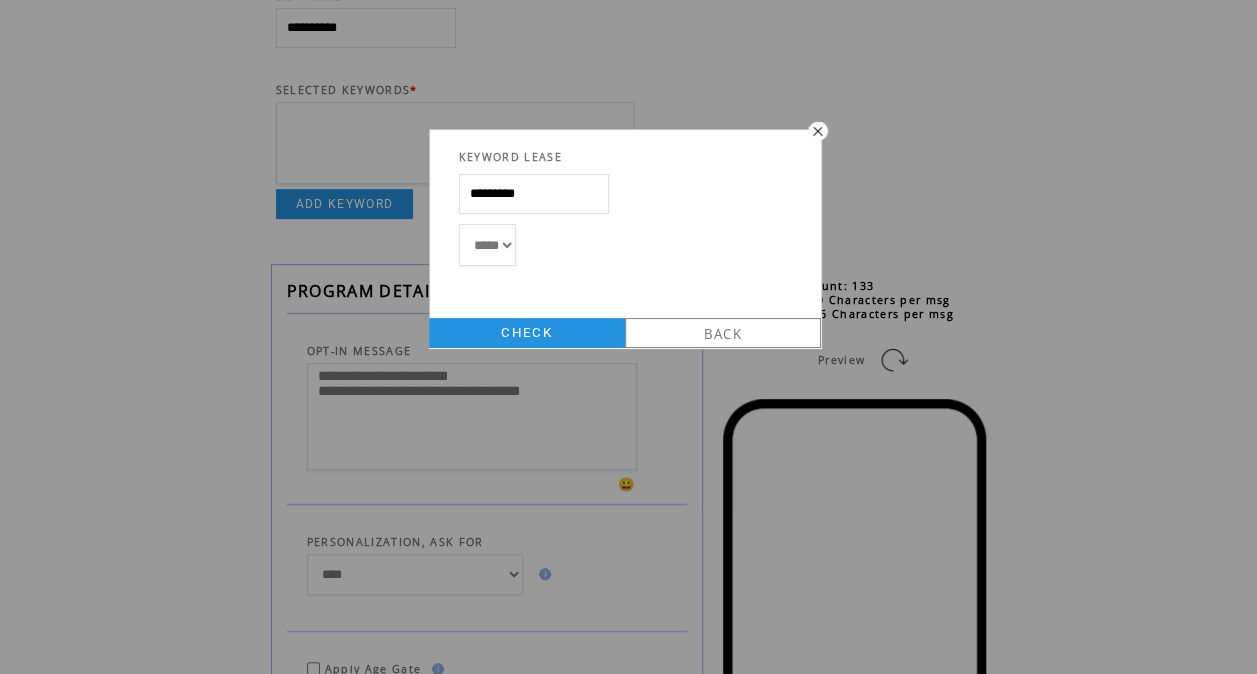 type on "*********" 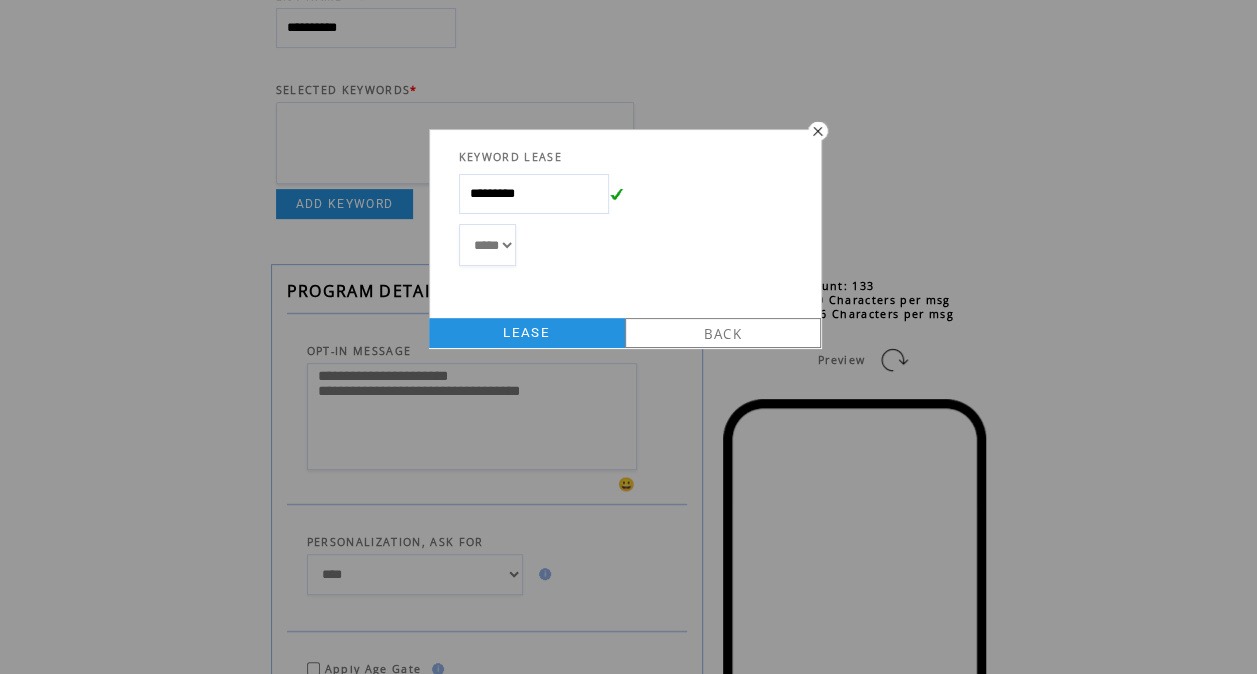 drag, startPoint x: 579, startPoint y: 187, endPoint x: 407, endPoint y: 207, distance: 173.15889 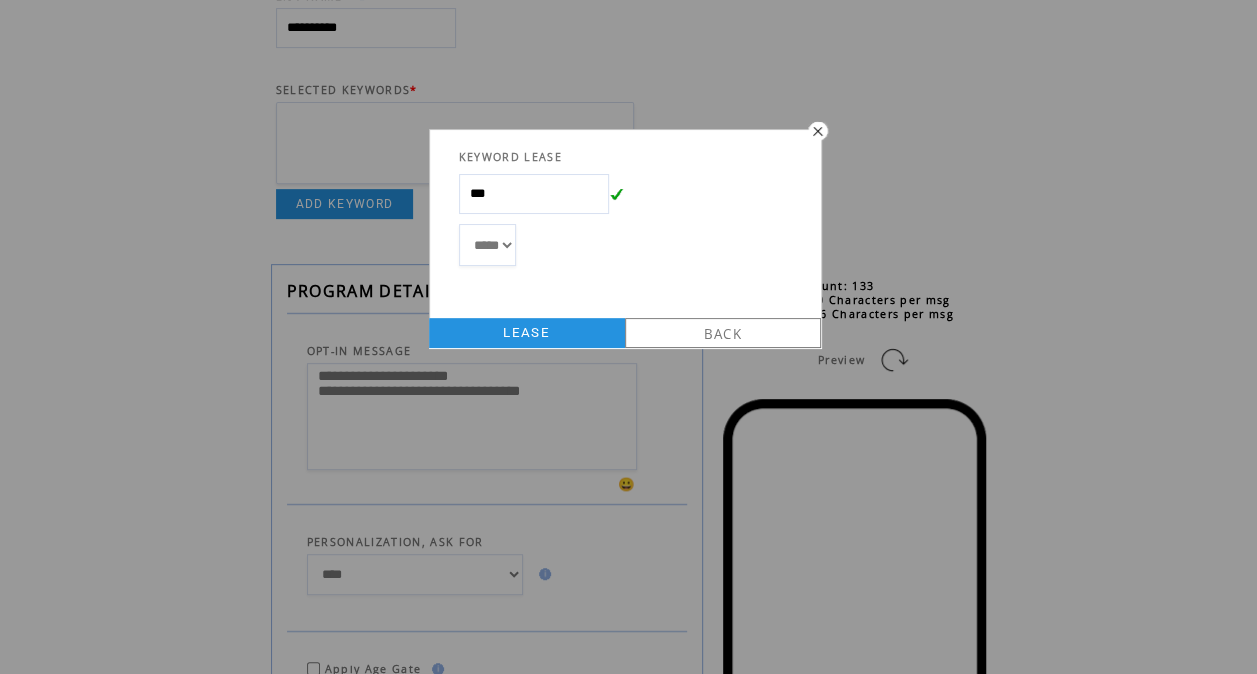 type on "***" 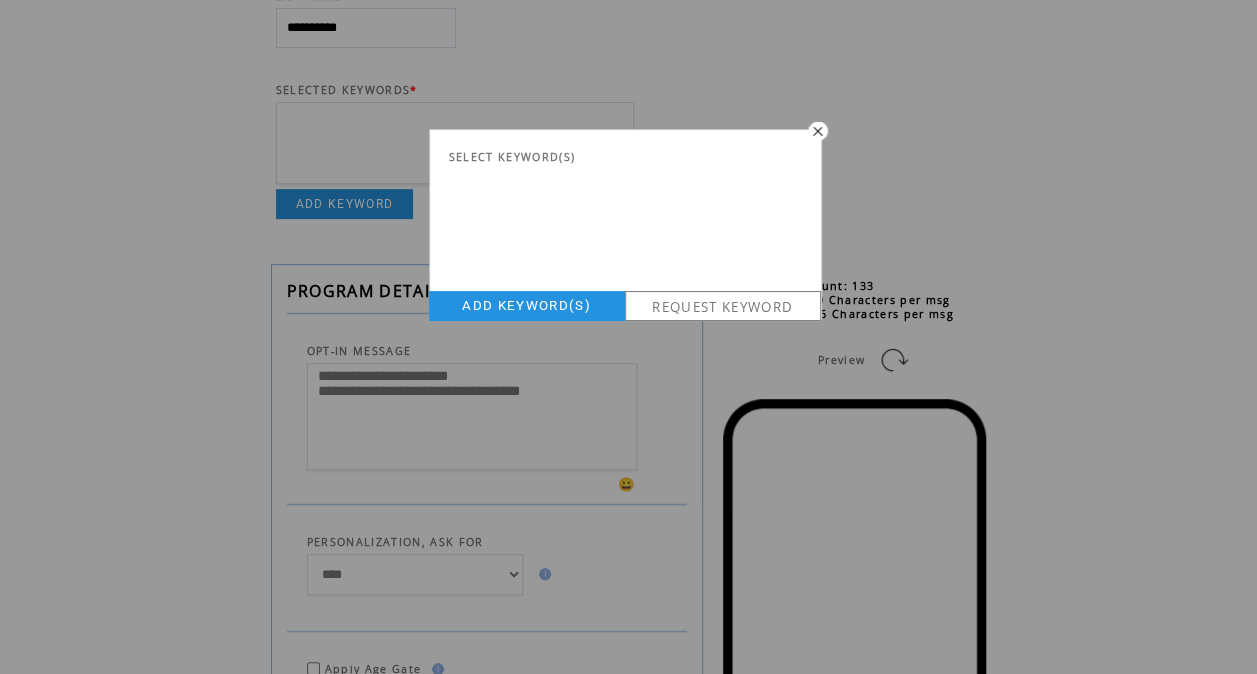 click on "REQUEST KEYWORD" at bounding box center (723, 306) 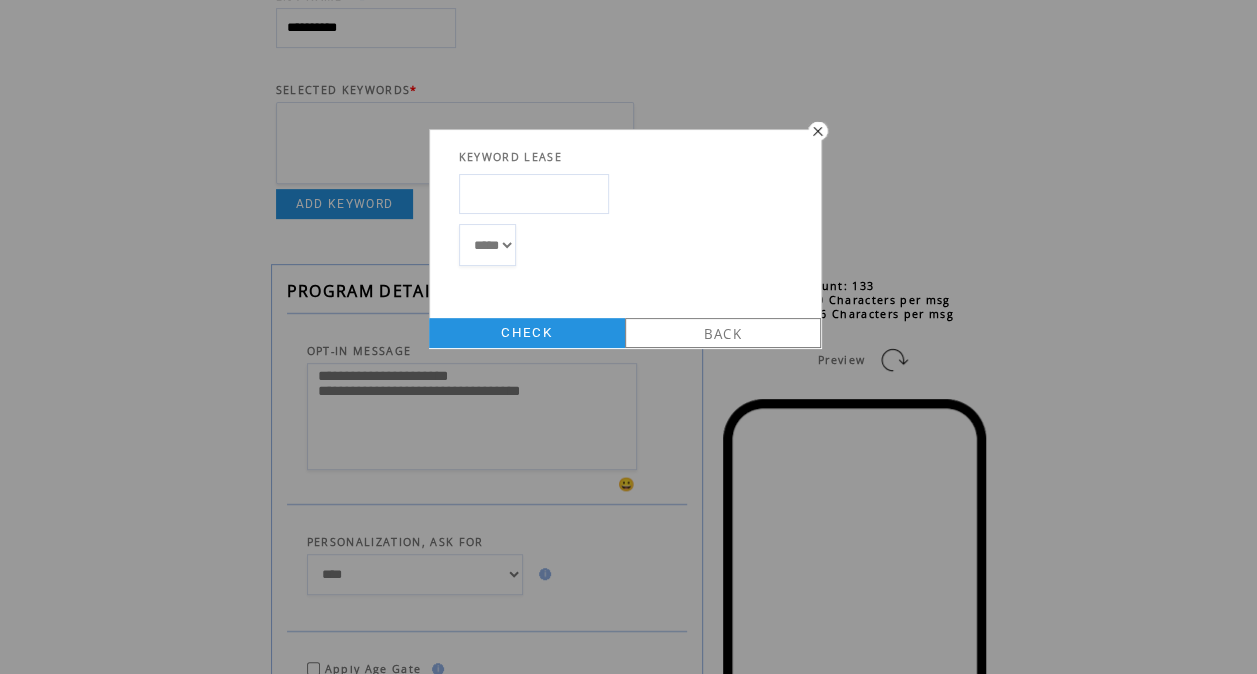 click at bounding box center [534, 194] 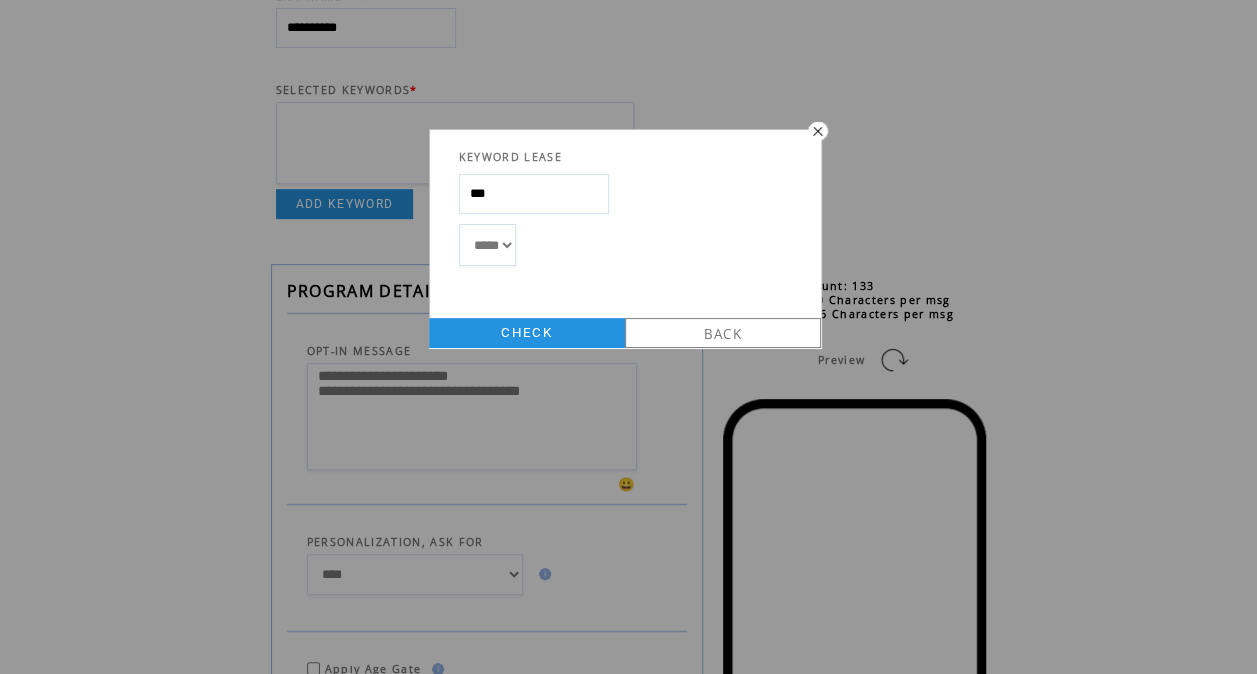 type on "***" 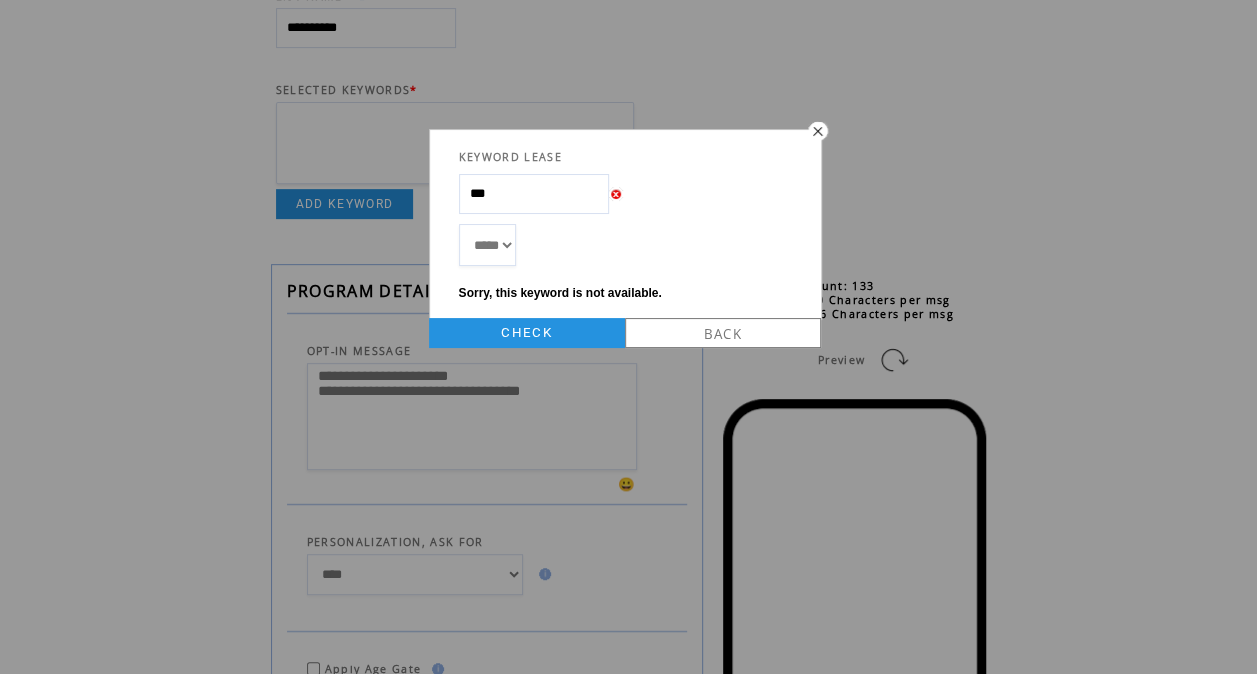 click at bounding box center (816, 130) 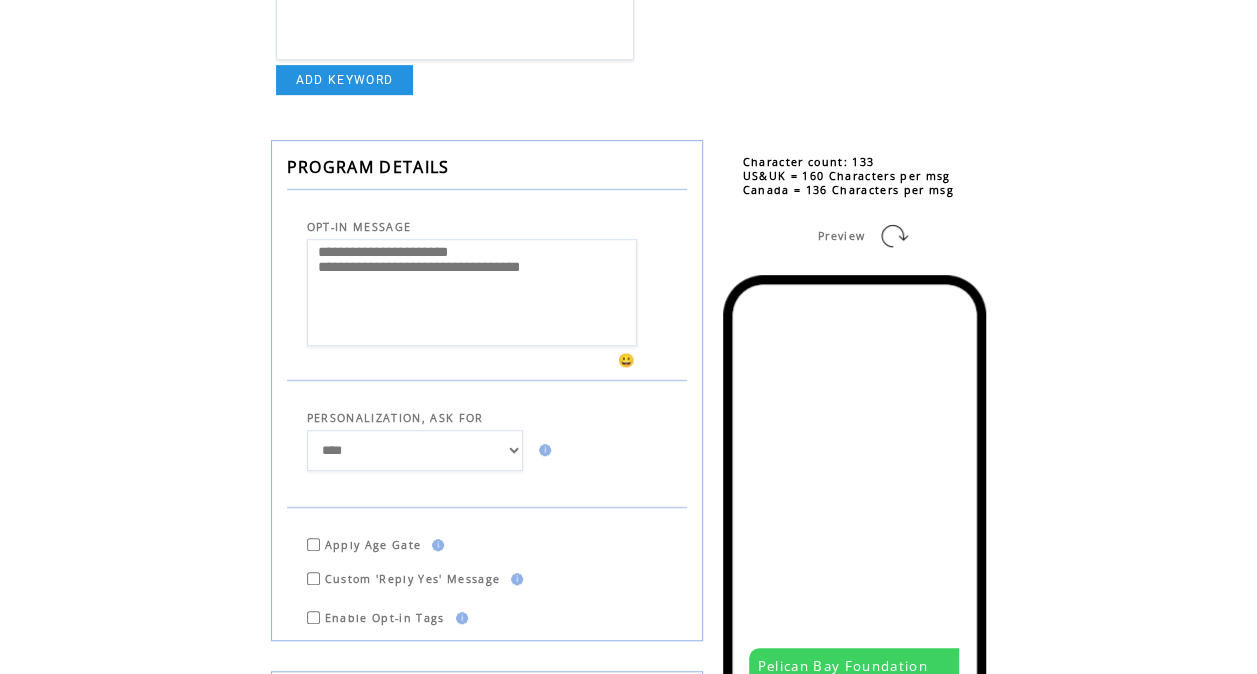 scroll, scrollTop: 443, scrollLeft: 0, axis: vertical 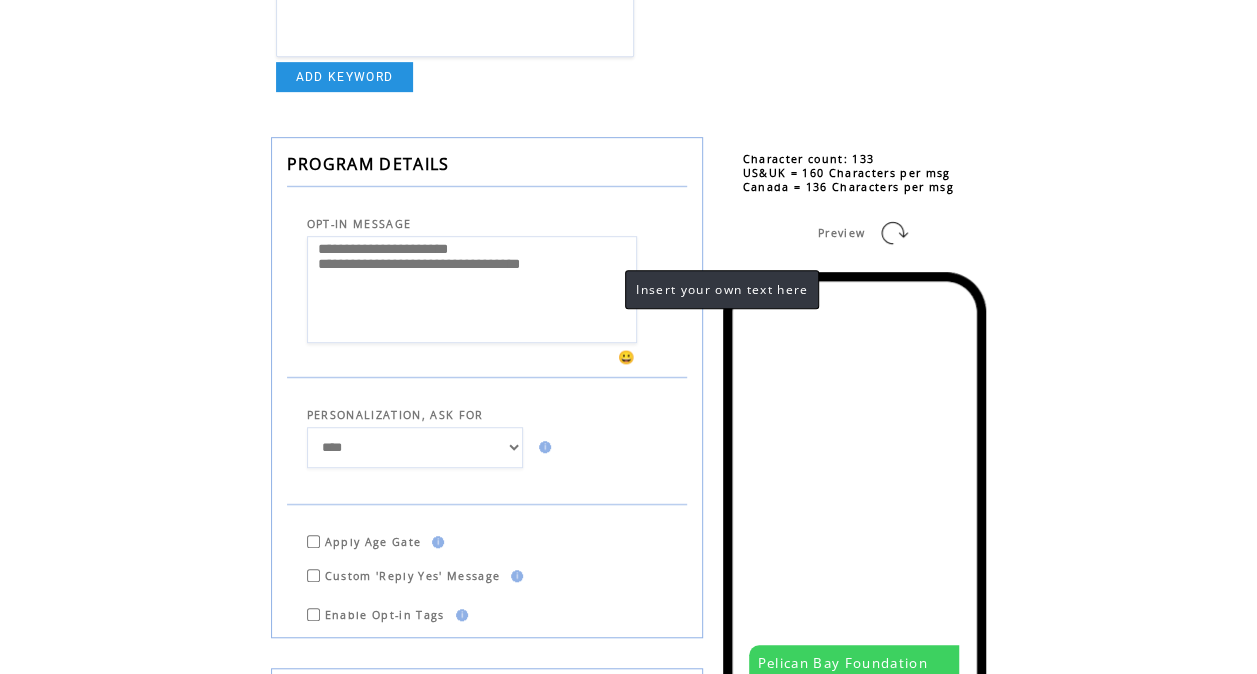 drag, startPoint x: 606, startPoint y: 306, endPoint x: 295, endPoint y: 301, distance: 311.0402 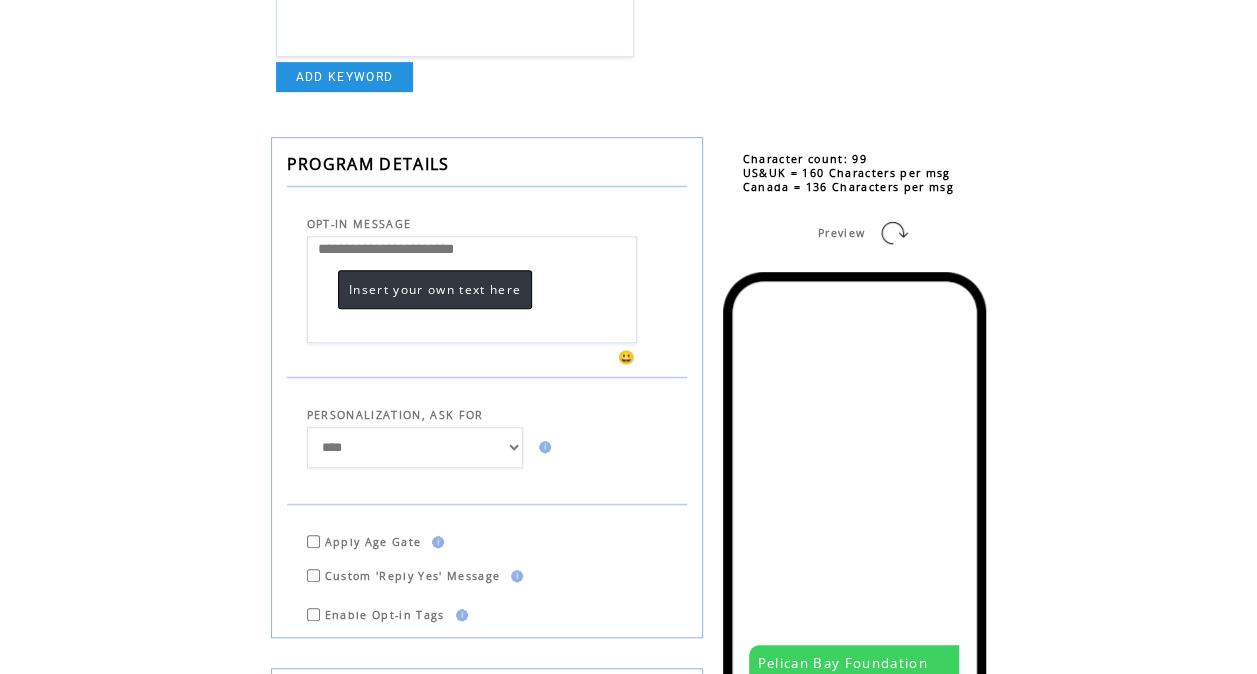 click on "**********" at bounding box center (472, 289) 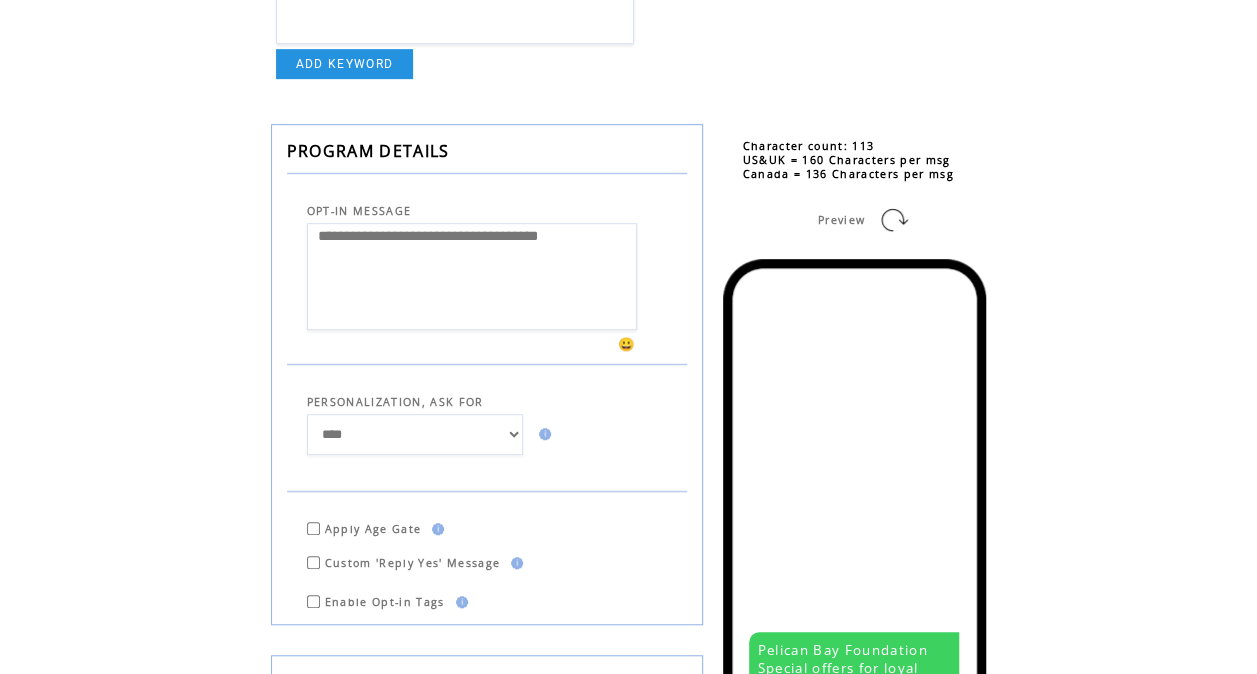 scroll, scrollTop: 457, scrollLeft: 0, axis: vertical 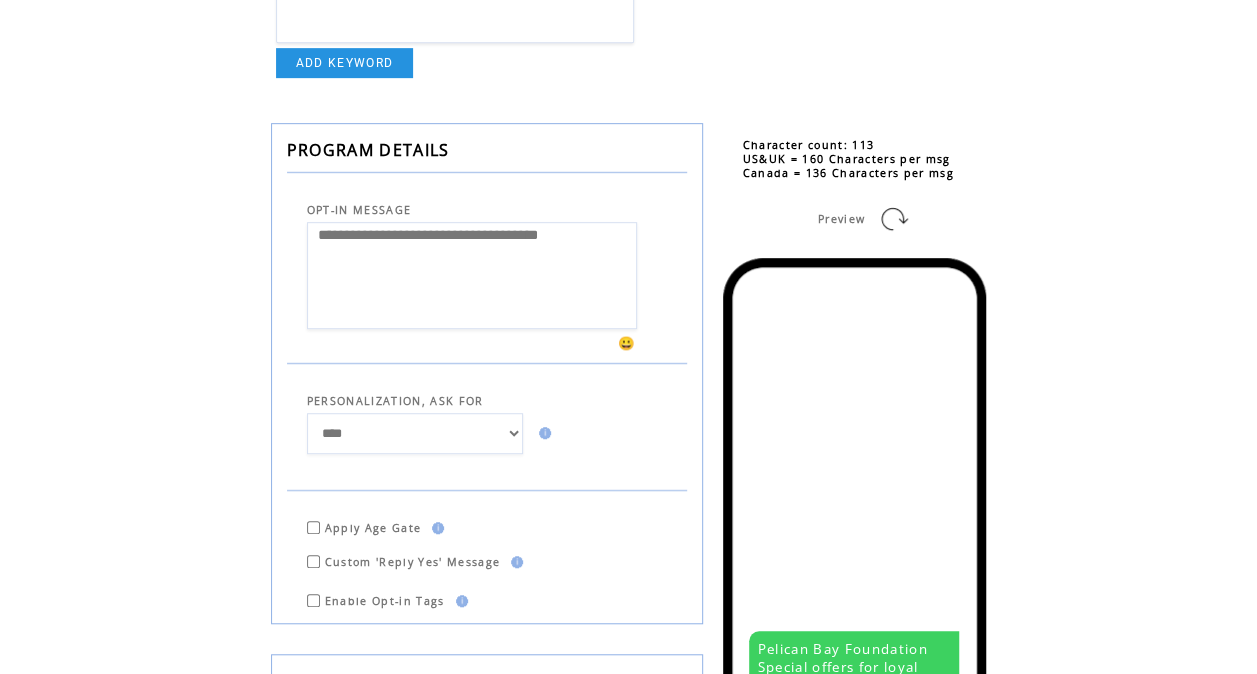 type on "**********" 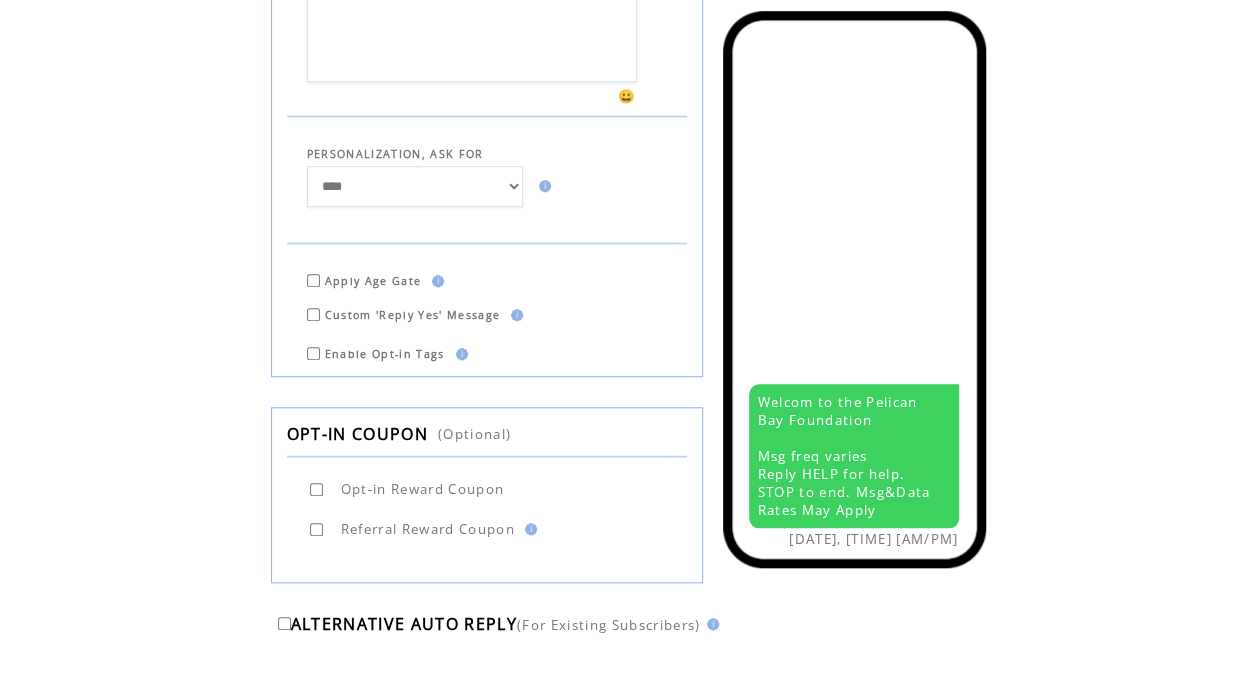 scroll, scrollTop: 712, scrollLeft: 0, axis: vertical 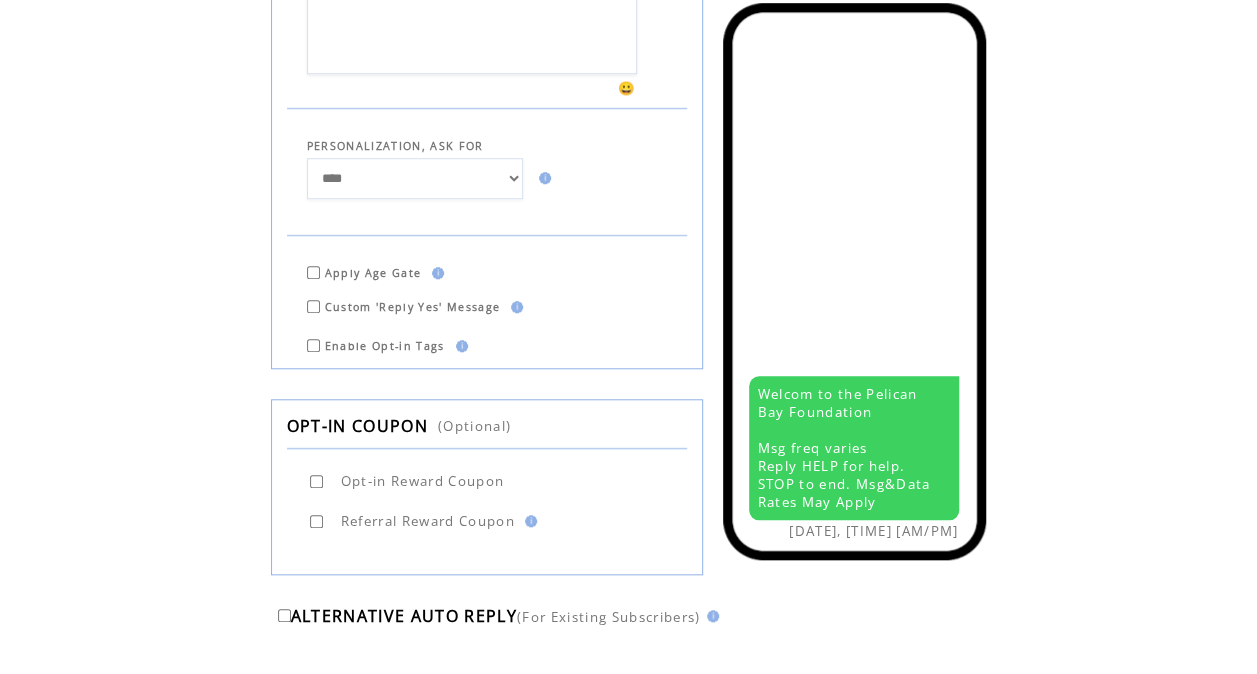 click on "**********" 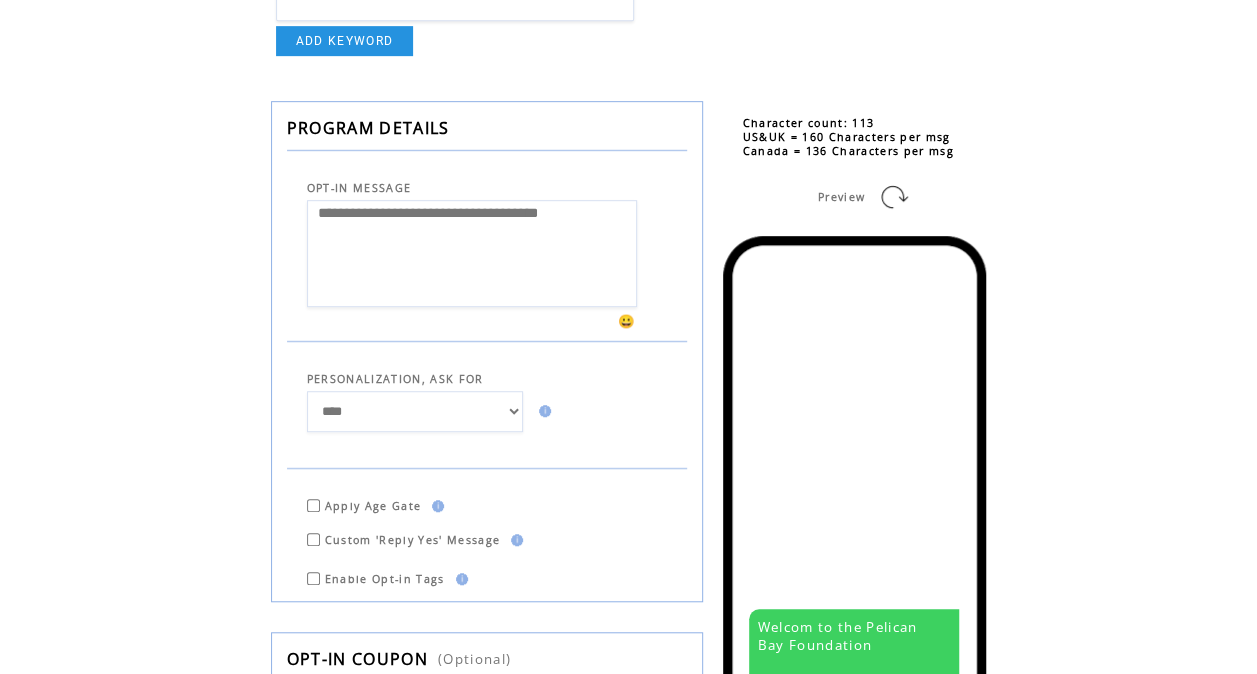 scroll, scrollTop: 484, scrollLeft: 0, axis: vertical 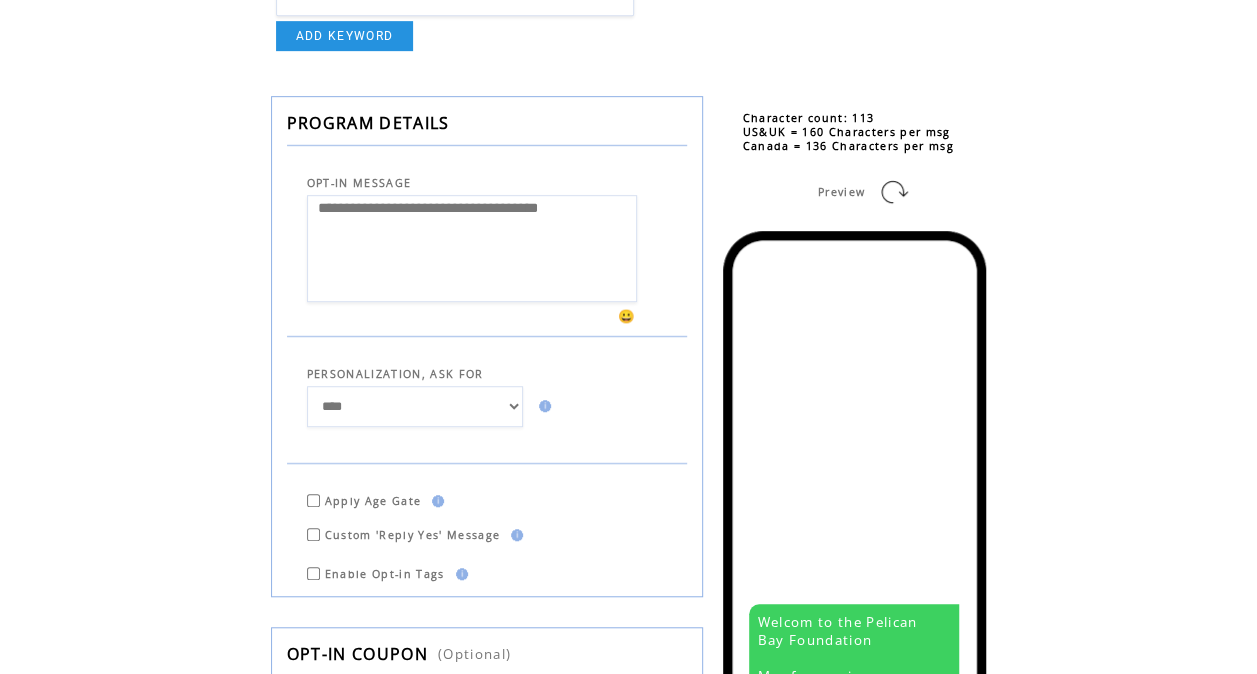 click on "**********" at bounding box center (415, 406) 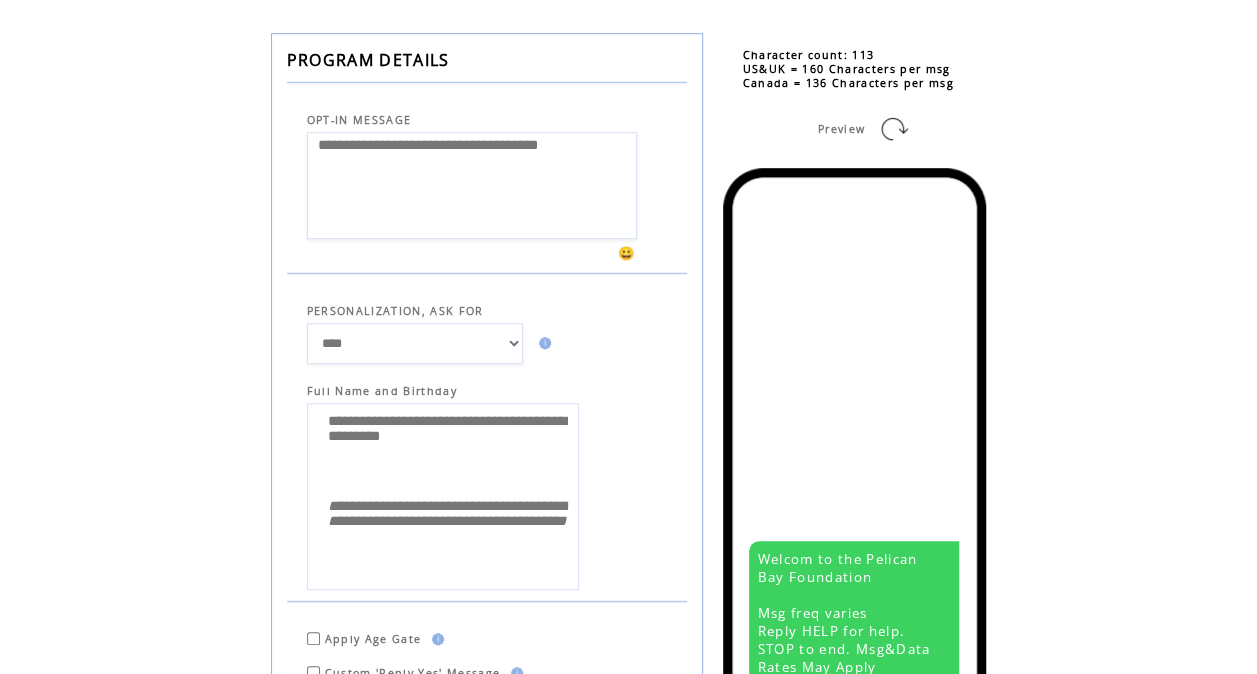 scroll, scrollTop: 558, scrollLeft: 0, axis: vertical 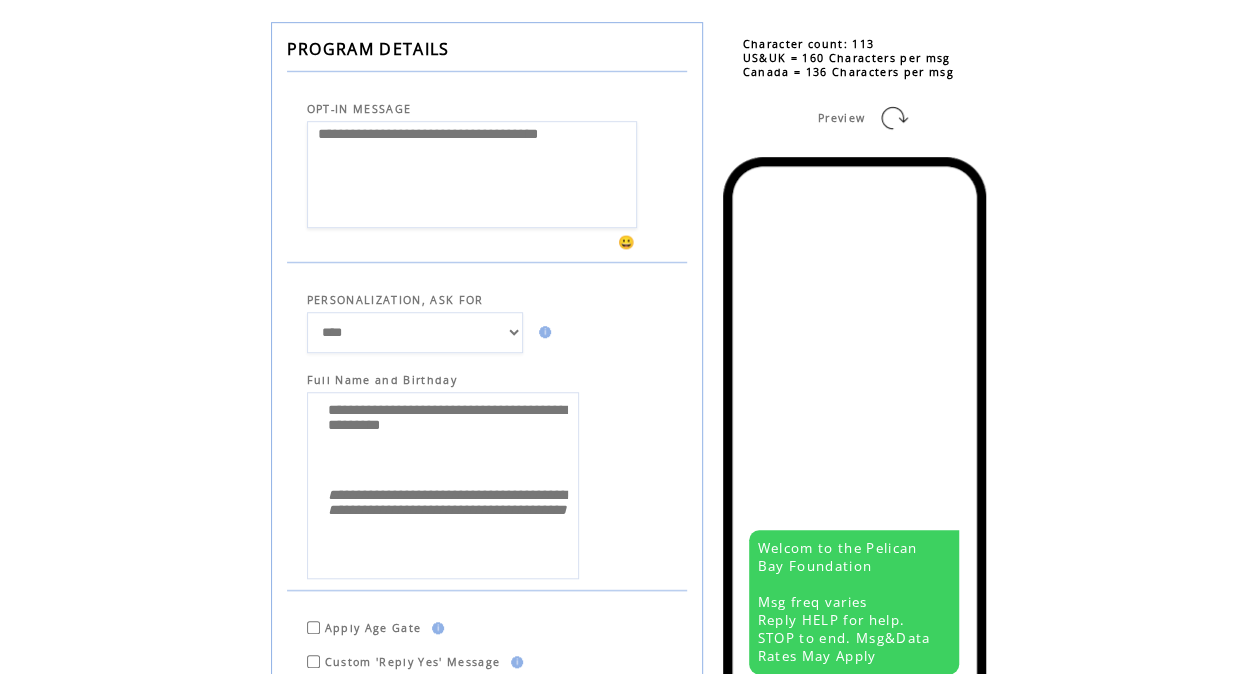 click on "Full Name and Birthday" at bounding box center (487, 370) 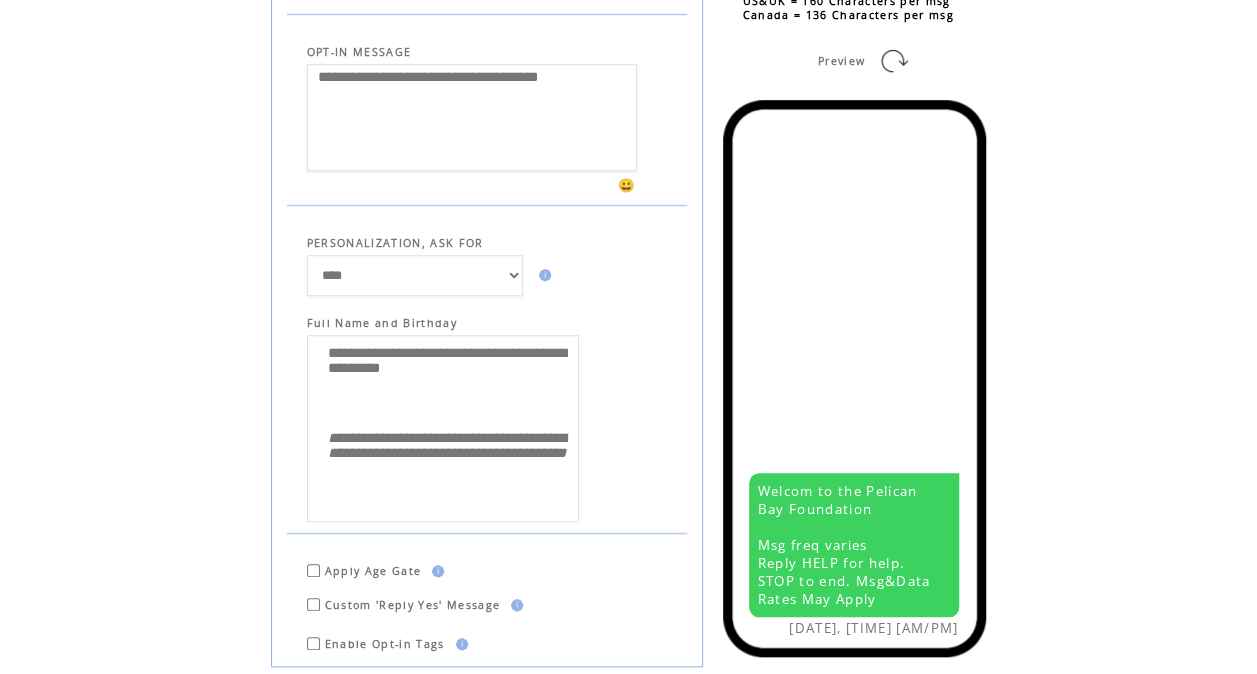 scroll, scrollTop: 620, scrollLeft: 0, axis: vertical 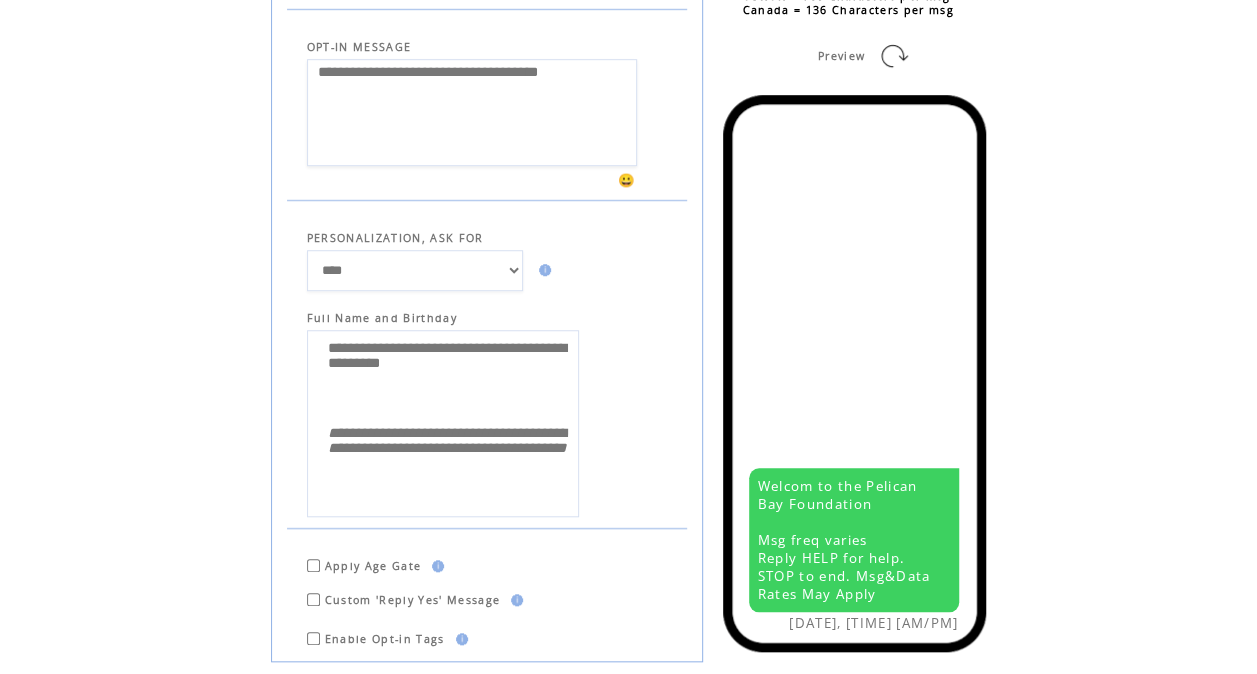 click on "**********" at bounding box center [659, 296] 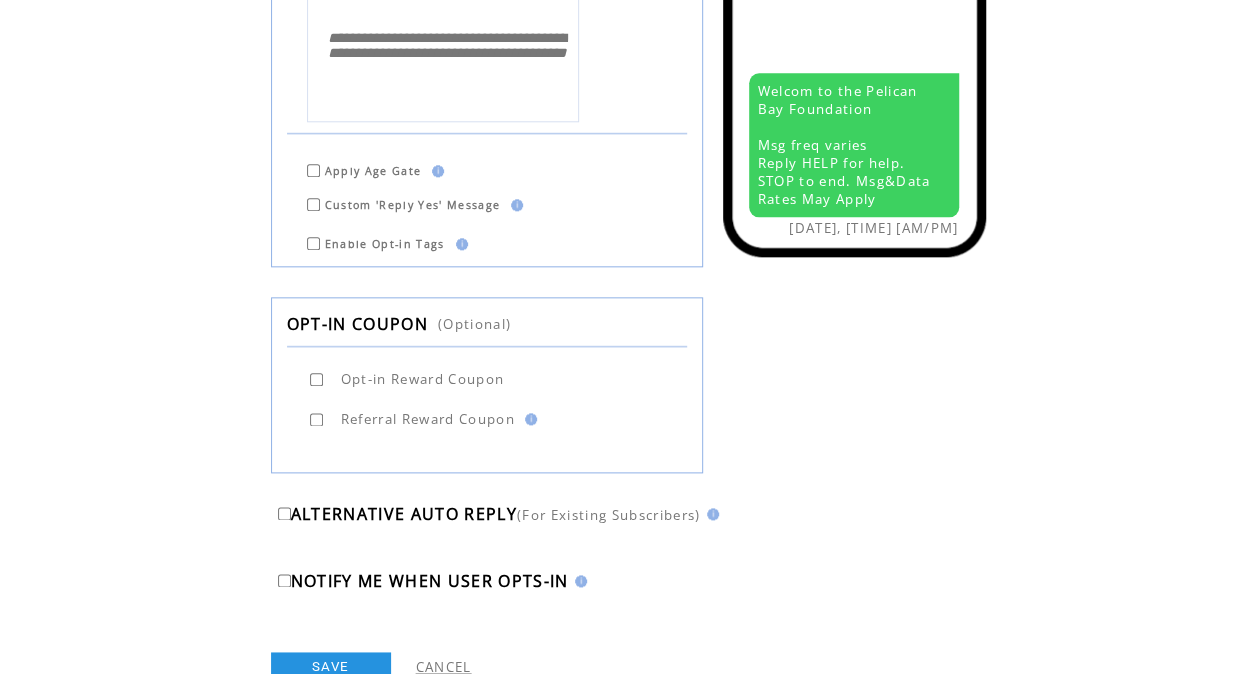 scroll, scrollTop: 1113, scrollLeft: 0, axis: vertical 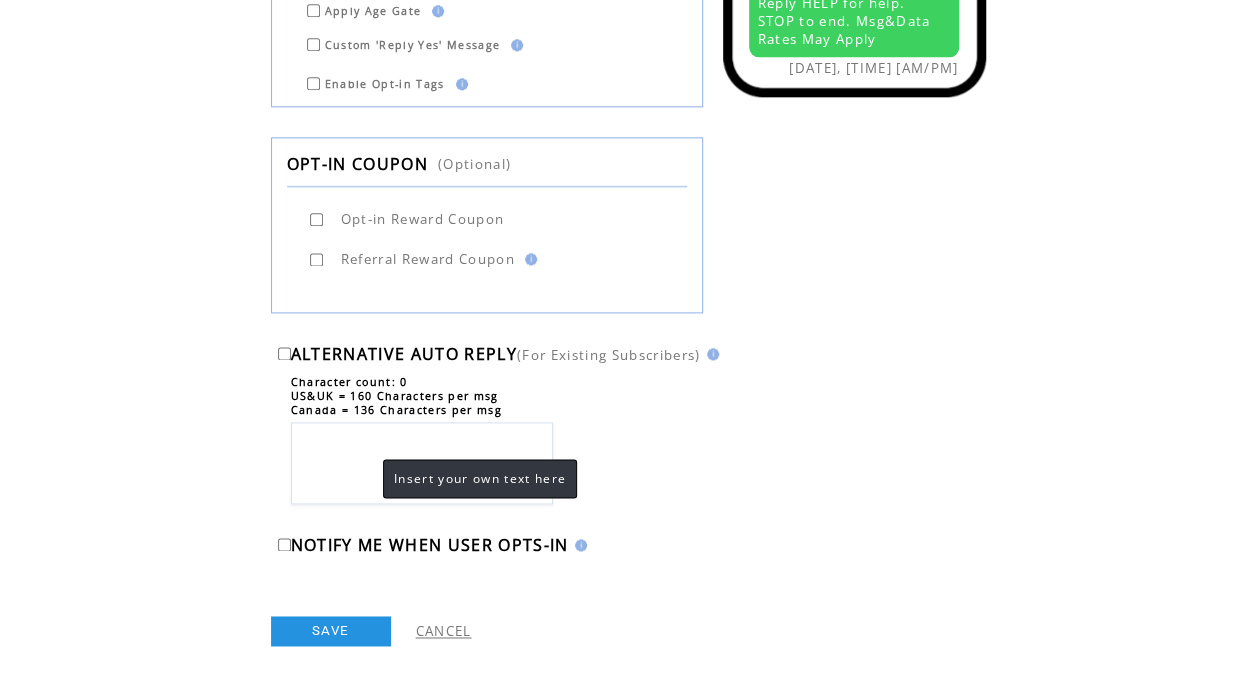 click at bounding box center [422, 463] 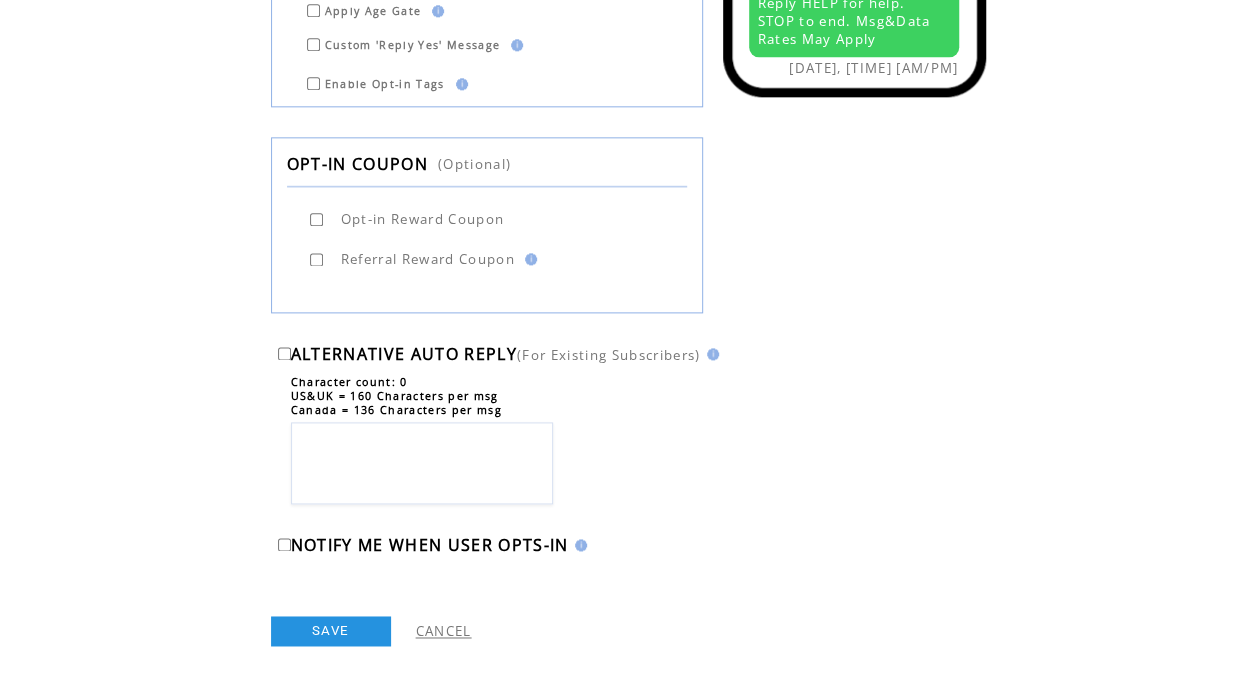 click on "Character count: 0 US&UK = 160 Characters per msg Canada = 136 Characters per msg" at bounding box center (628, 391) 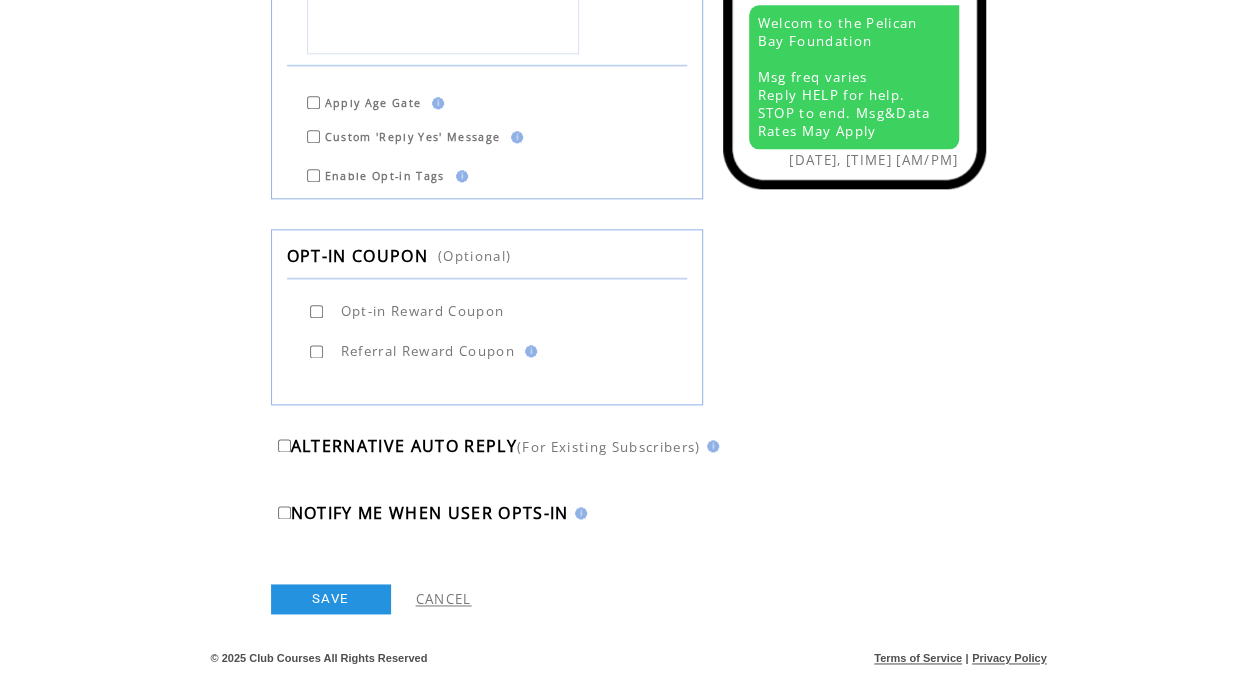 click on "**********" 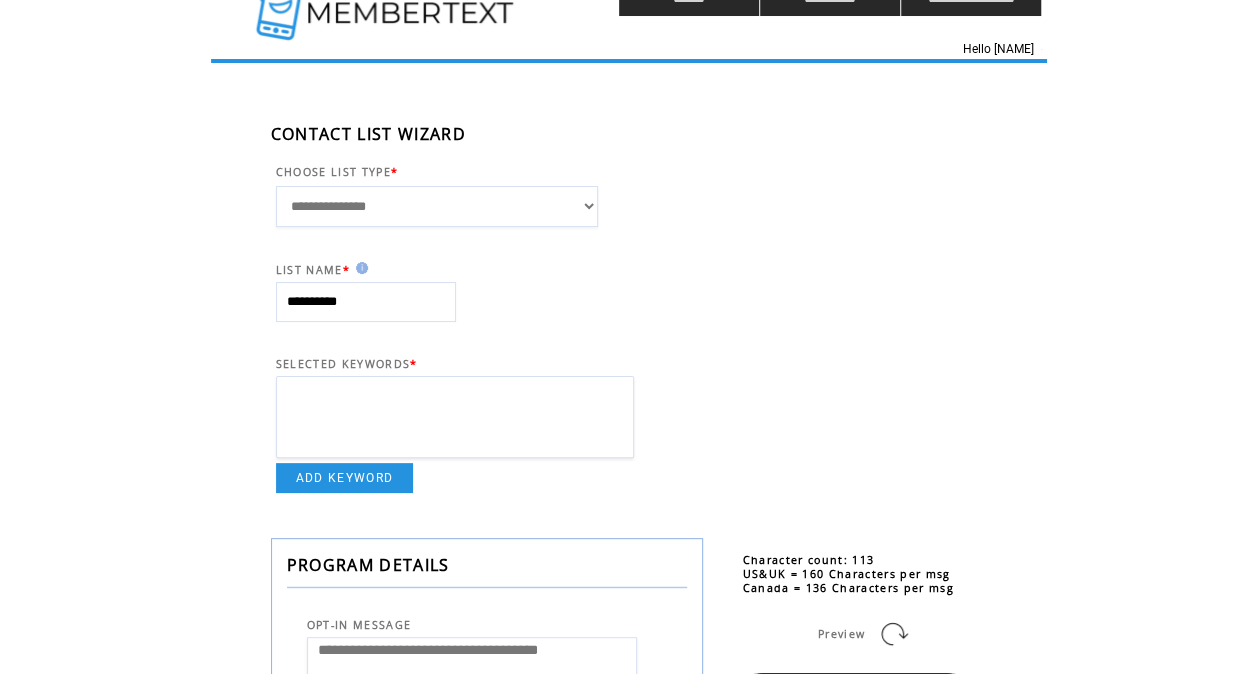 scroll, scrollTop: 39, scrollLeft: 0, axis: vertical 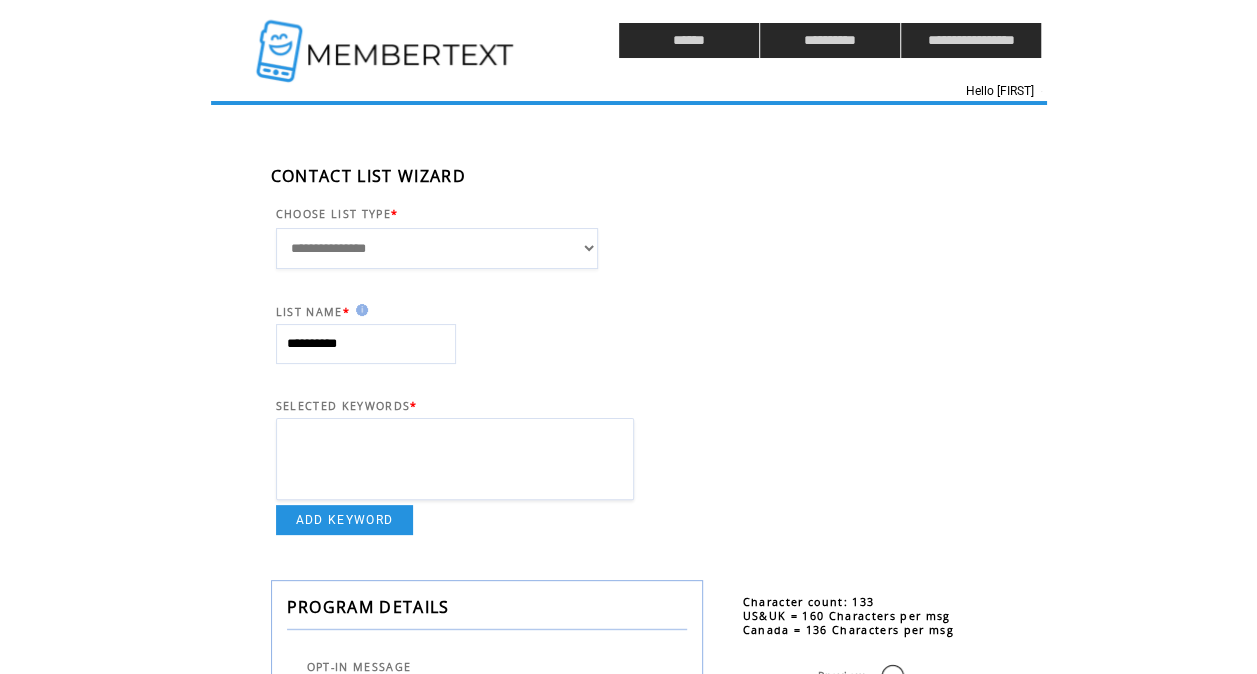 click at bounding box center [387, 40] 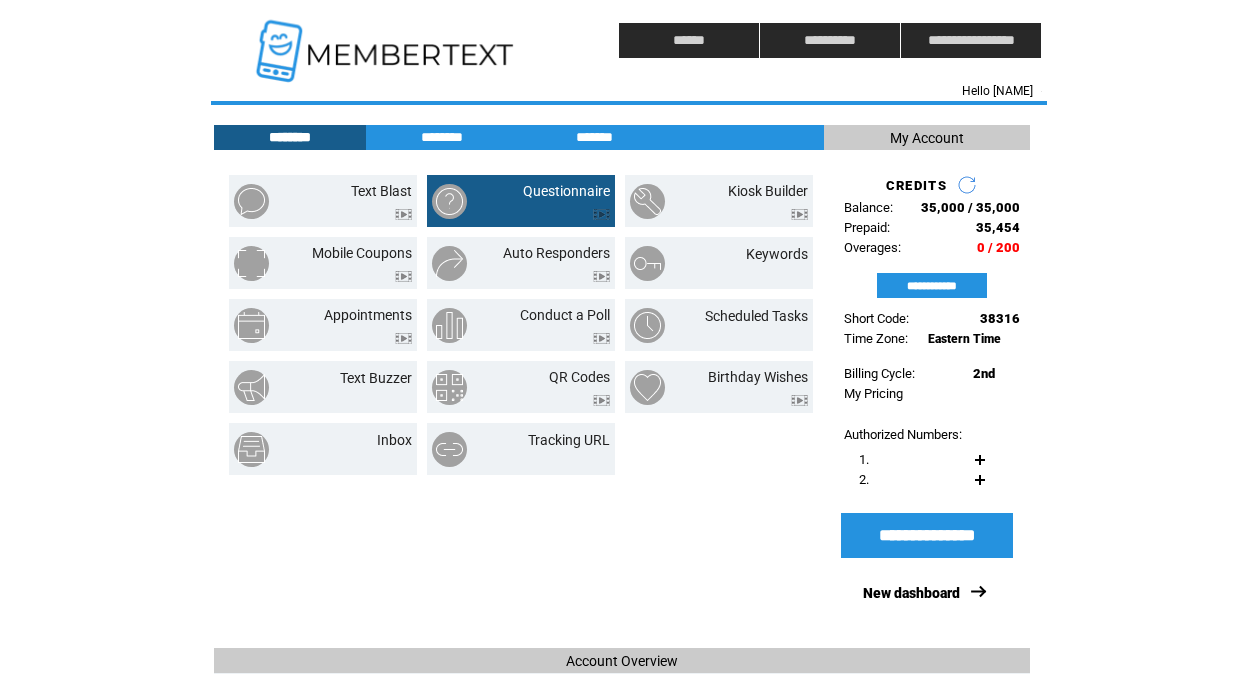 scroll, scrollTop: 0, scrollLeft: 0, axis: both 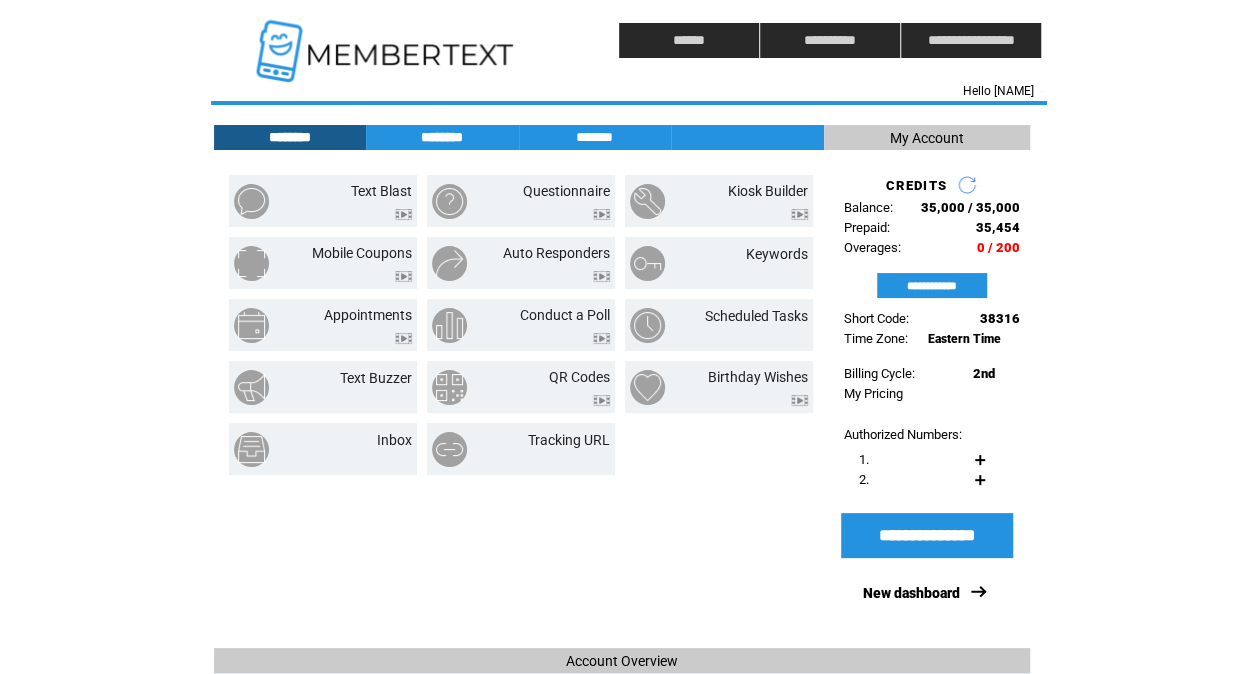 click on "********" at bounding box center [442, 137] 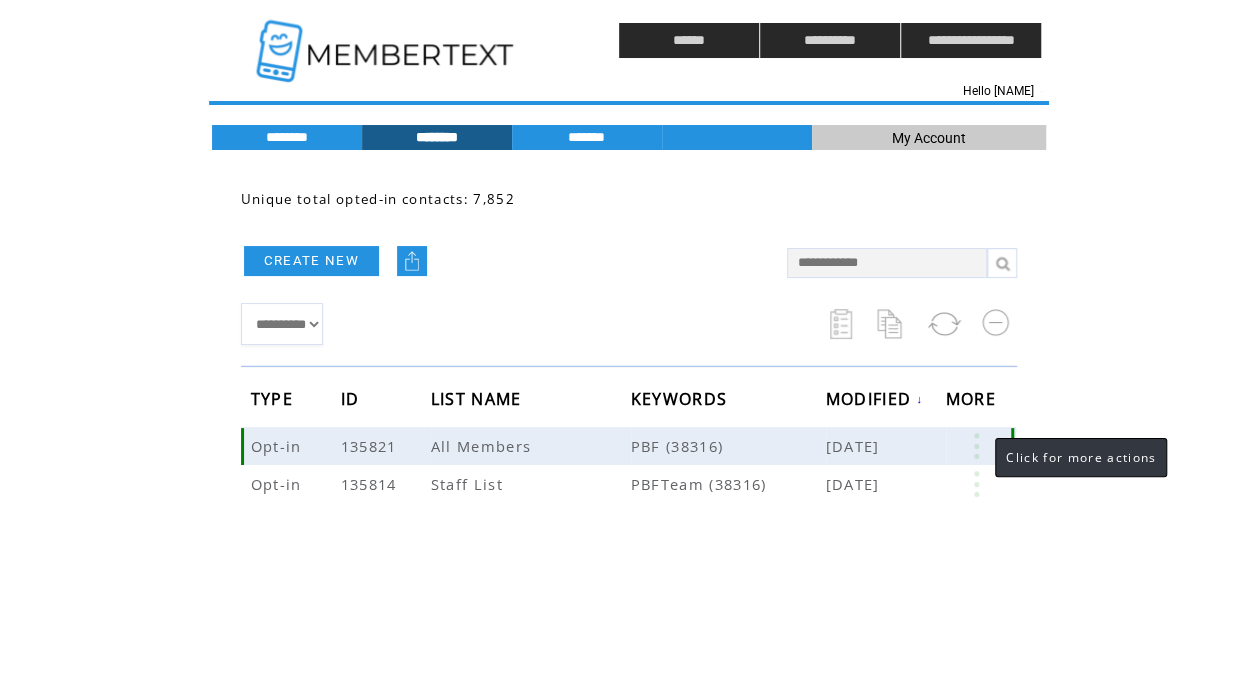 click at bounding box center (976, 446) 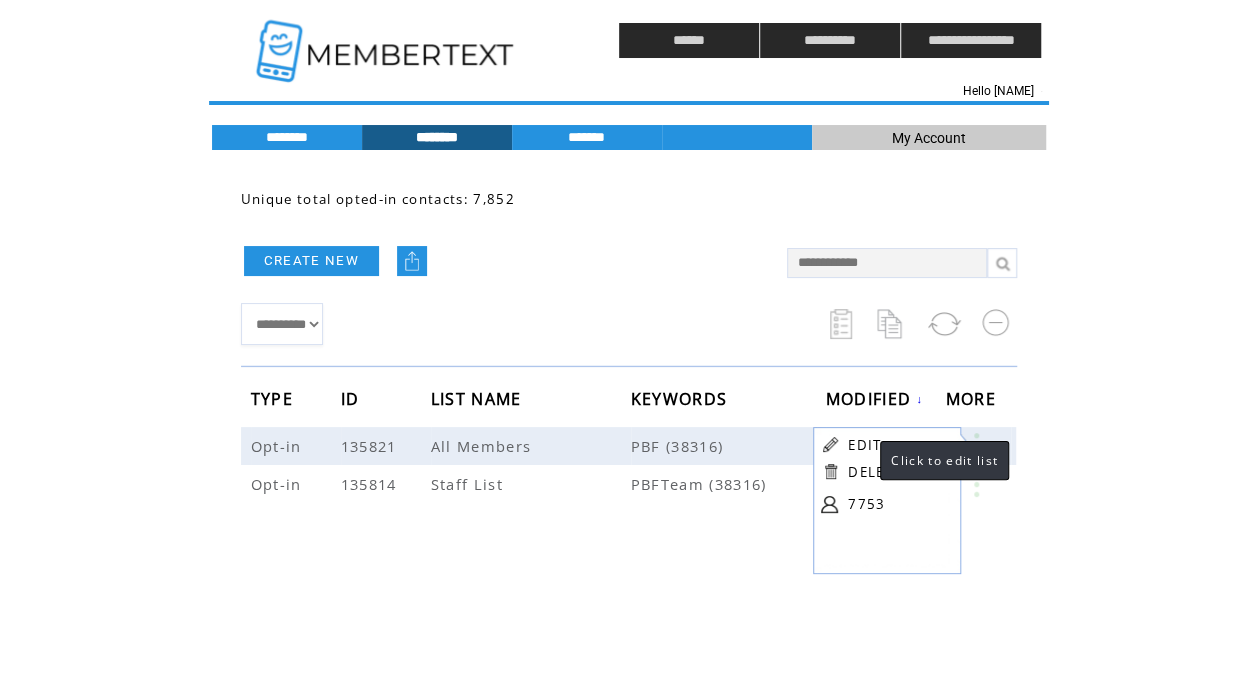 click on "EDIT" at bounding box center [864, 445] 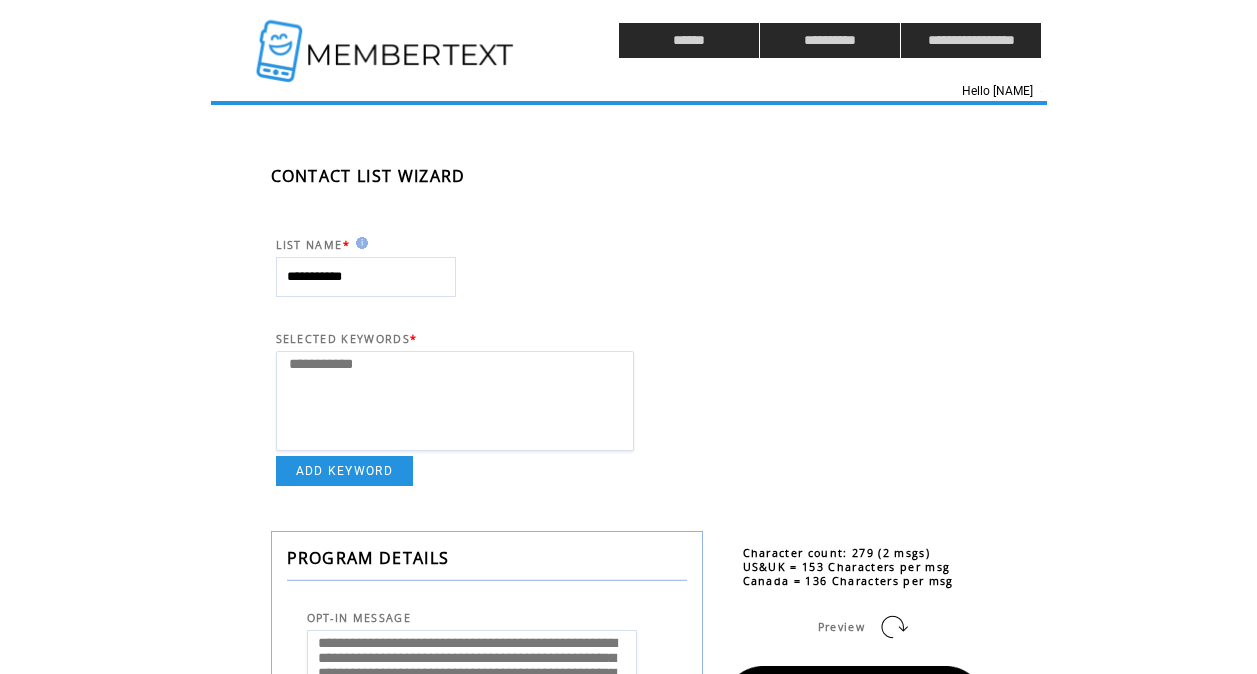 select 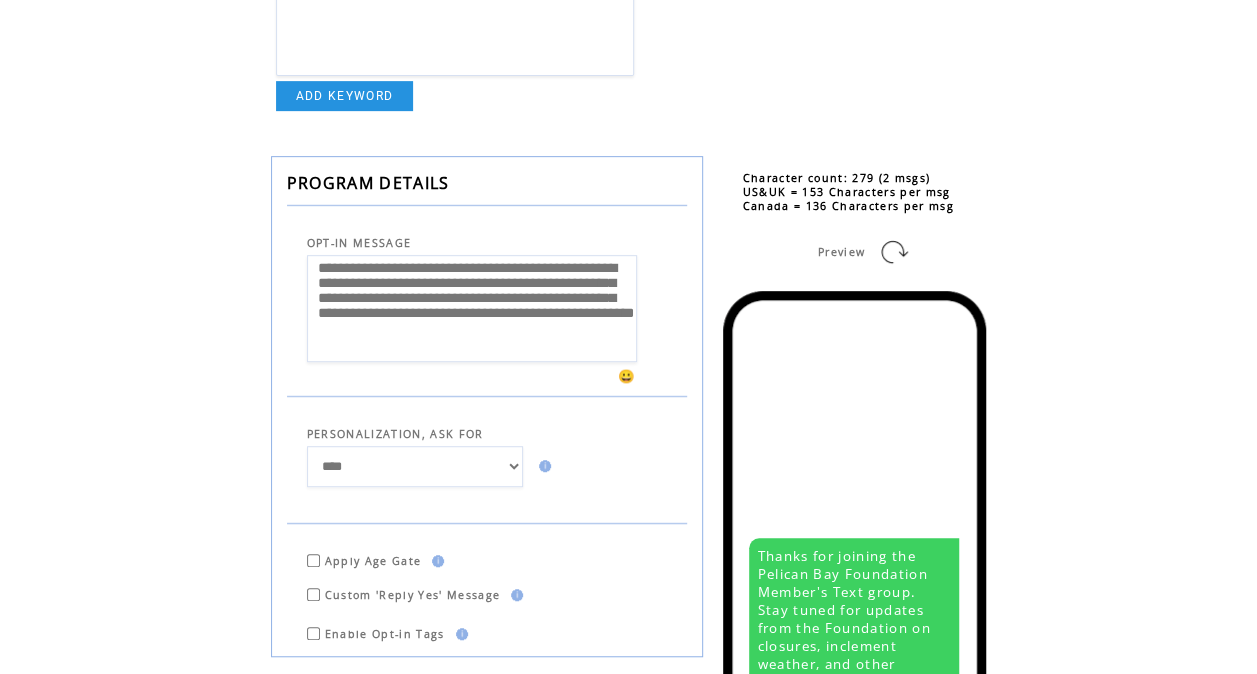 scroll, scrollTop: 403, scrollLeft: 0, axis: vertical 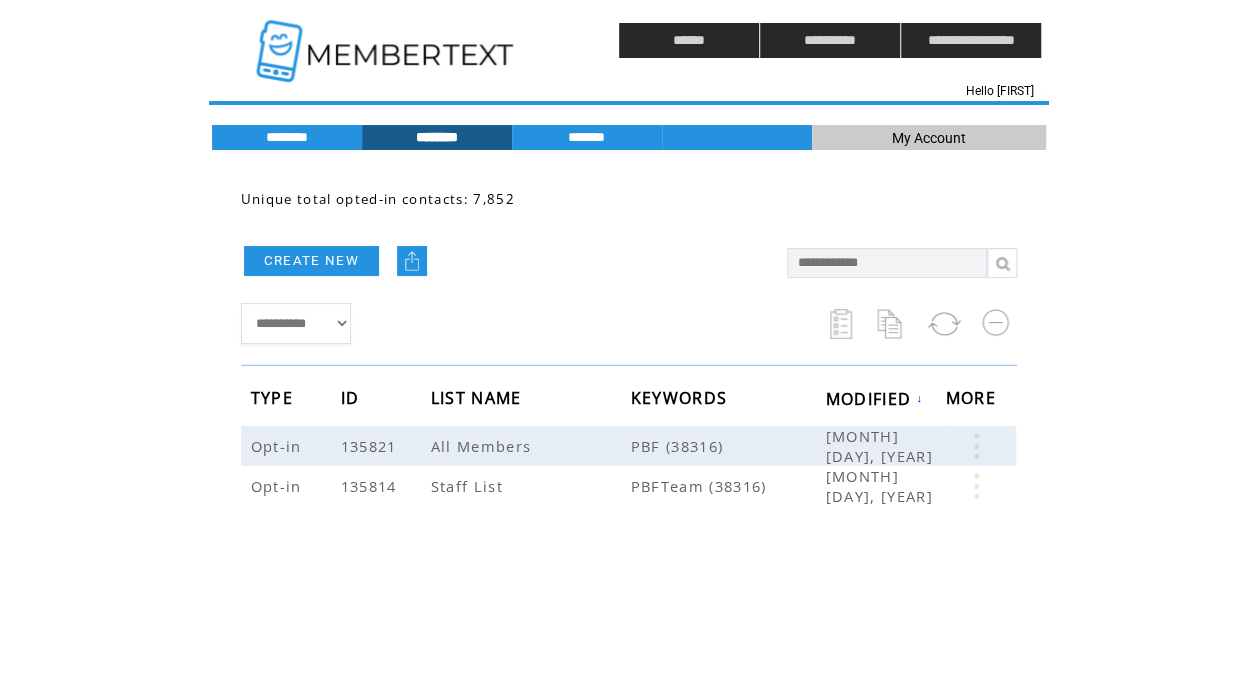 click on "CREATE NEW" at bounding box center [504, 260] 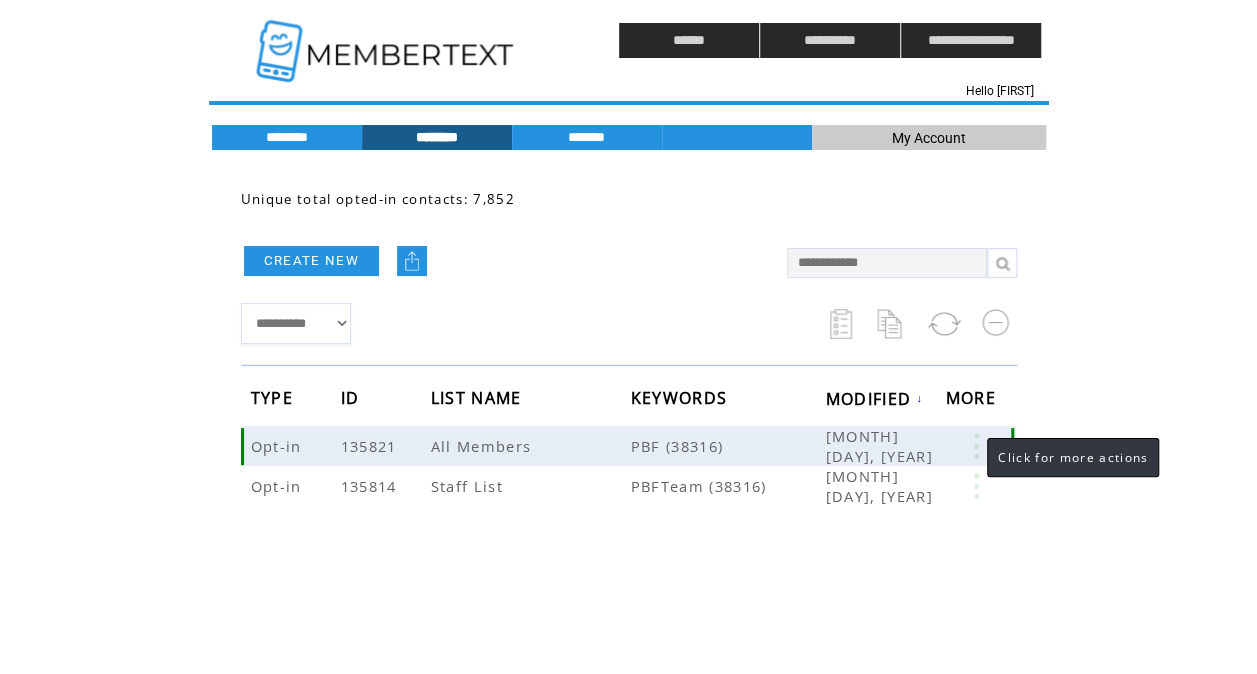 click at bounding box center (976, 446) 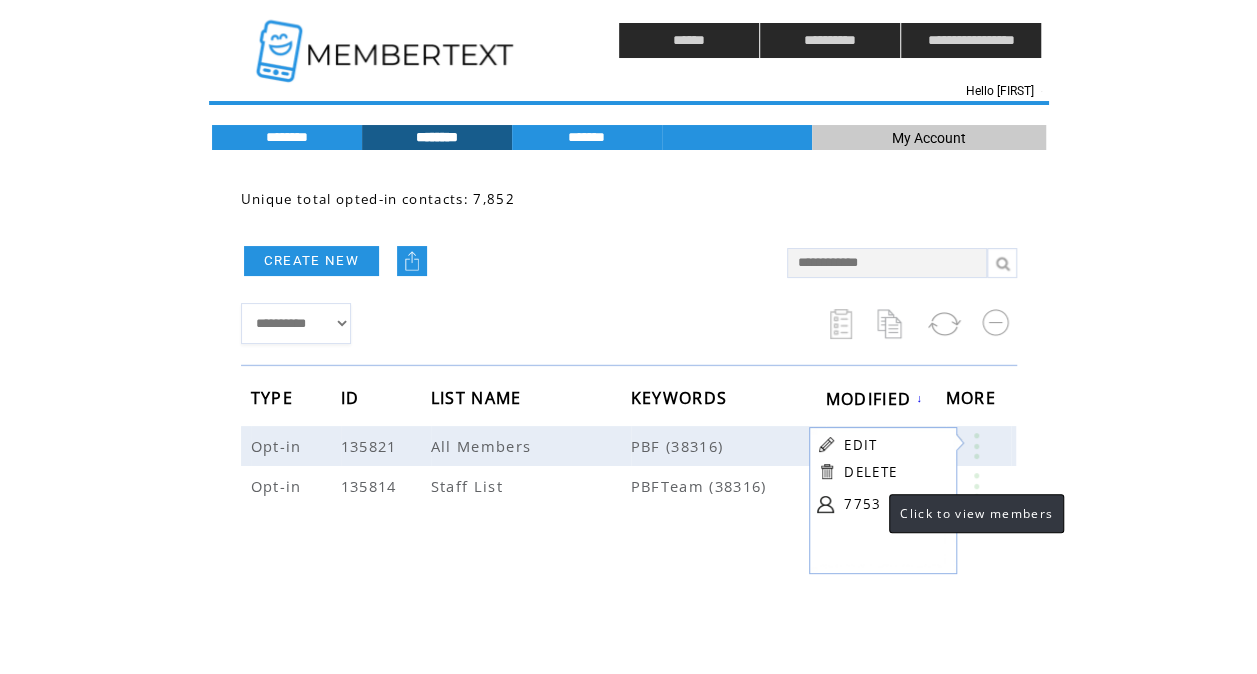 click on "7753" at bounding box center [894, 504] 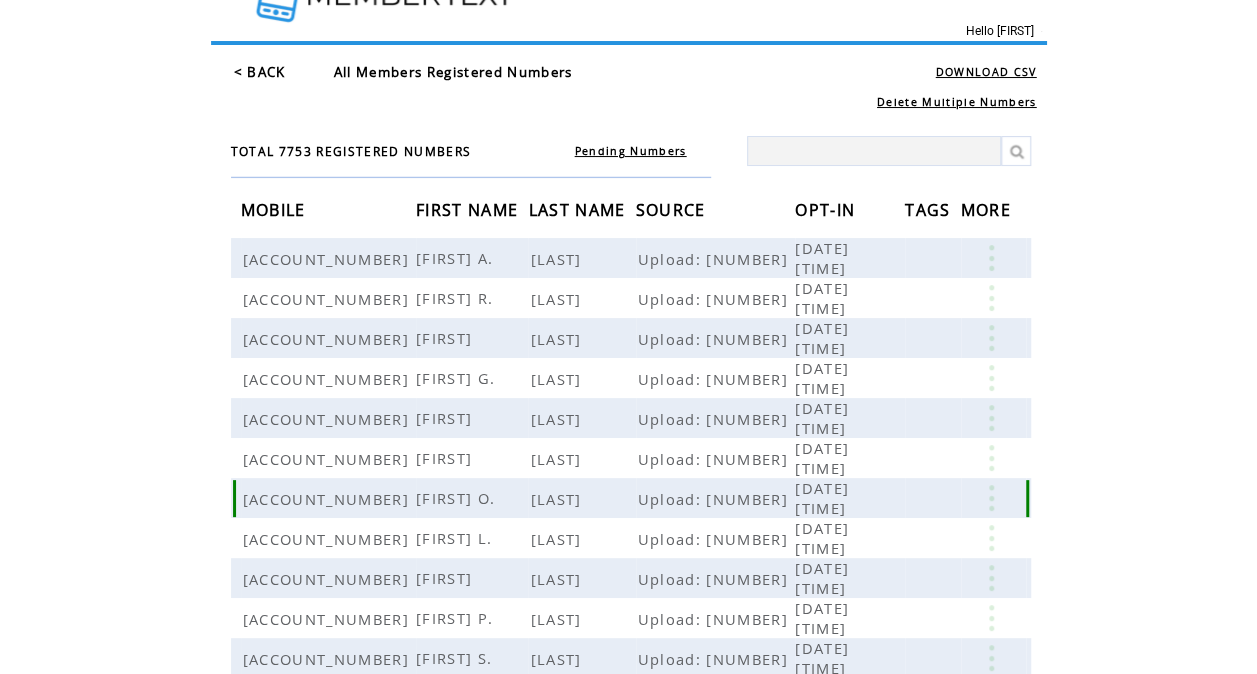 scroll, scrollTop: 0, scrollLeft: 0, axis: both 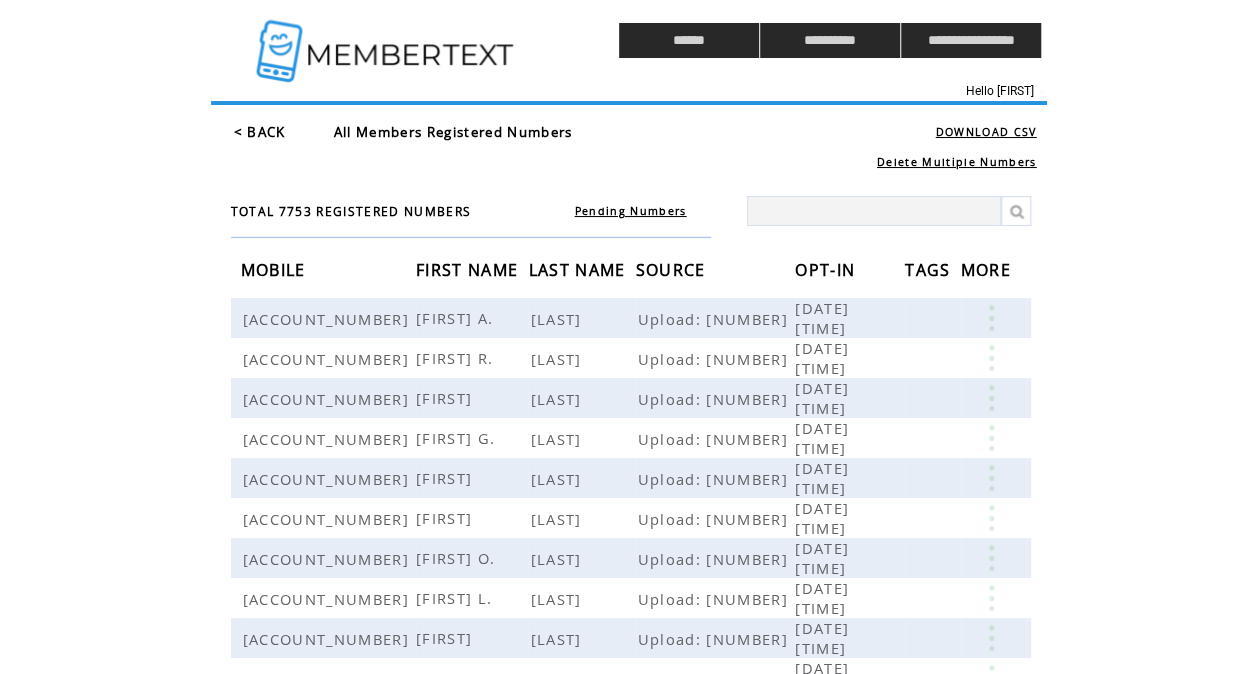 click at bounding box center [874, 211] 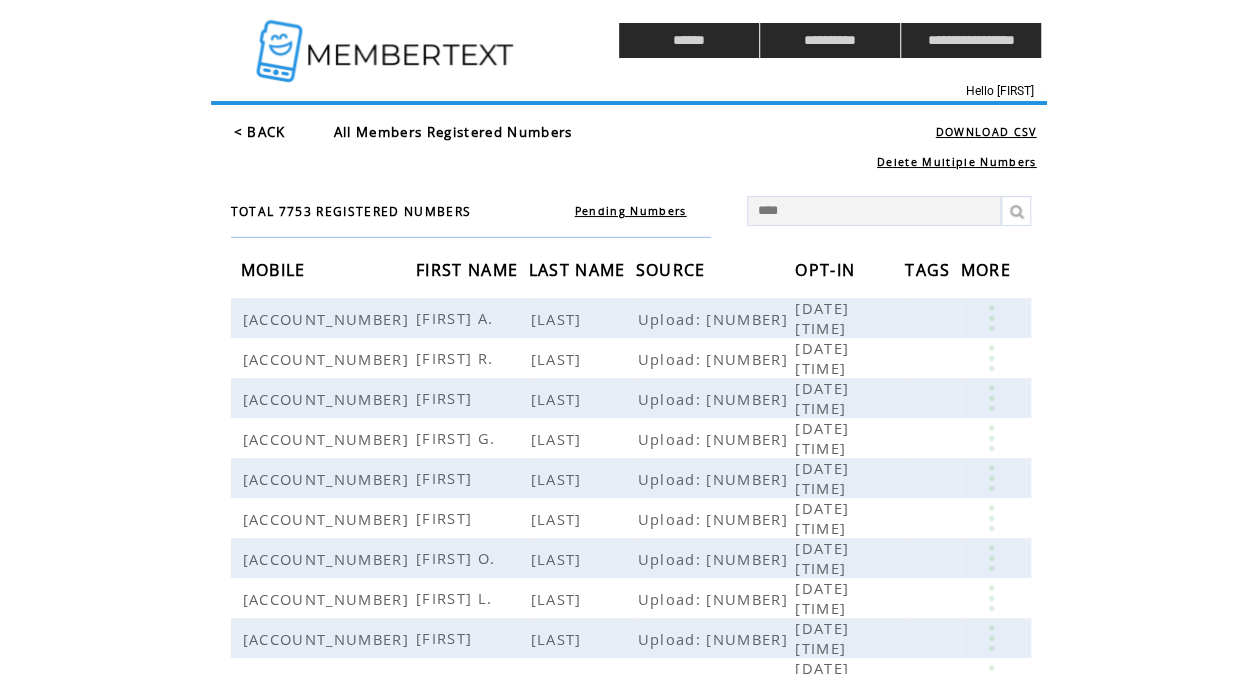 type on "*****" 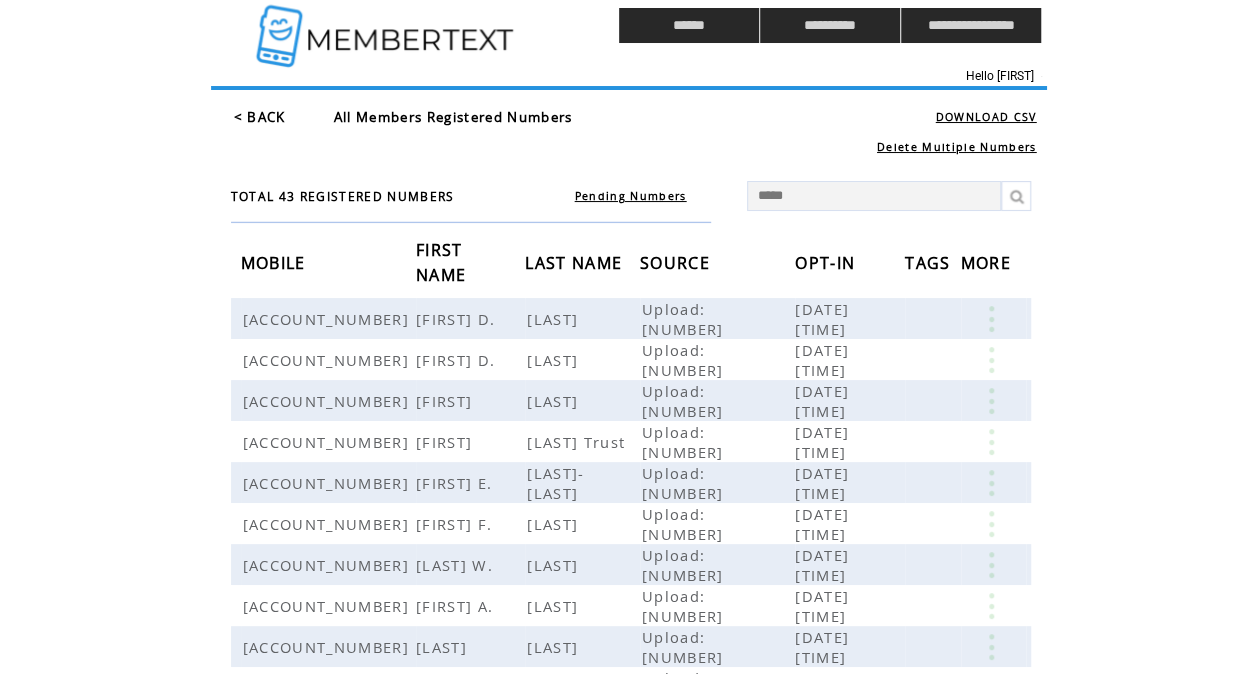 scroll, scrollTop: 0, scrollLeft: 0, axis: both 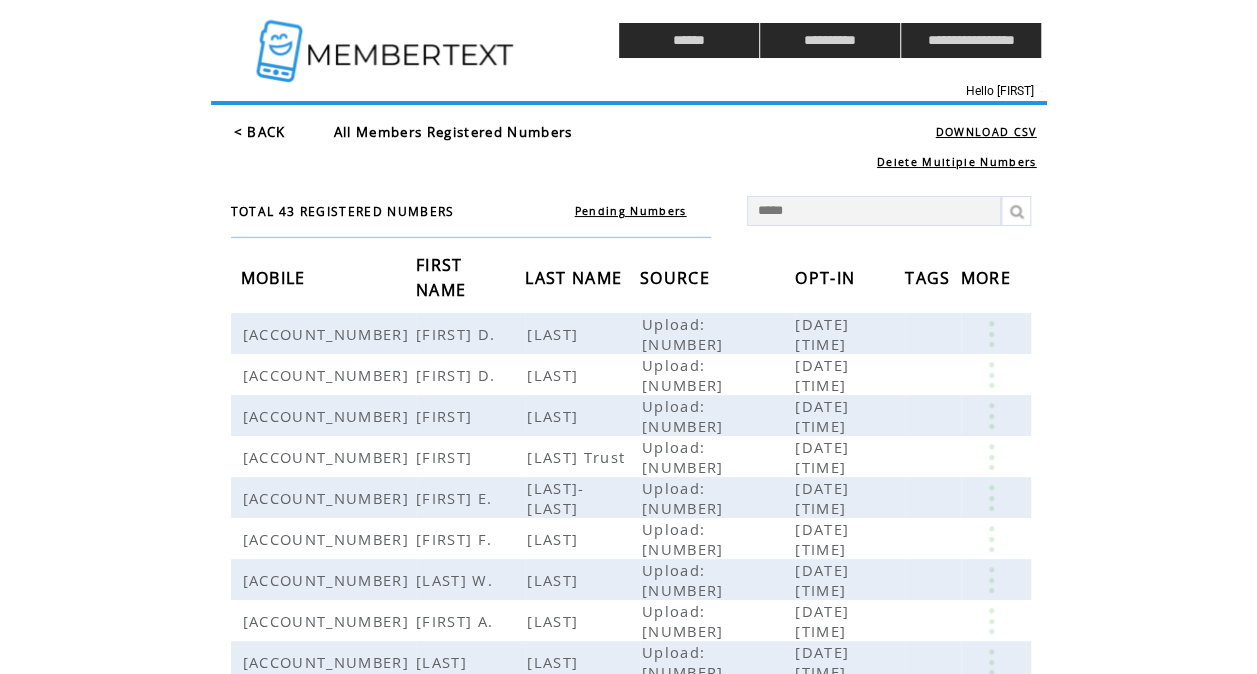 click at bounding box center [387, 40] 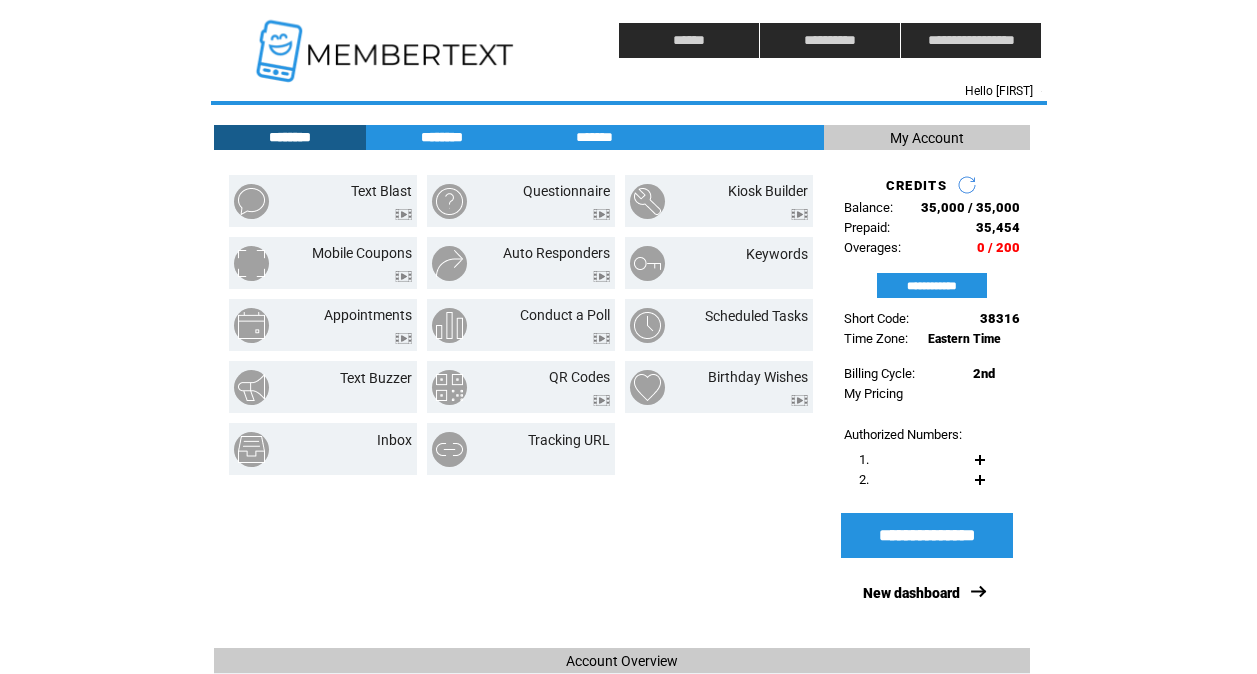 scroll, scrollTop: 0, scrollLeft: 0, axis: both 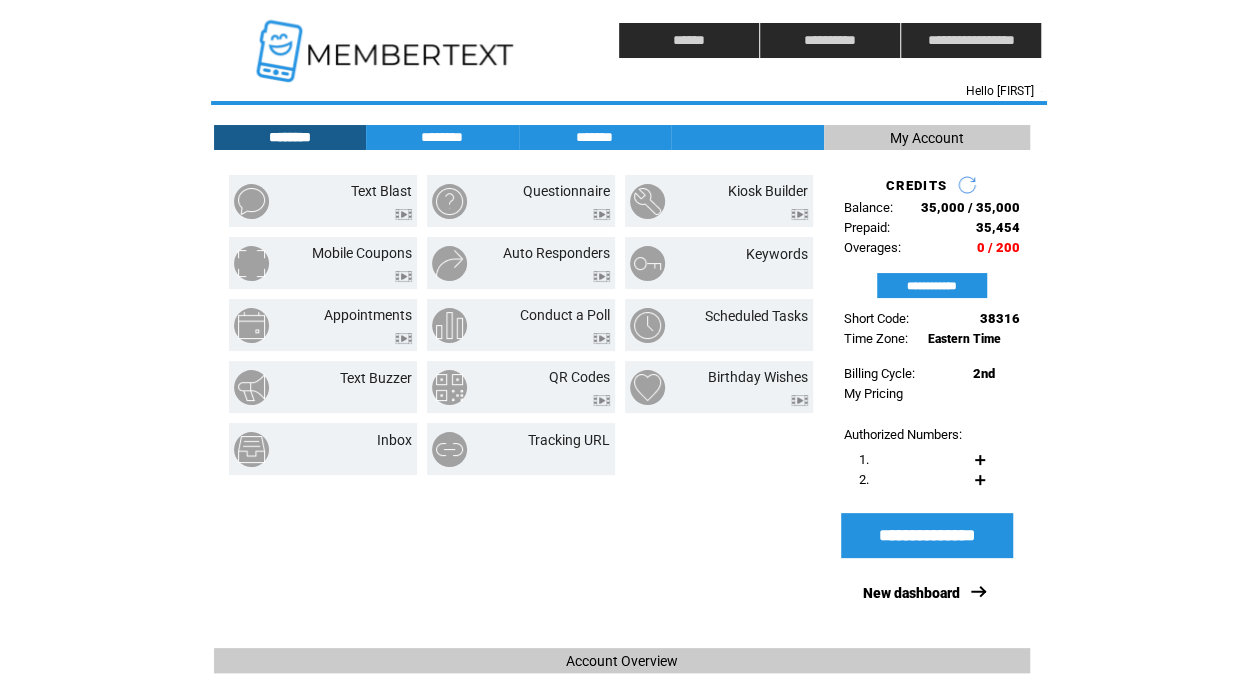 click on "**********" 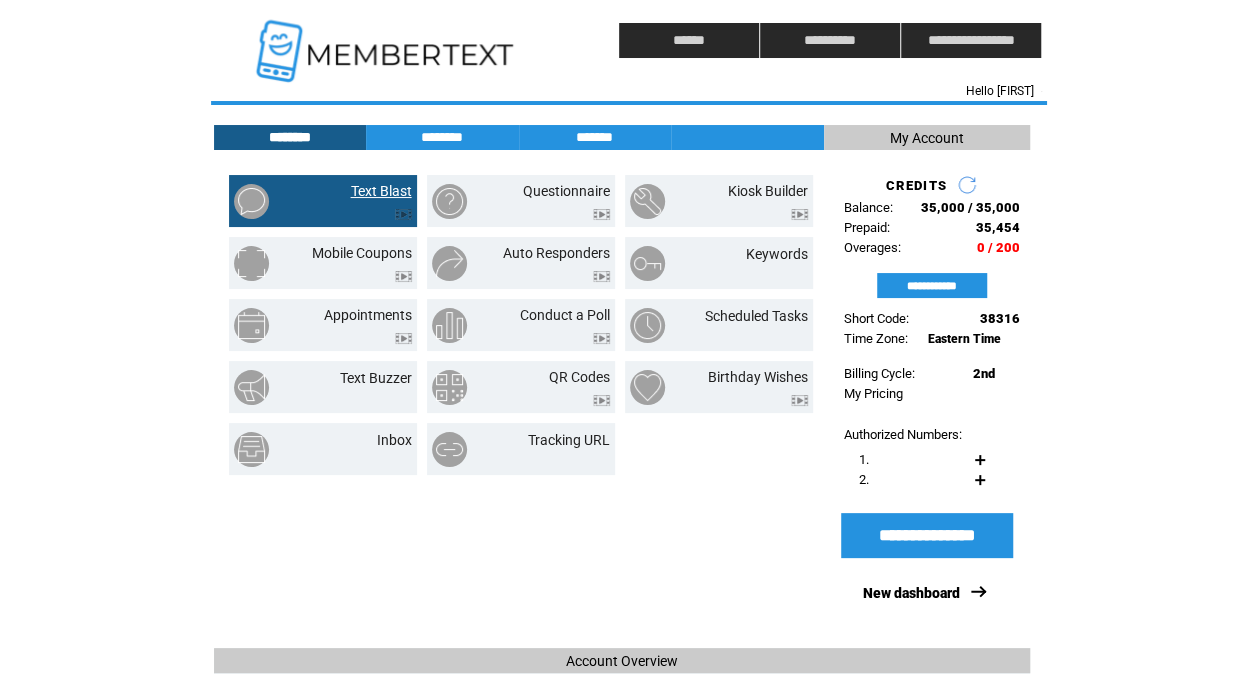 click on "Text Blast" at bounding box center [381, 191] 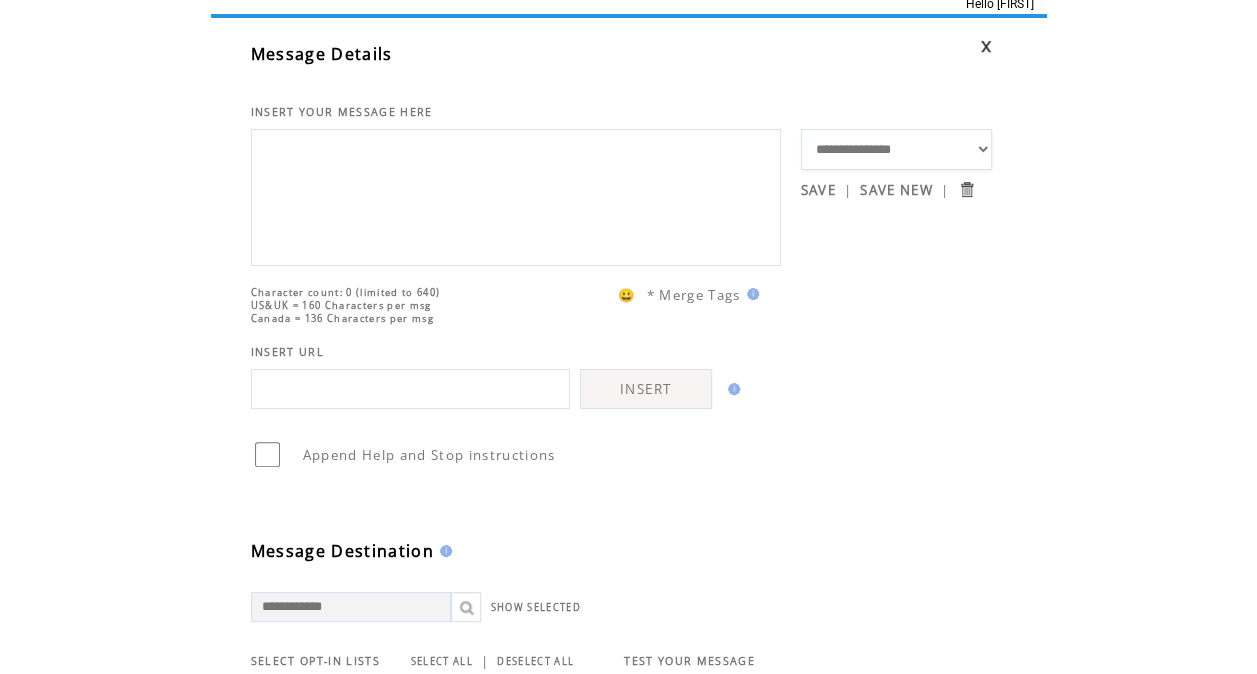 scroll, scrollTop: 88, scrollLeft: 0, axis: vertical 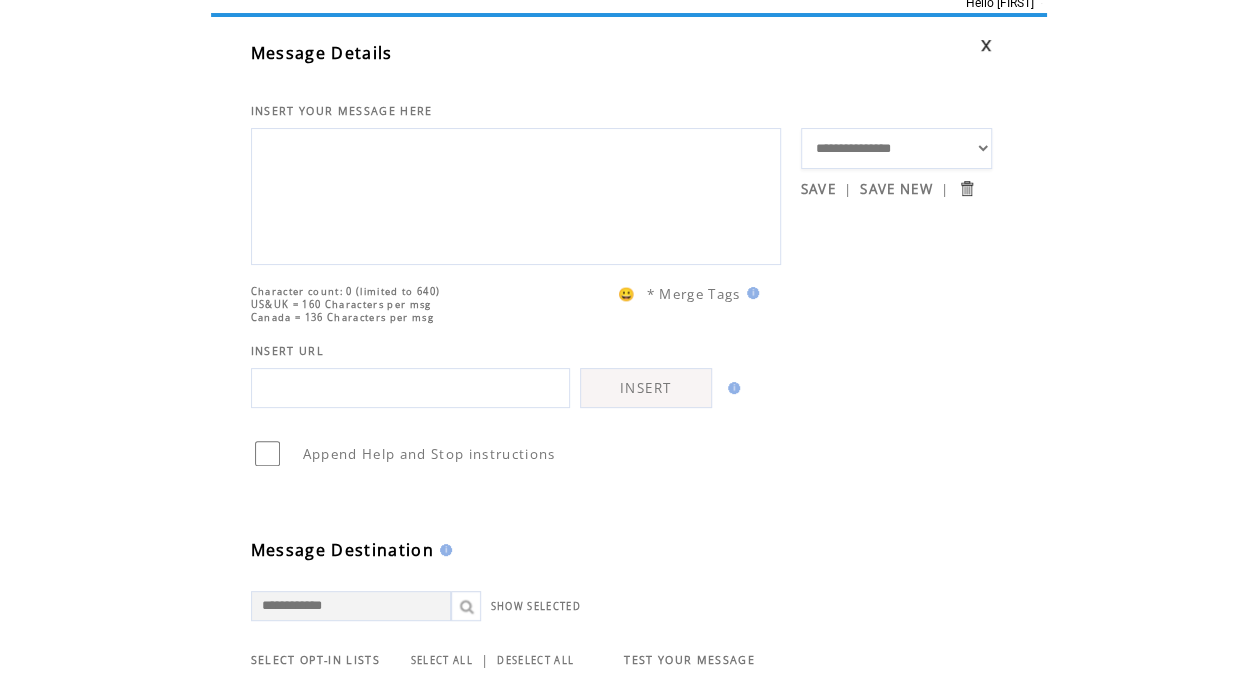 click on "**********" at bounding box center [896, 148] 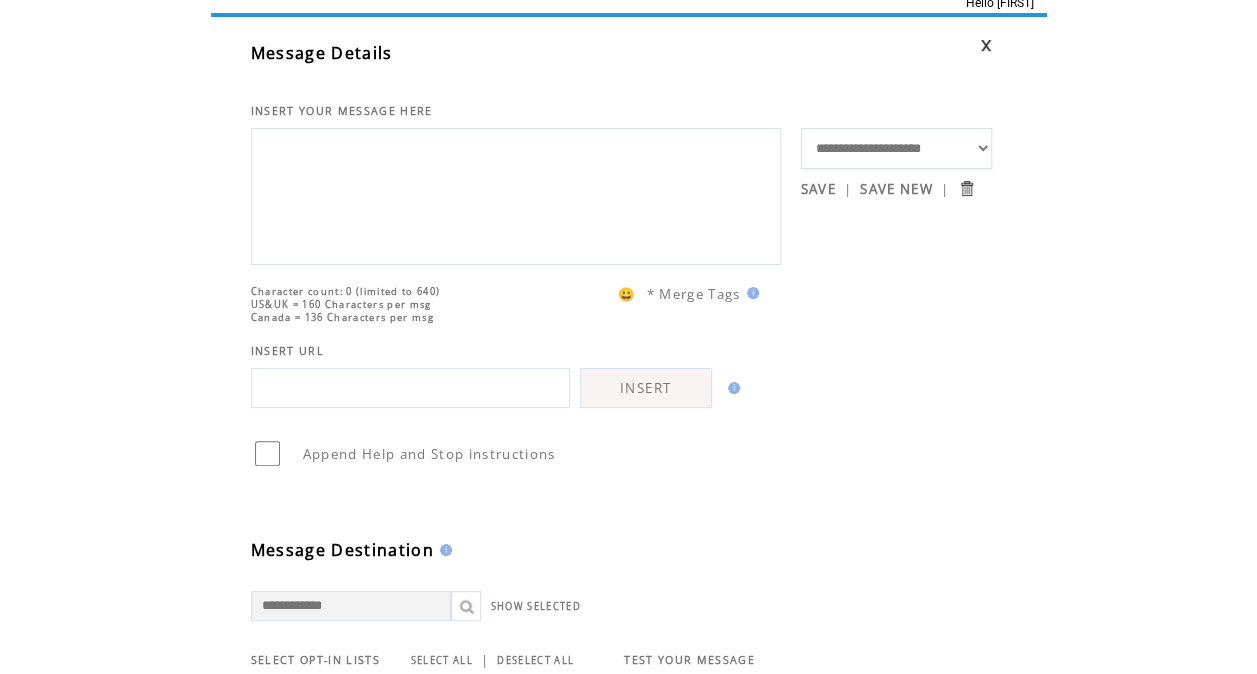 click on "**********" at bounding box center (896, 148) 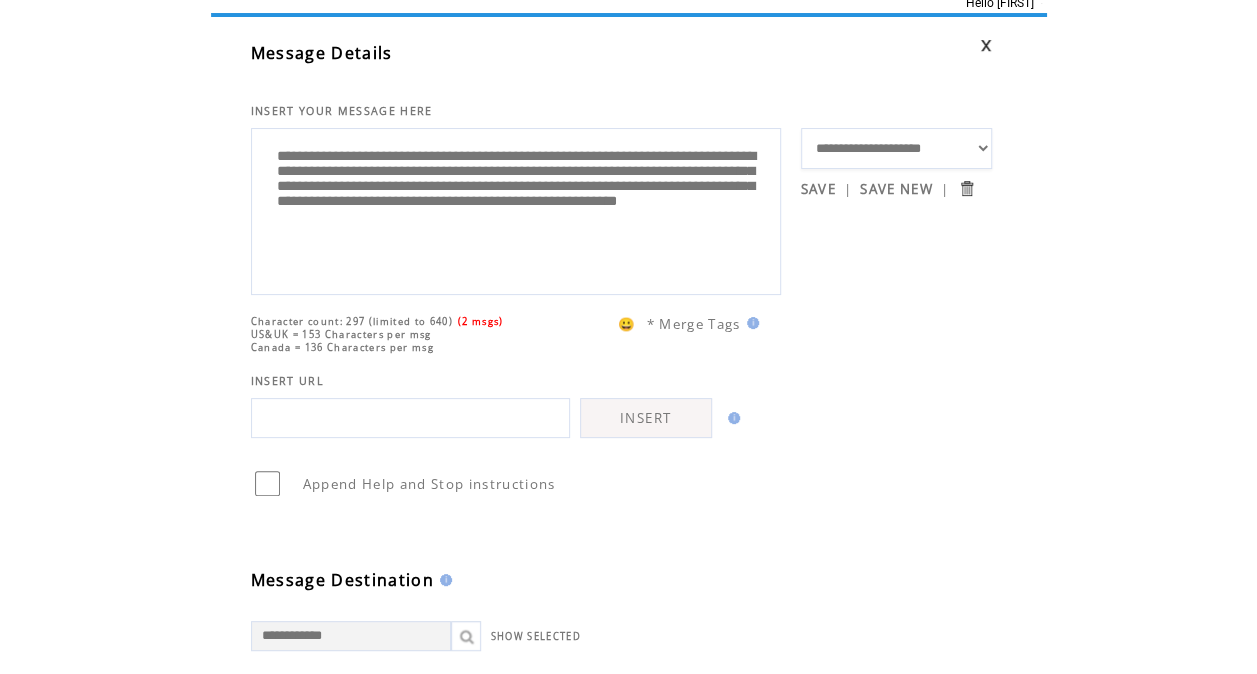 click on "**********" at bounding box center (896, 148) 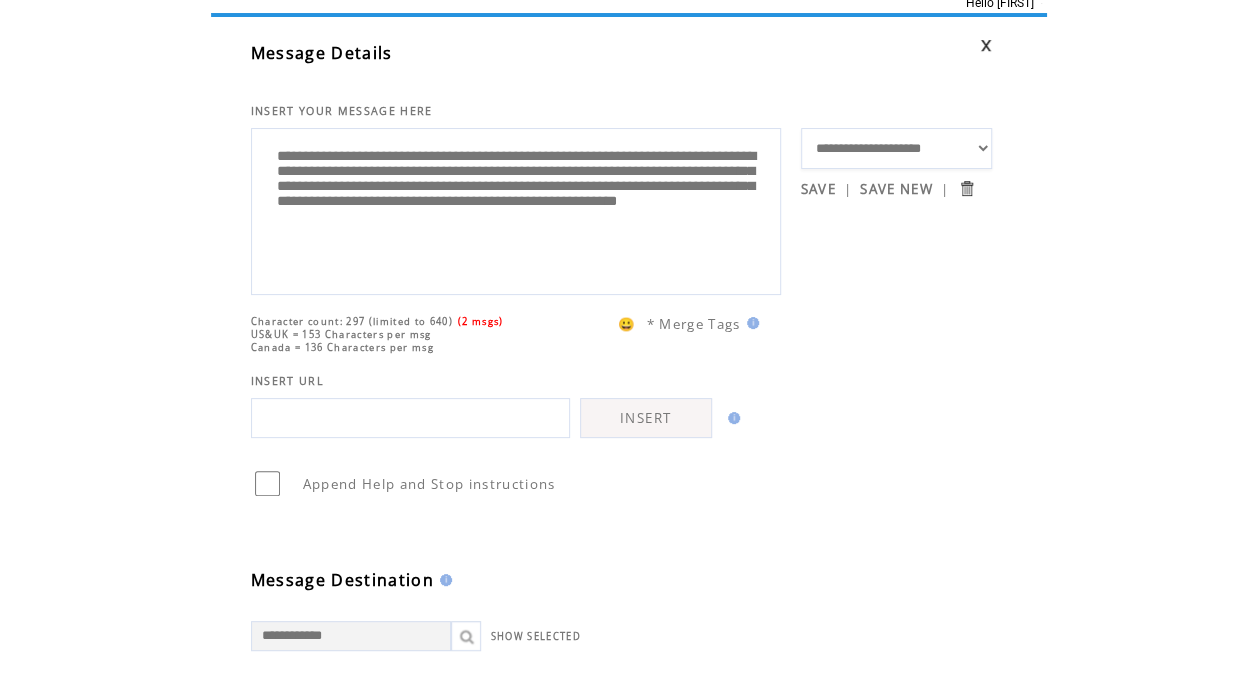 select on "**" 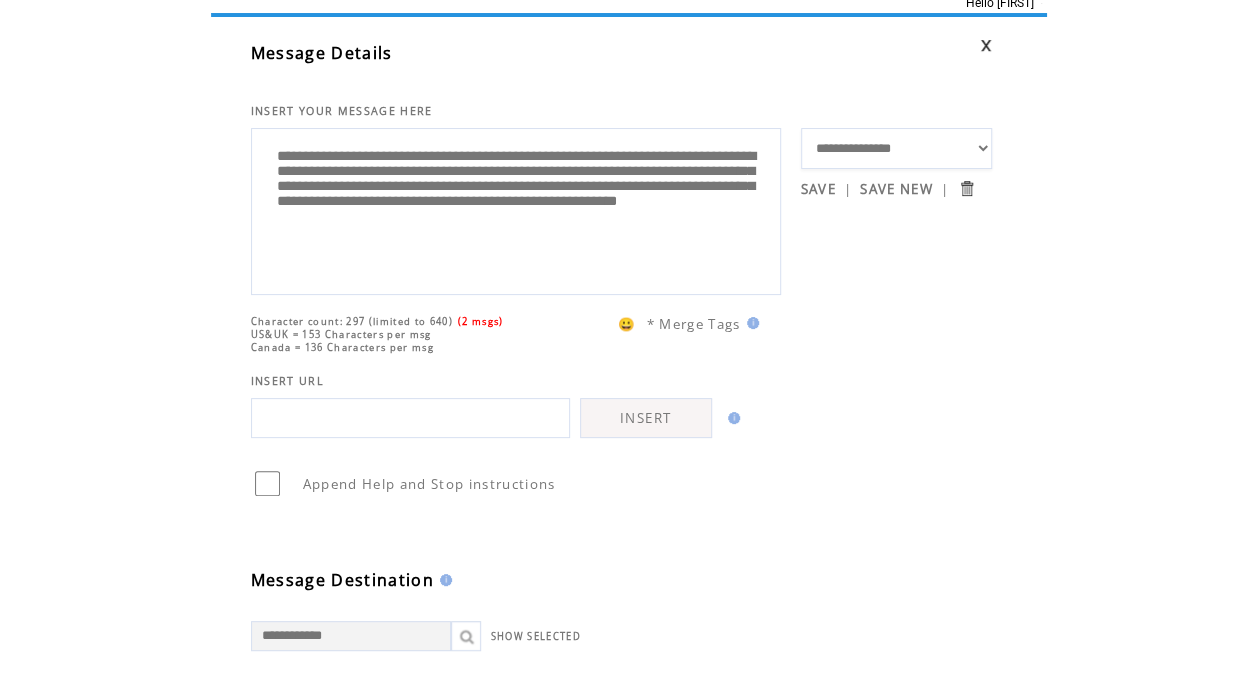 click on "**********" at bounding box center [896, 148] 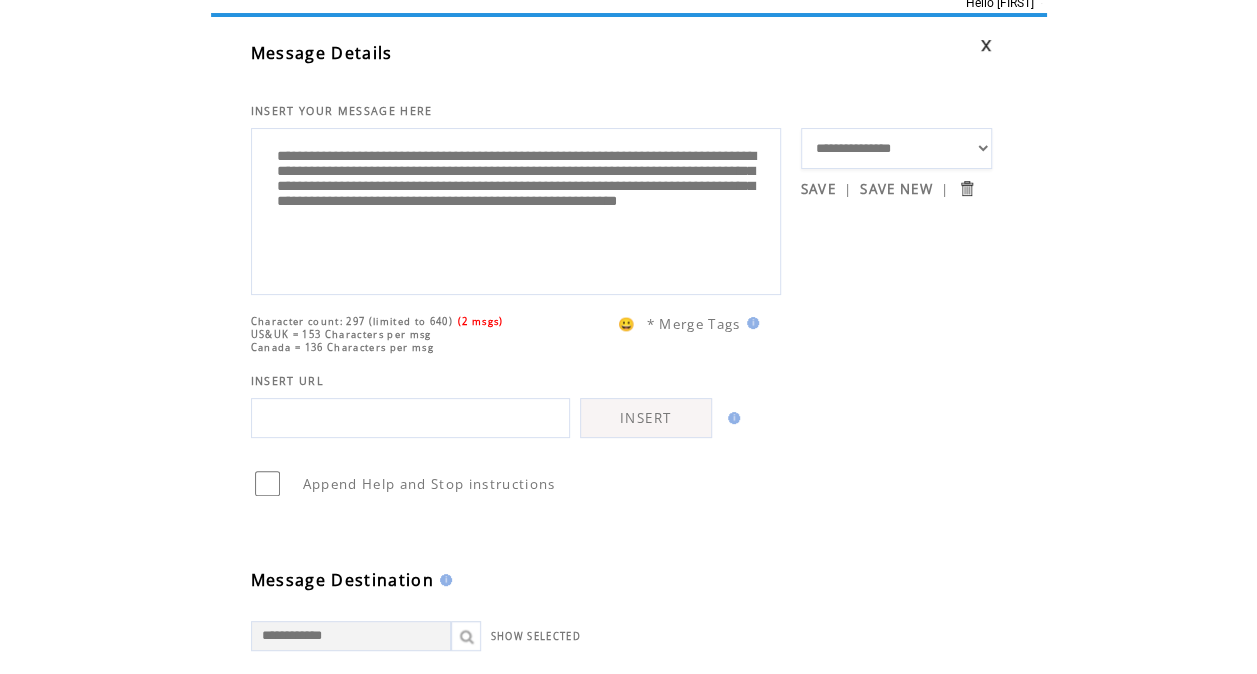 drag, startPoint x: 608, startPoint y: 262, endPoint x: 146, endPoint y: 84, distance: 495.10403 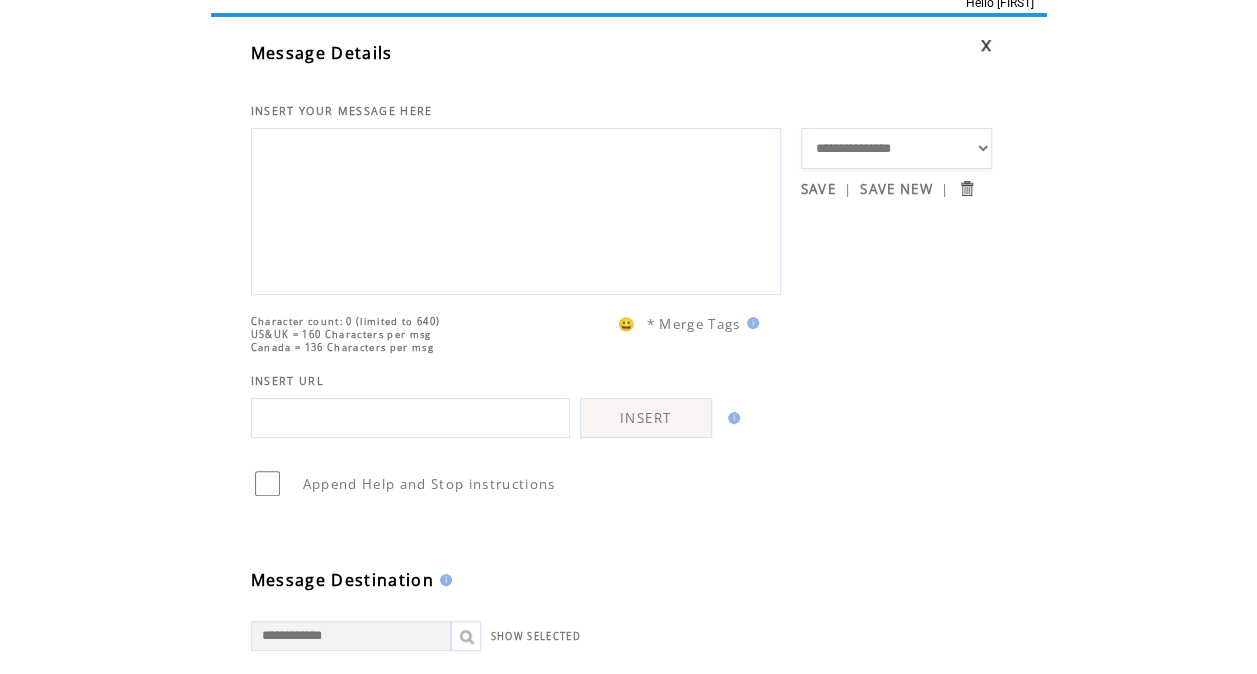 type 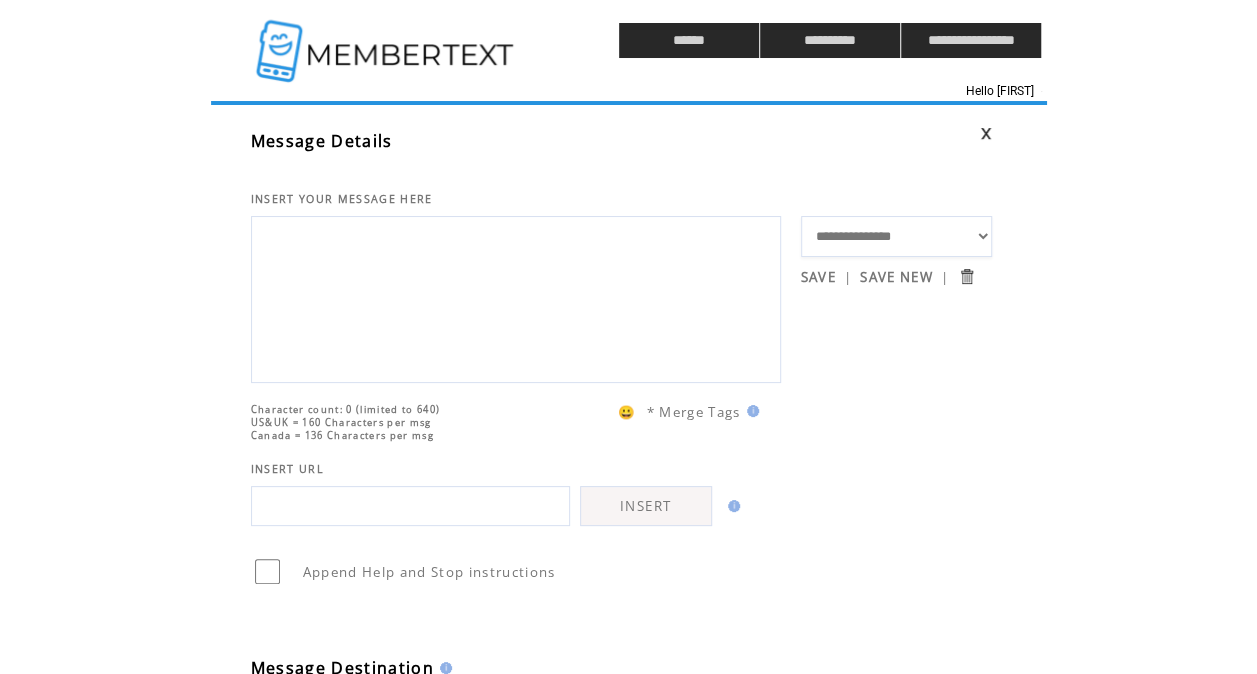 click on "**********" at bounding box center [896, 236] 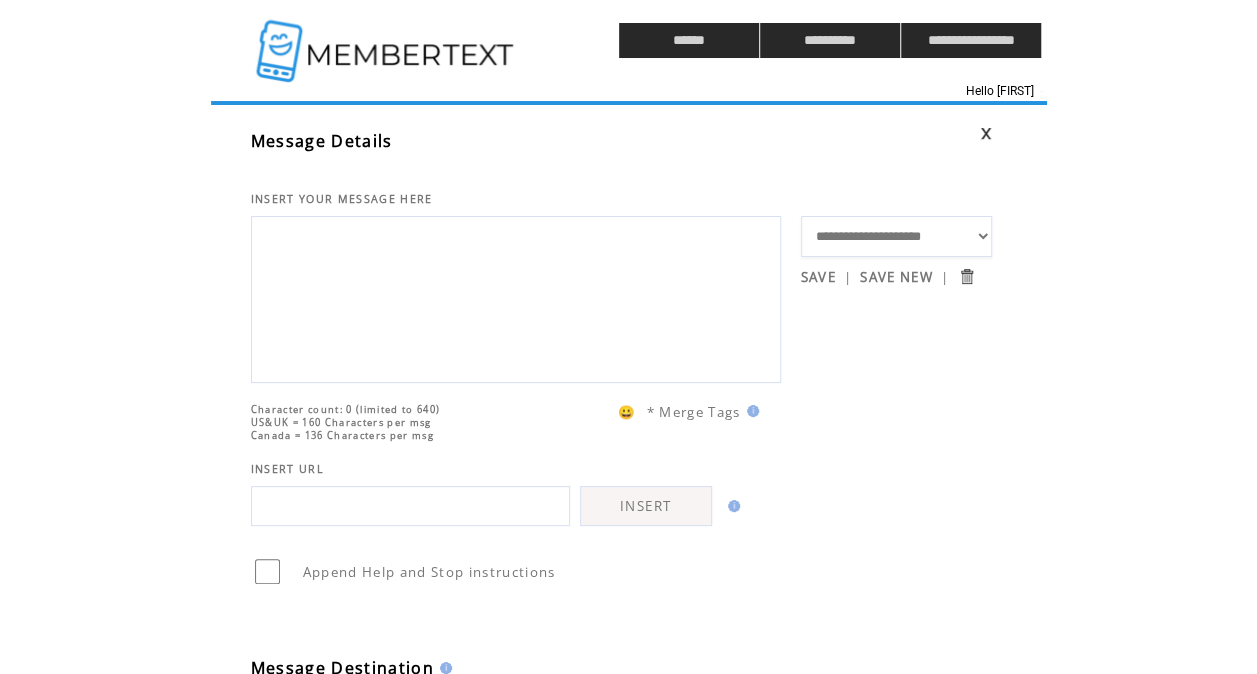 click on "**********" at bounding box center [896, 236] 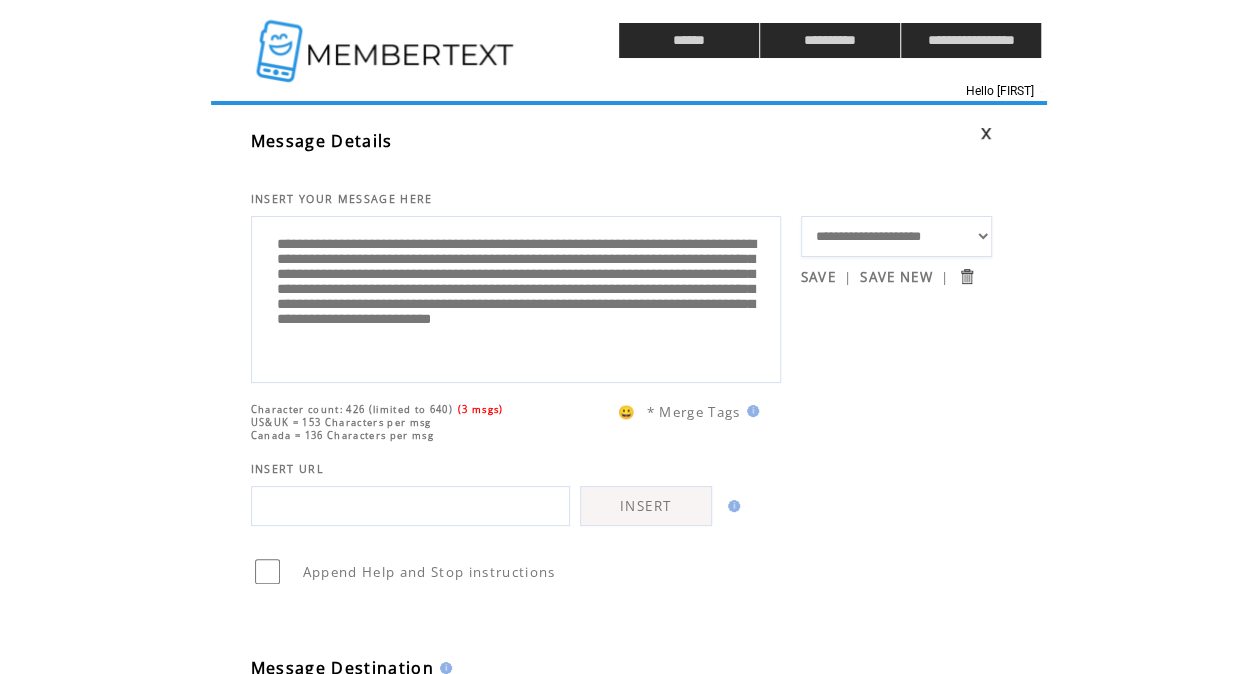 scroll, scrollTop: 48, scrollLeft: 0, axis: vertical 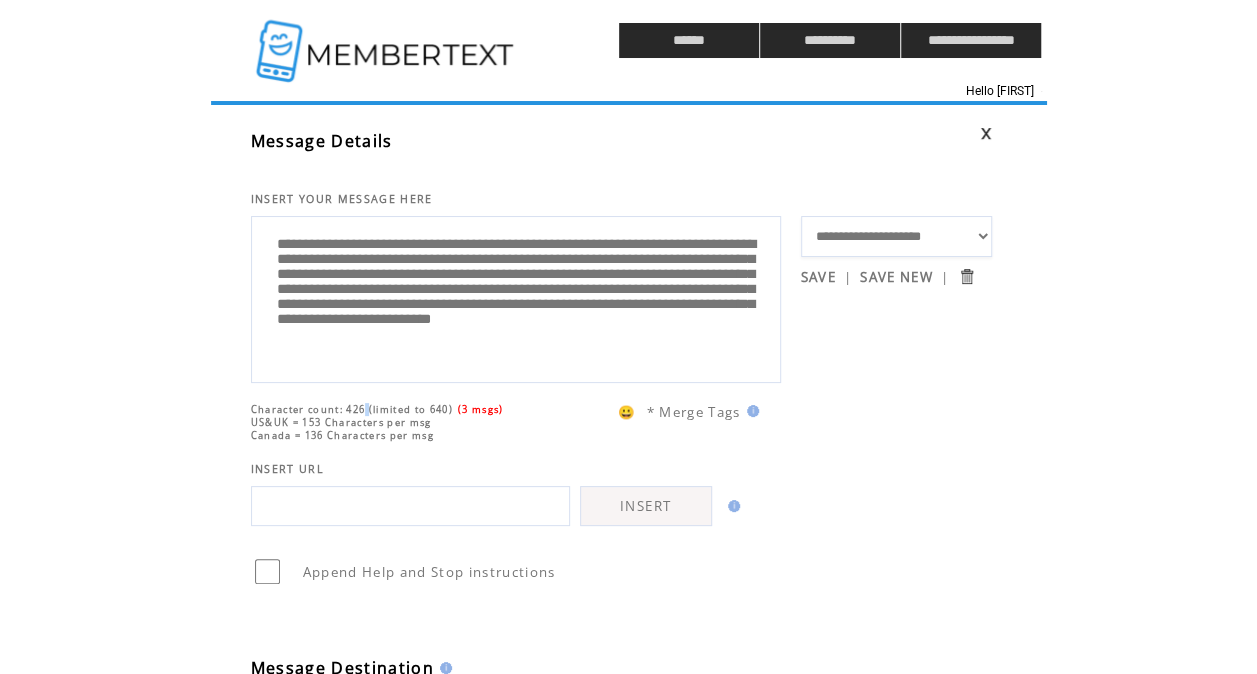 click on "Character count: 426 (limited to 640)" at bounding box center [352, 409] 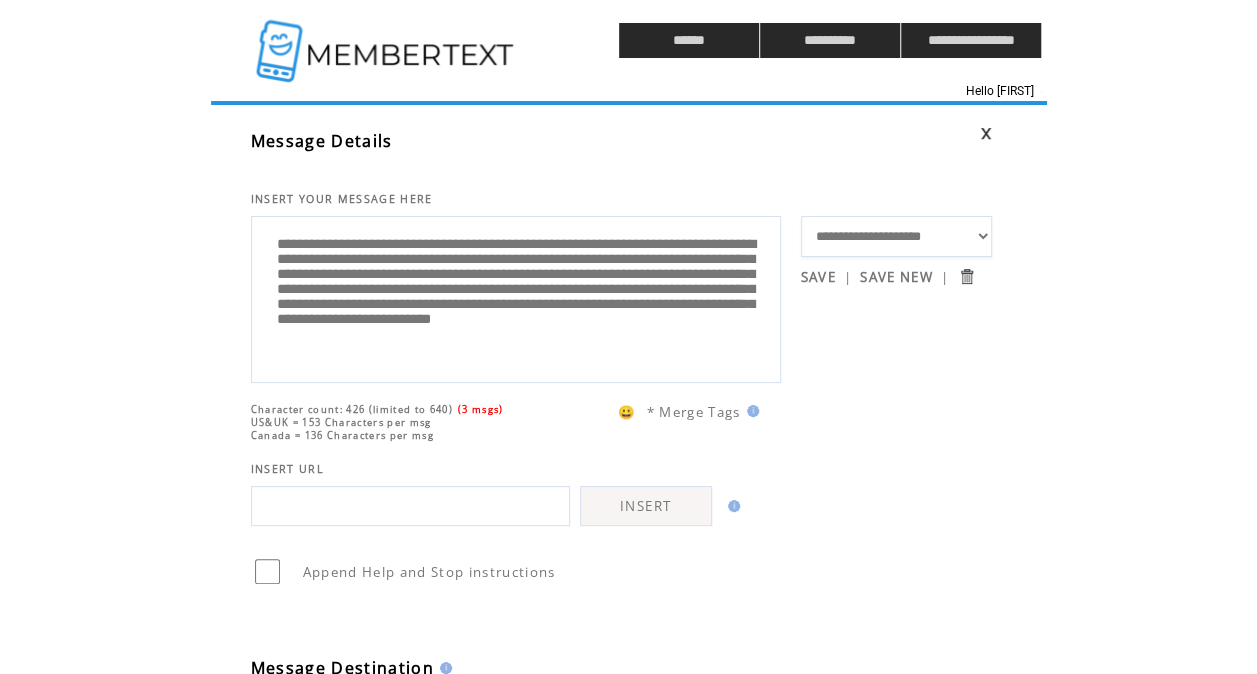 click on "Character count: 426 (limited to 640)" at bounding box center [352, 409] 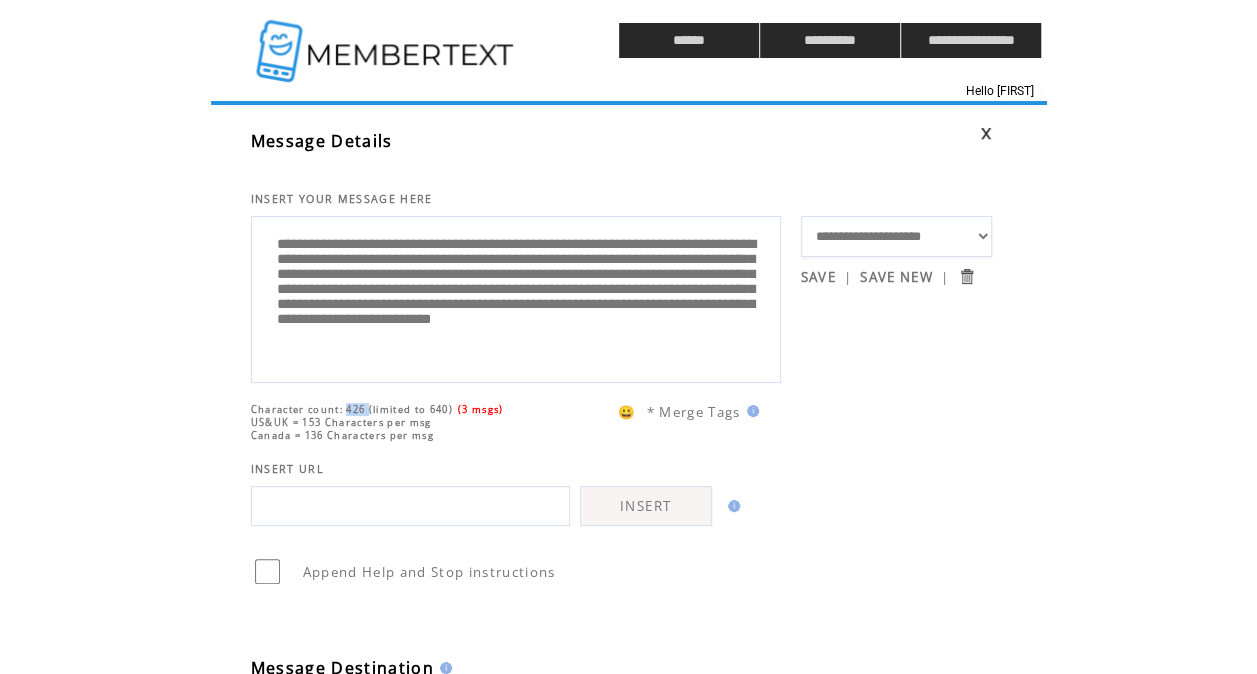 click on "Character count: 426 (limited to 640)" at bounding box center [352, 409] 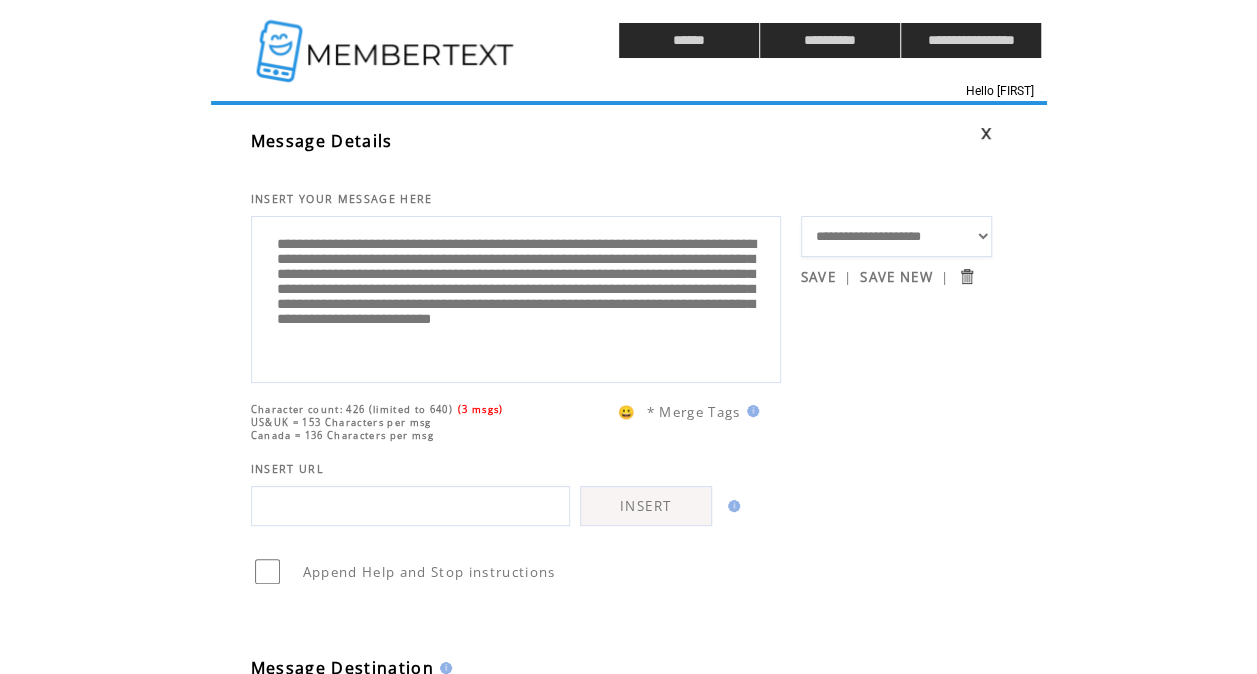 drag, startPoint x: 356, startPoint y: 412, endPoint x: 507, endPoint y: 418, distance: 151.11916 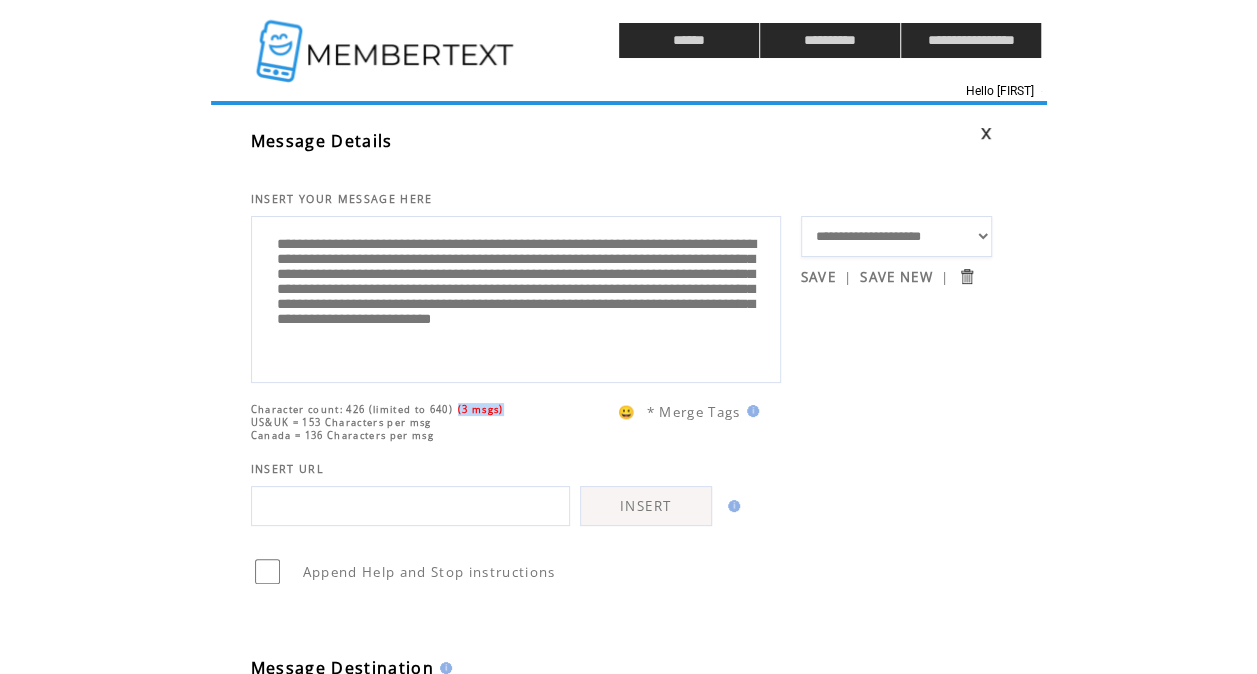 drag, startPoint x: 508, startPoint y: 413, endPoint x: 462, endPoint y: 412, distance: 46.010868 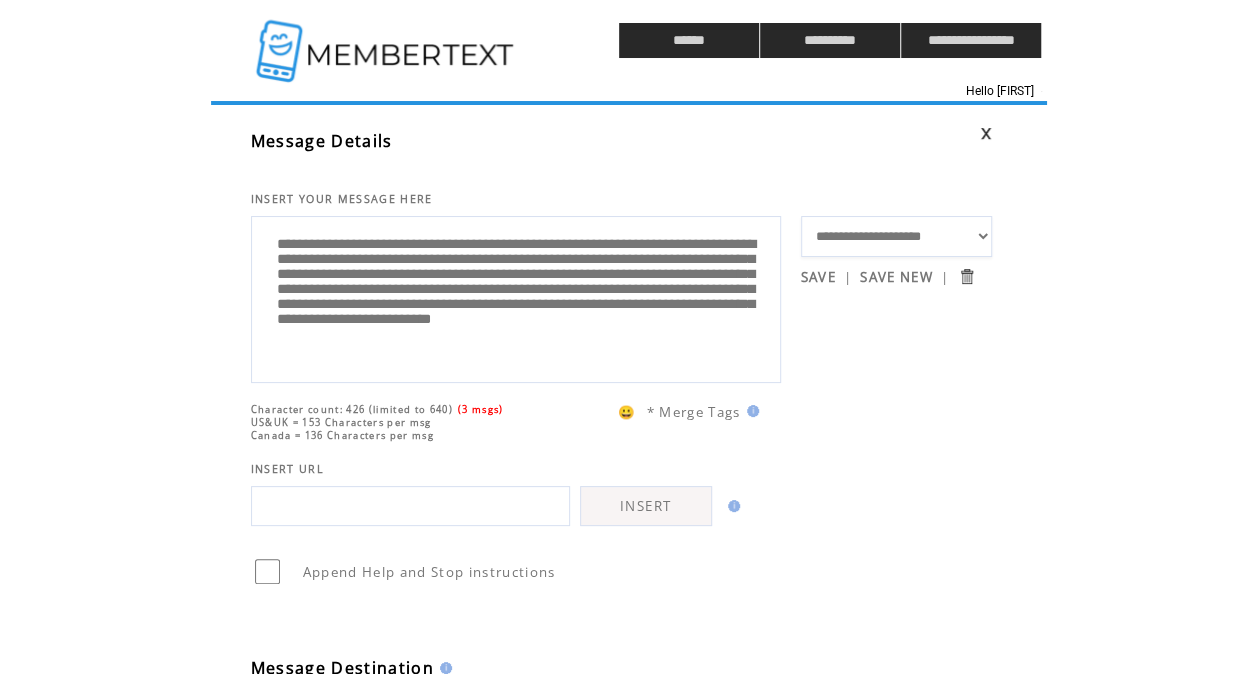 drag, startPoint x: 462, startPoint y: 412, endPoint x: 530, endPoint y: 420, distance: 68.46897 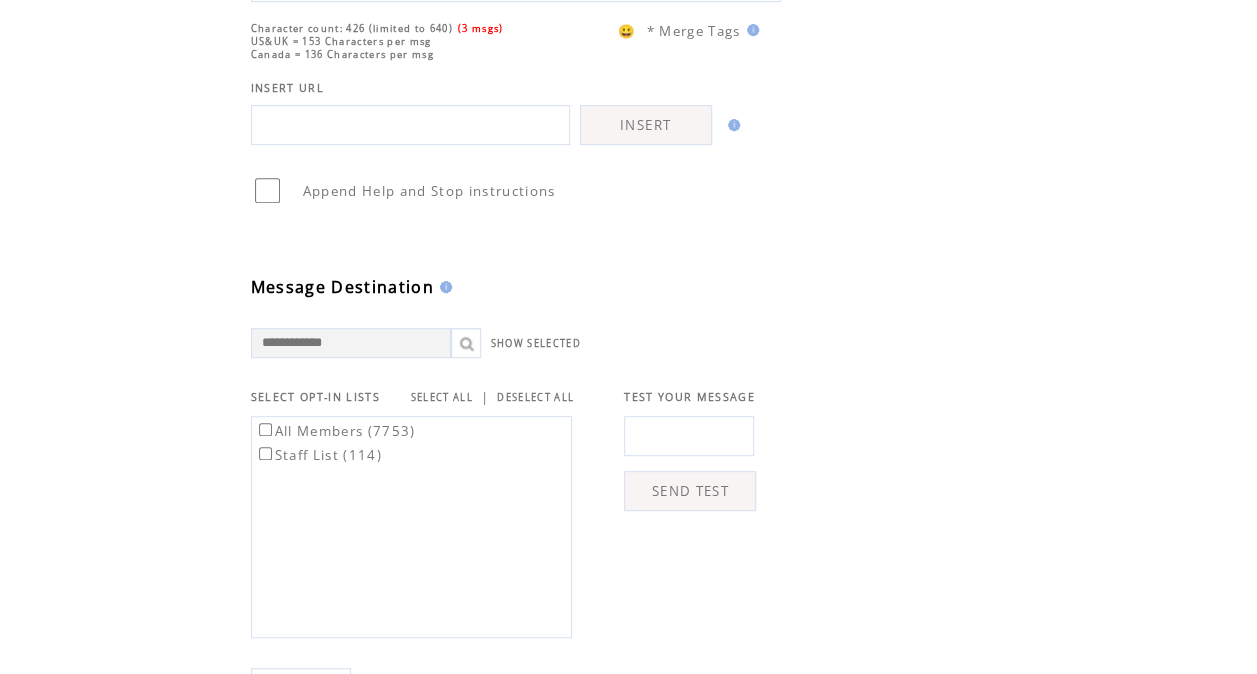 scroll, scrollTop: 382, scrollLeft: 0, axis: vertical 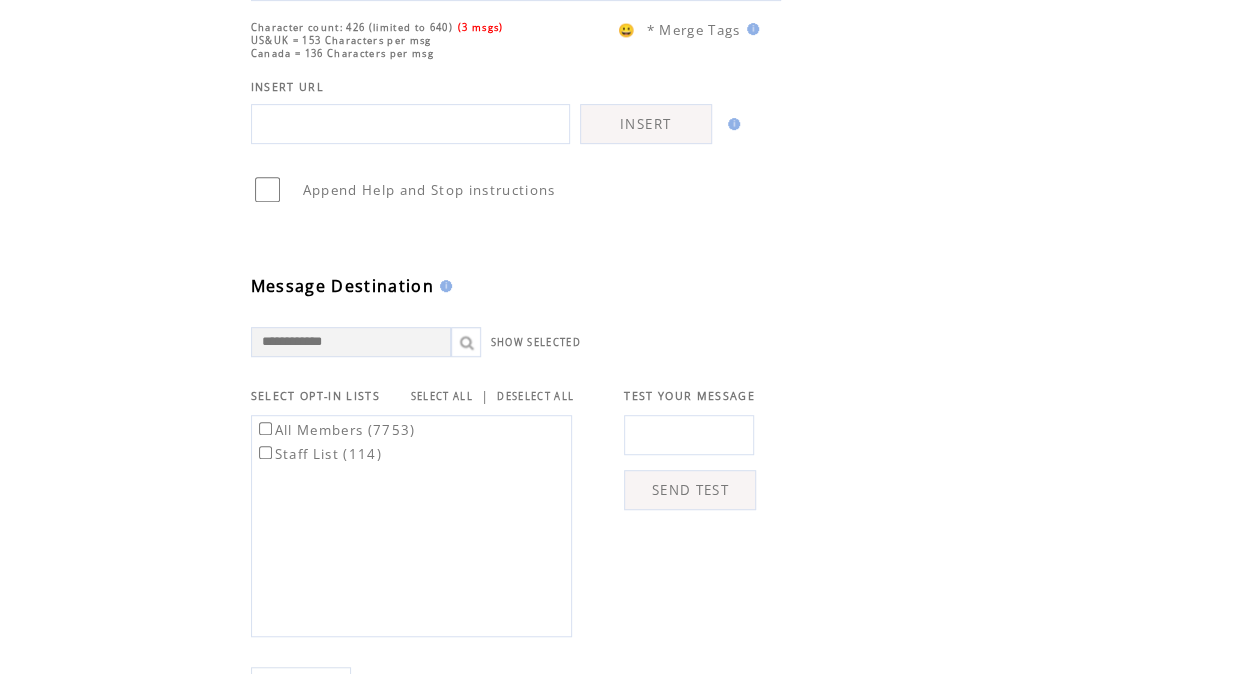 click on "All Members (7753)" at bounding box center (335, 430) 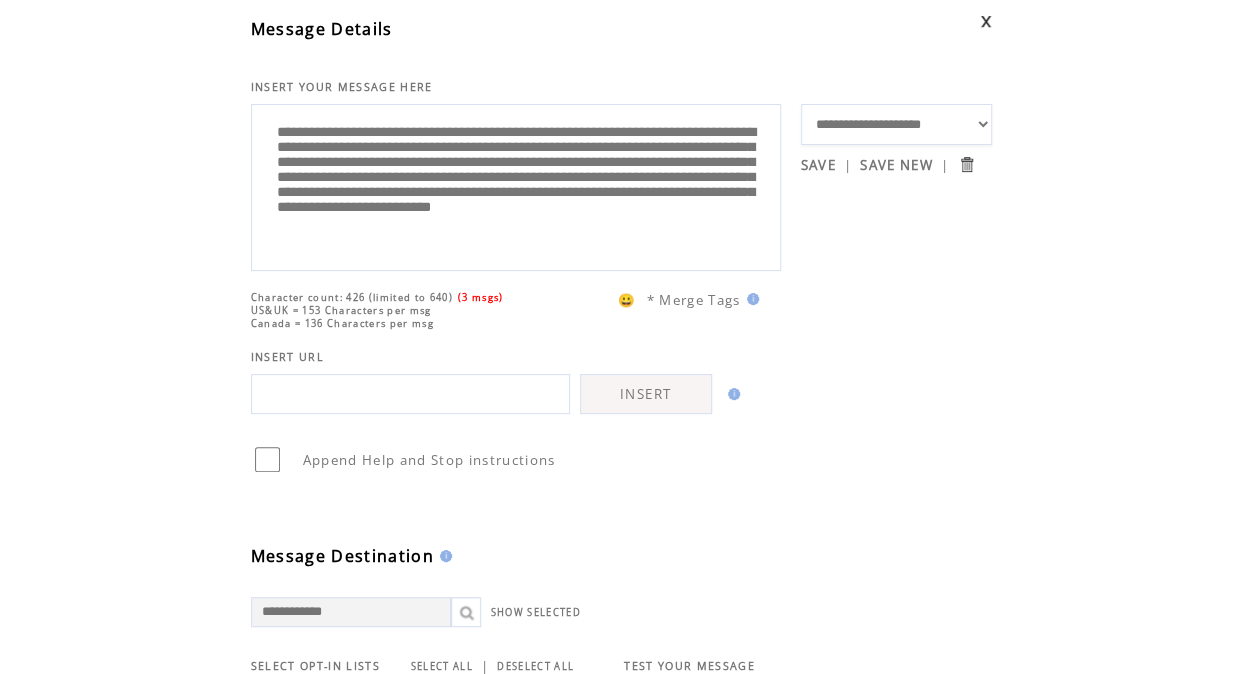 scroll, scrollTop: 100, scrollLeft: 0, axis: vertical 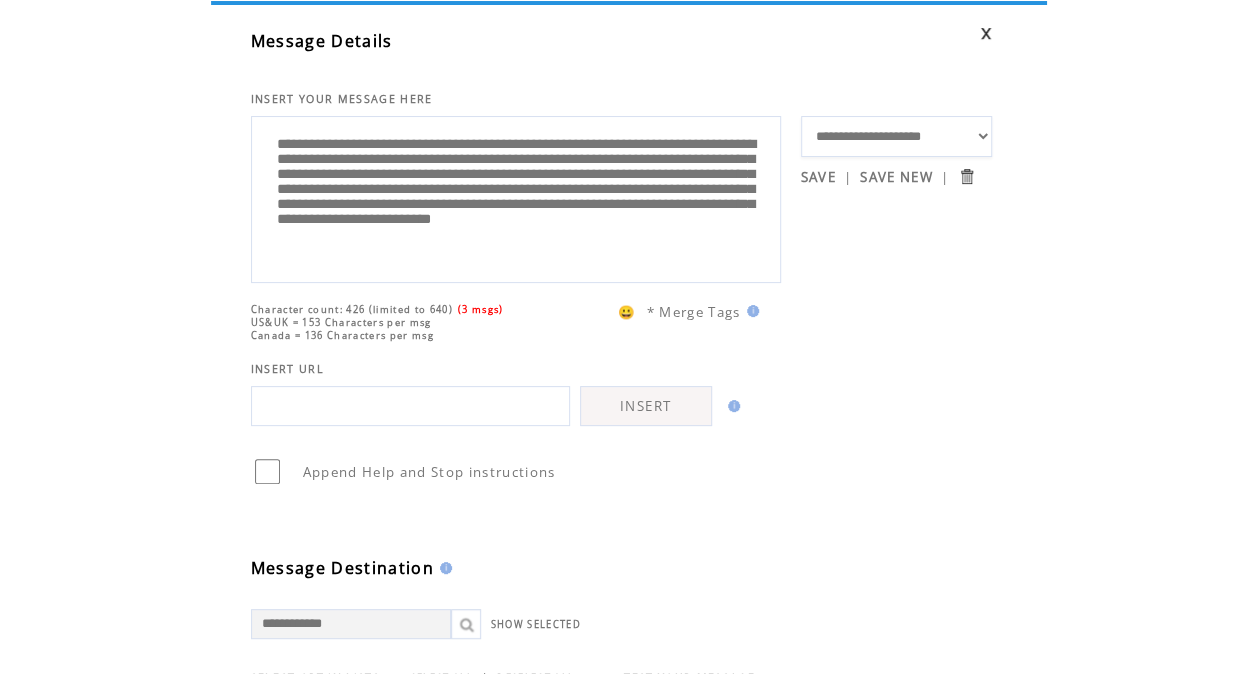 click on "**********" at bounding box center (896, 194) 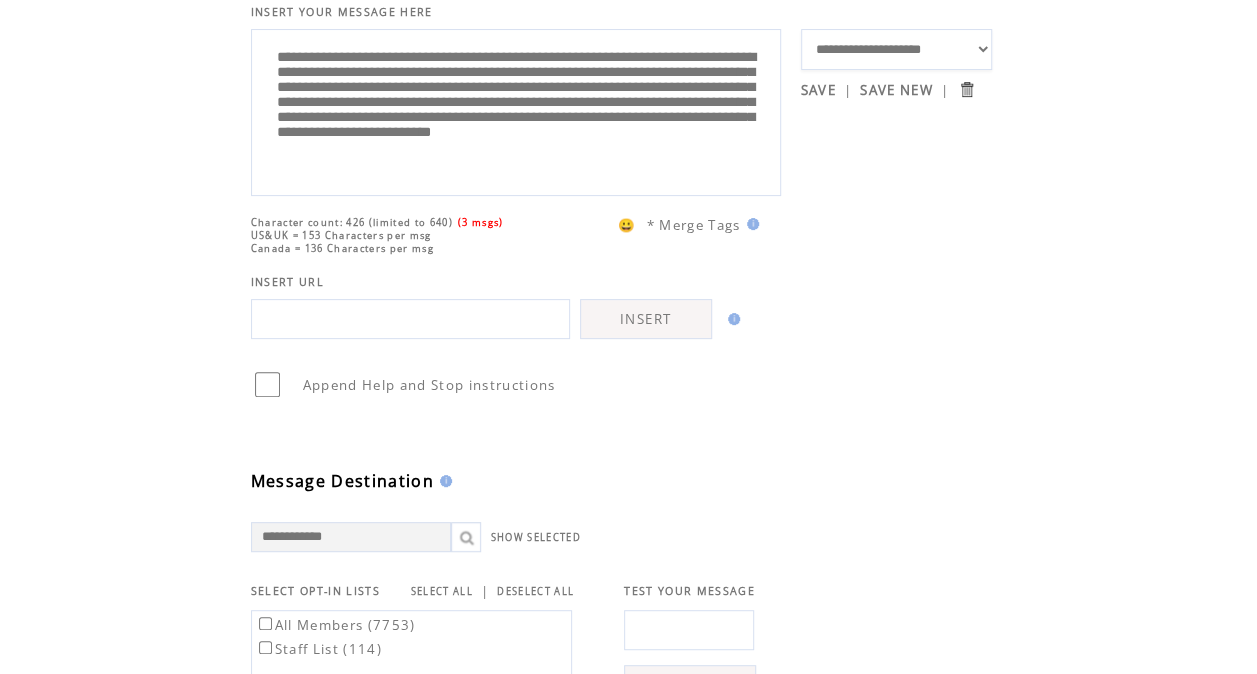 scroll, scrollTop: 155, scrollLeft: 0, axis: vertical 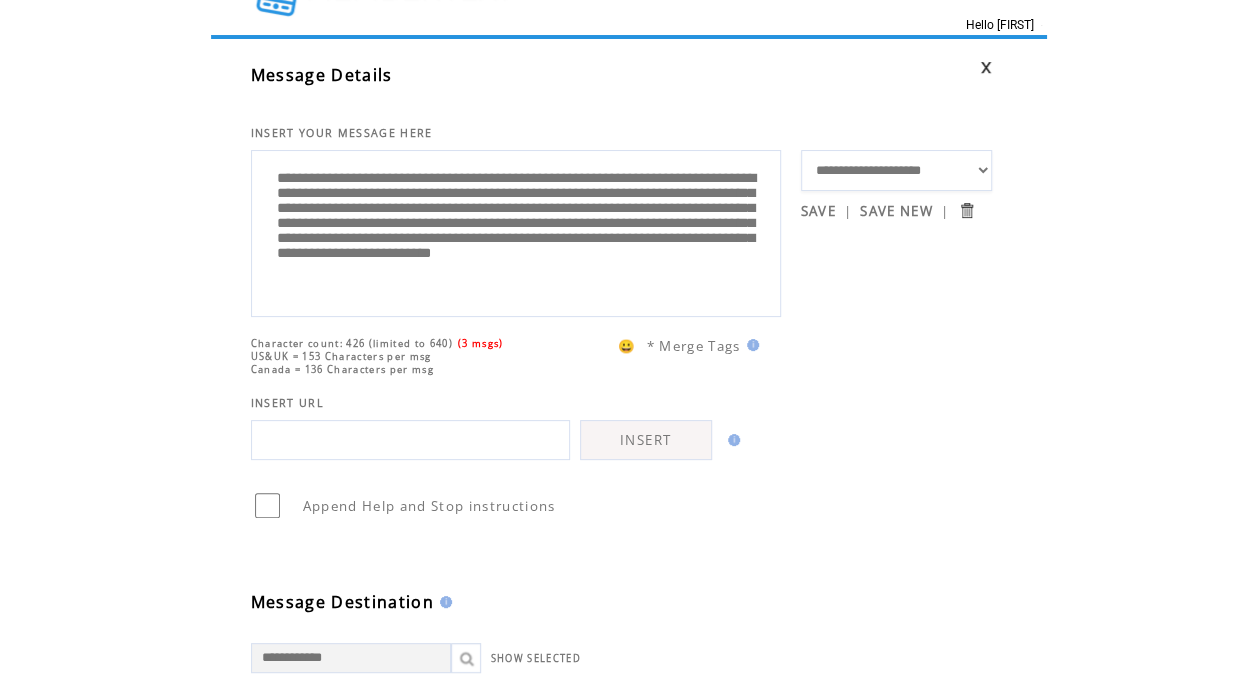 drag, startPoint x: 517, startPoint y: 202, endPoint x: 37, endPoint y: 0, distance: 520.7725 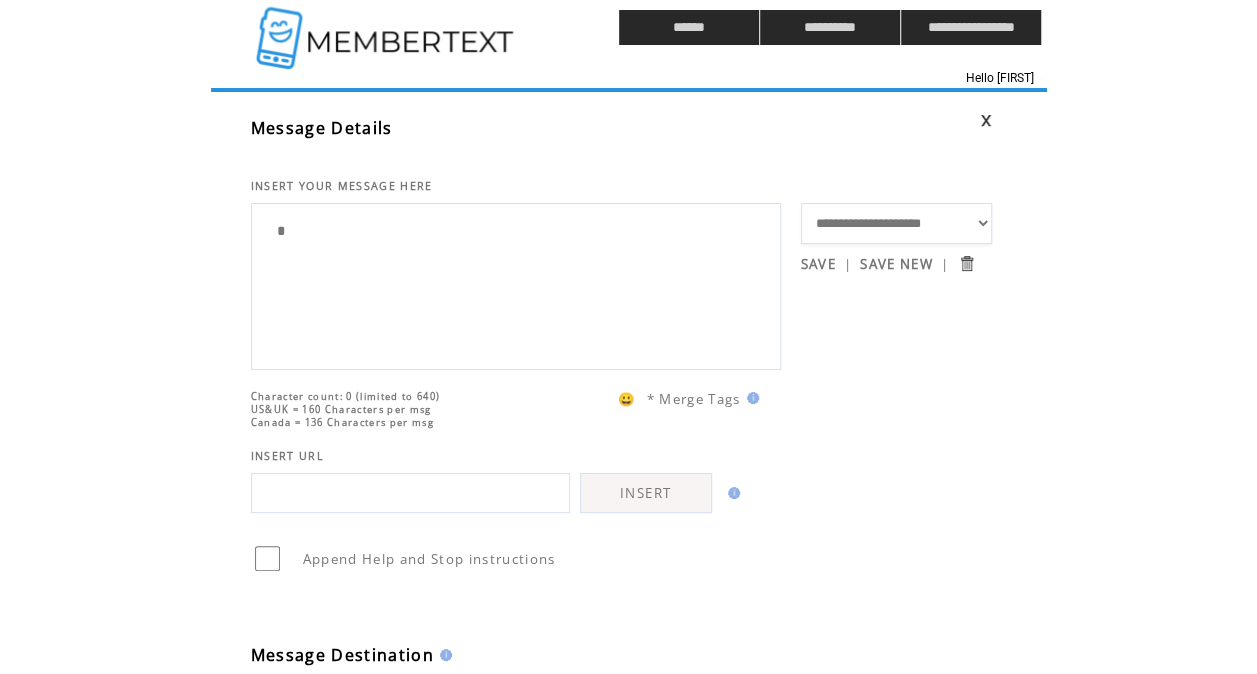 click on "**********" at bounding box center [516, 284] 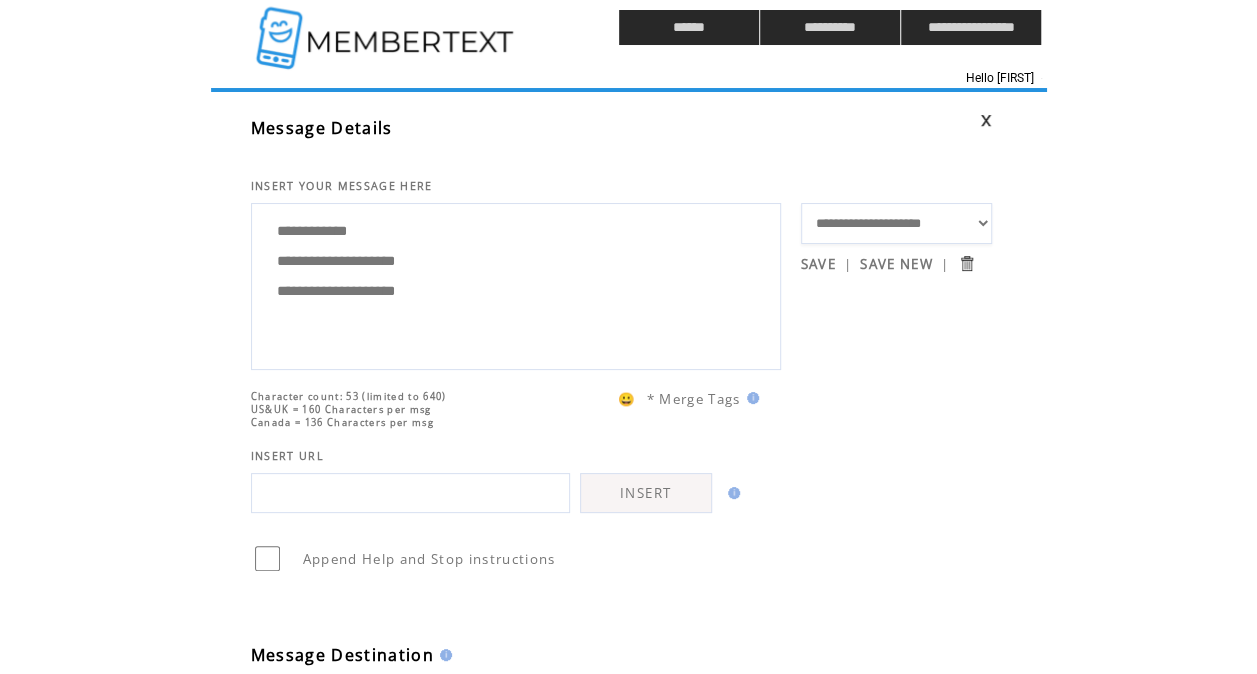 type on "**********" 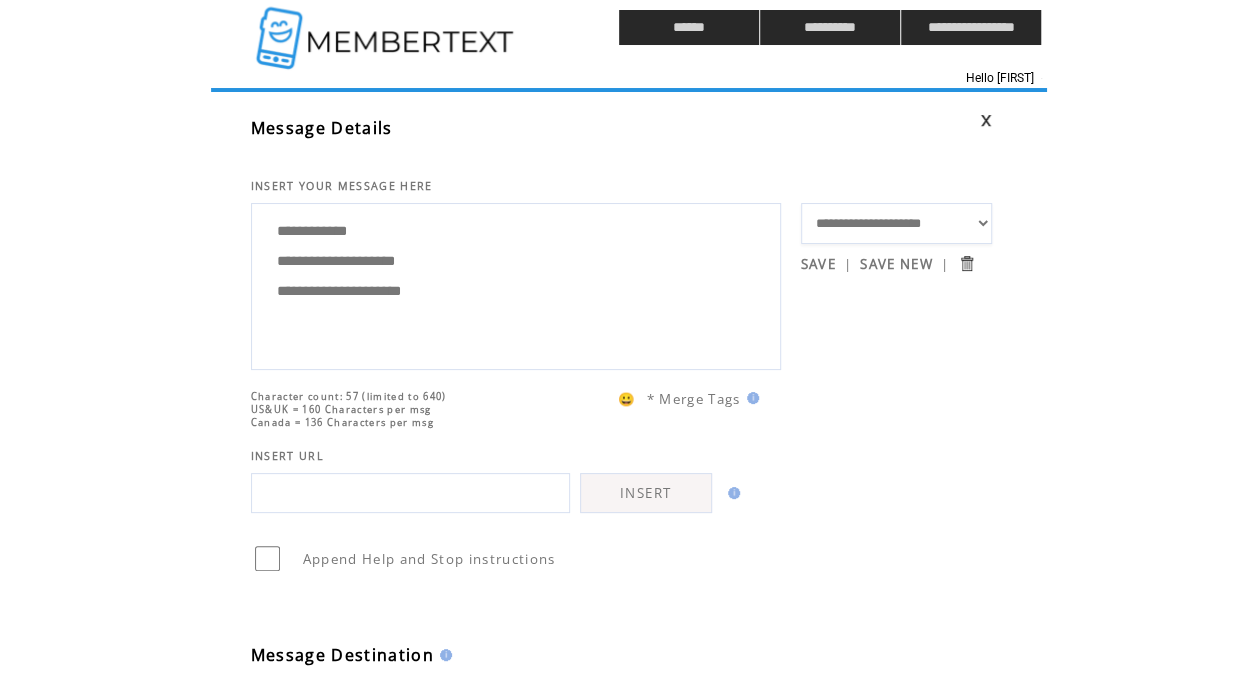 click on "**********" at bounding box center [516, 284] 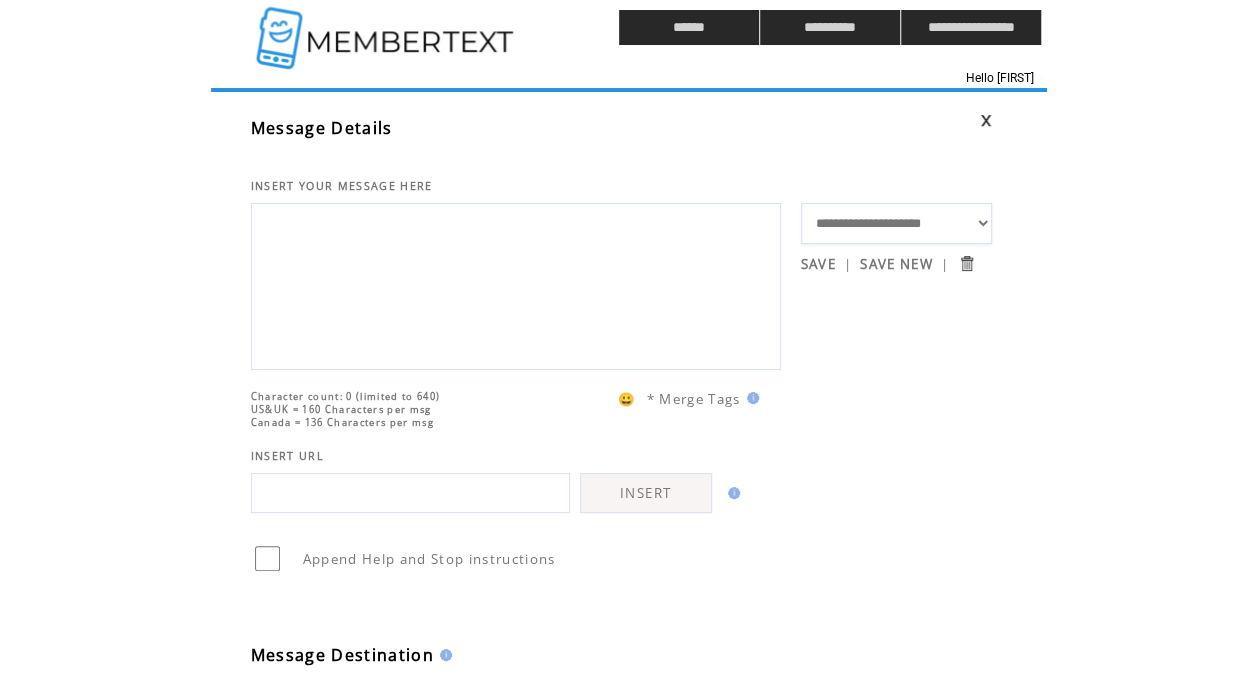 type 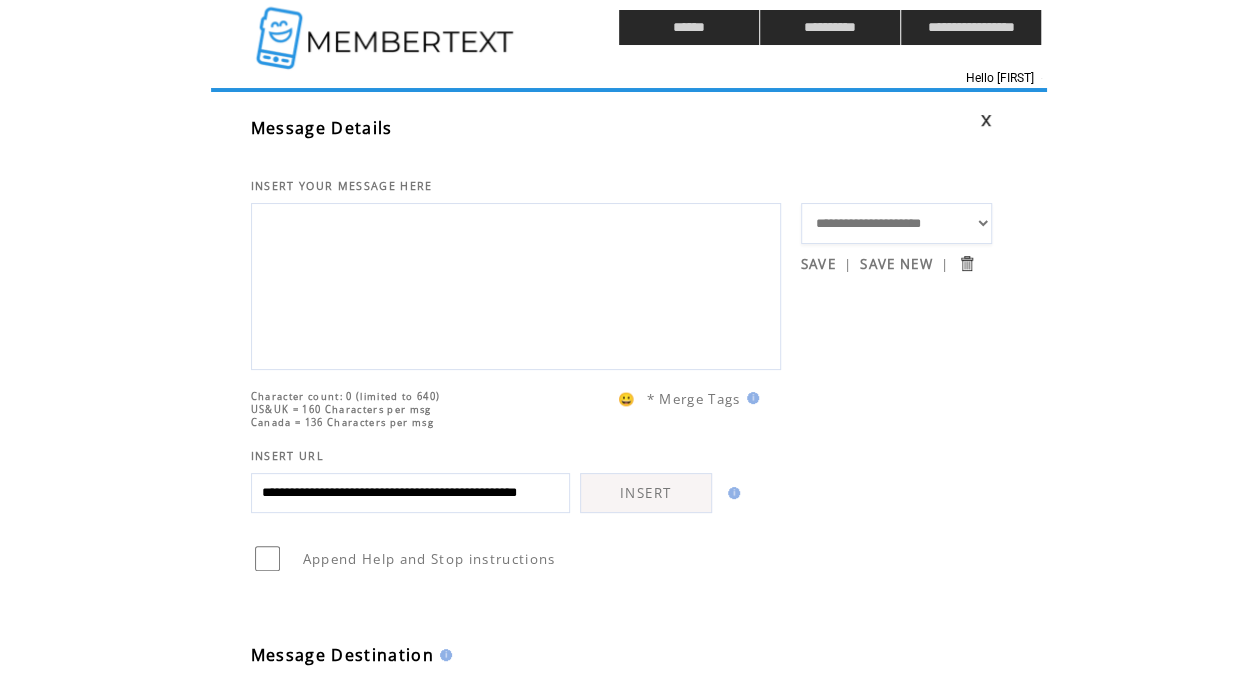 scroll, scrollTop: 0, scrollLeft: 108, axis: horizontal 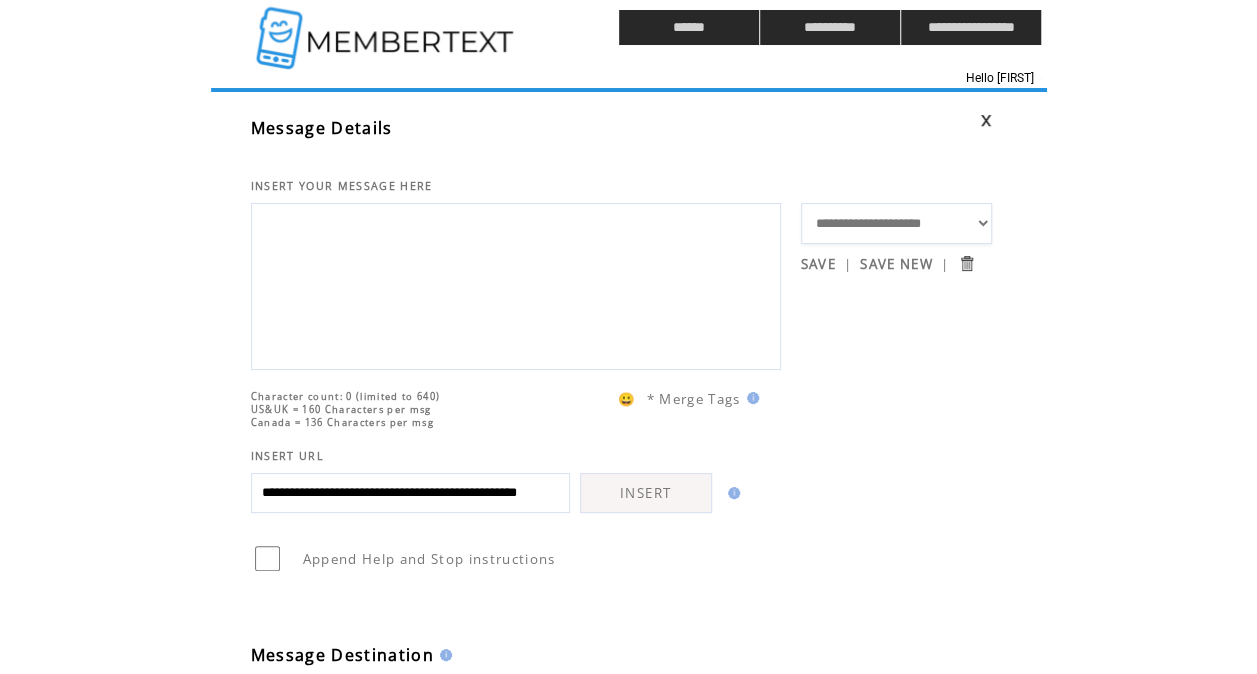 type on "**********" 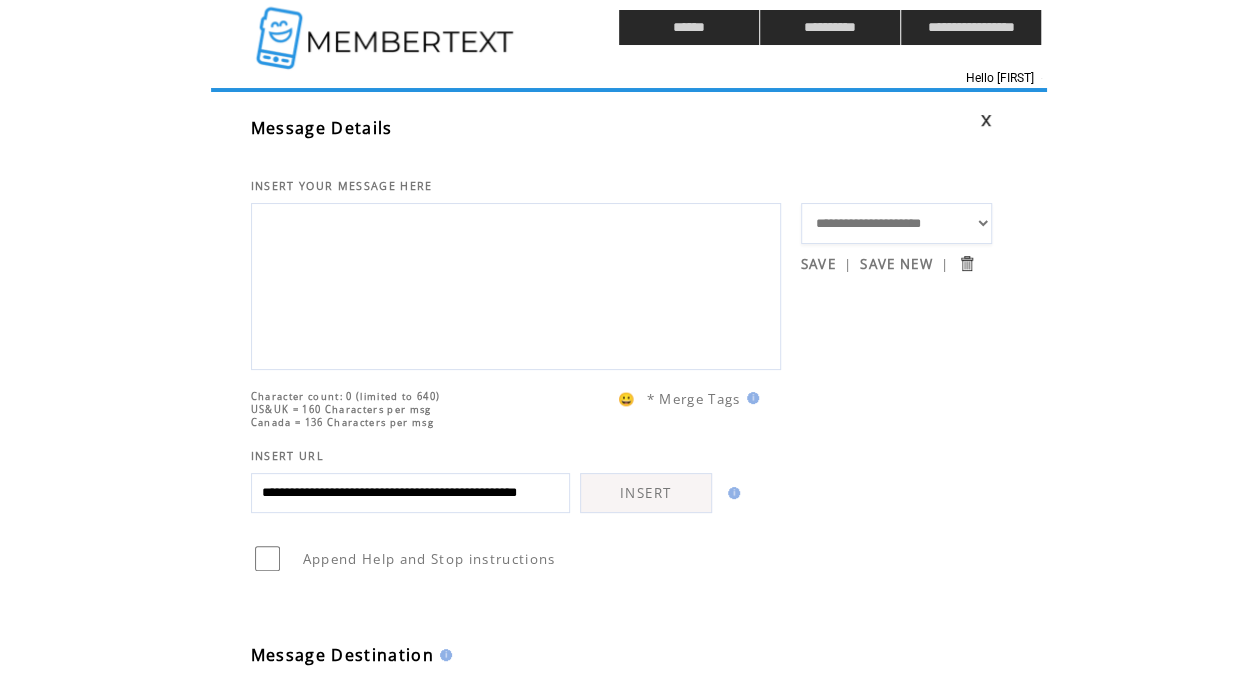 click on "INSERT" at bounding box center [646, 493] 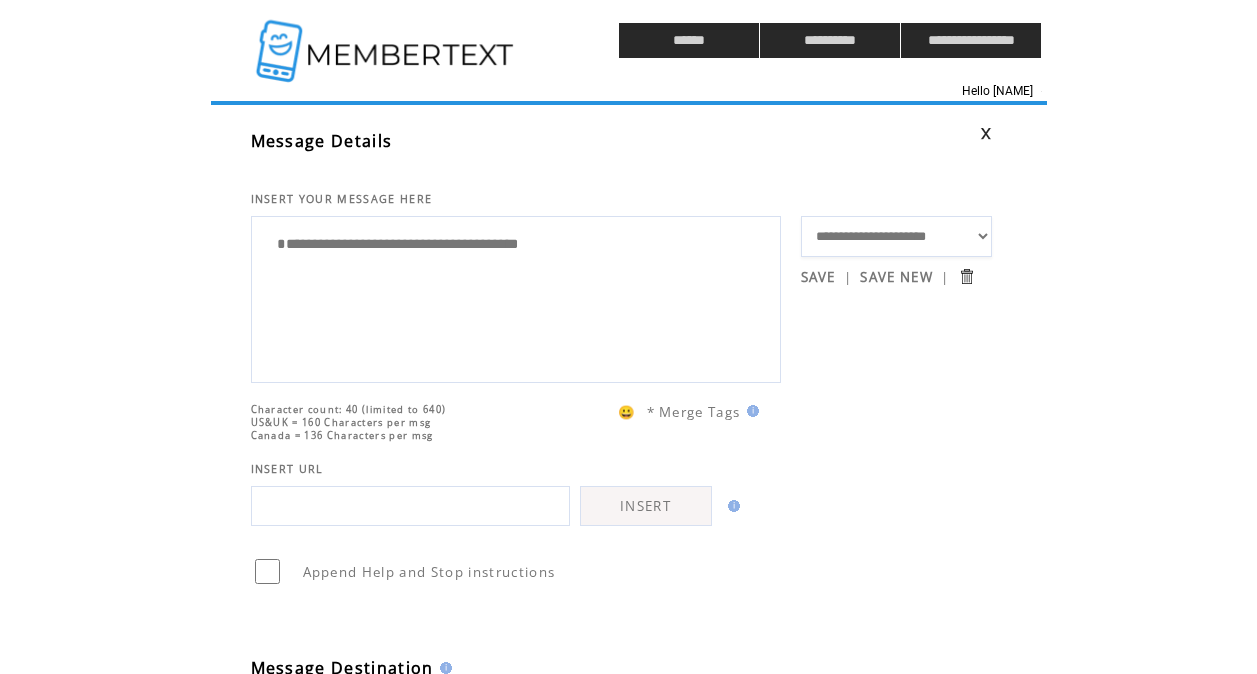scroll, scrollTop: 0, scrollLeft: 0, axis: both 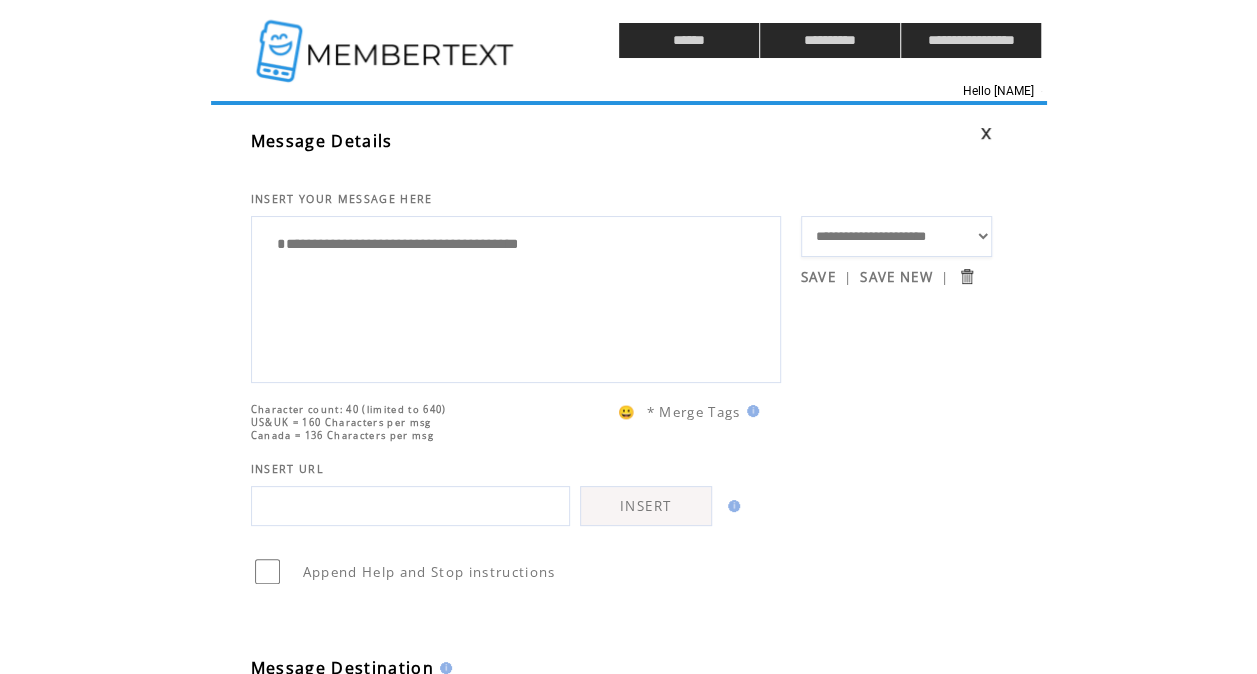 click on "Character count: 40 (limited to 640)" at bounding box center [349, 409] 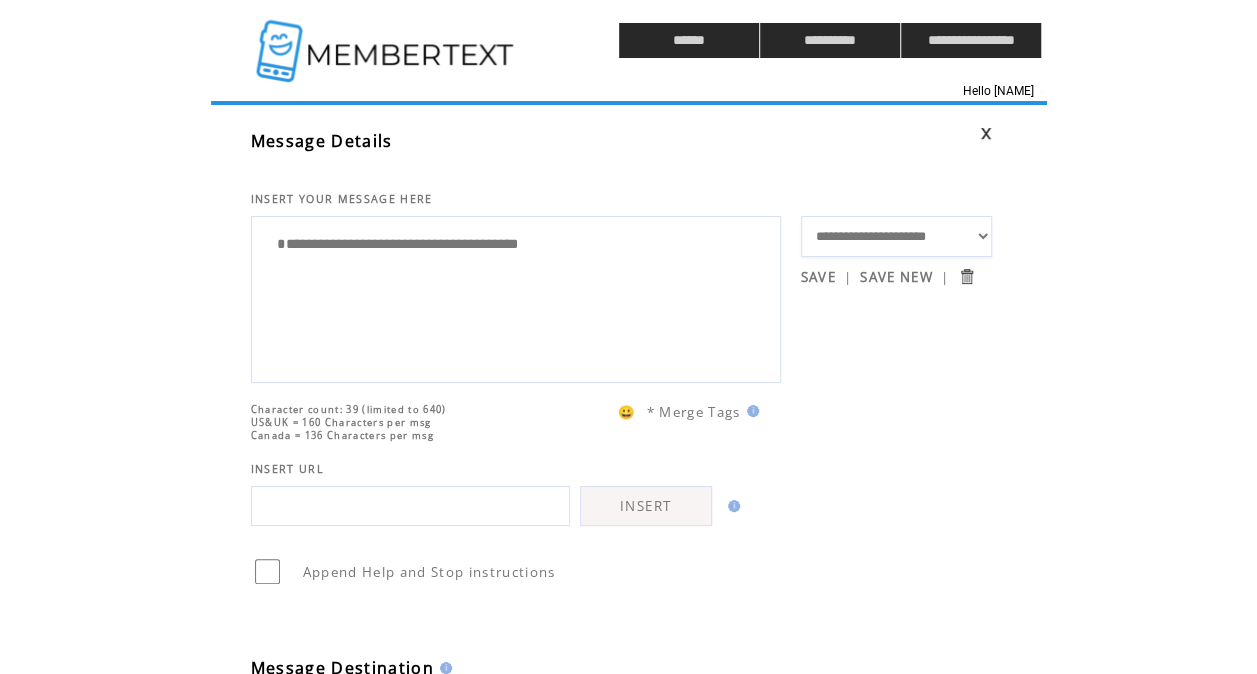 drag, startPoint x: 674, startPoint y: 254, endPoint x: 264, endPoint y: 200, distance: 413.5408 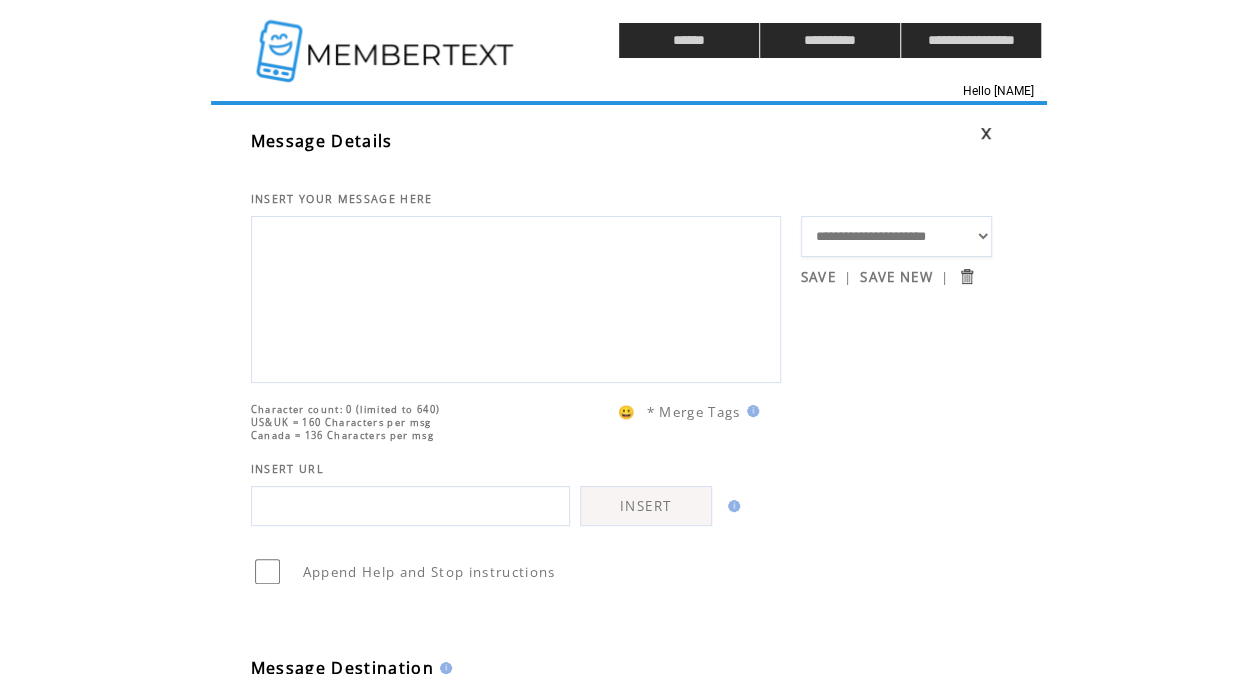 type 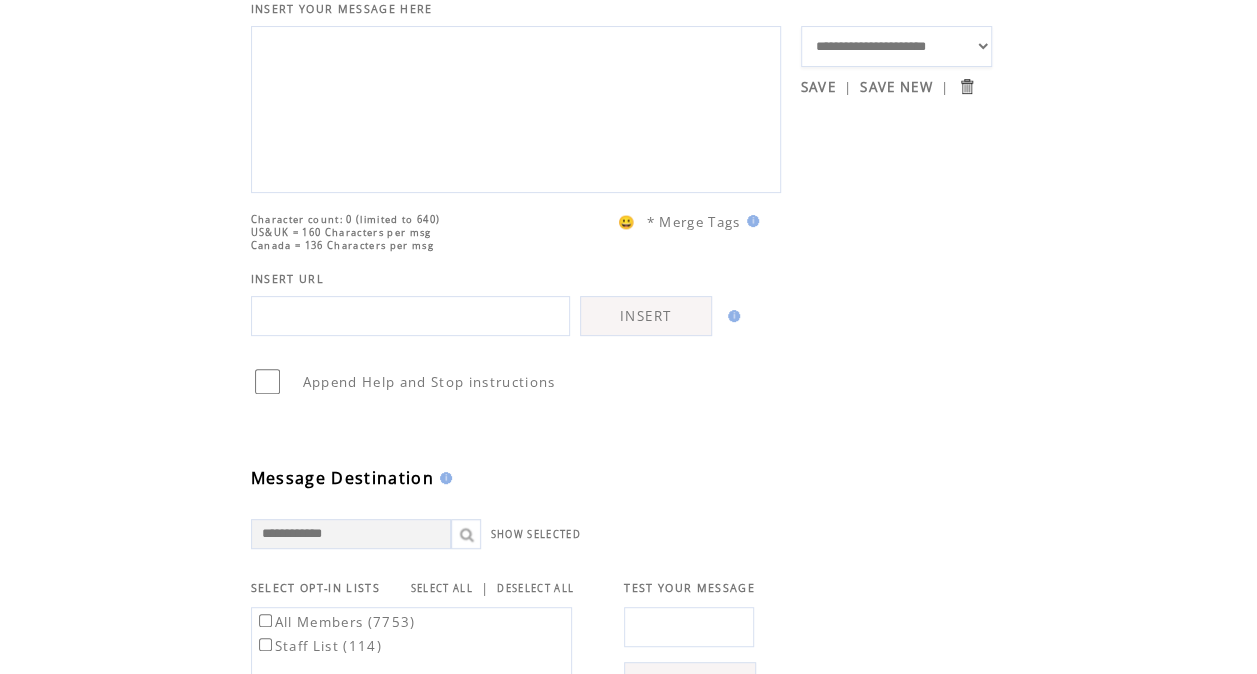 scroll, scrollTop: 188, scrollLeft: 0, axis: vertical 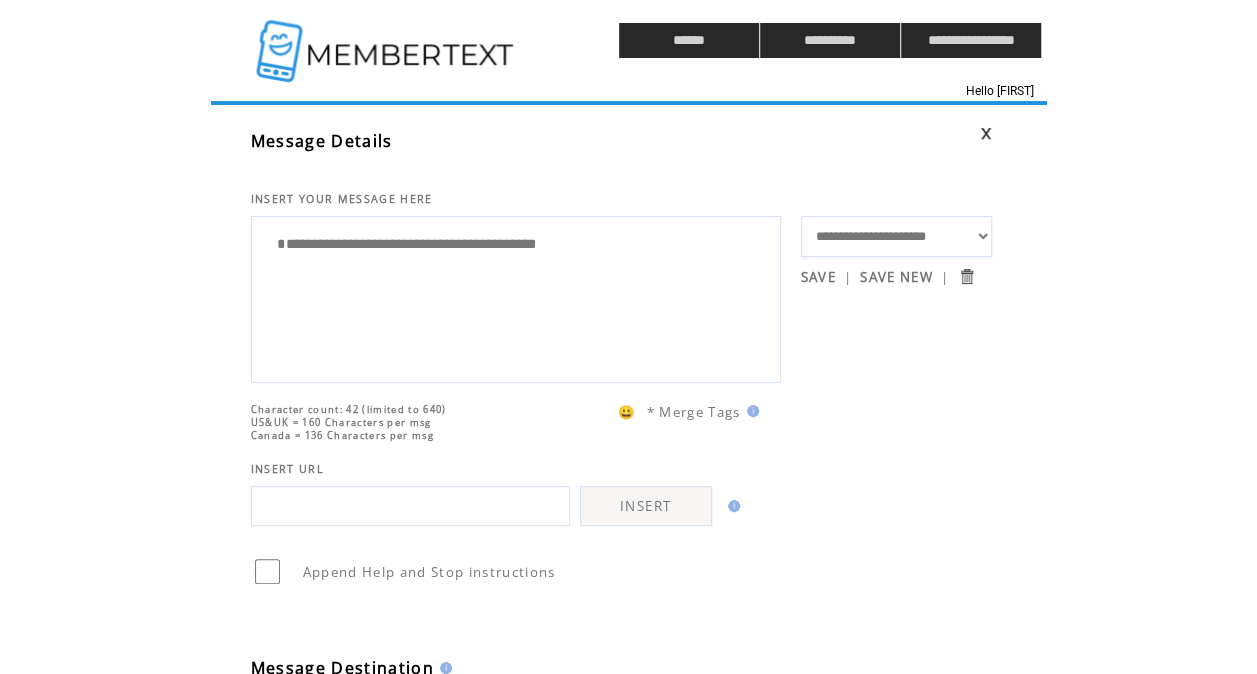 drag, startPoint x: 447, startPoint y: 245, endPoint x: 93, endPoint y: 202, distance: 356.60202 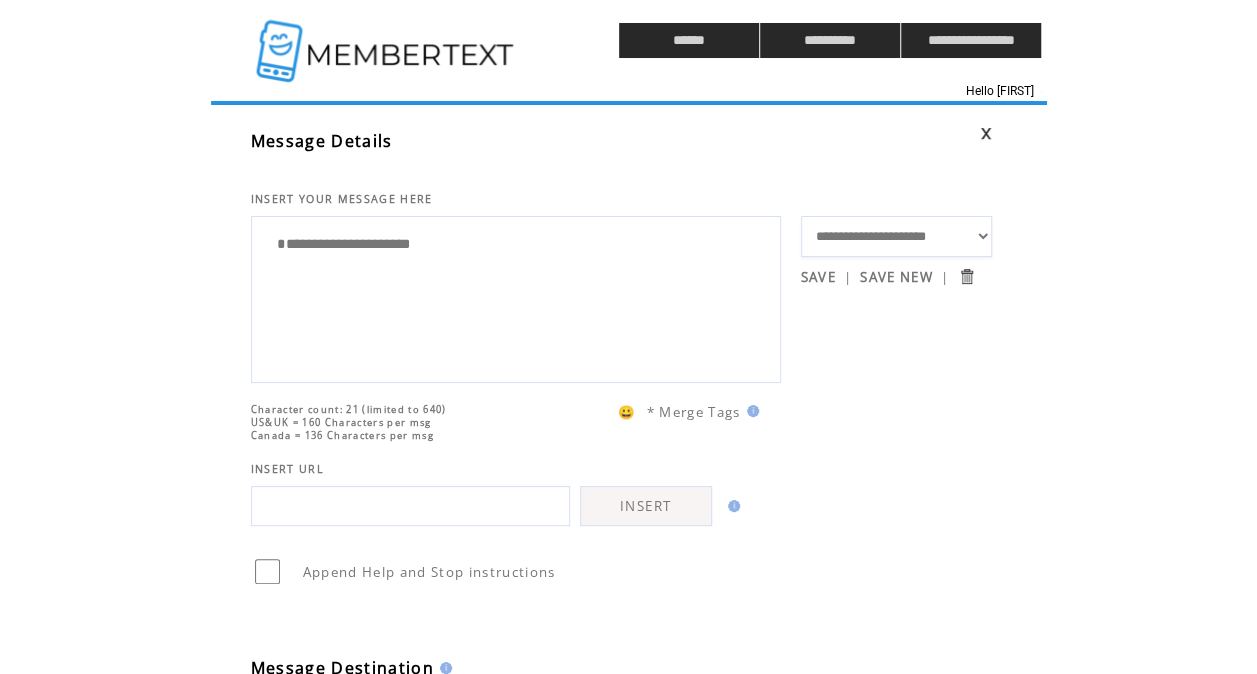 click on "**********" at bounding box center [516, 297] 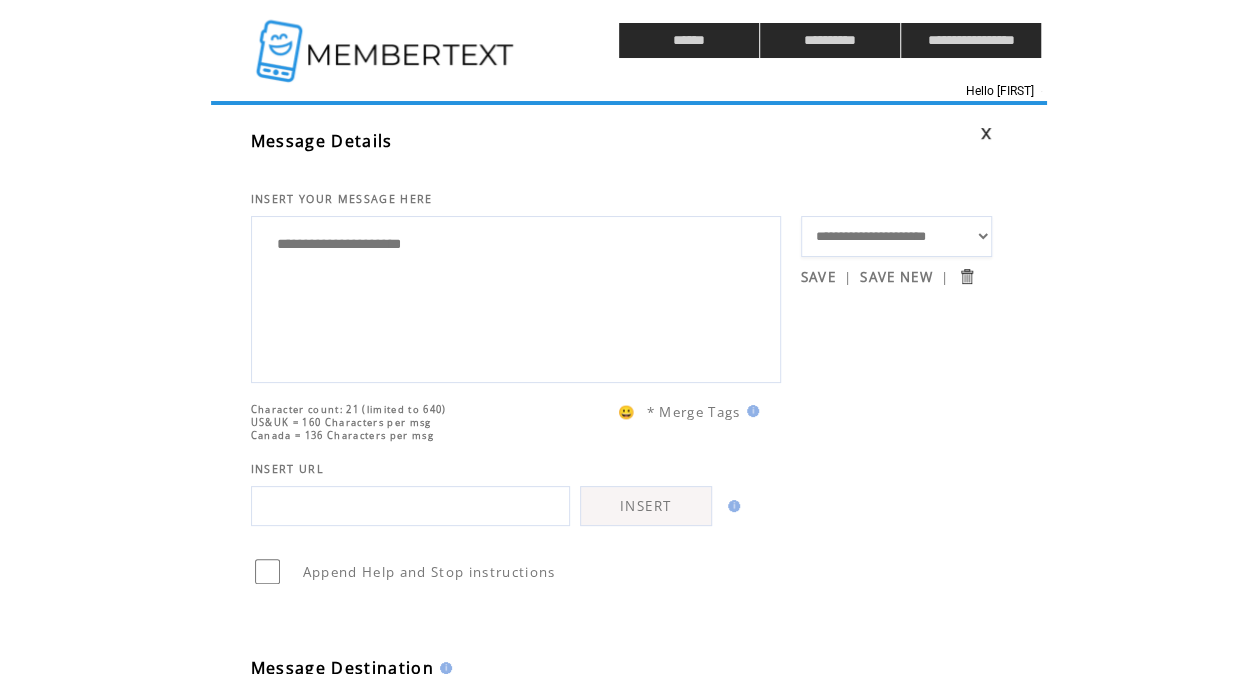 type on "**********" 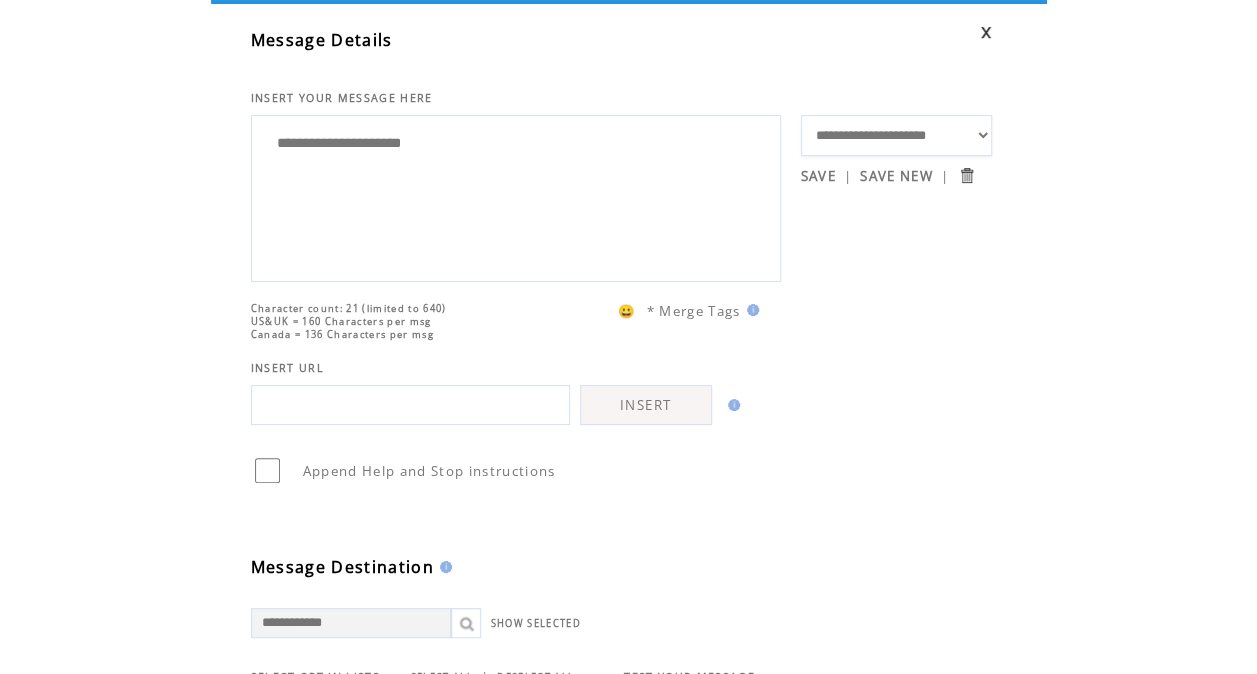 scroll, scrollTop: 97, scrollLeft: 0, axis: vertical 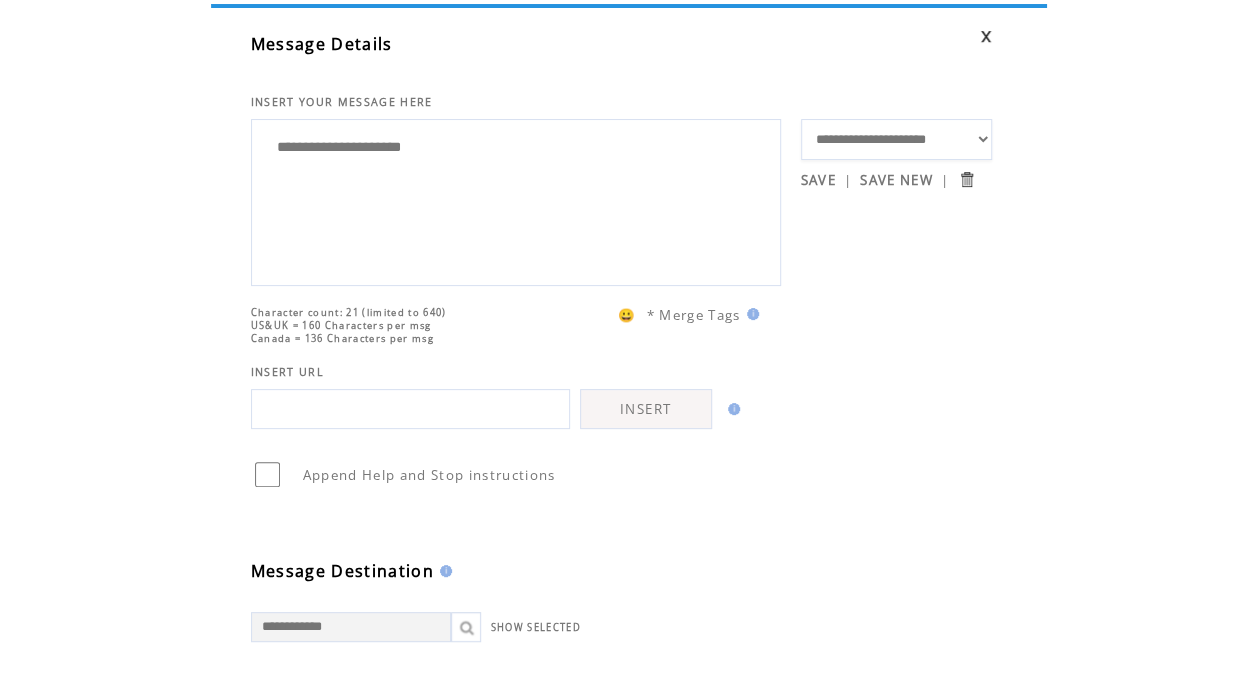 click on "**********" 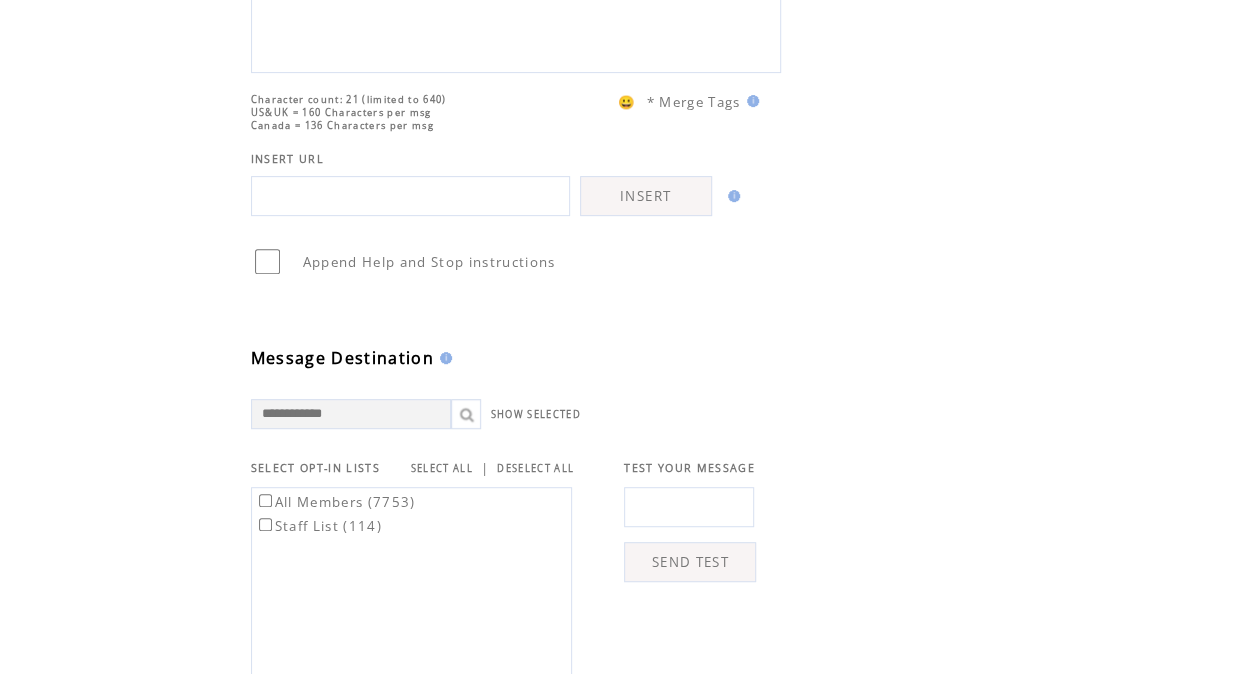 scroll, scrollTop: 363, scrollLeft: 0, axis: vertical 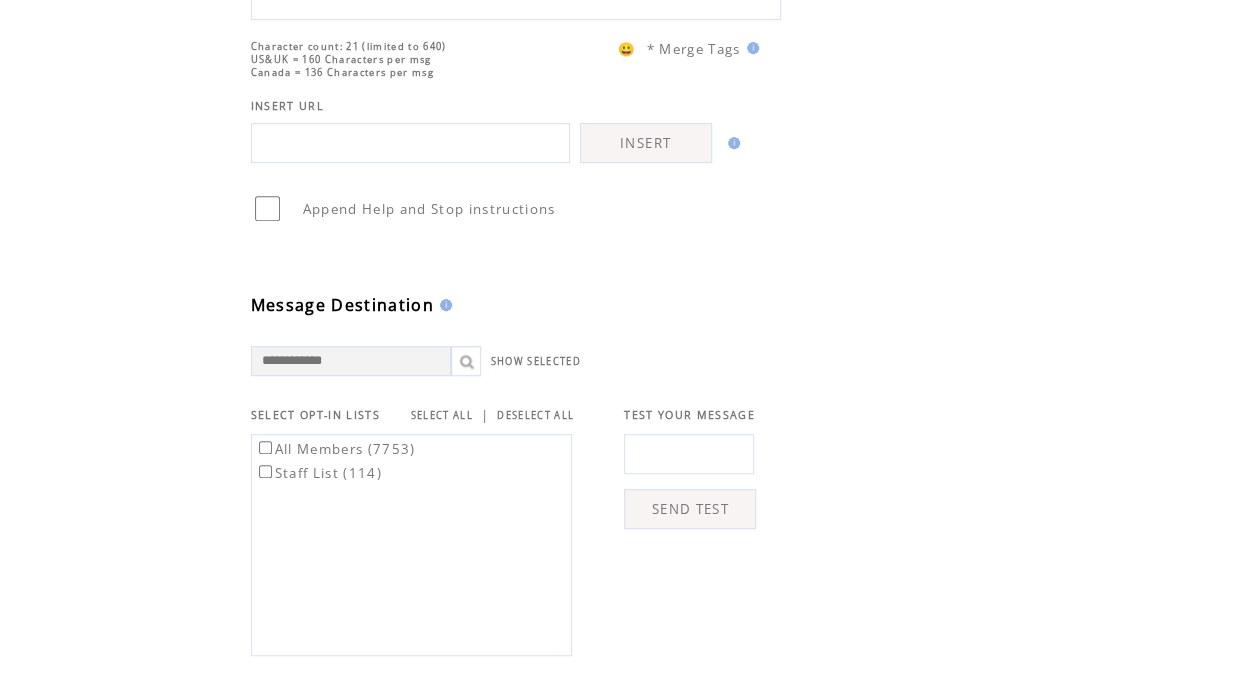 click on "Message Destination" at bounding box center [526, 270] 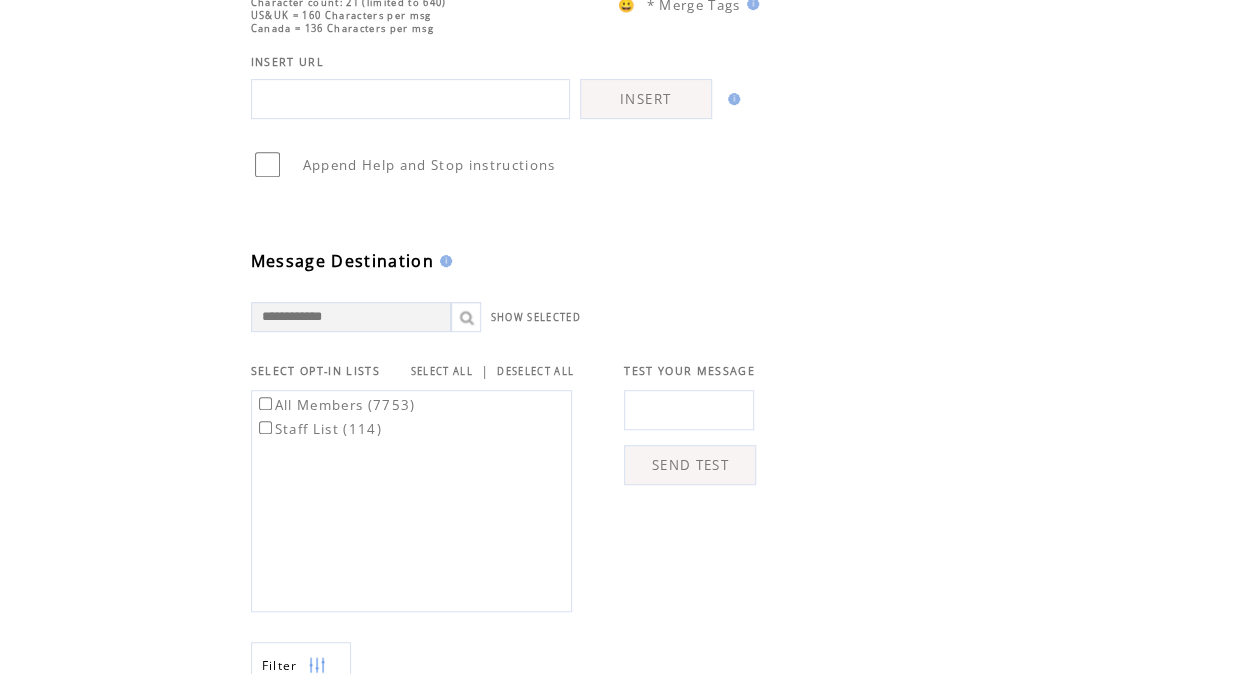 scroll, scrollTop: 411, scrollLeft: 0, axis: vertical 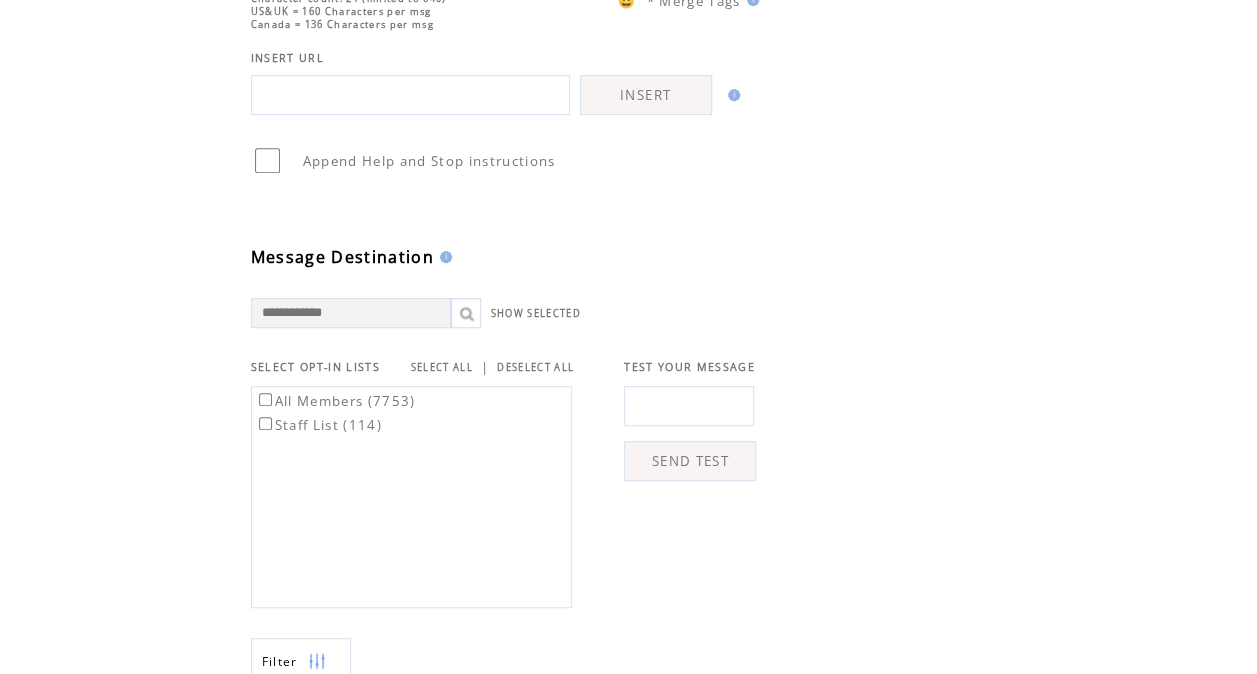 click at bounding box center (689, 406) 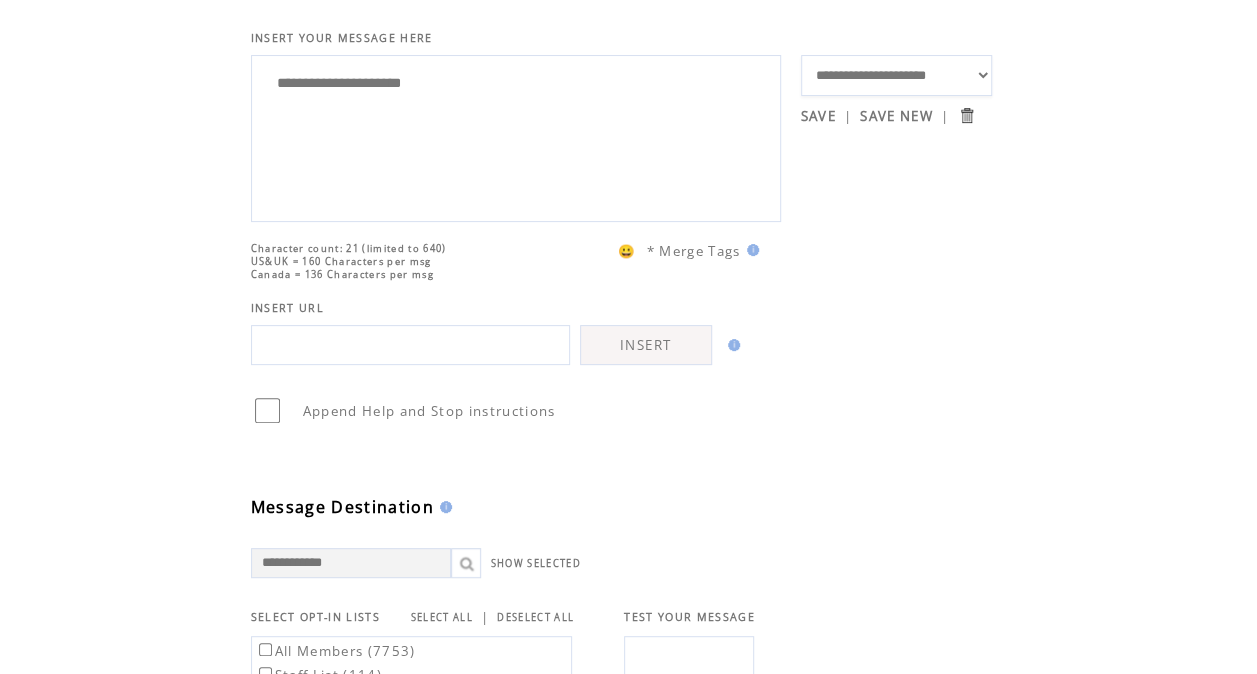 scroll, scrollTop: 155, scrollLeft: 0, axis: vertical 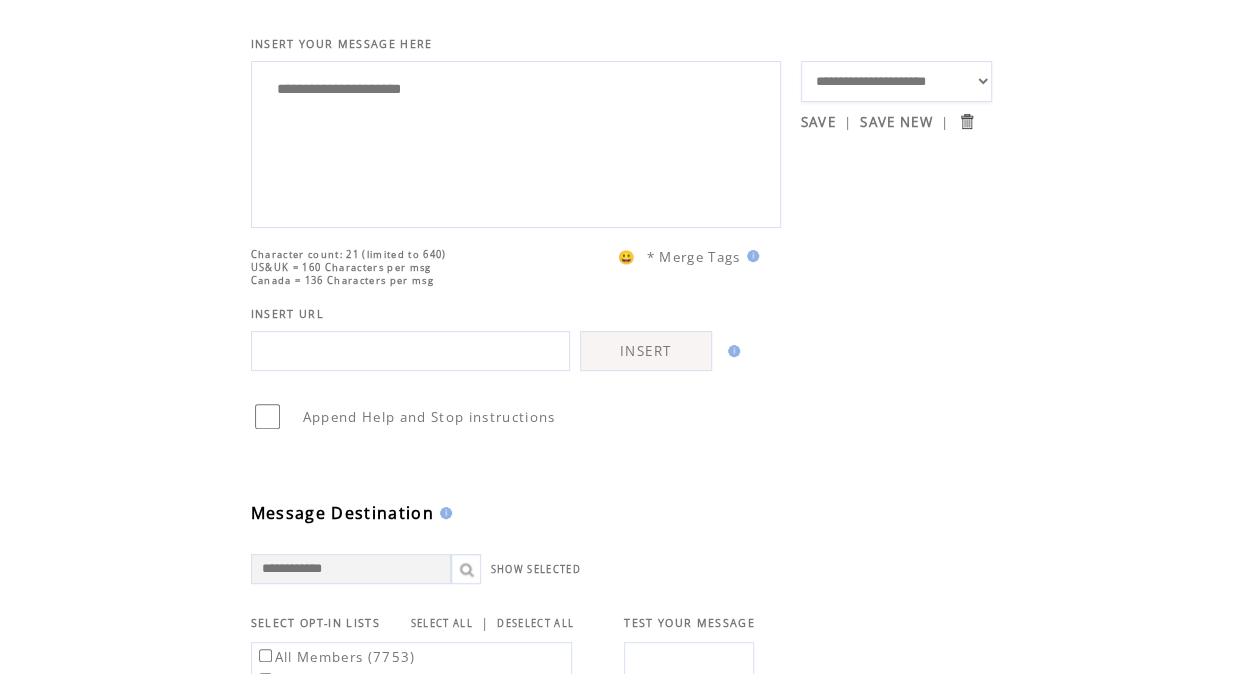 click on "**********" at bounding box center (516, 142) 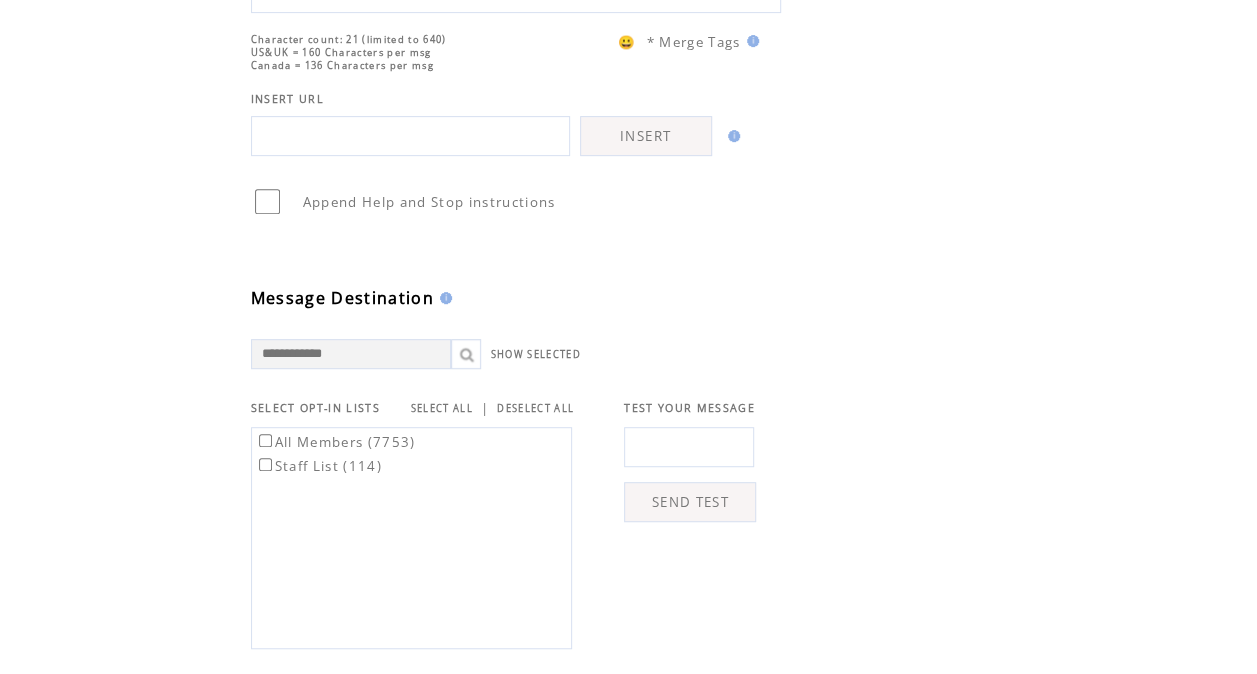 scroll, scrollTop: 371, scrollLeft: 0, axis: vertical 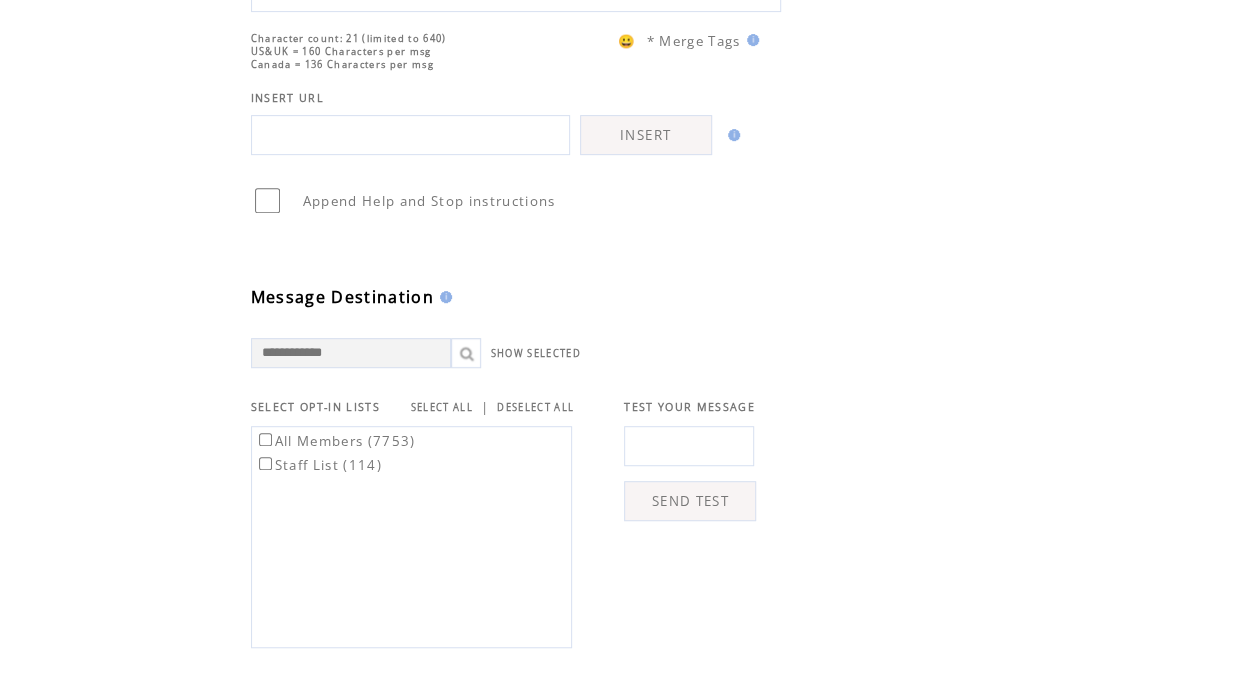 click on "SHOW SELECTED" at bounding box center [621, 338] 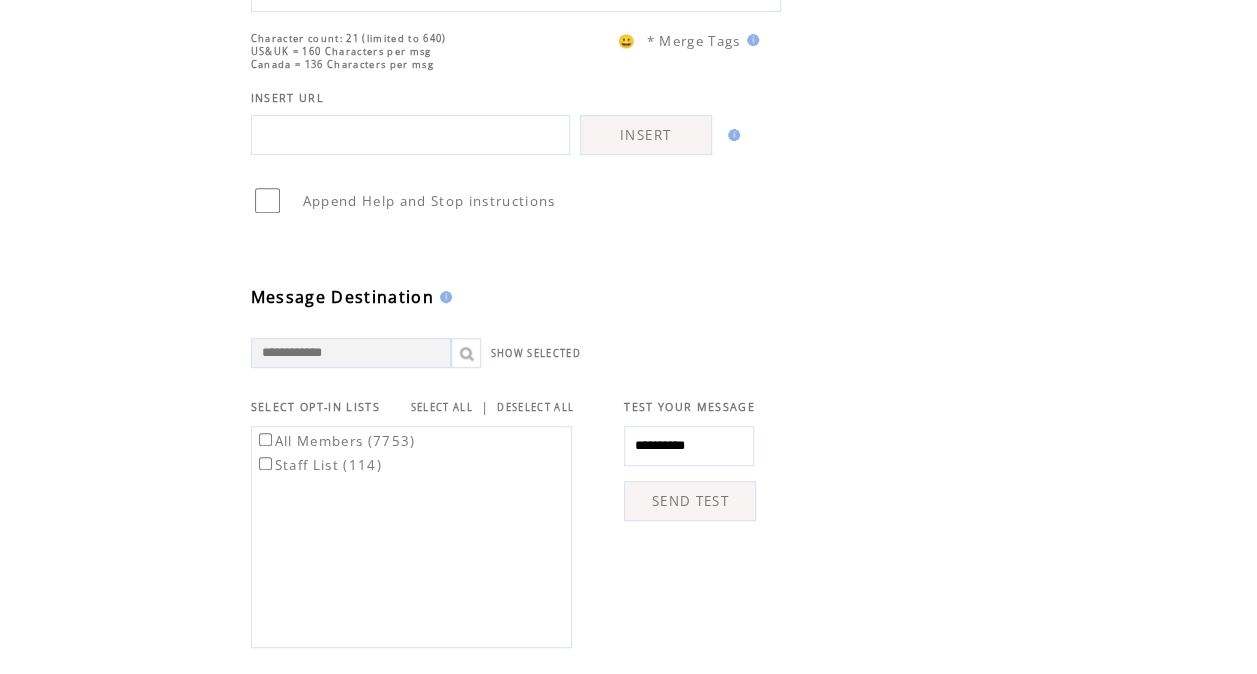 type on "**********" 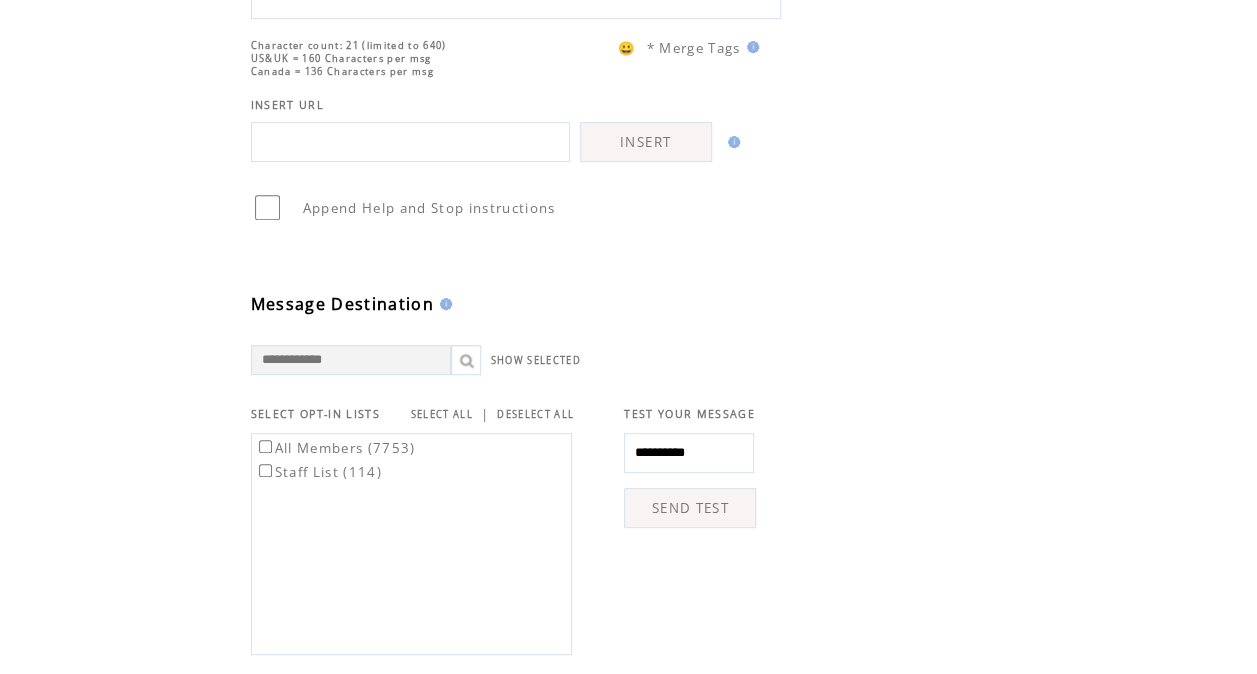 scroll, scrollTop: 365, scrollLeft: 0, axis: vertical 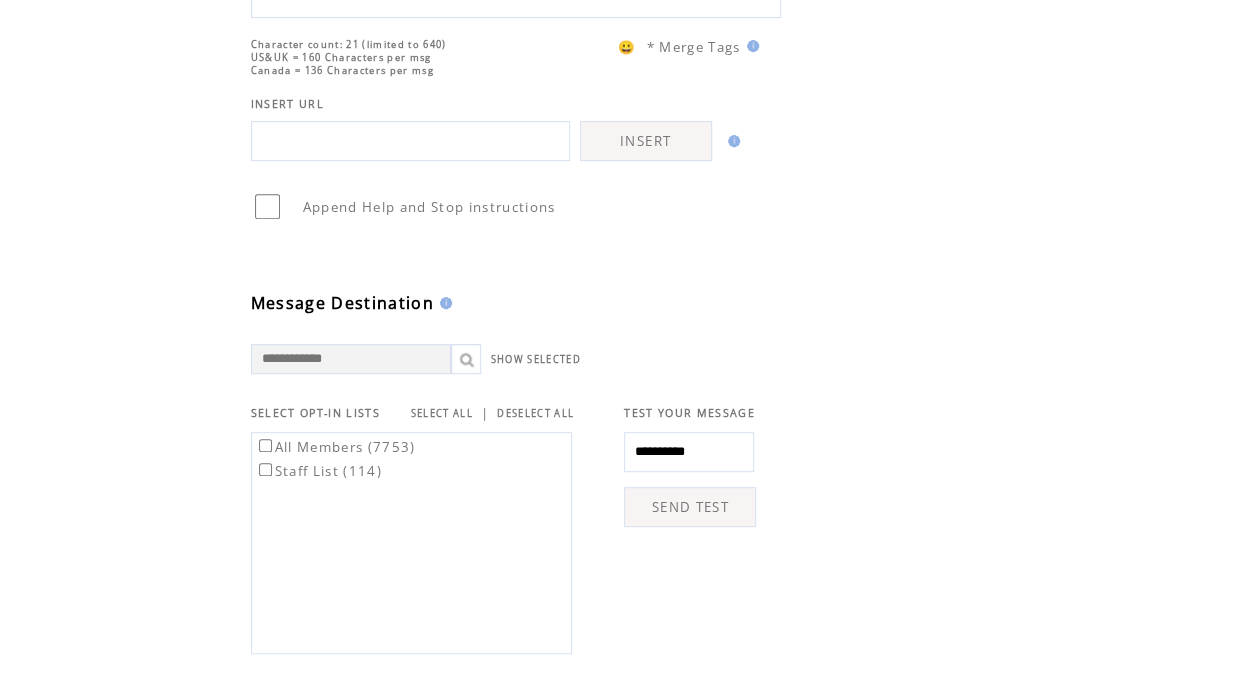 drag, startPoint x: 729, startPoint y: 450, endPoint x: 449, endPoint y: 423, distance: 281.29877 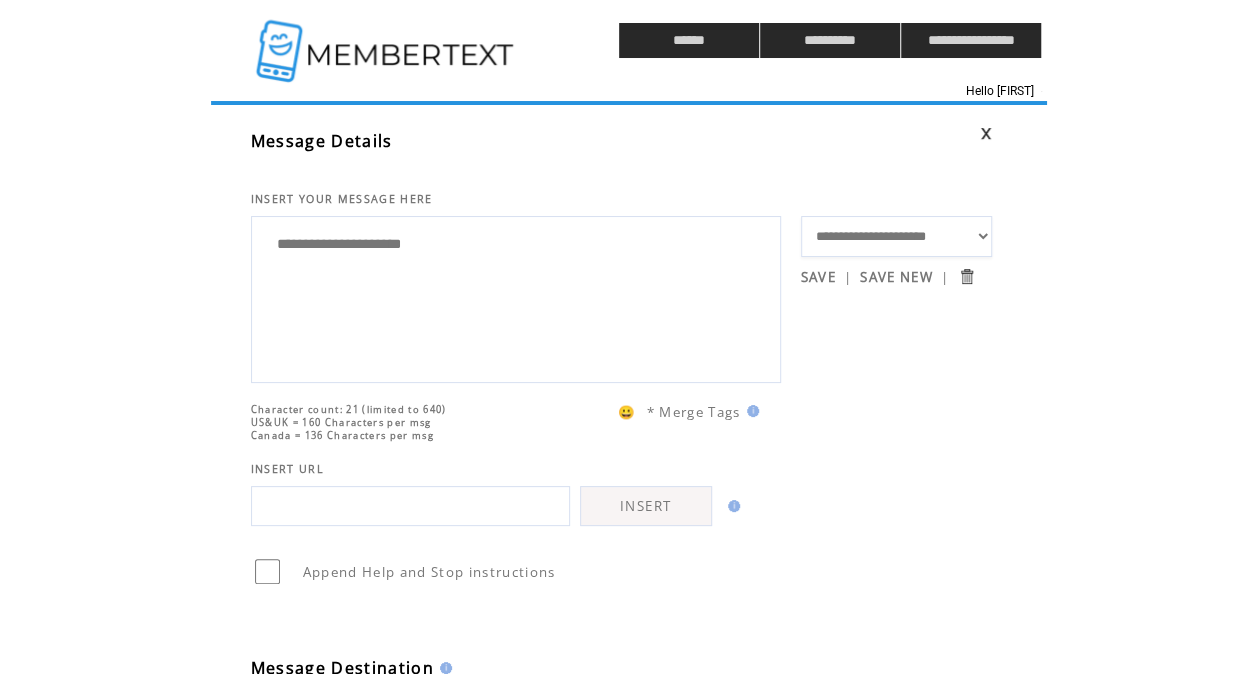 drag, startPoint x: 465, startPoint y: 290, endPoint x: 7, endPoint y: 208, distance: 465.2827 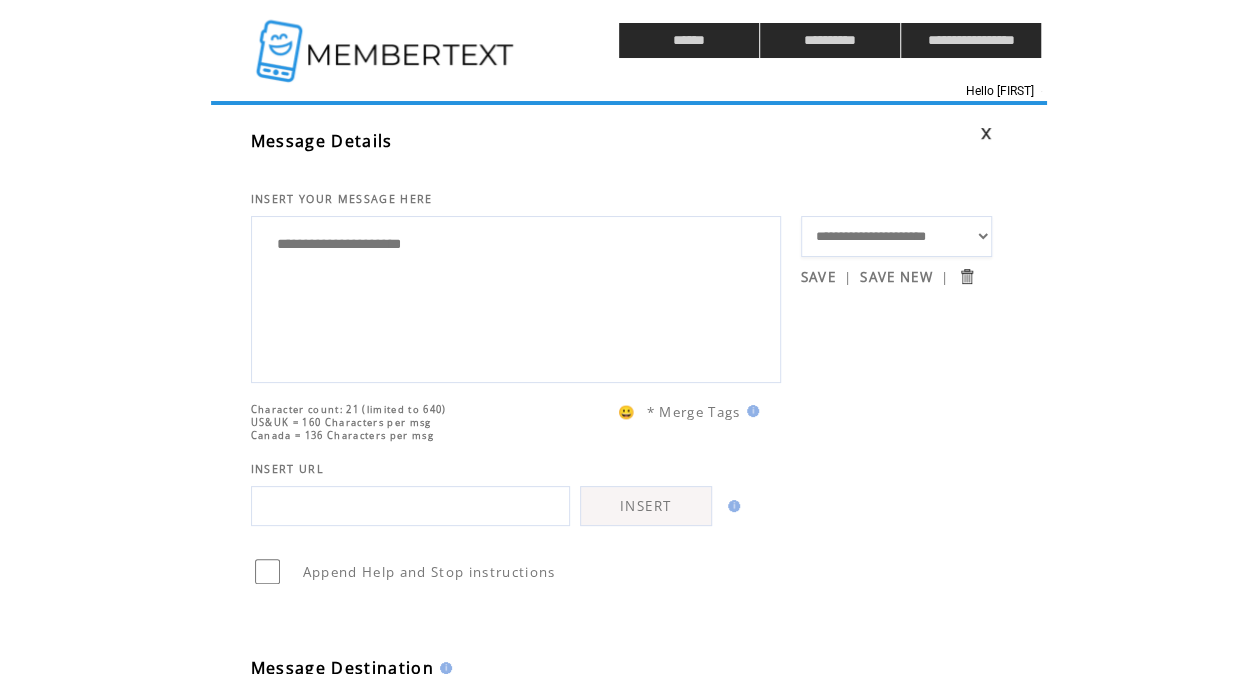 click on "**********" 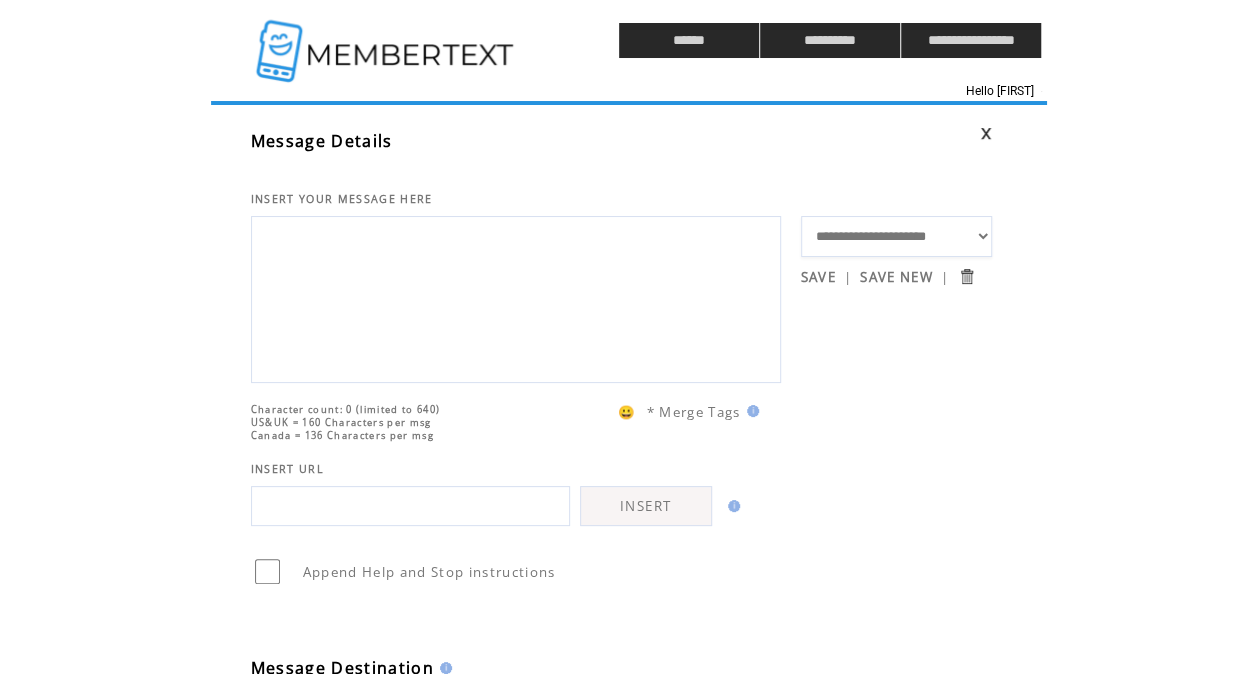 type 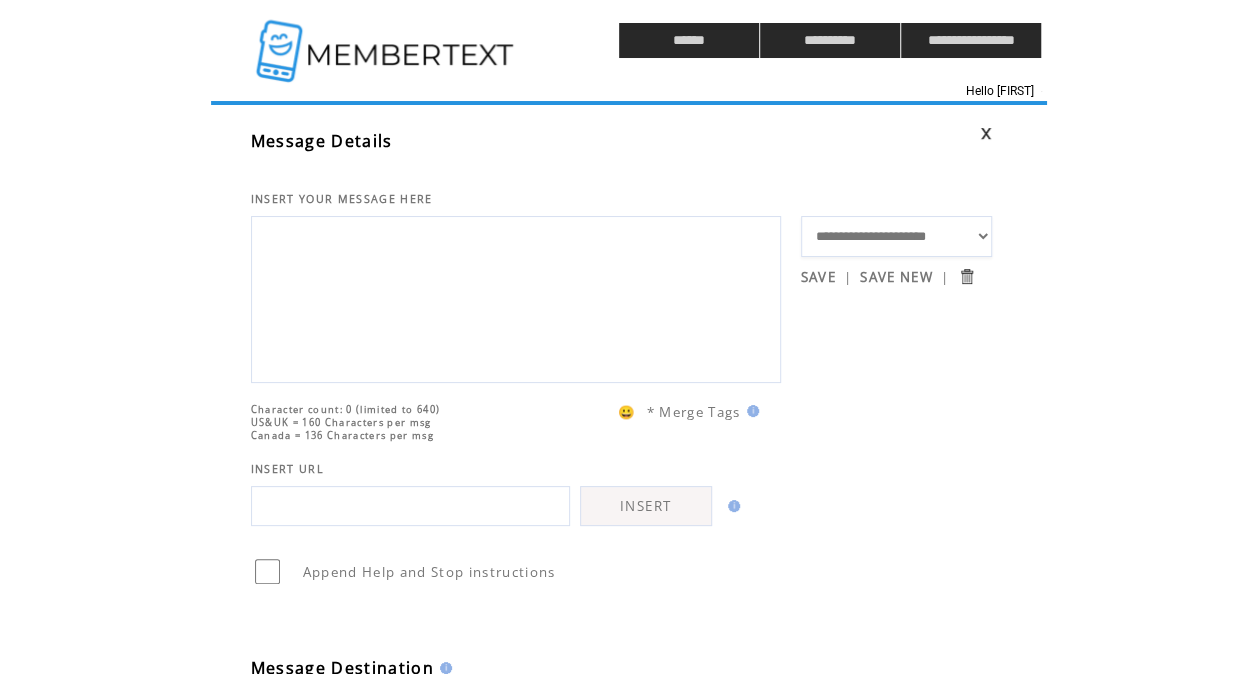 click on "**********" at bounding box center (526, 294) 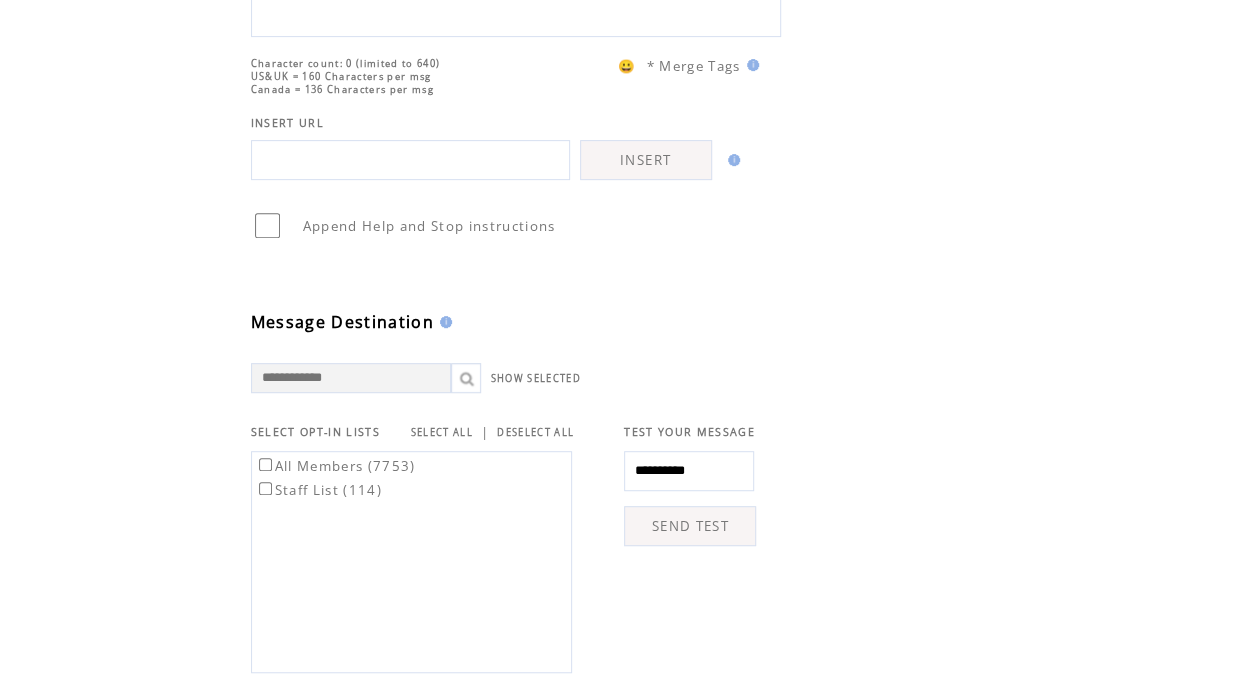 scroll, scrollTop: 348, scrollLeft: 0, axis: vertical 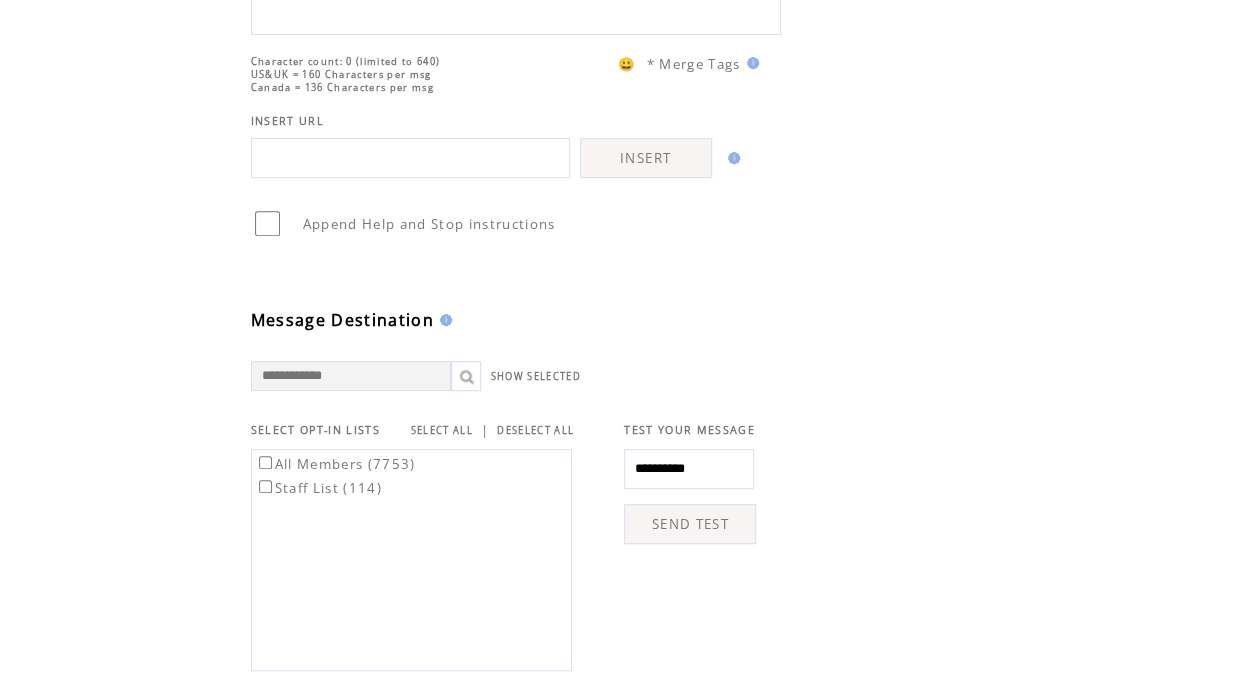 click on "Message Destination" at bounding box center [526, 285] 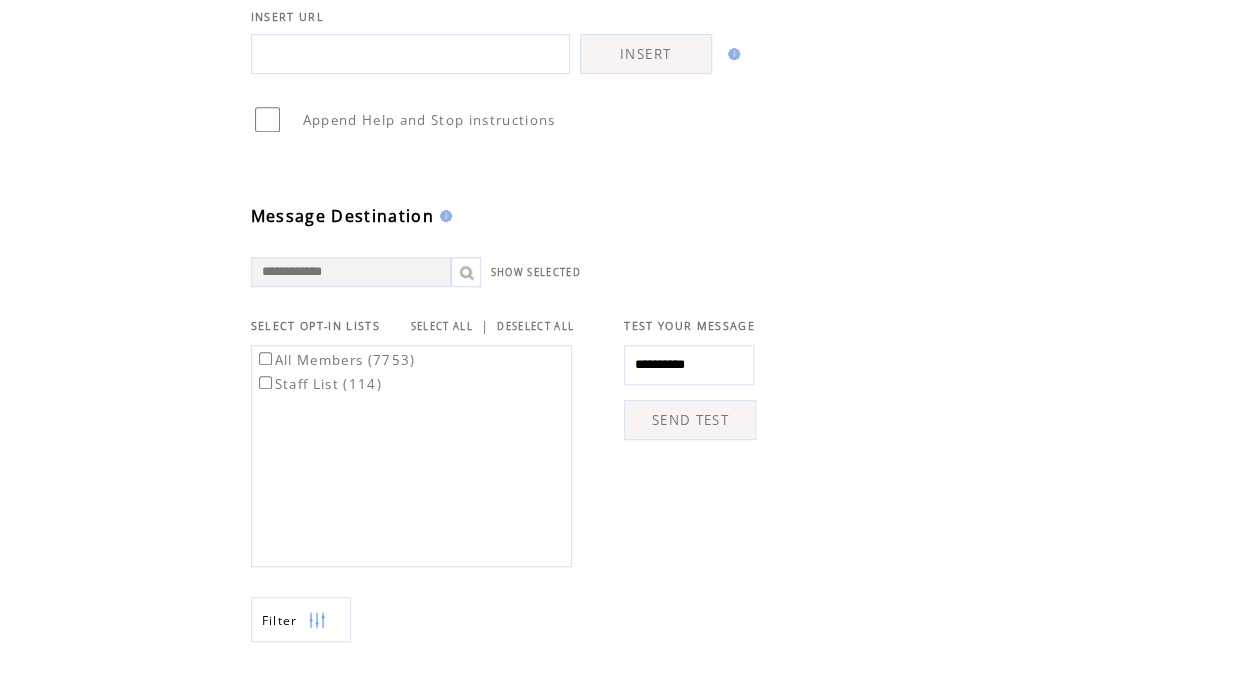 scroll, scrollTop: 473, scrollLeft: 0, axis: vertical 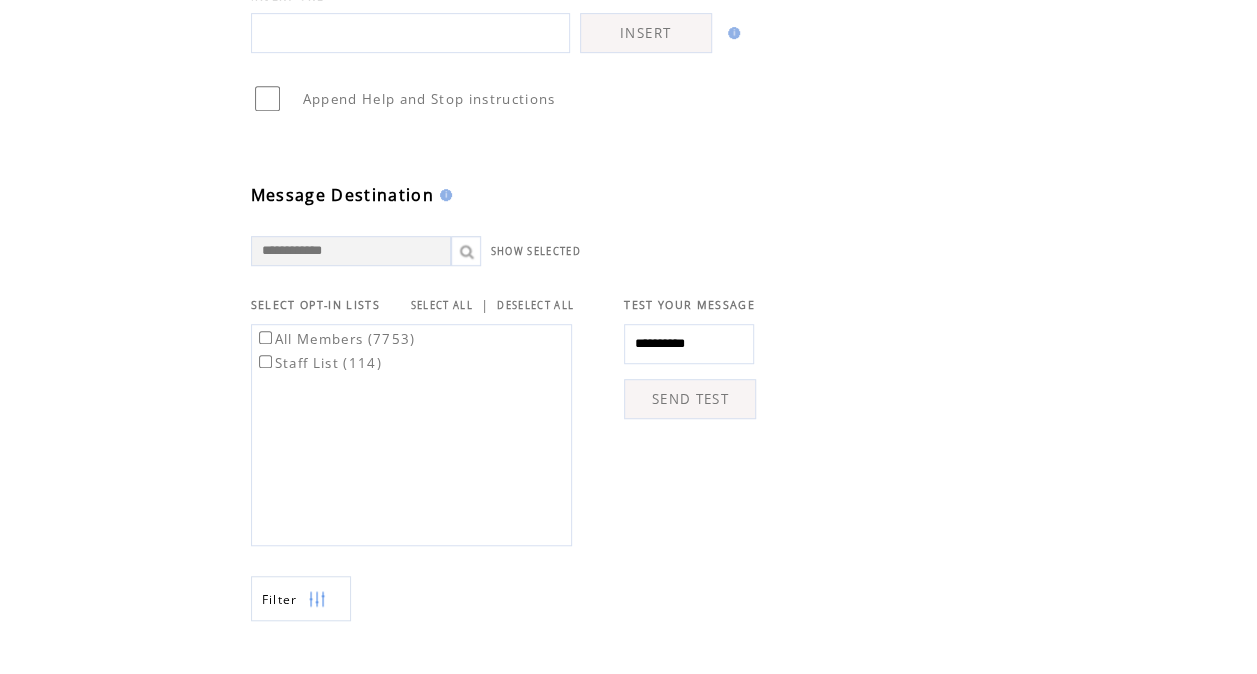 click on "**********" 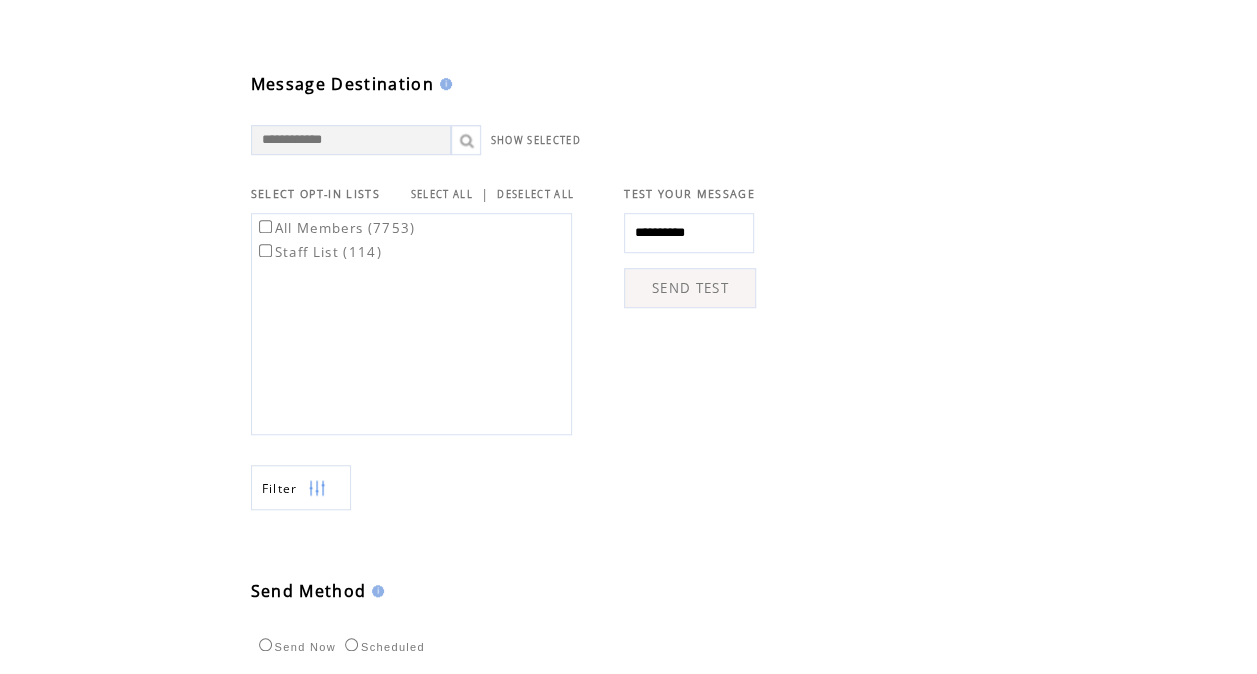 scroll, scrollTop: 593, scrollLeft: 0, axis: vertical 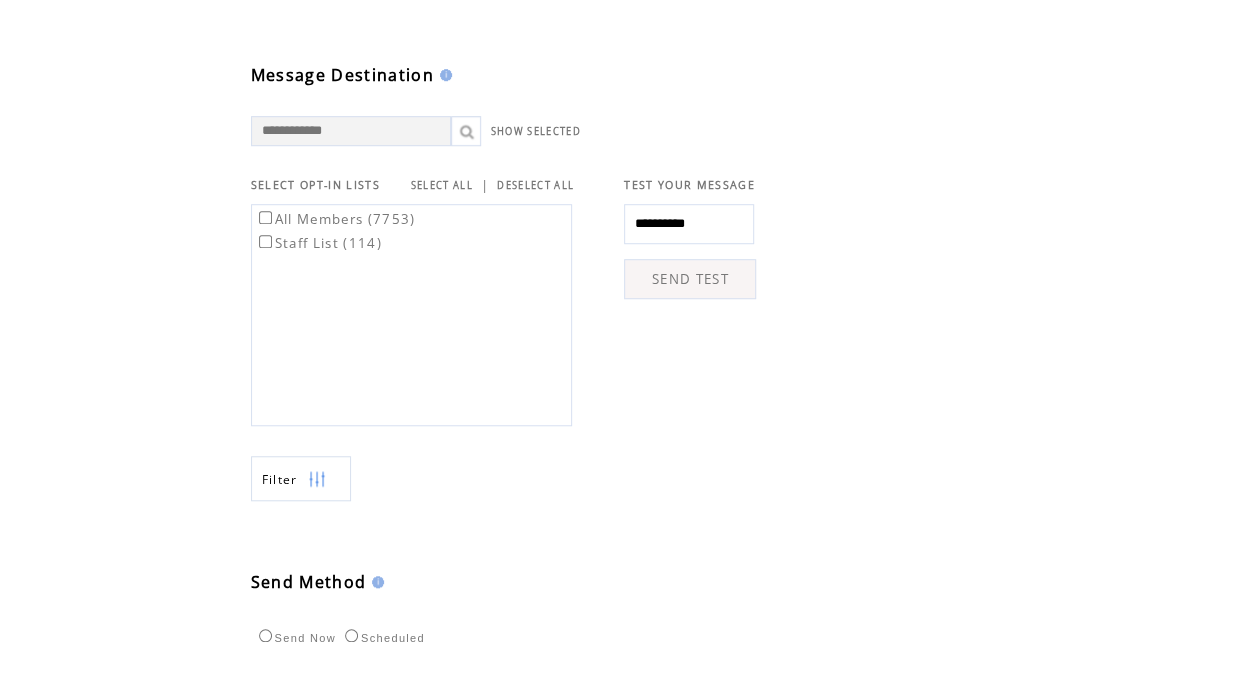 click on "**********" 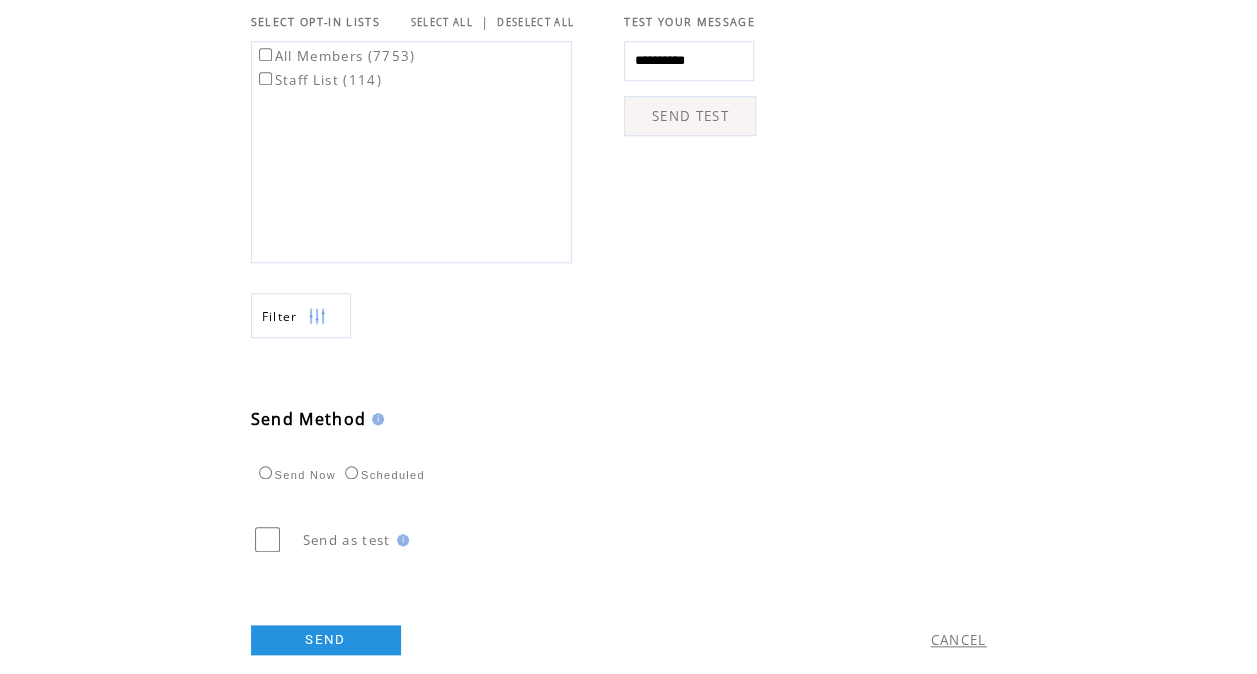scroll, scrollTop: 767, scrollLeft: 0, axis: vertical 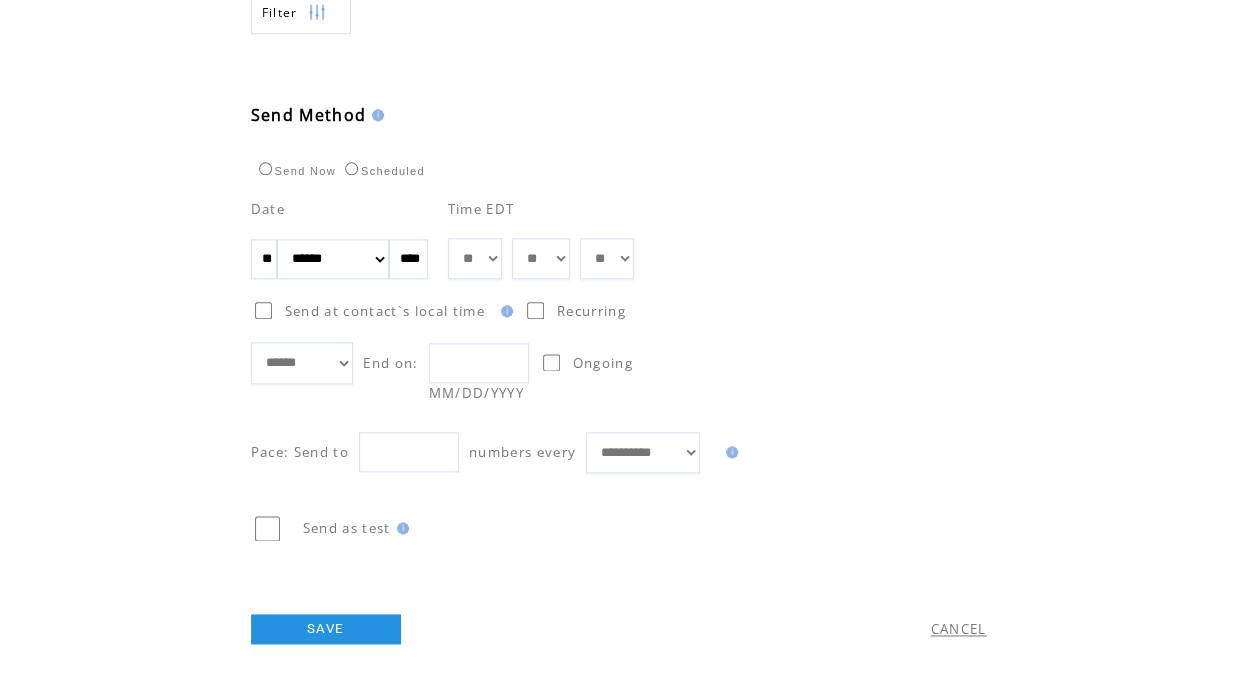 click on "***** 	 ****** 	 ******** 	 ******* 	 ********* 	 *******" at bounding box center (302, 362) 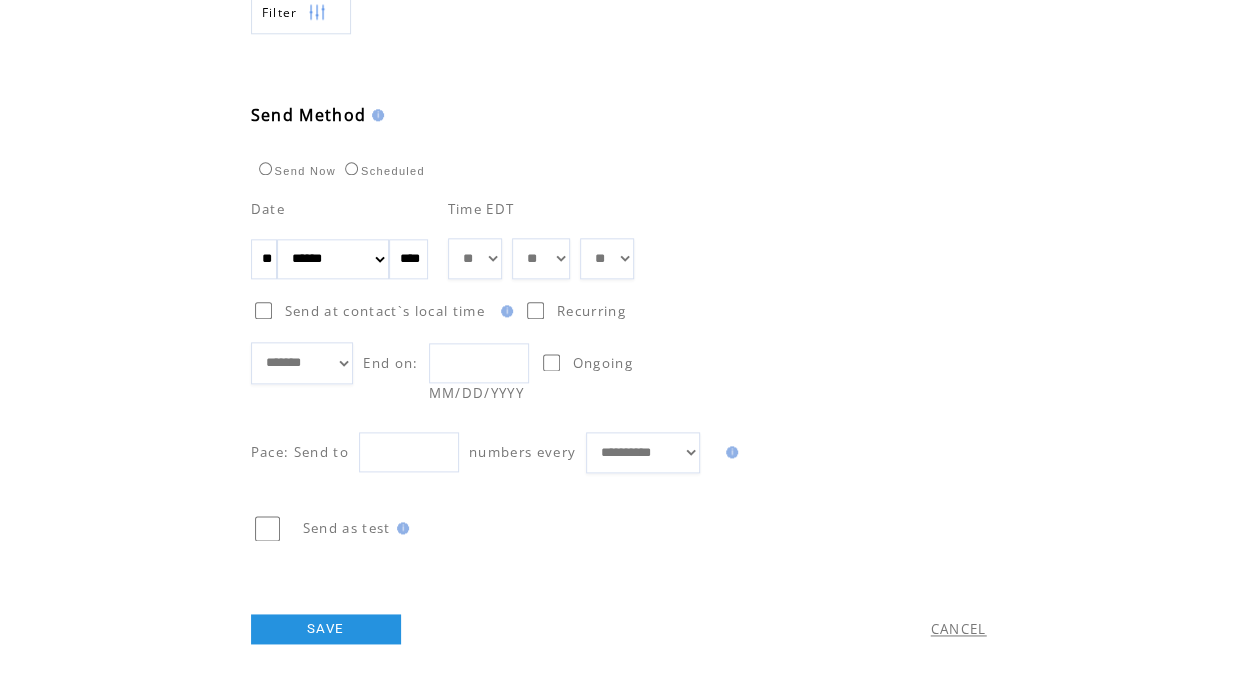 click on "**********" 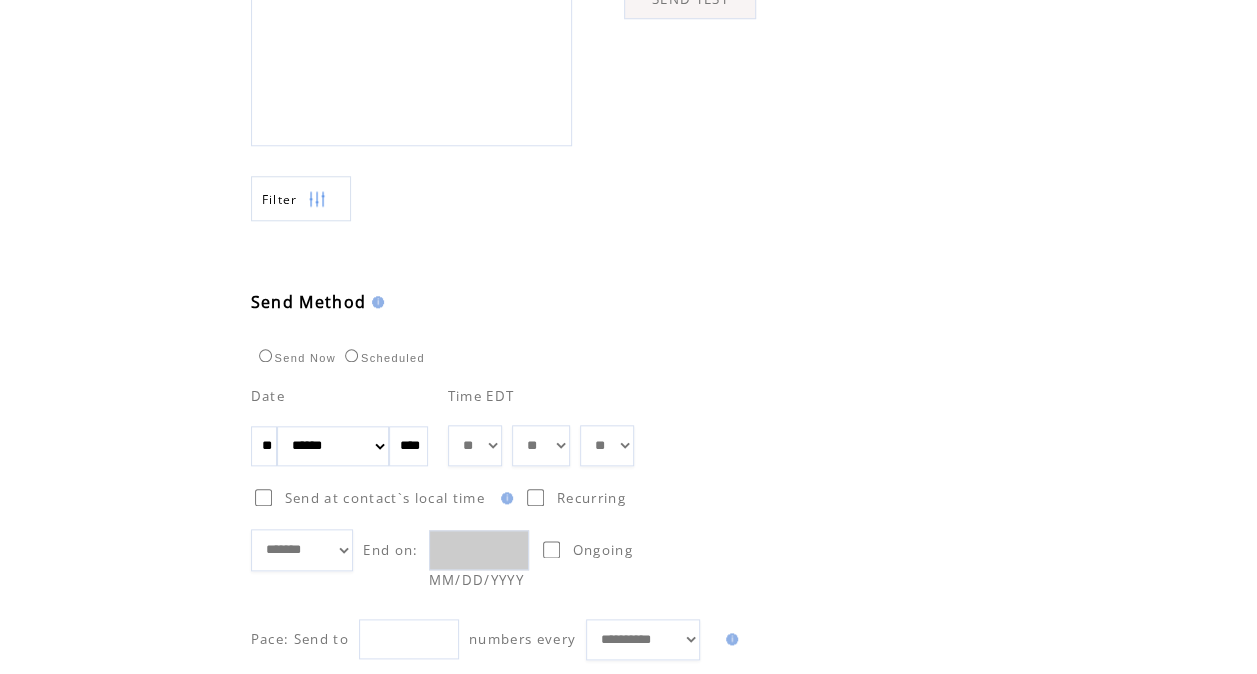 scroll, scrollTop: 852, scrollLeft: 0, axis: vertical 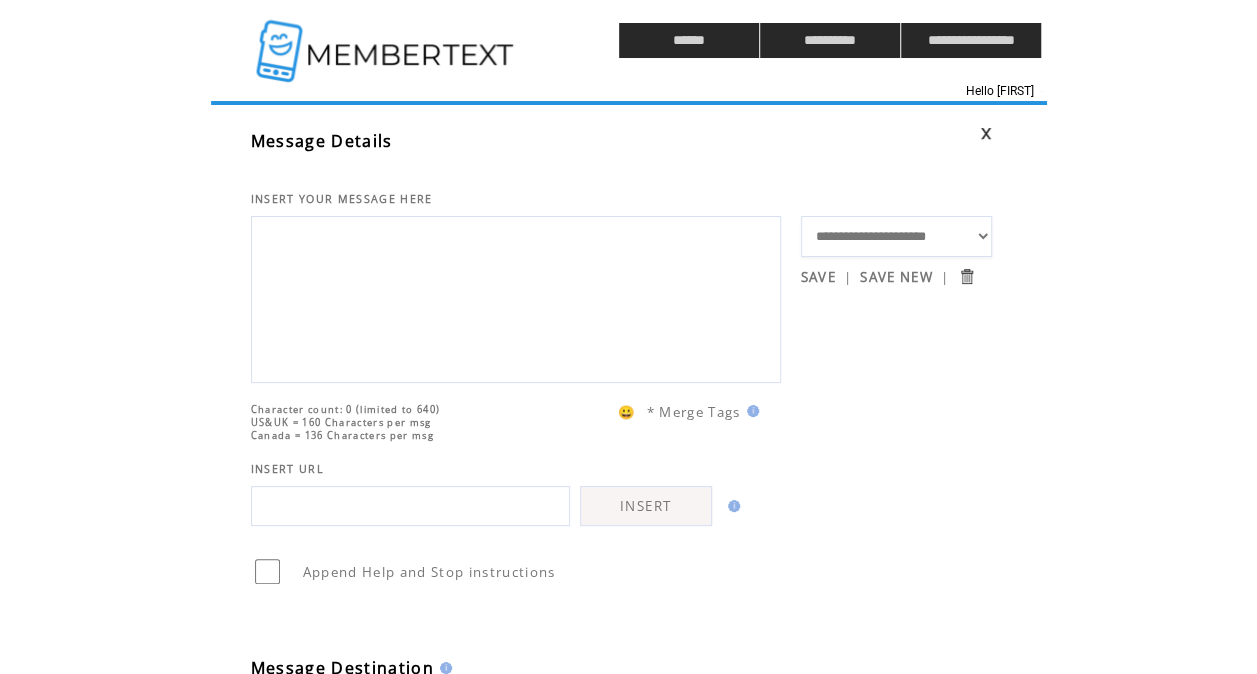 click at bounding box center (387, 40) 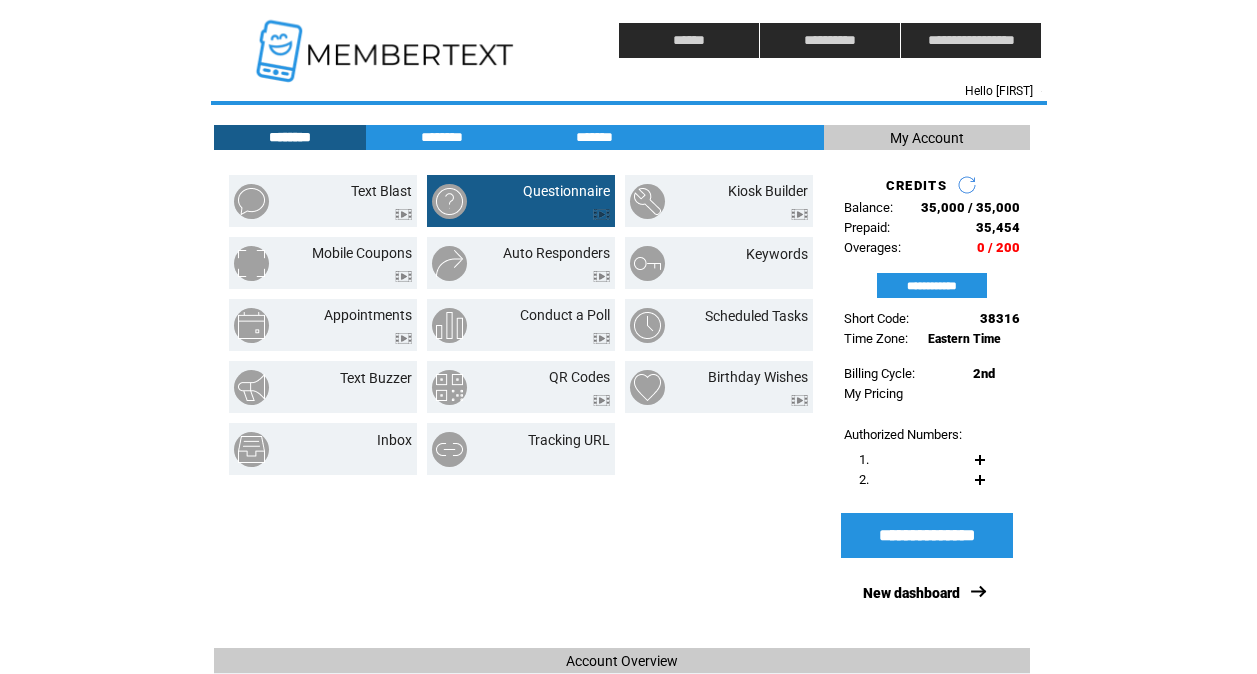 scroll, scrollTop: 0, scrollLeft: 0, axis: both 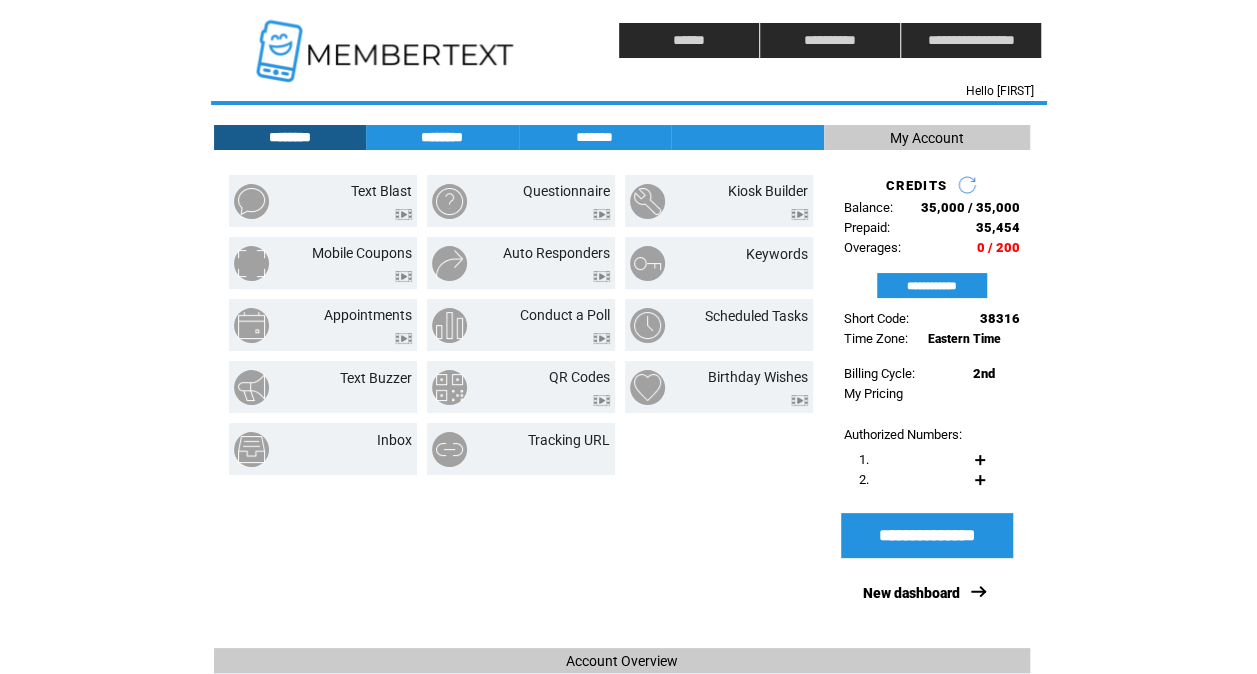 click on "********" at bounding box center (442, 137) 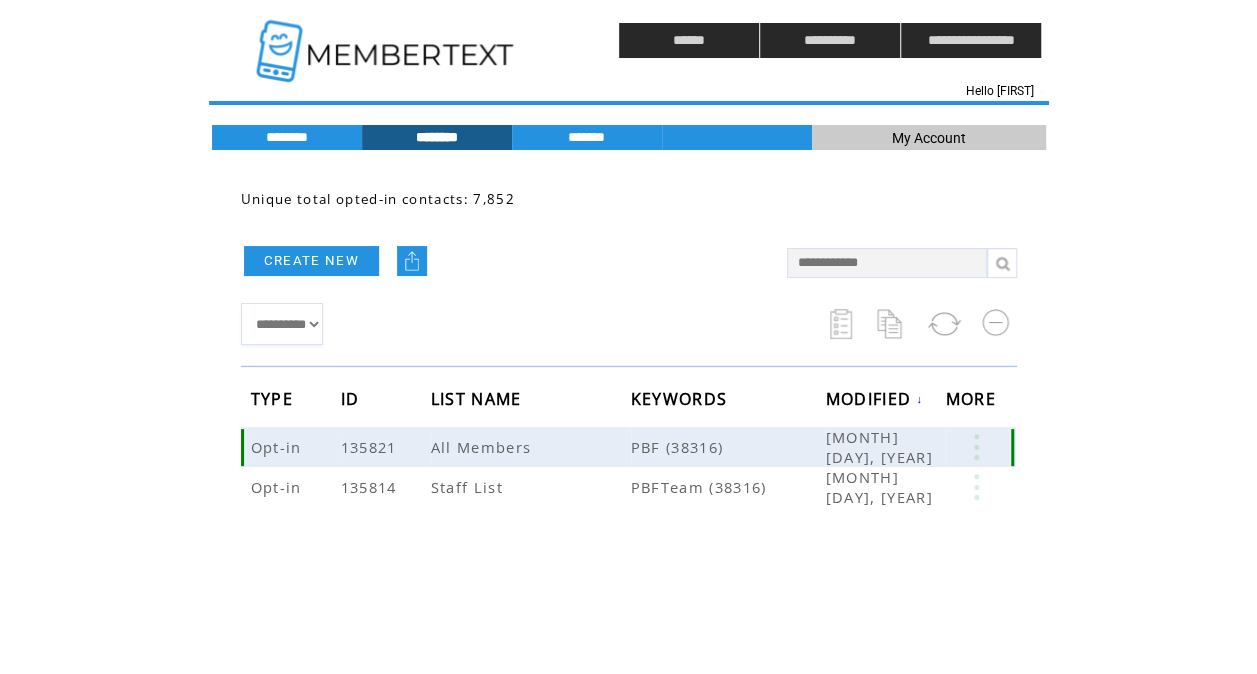 click at bounding box center [976, 447] 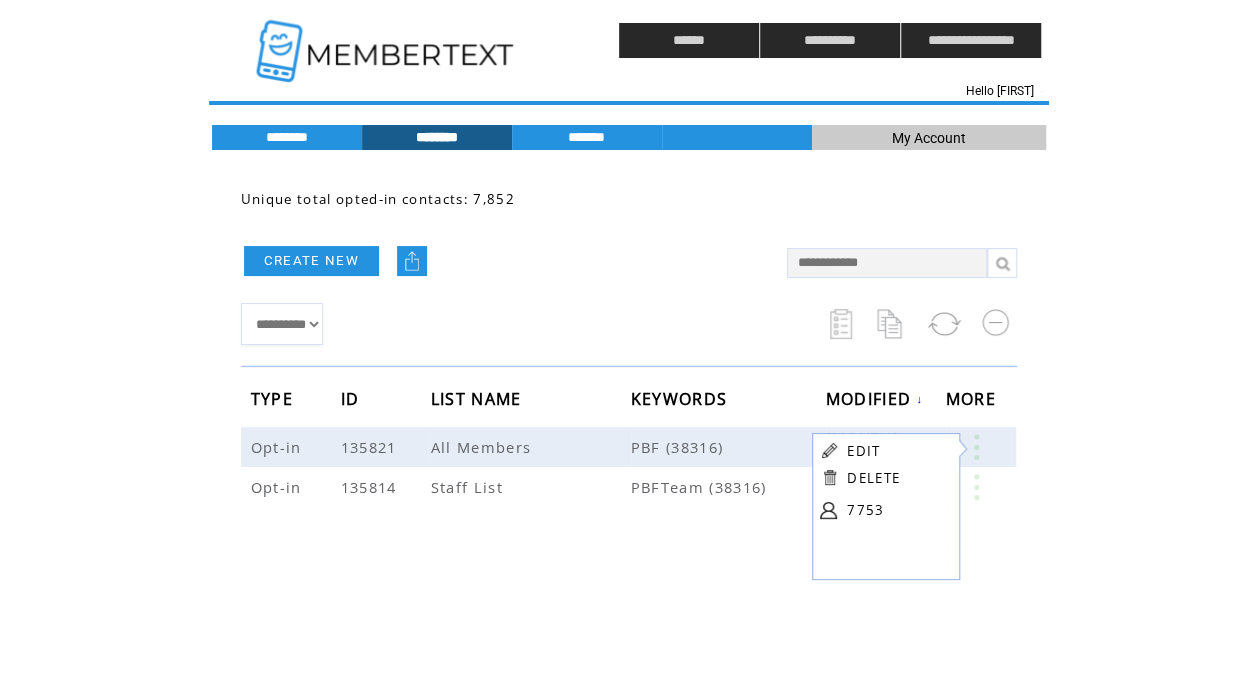 click on "7753" at bounding box center (897, 510) 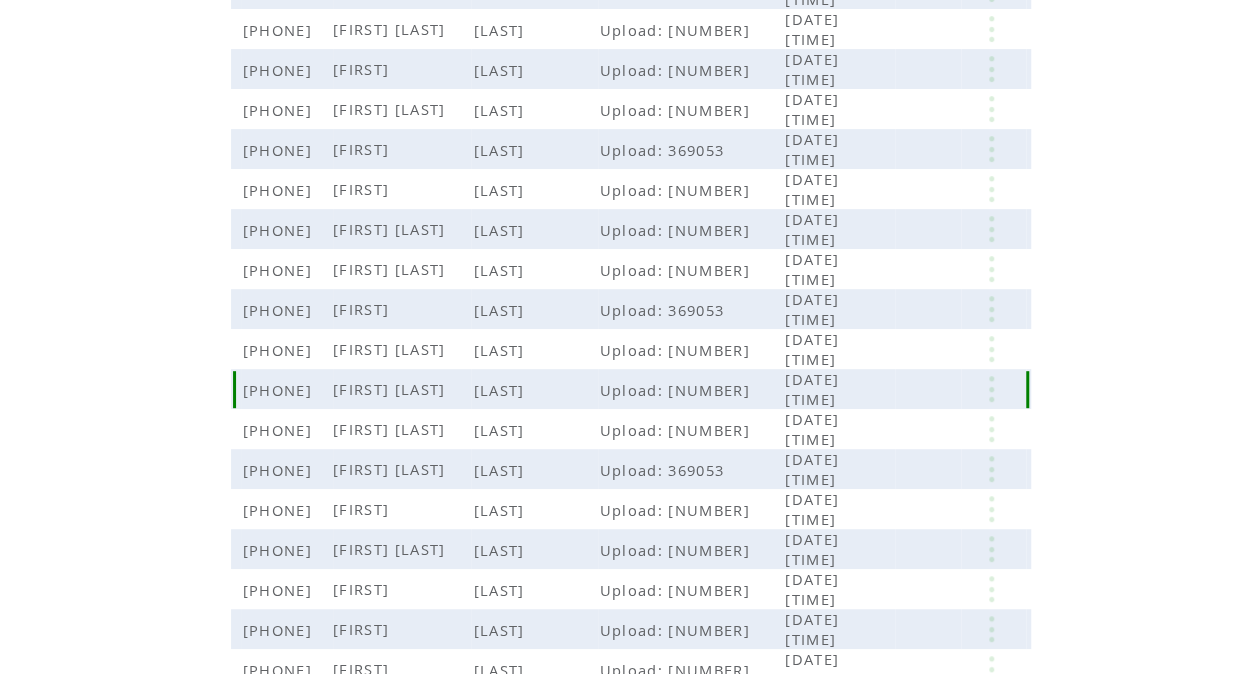 scroll, scrollTop: 330, scrollLeft: 0, axis: vertical 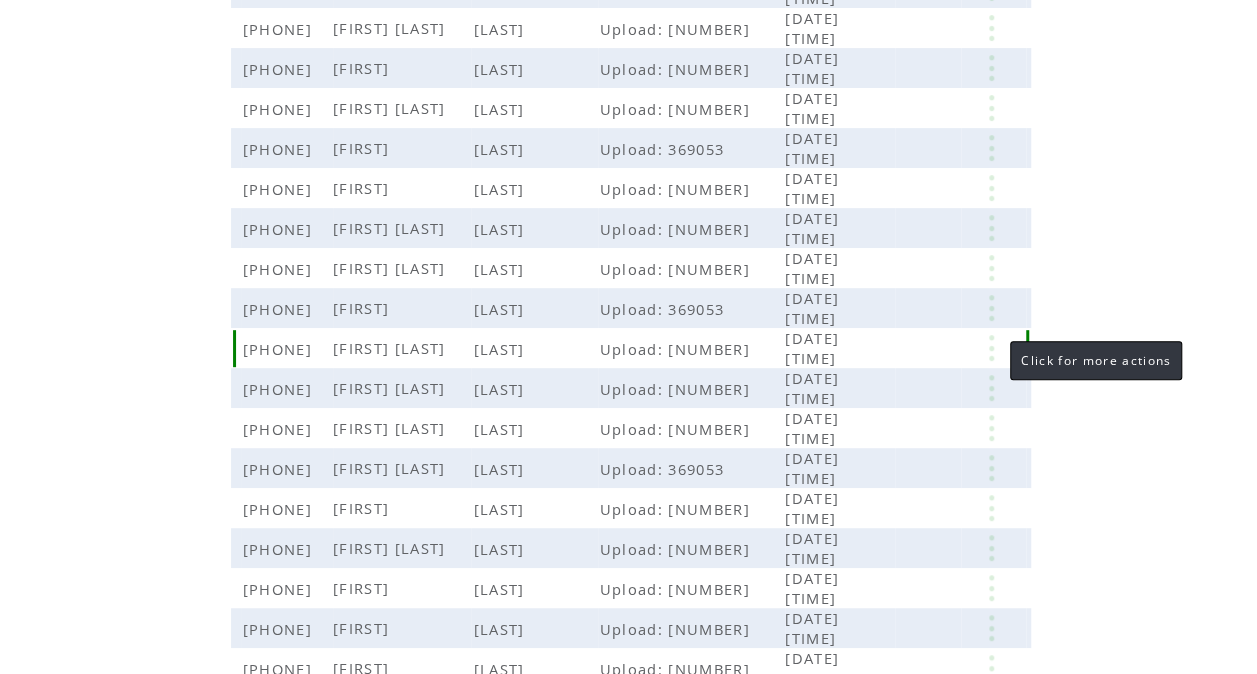 click at bounding box center (991, 348) 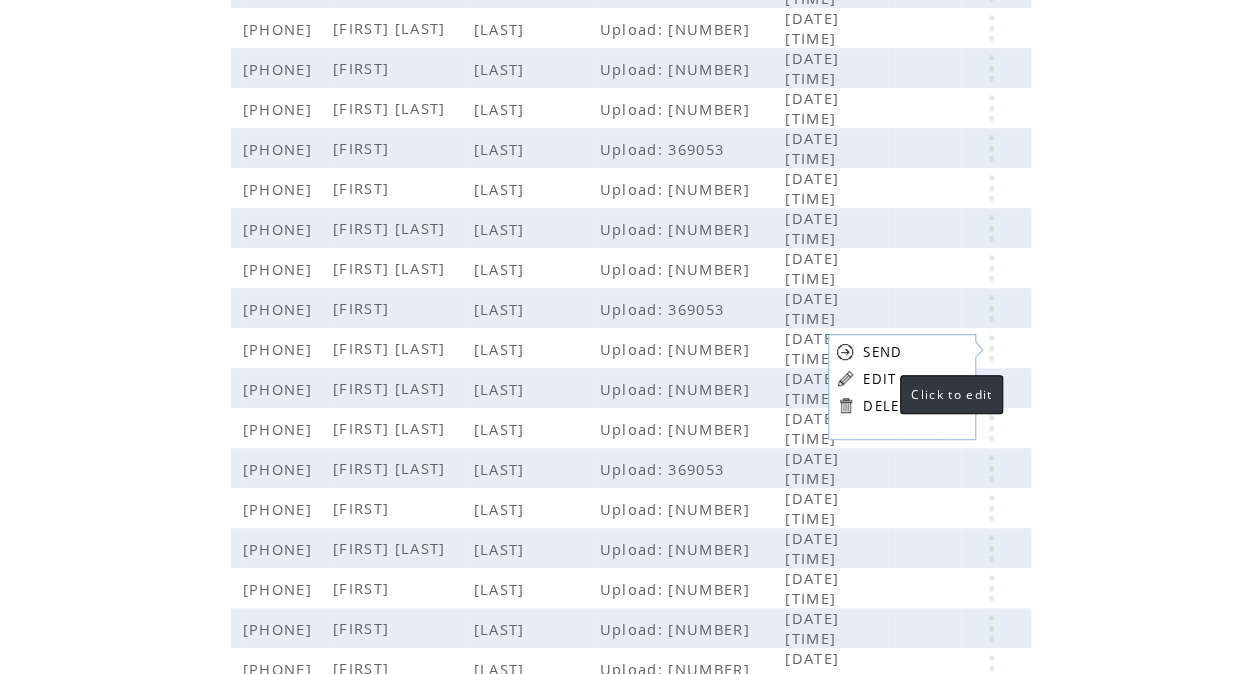click on "EDIT" at bounding box center [879, 379] 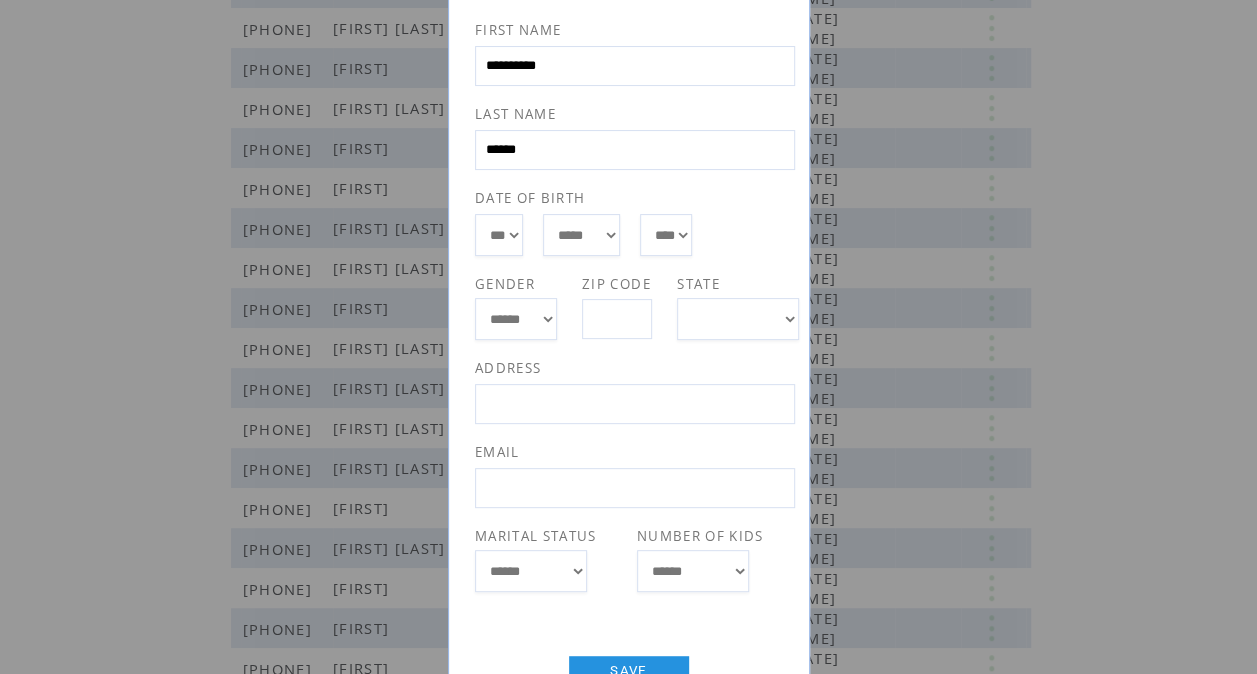 scroll, scrollTop: 0, scrollLeft: 0, axis: both 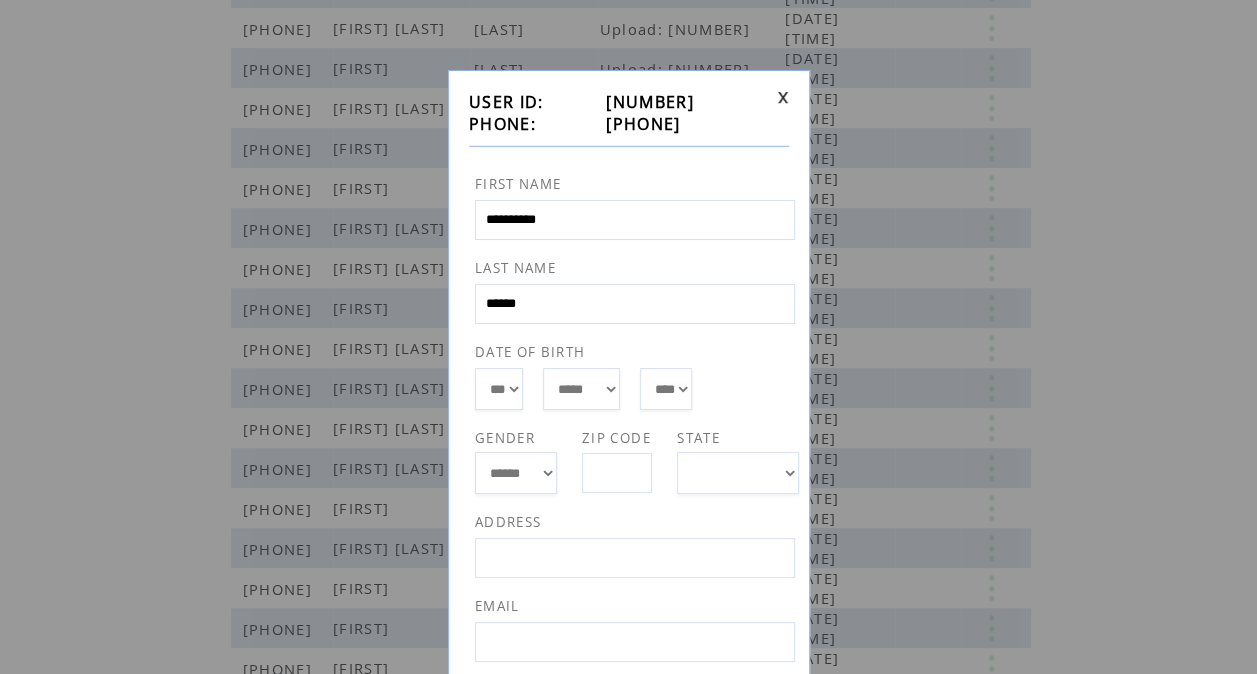 click at bounding box center (783, 97) 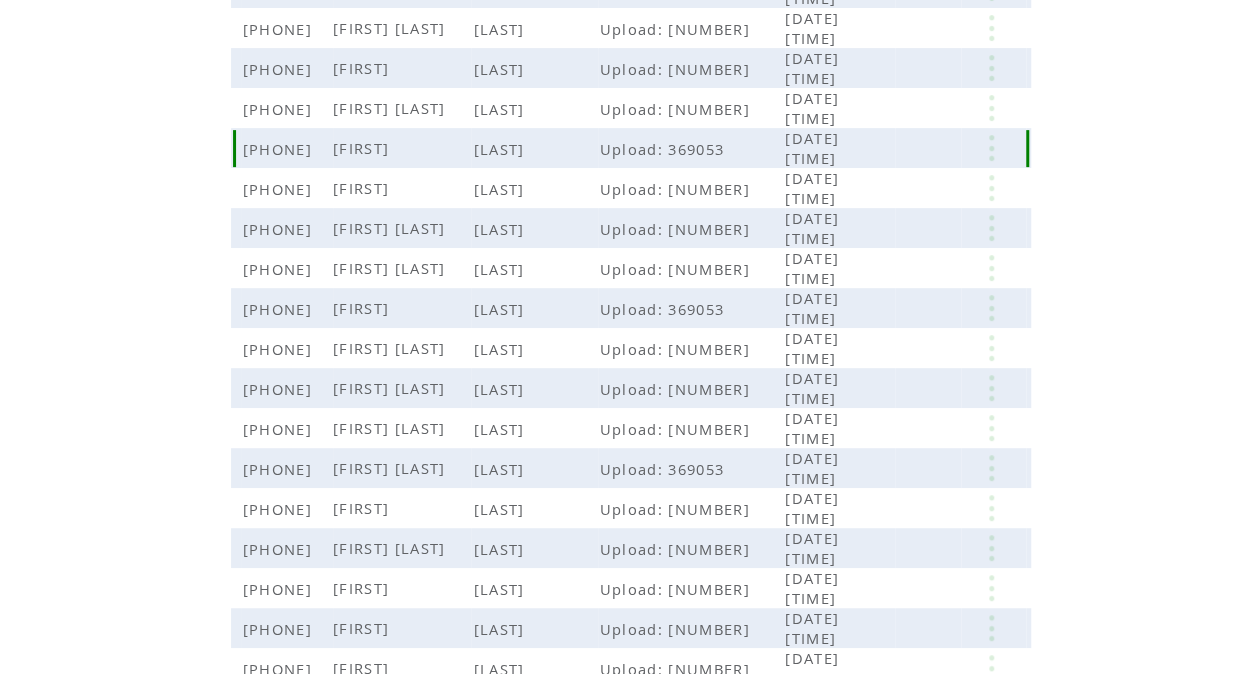scroll, scrollTop: 0, scrollLeft: 0, axis: both 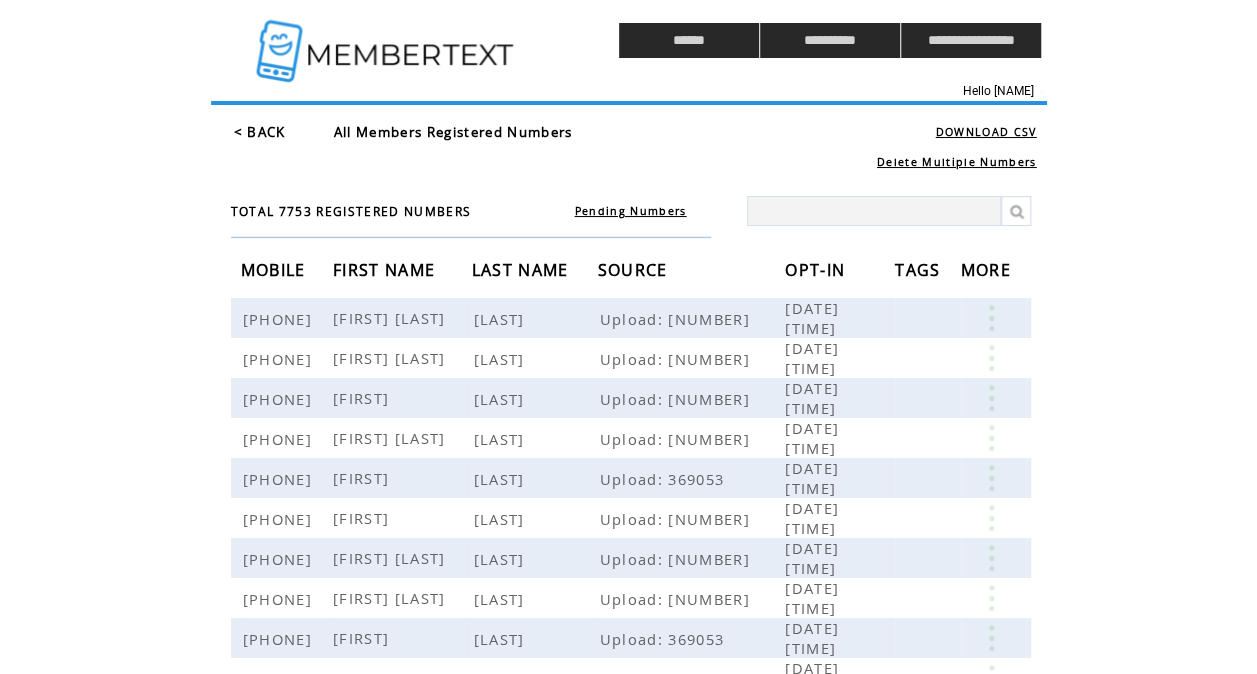 click at bounding box center (387, 40) 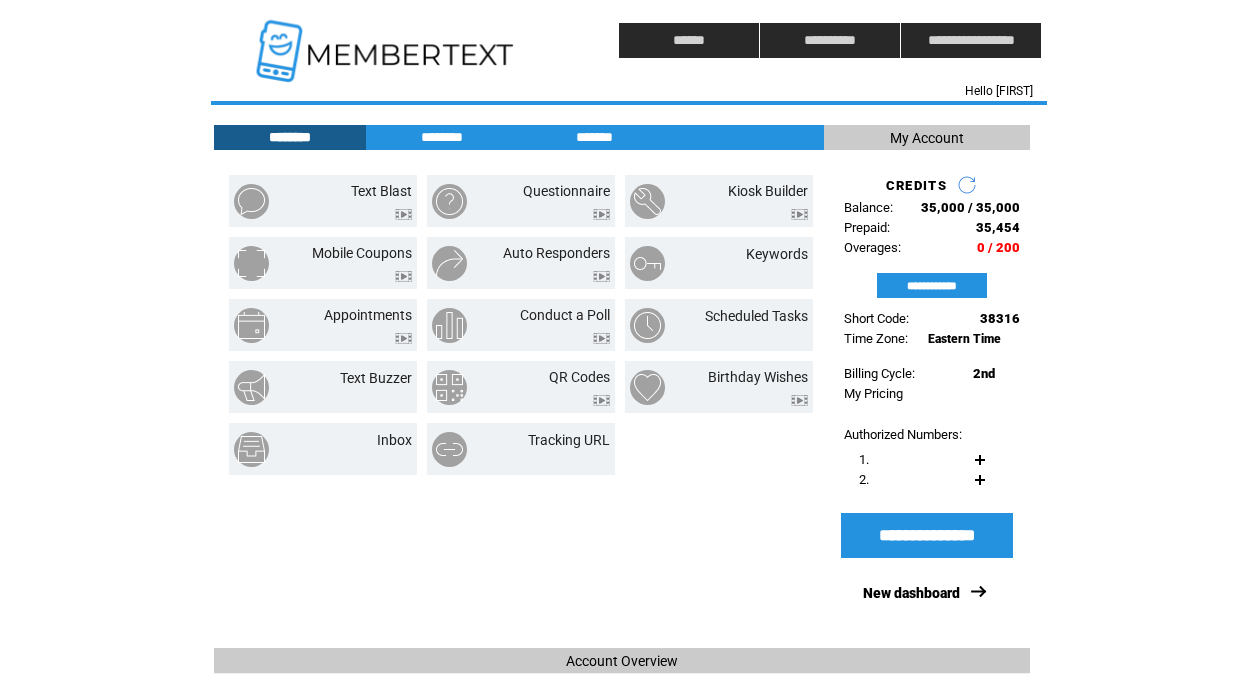 scroll, scrollTop: 0, scrollLeft: 0, axis: both 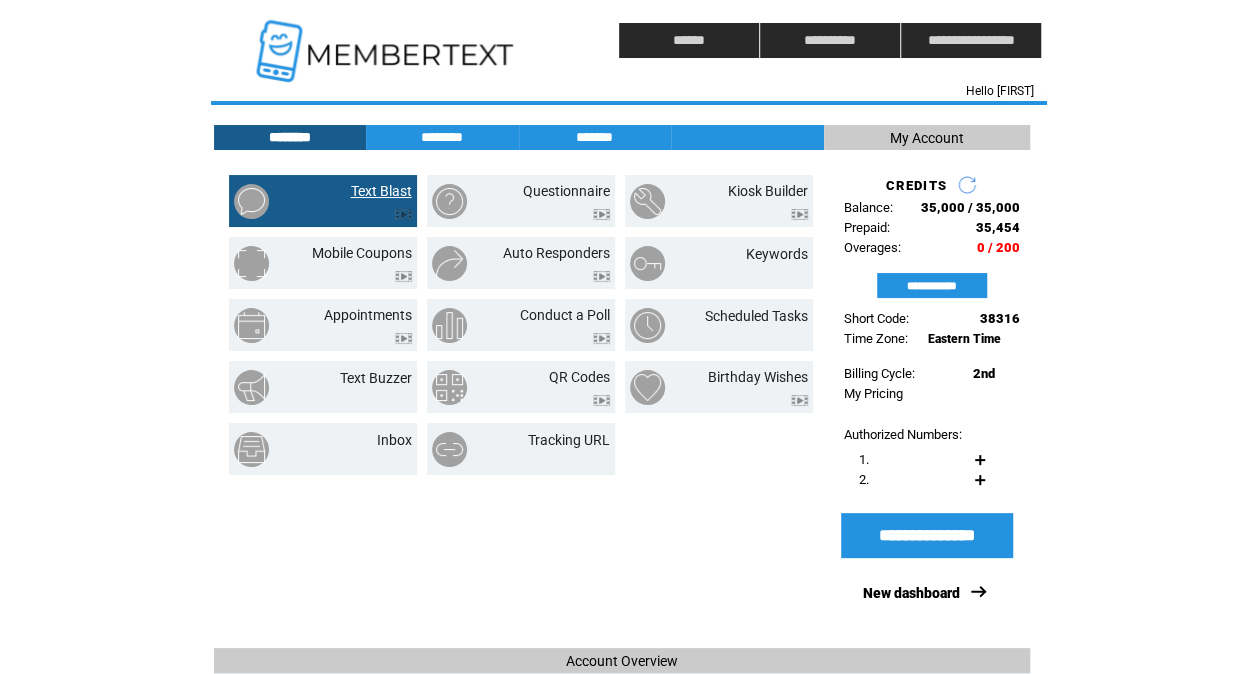click on "Text Blast" at bounding box center (381, 191) 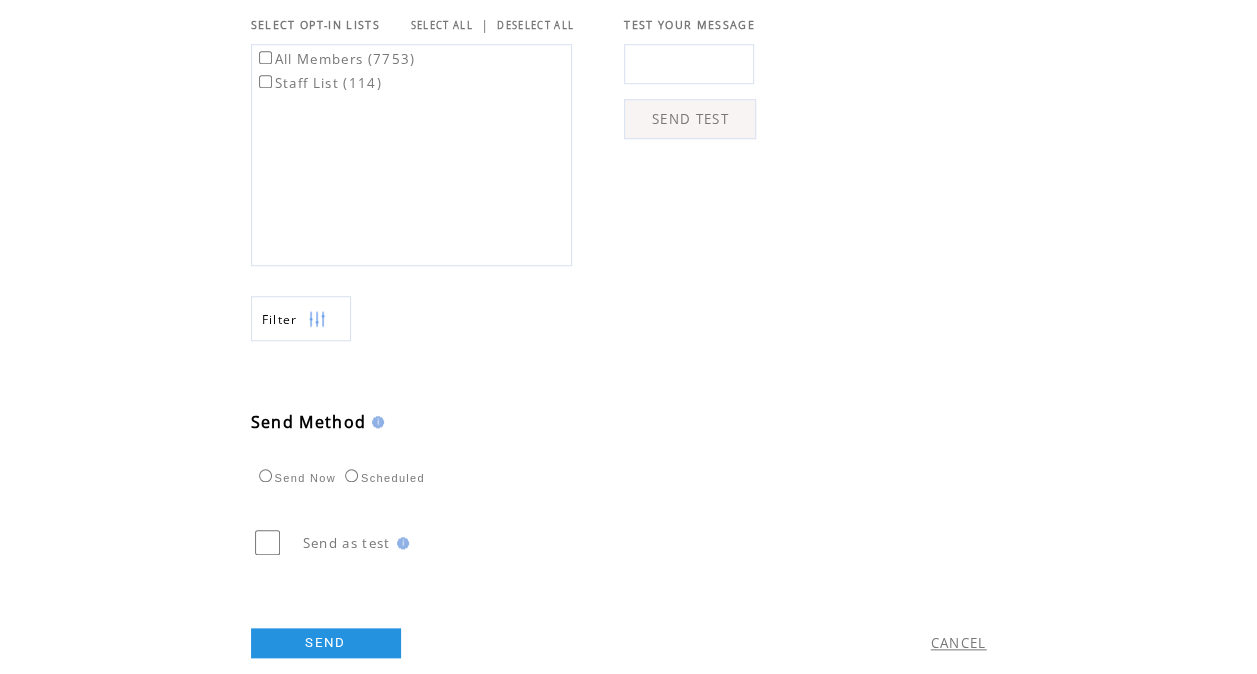 scroll, scrollTop: 724, scrollLeft: 0, axis: vertical 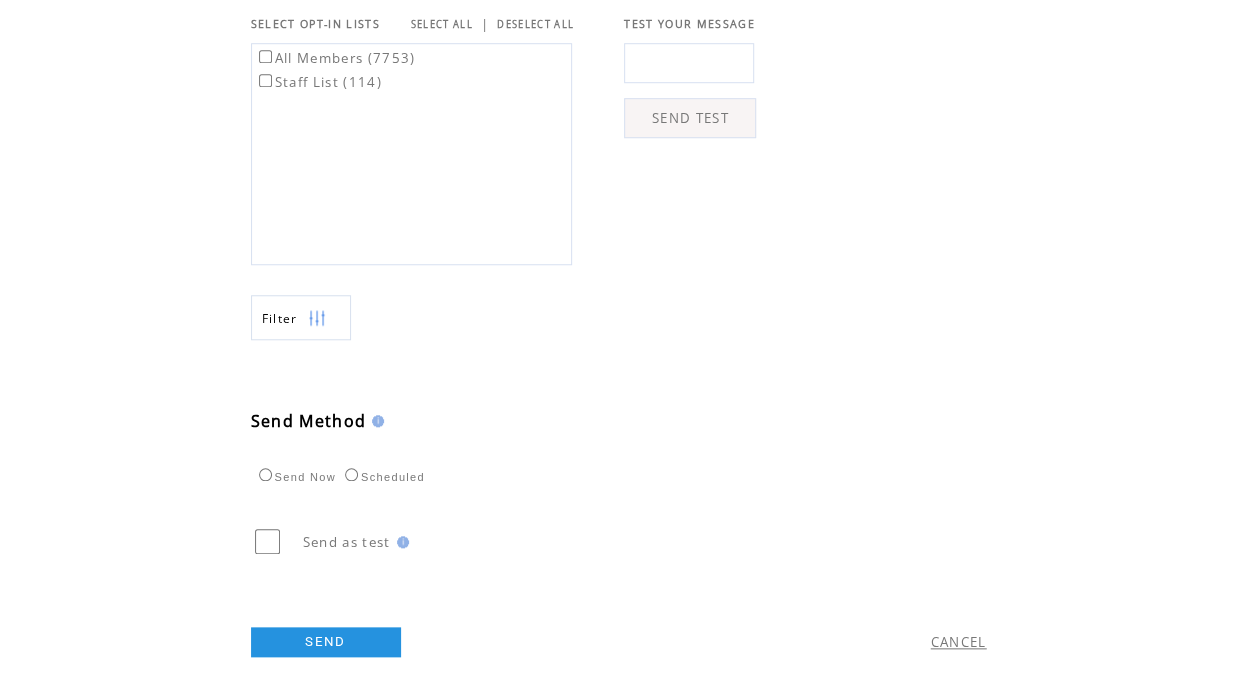 click on "All Members (7753)" at bounding box center (335, 58) 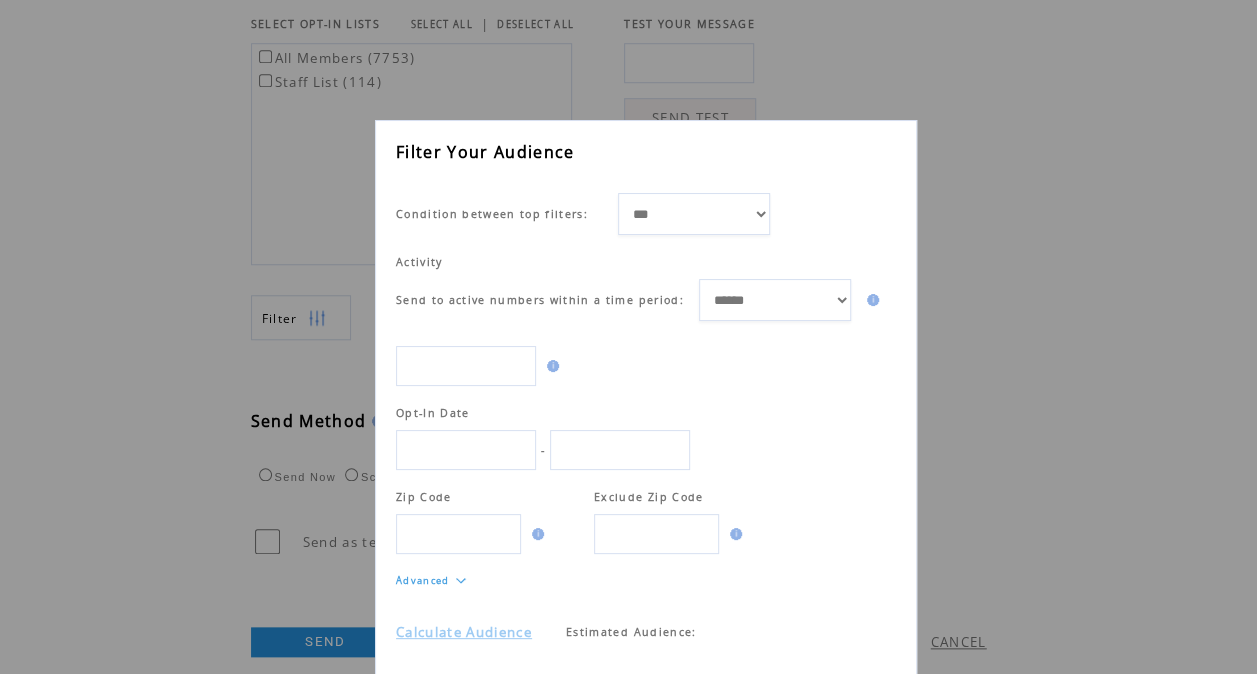 scroll, scrollTop: 1, scrollLeft: 0, axis: vertical 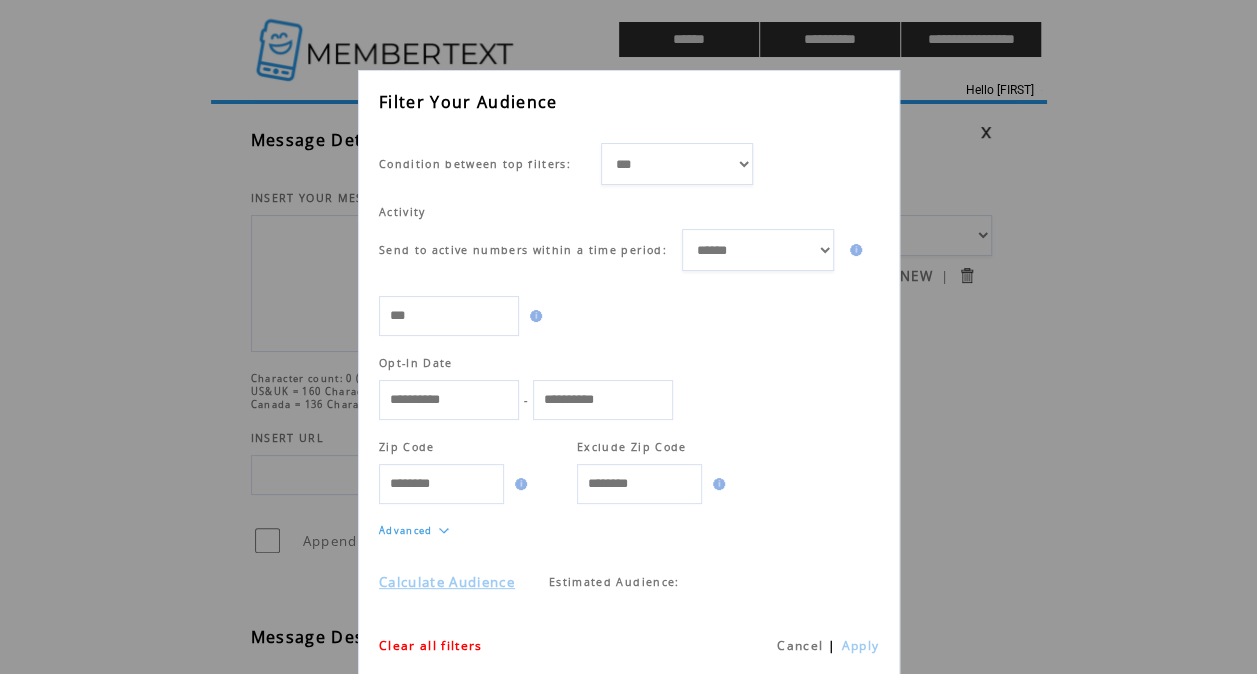 click on "Advanced" at bounding box center [406, 530] 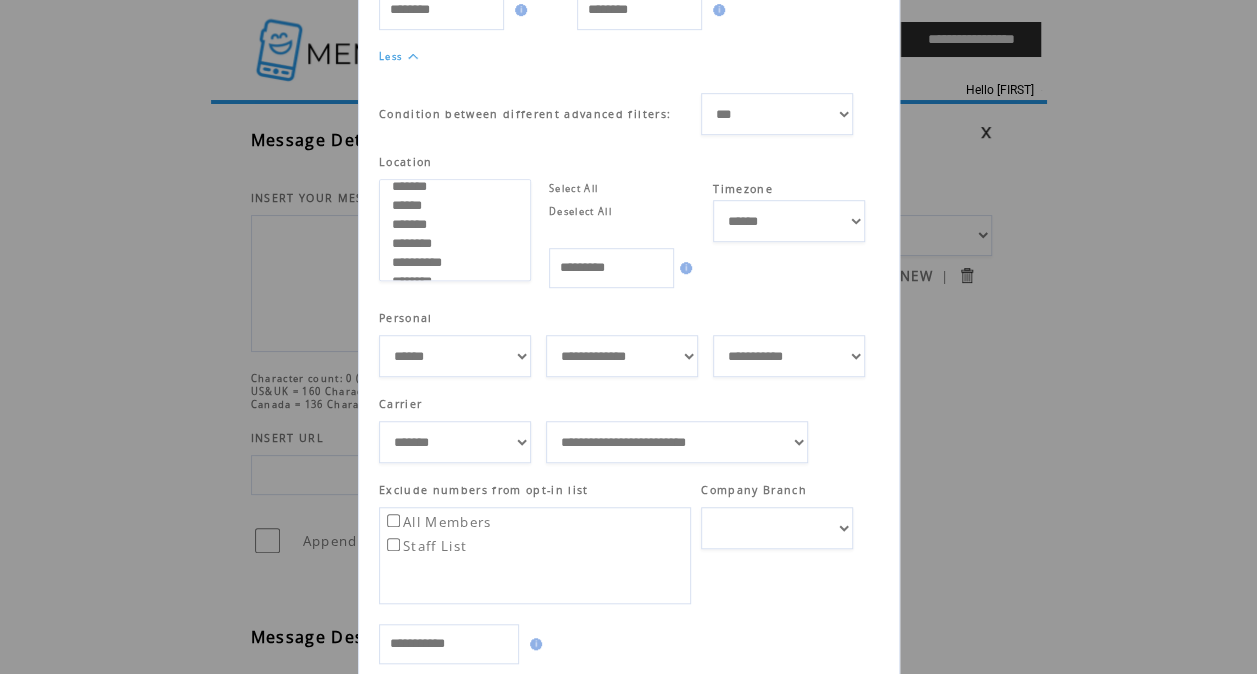 scroll, scrollTop: 525, scrollLeft: 0, axis: vertical 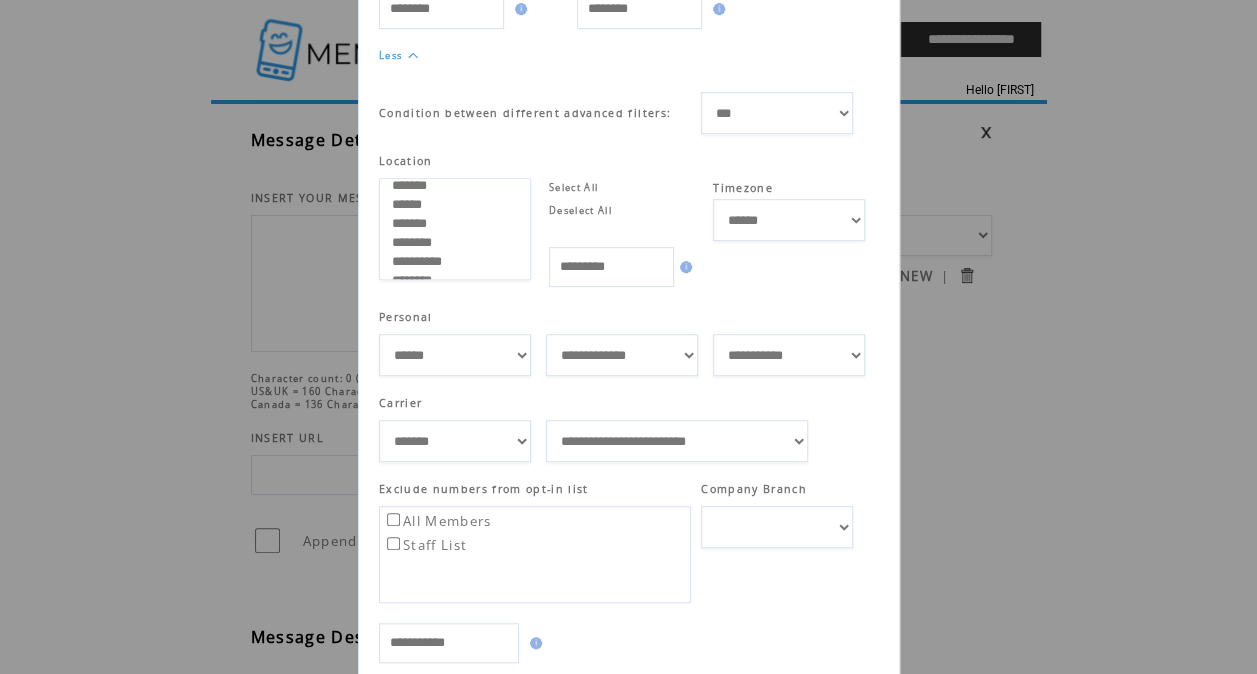click on "****** **** ******" at bounding box center [455, 355] 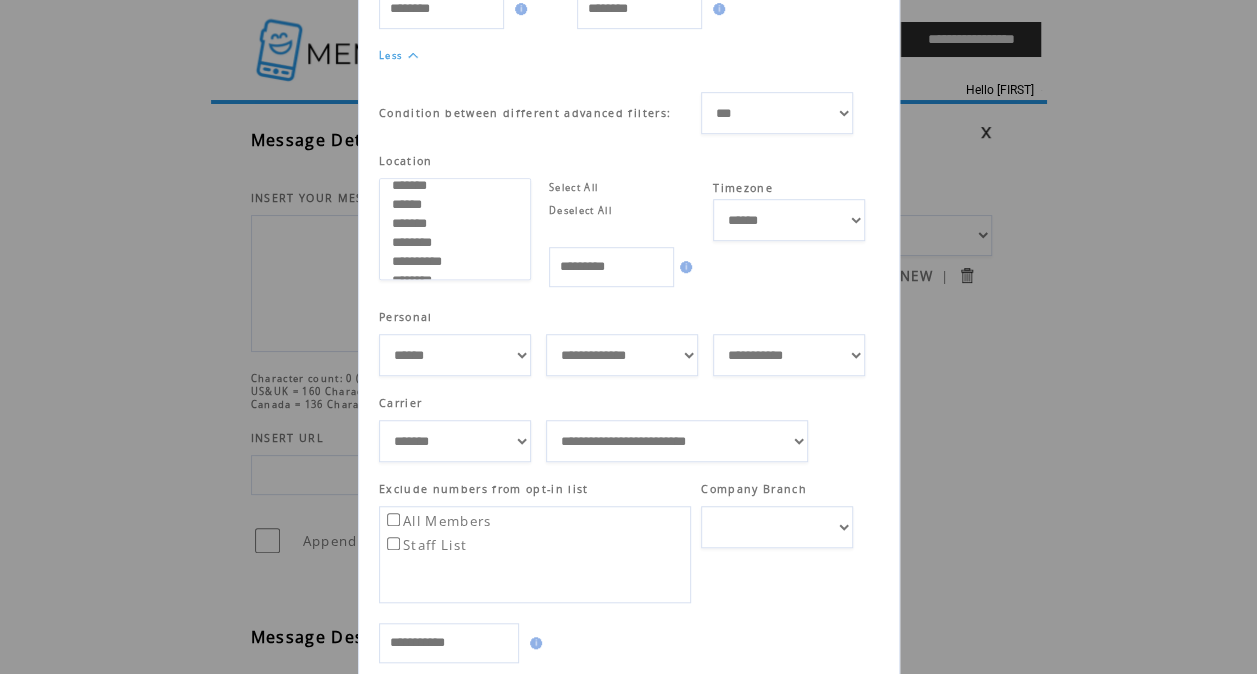 click on "****** **** ******" at bounding box center (455, 355) 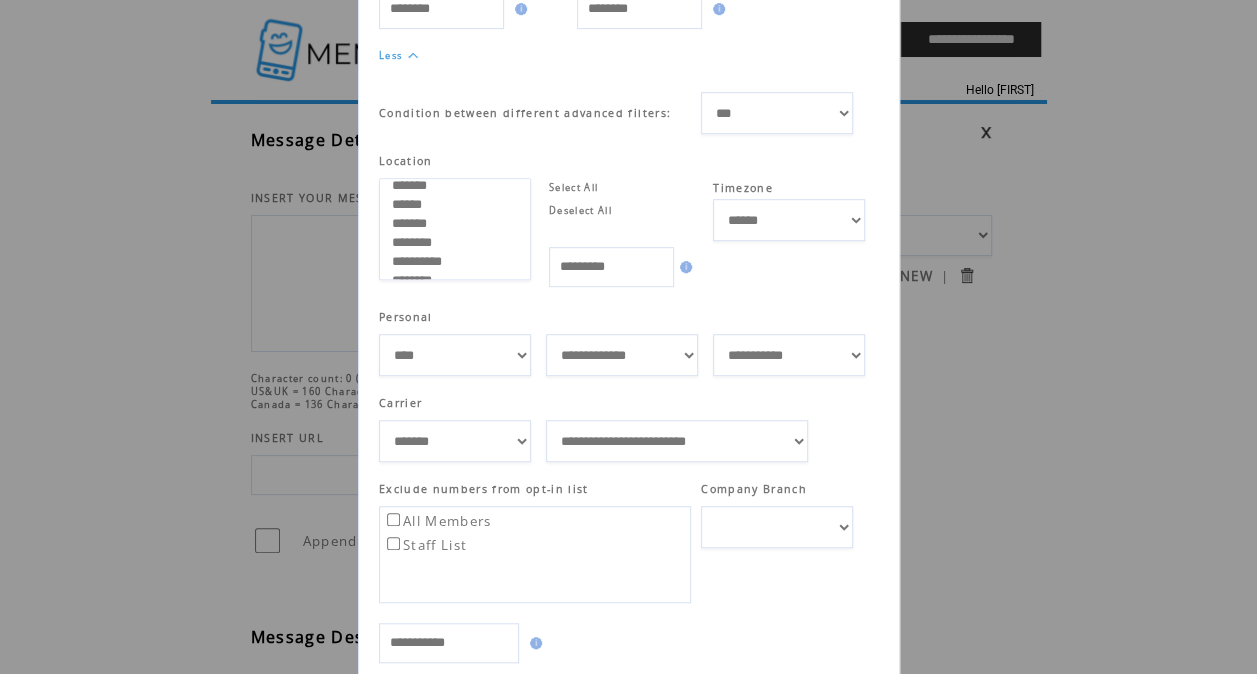 click on "**********" at bounding box center [789, 234] 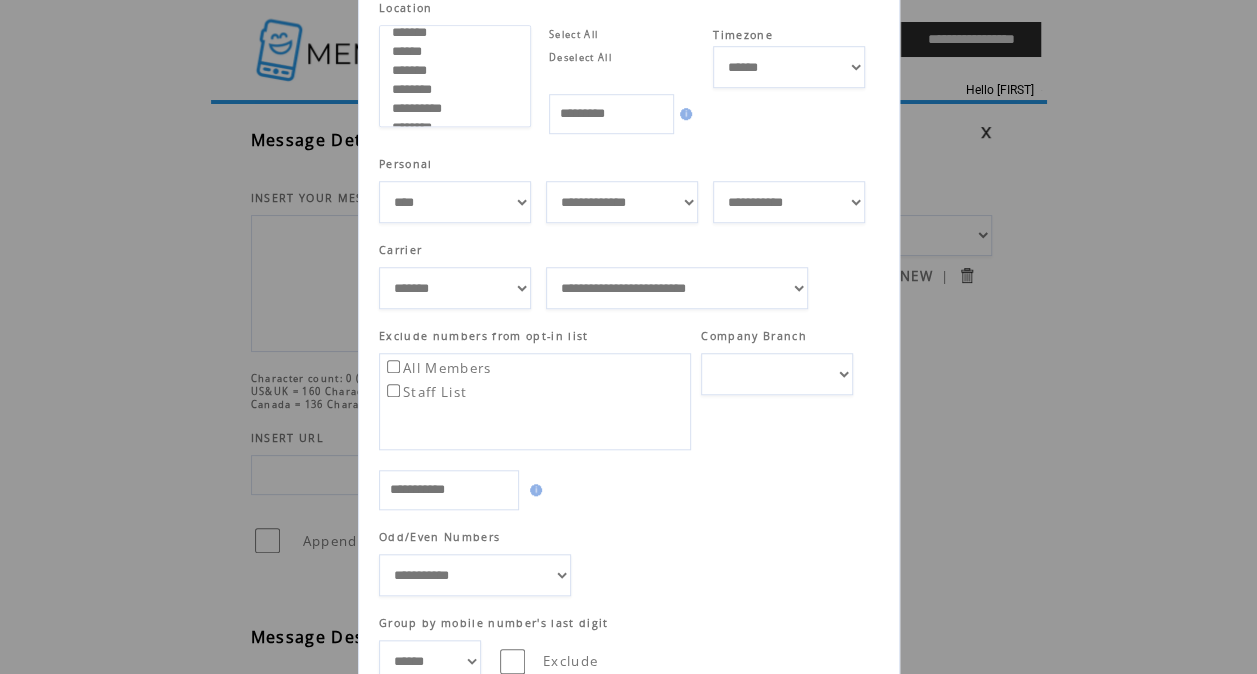 scroll, scrollTop: 822, scrollLeft: 0, axis: vertical 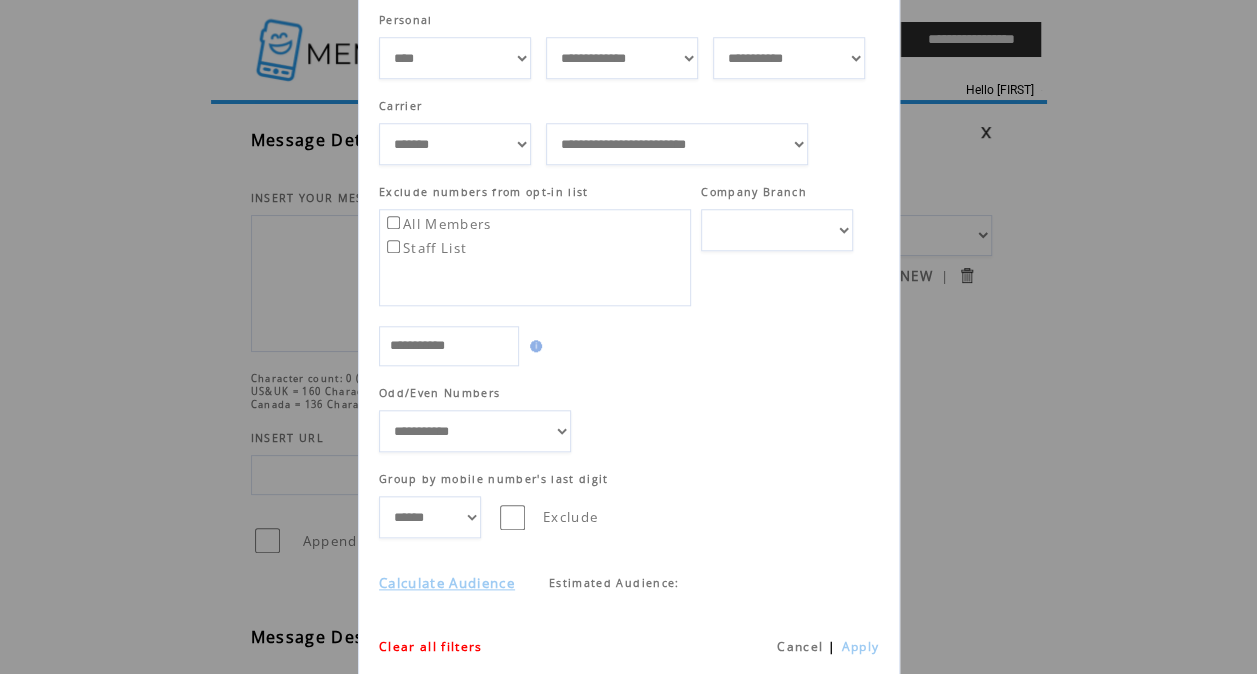click at bounding box center (623, 336) 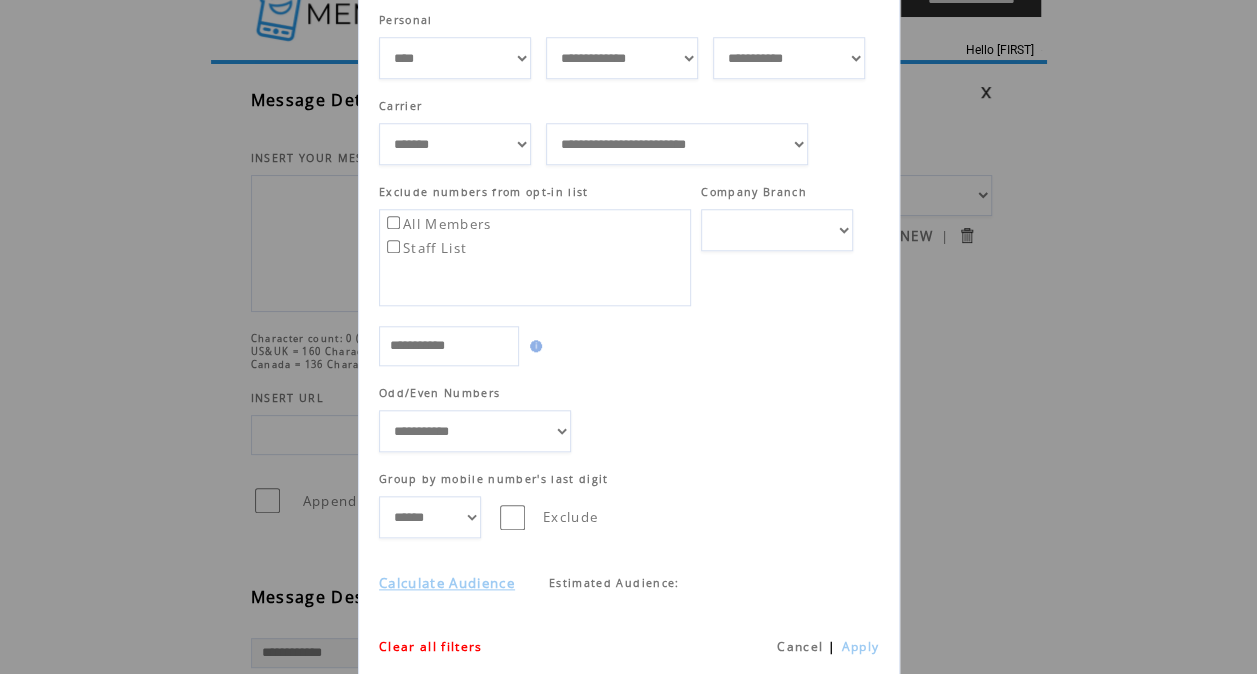 click on "Cancel" at bounding box center [800, 646] 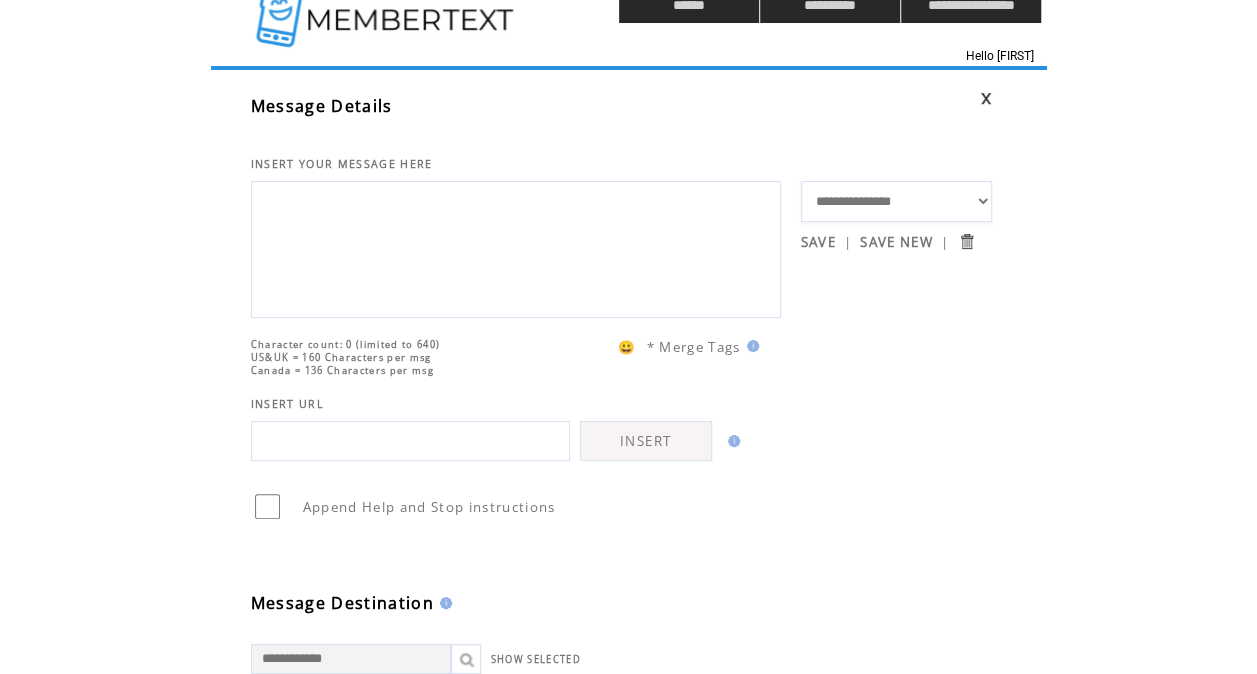 scroll, scrollTop: 0, scrollLeft: 0, axis: both 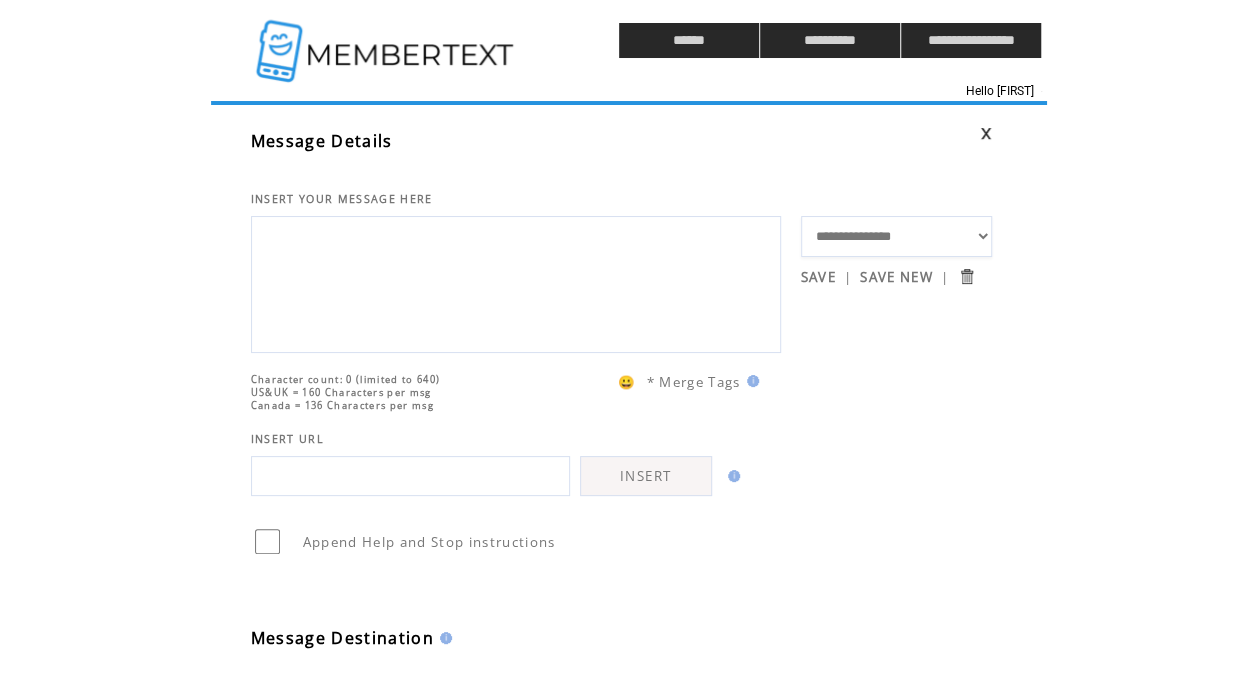 click at bounding box center [387, 40] 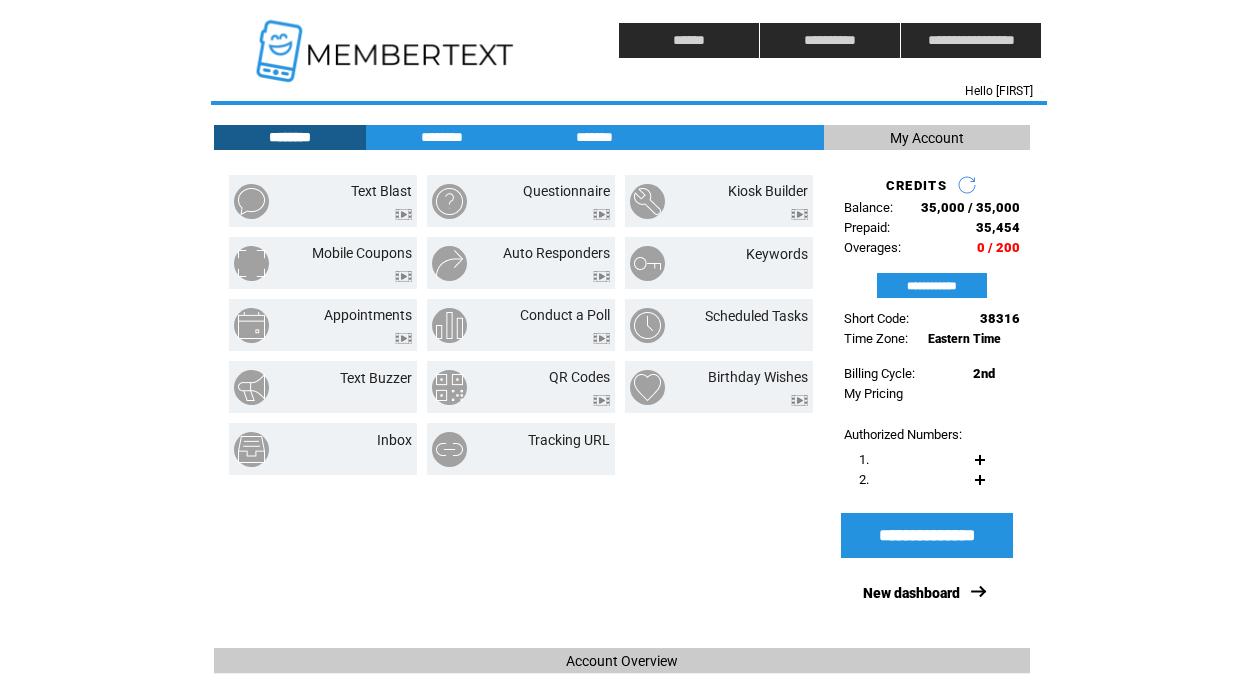 scroll, scrollTop: 0, scrollLeft: 0, axis: both 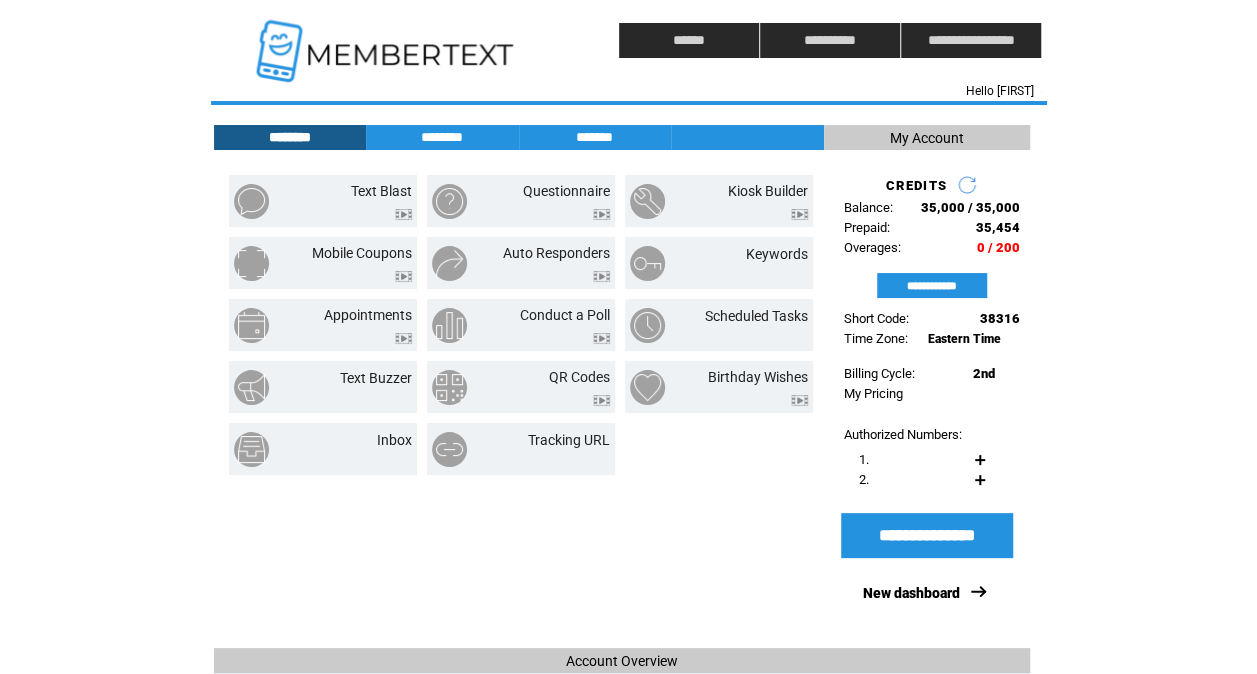 click at bounding box center [387, 40] 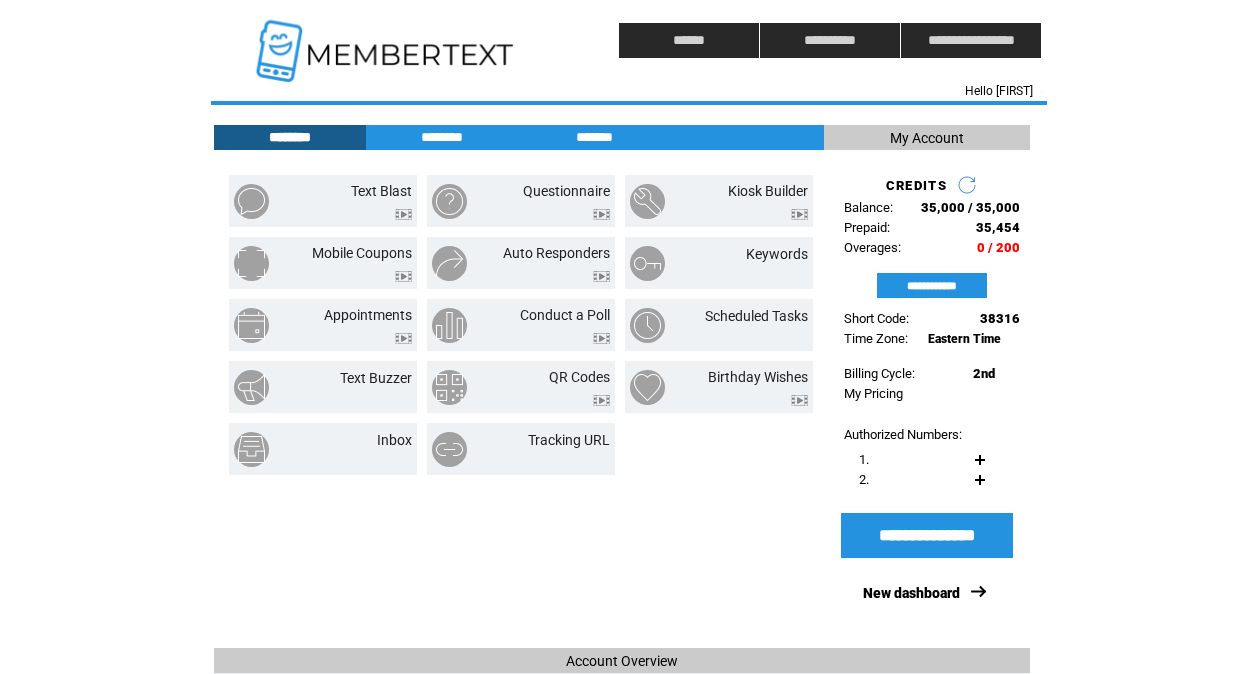 scroll, scrollTop: 0, scrollLeft: 0, axis: both 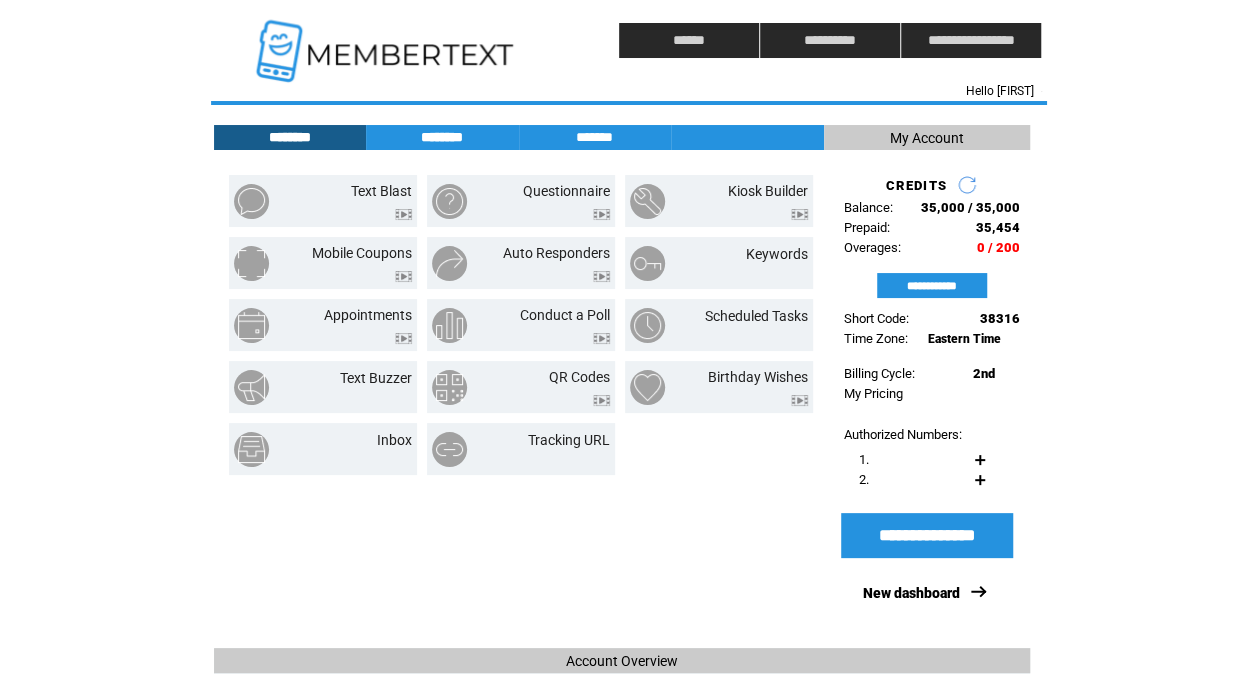click on "********" at bounding box center [442, 137] 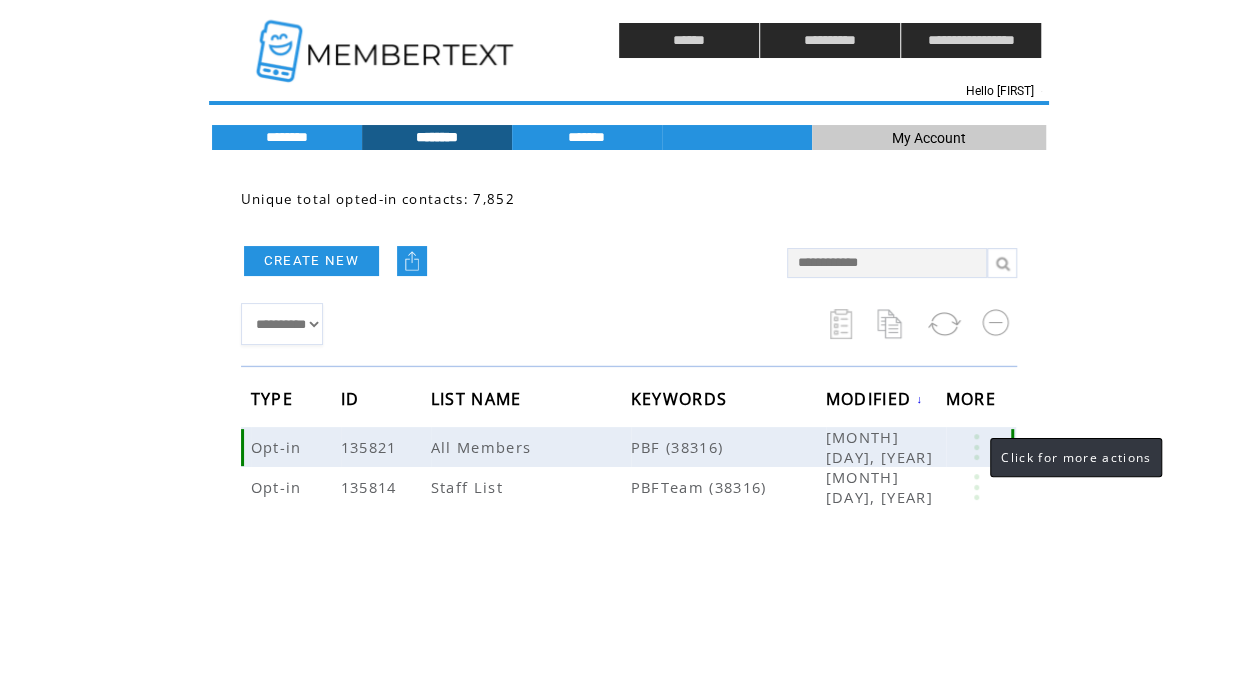 click at bounding box center (976, 447) 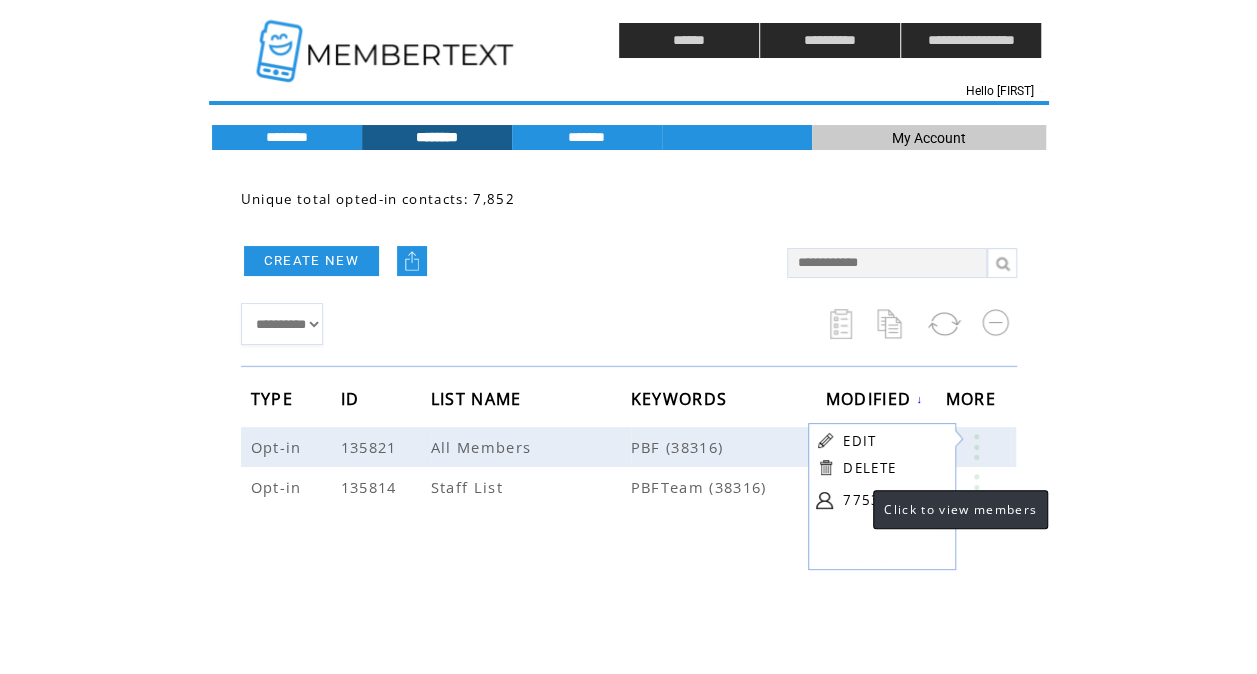 click on "7753" at bounding box center (893, 500) 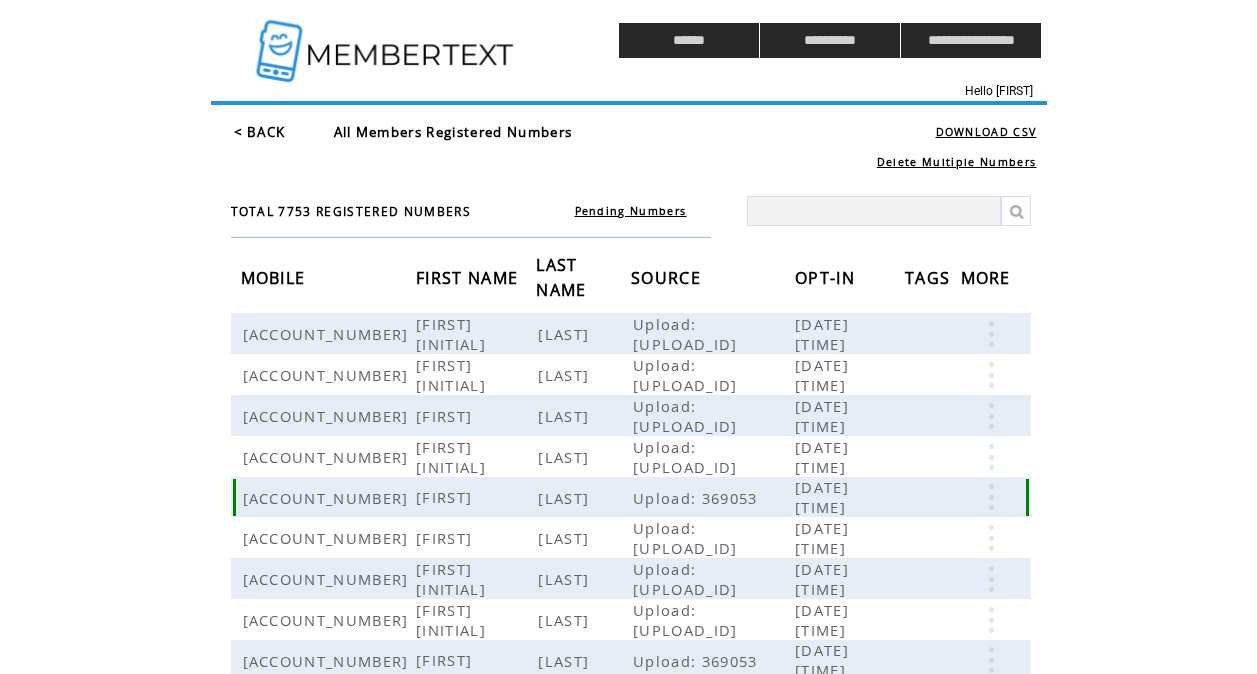 scroll, scrollTop: 0, scrollLeft: 0, axis: both 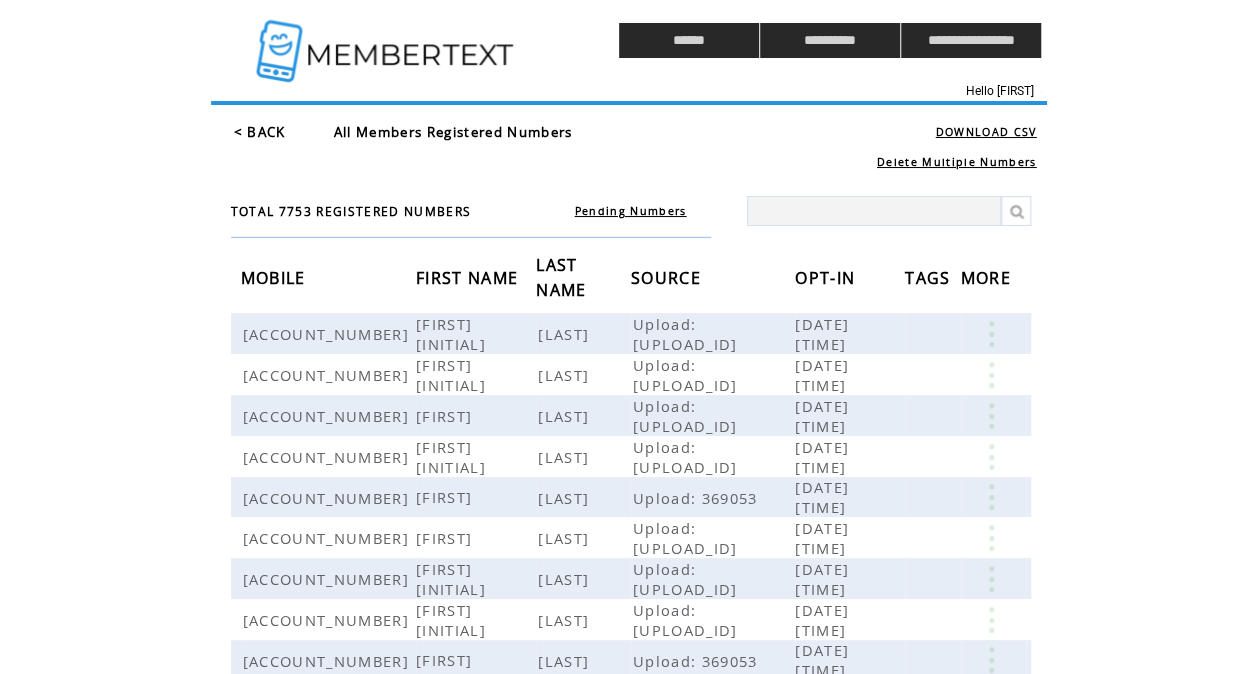 click at bounding box center [874, 211] 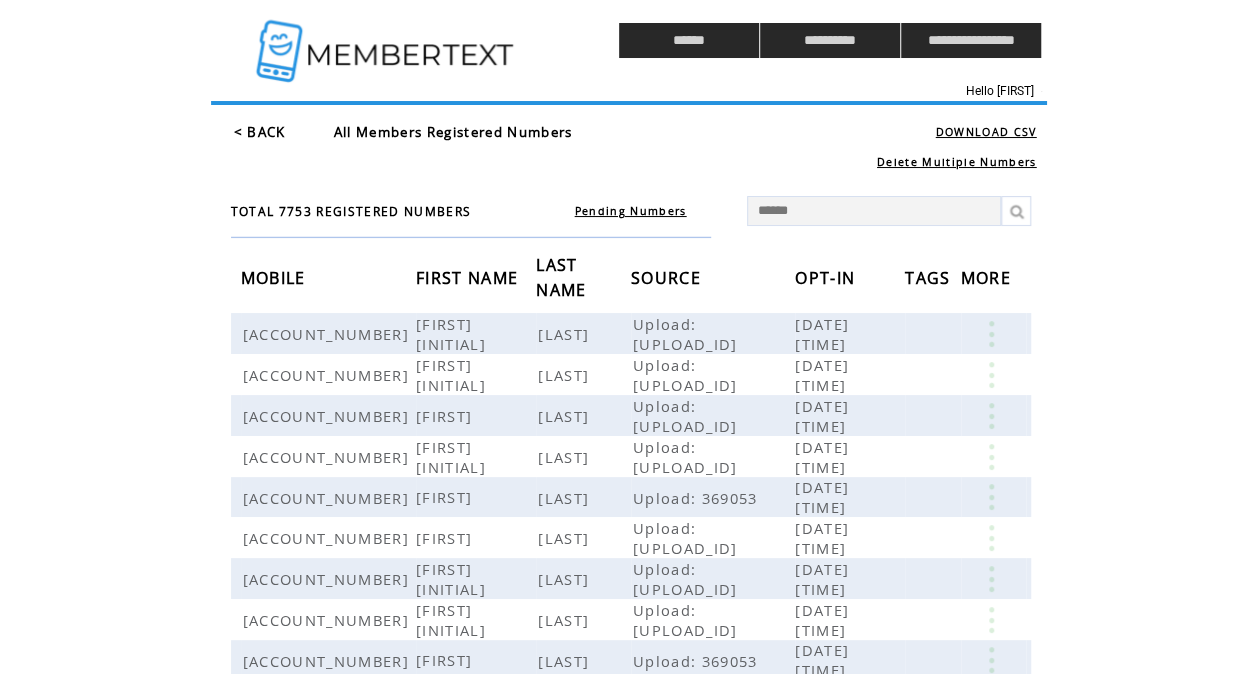 type on "*******" 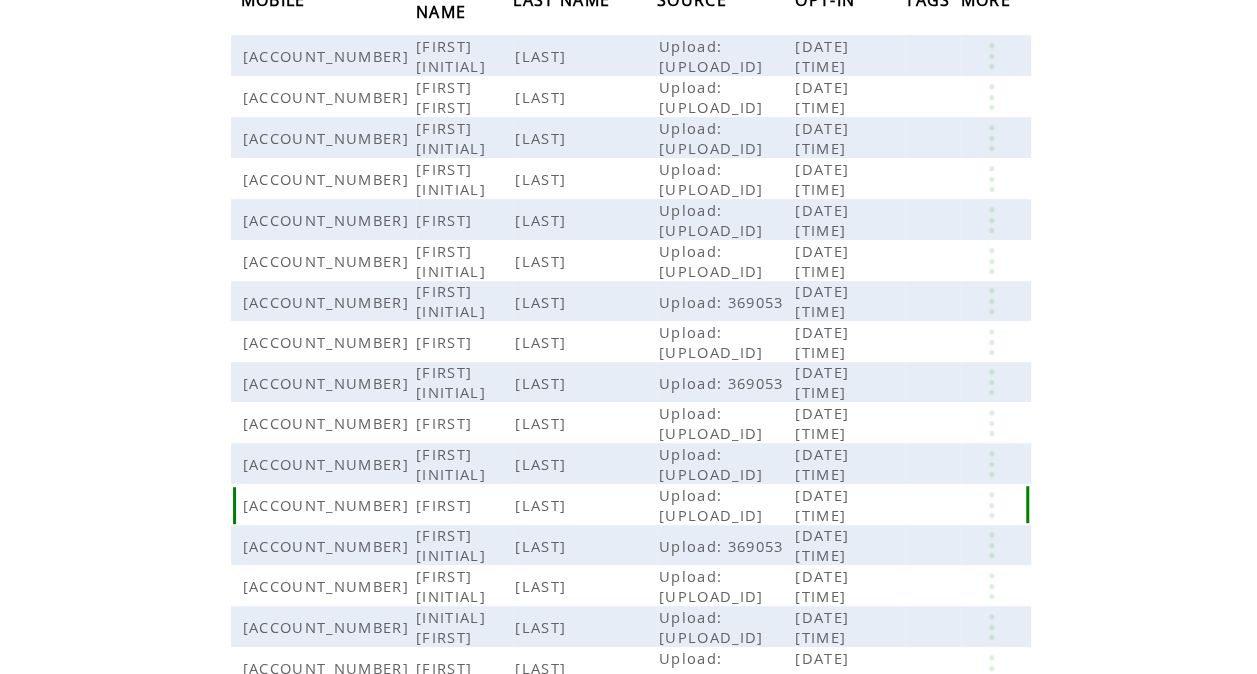 scroll, scrollTop: 352, scrollLeft: 0, axis: vertical 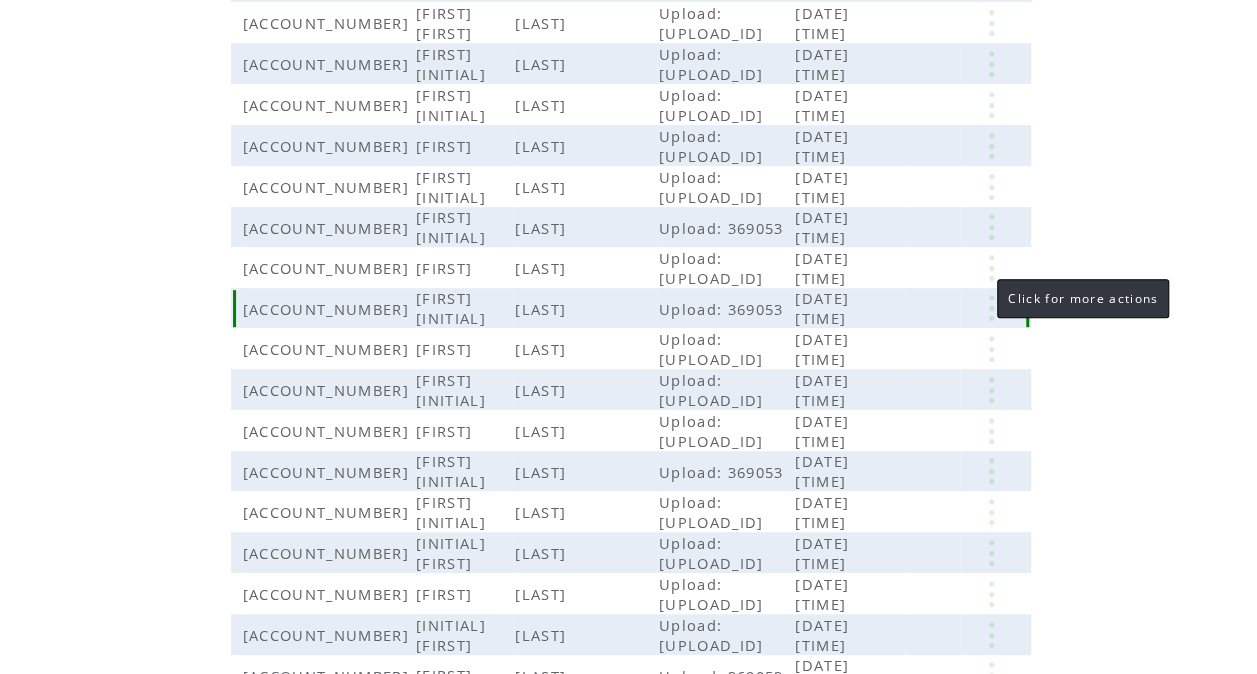 click at bounding box center (991, 308) 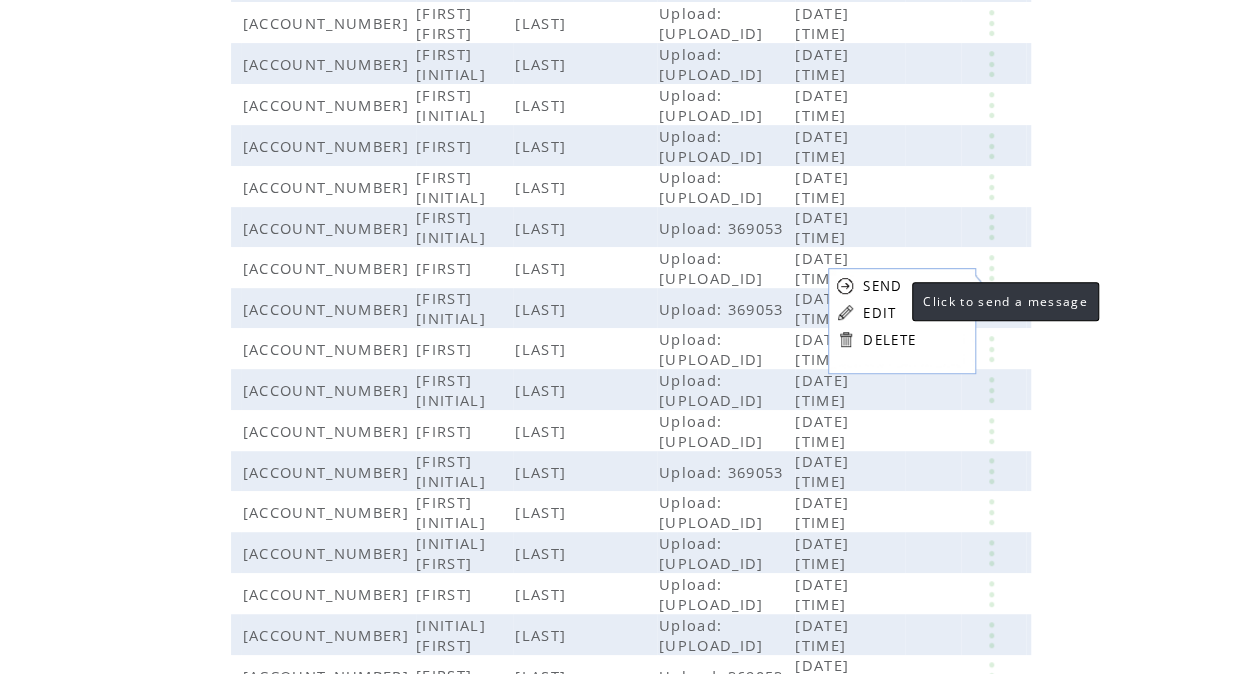 click on "SEND" at bounding box center [882, 286] 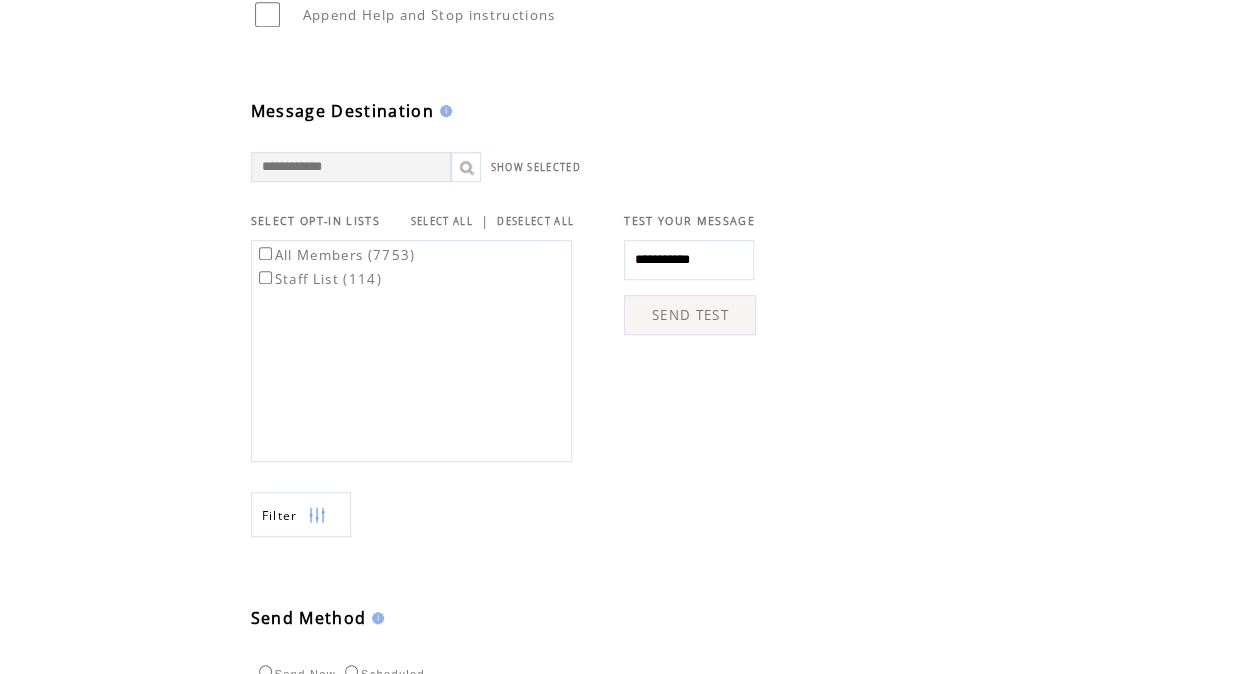 scroll, scrollTop: 528, scrollLeft: 0, axis: vertical 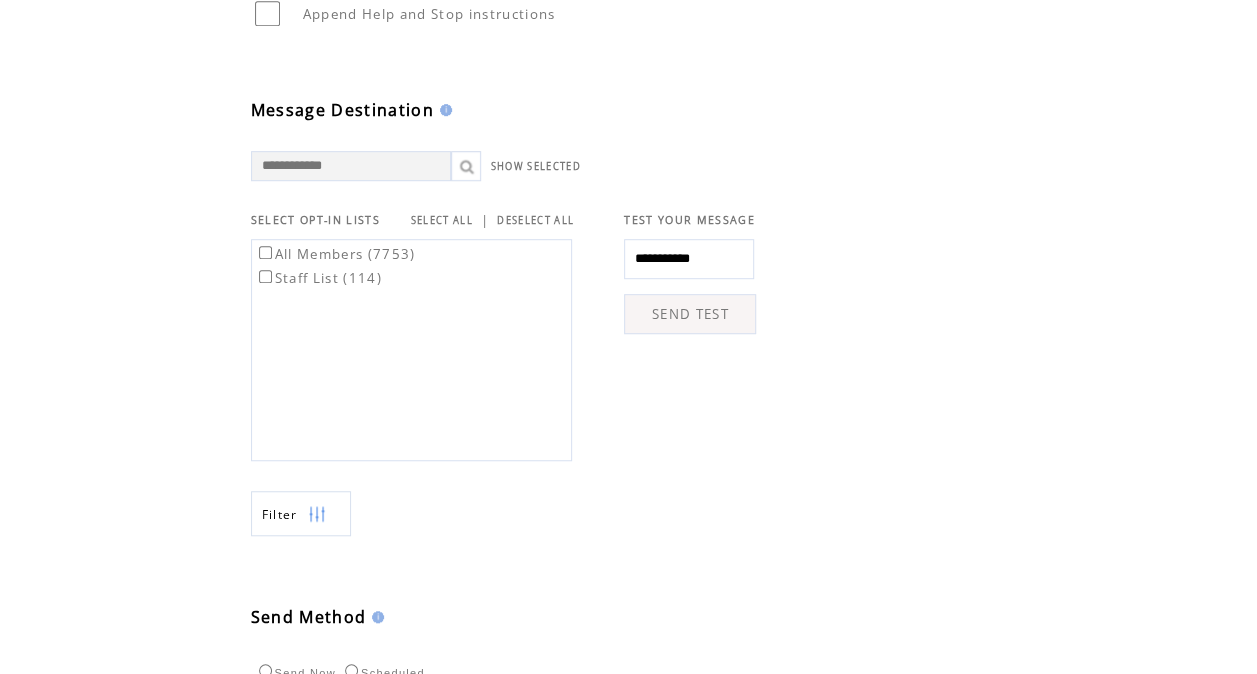 drag, startPoint x: 744, startPoint y: 288, endPoint x: 596, endPoint y: 275, distance: 148.56985 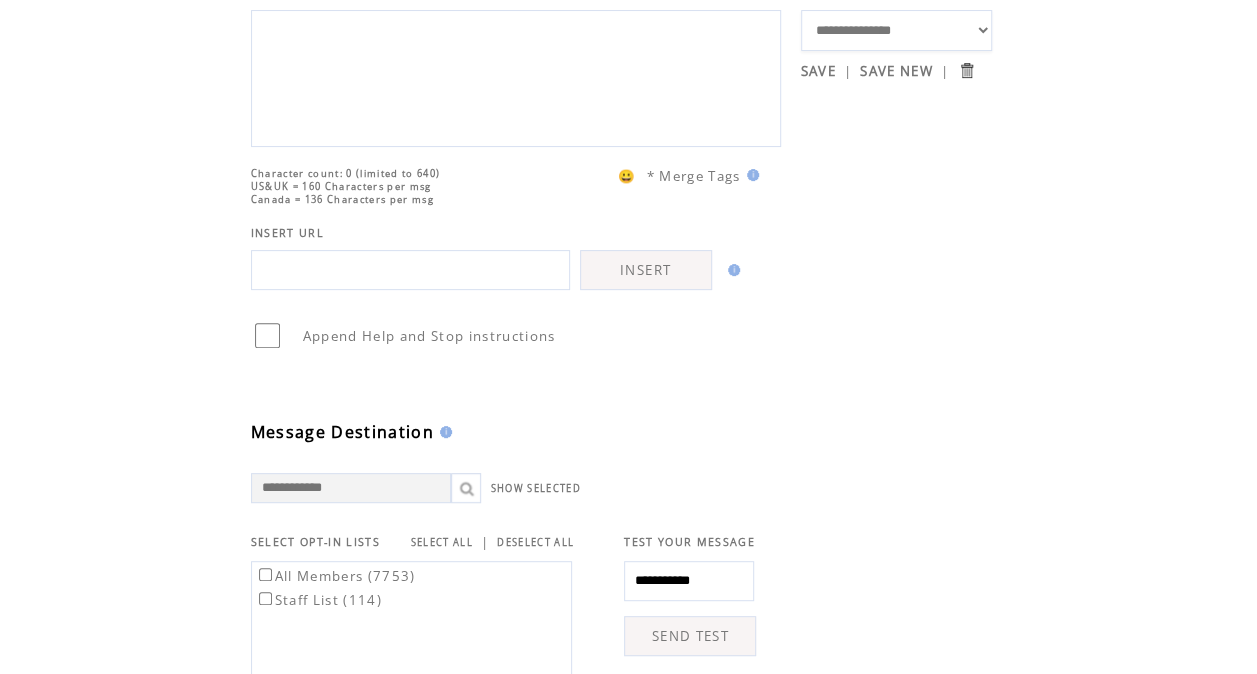 scroll, scrollTop: 188, scrollLeft: 0, axis: vertical 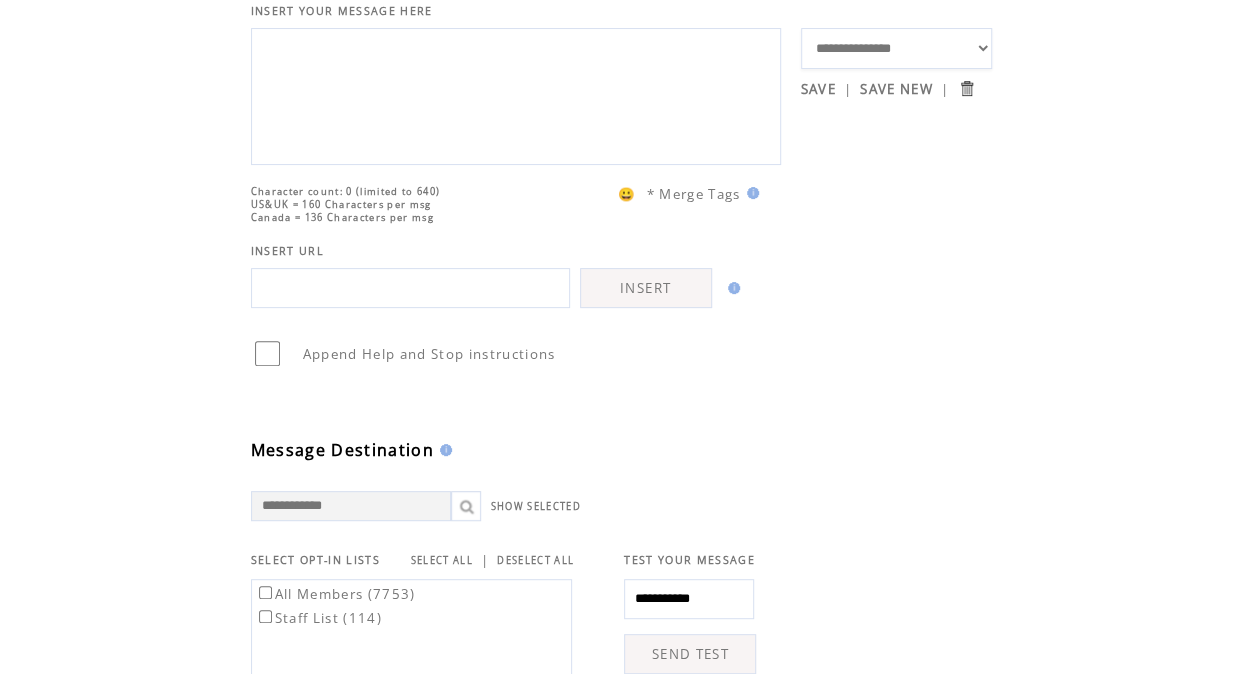 click at bounding box center (516, 94) 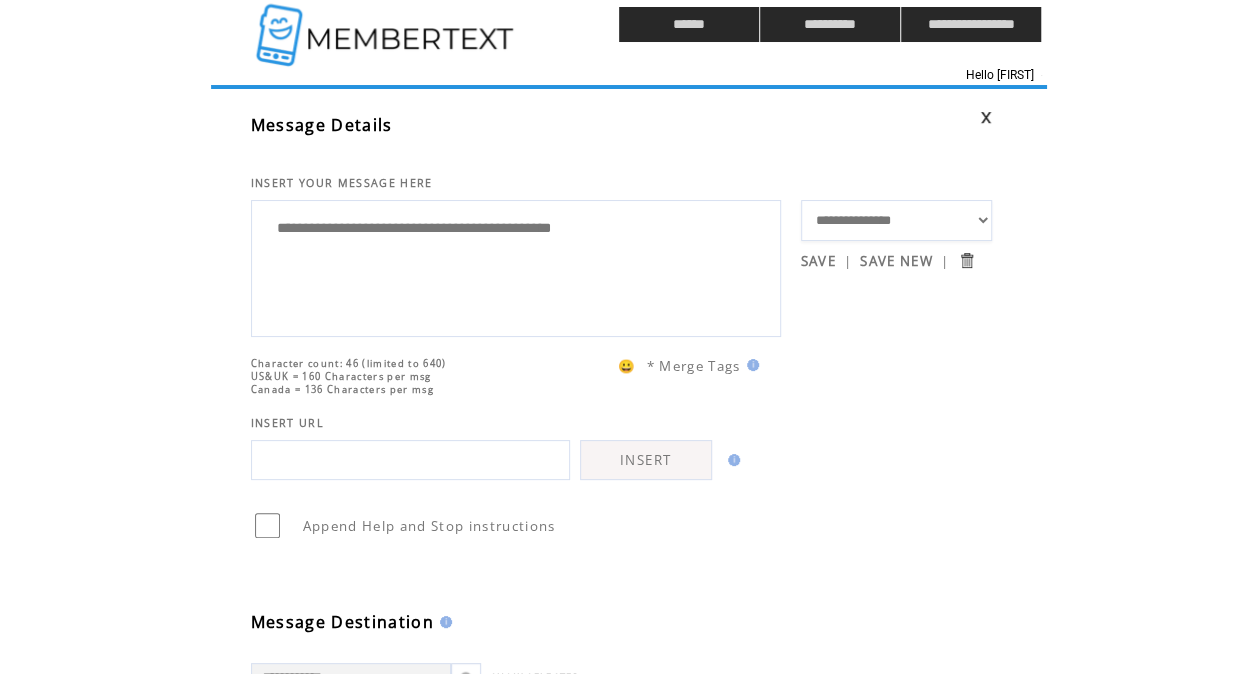 scroll, scrollTop: 0, scrollLeft: 0, axis: both 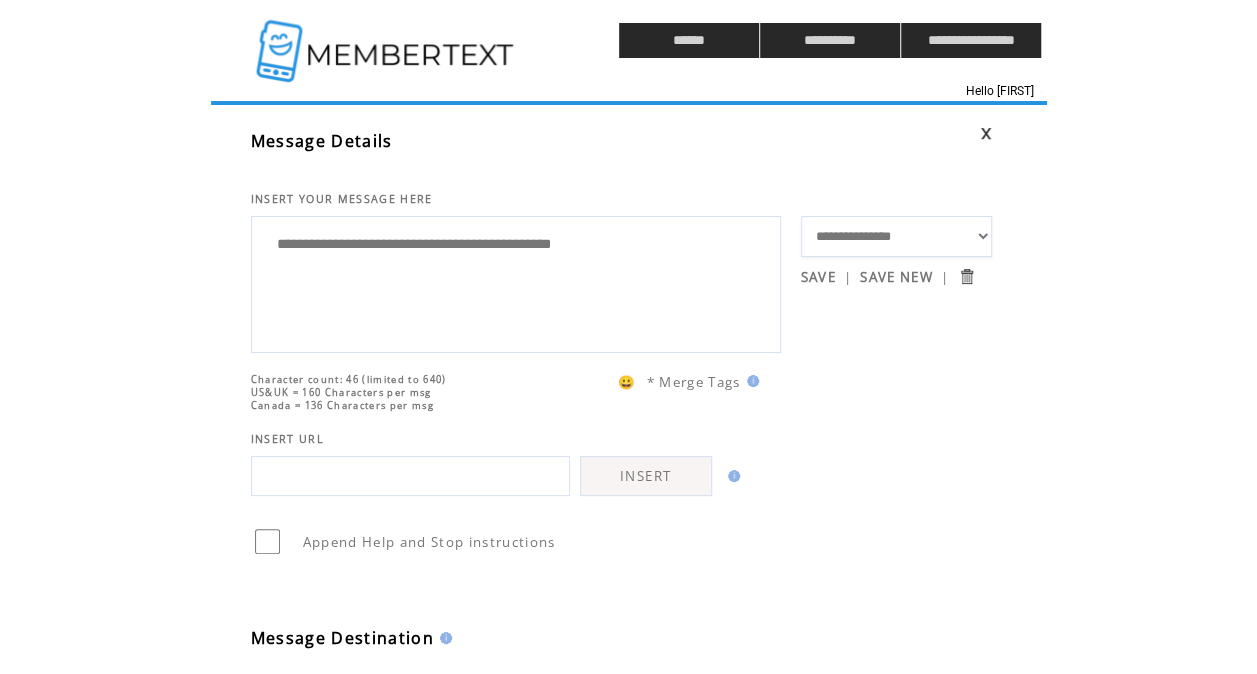 type on "**********" 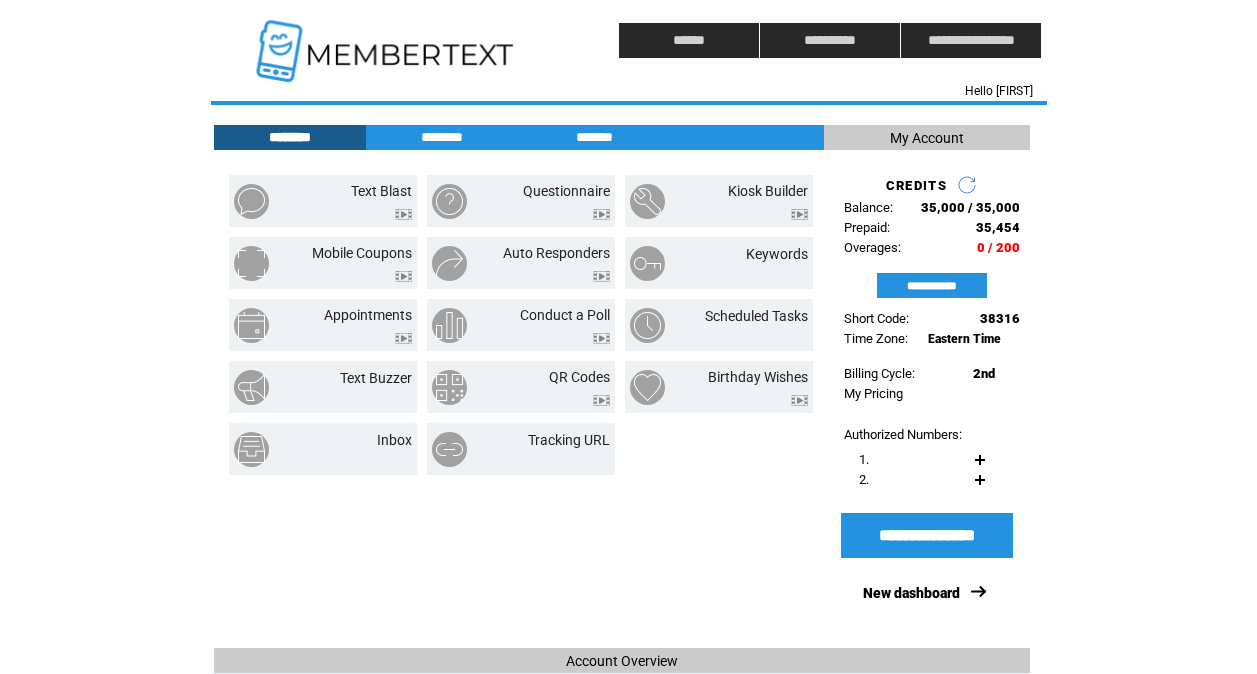 scroll, scrollTop: 0, scrollLeft: 0, axis: both 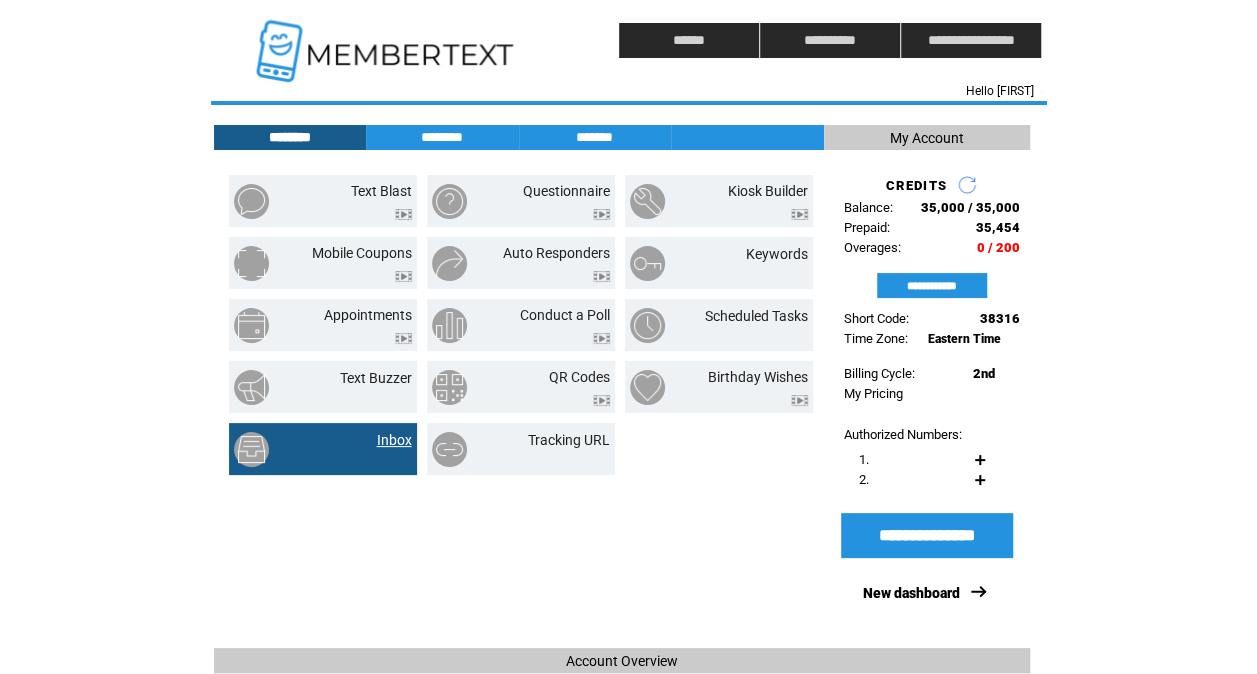 click on "Inbox" at bounding box center [394, 440] 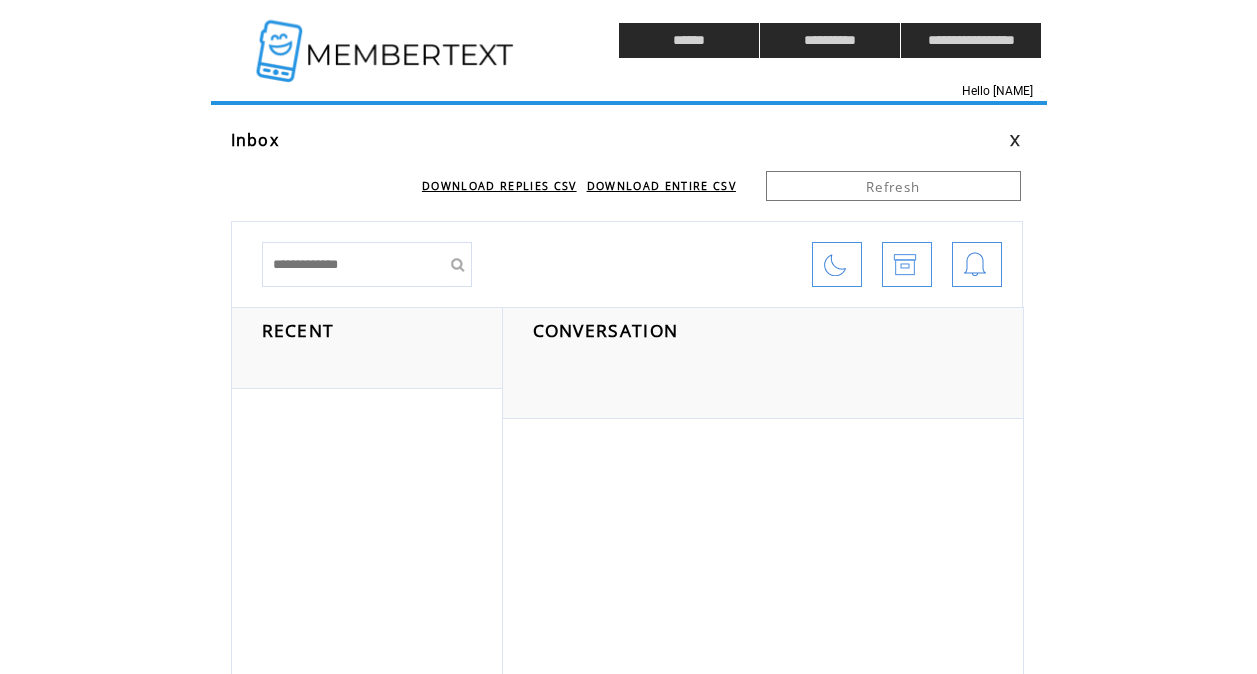 scroll, scrollTop: 0, scrollLeft: 0, axis: both 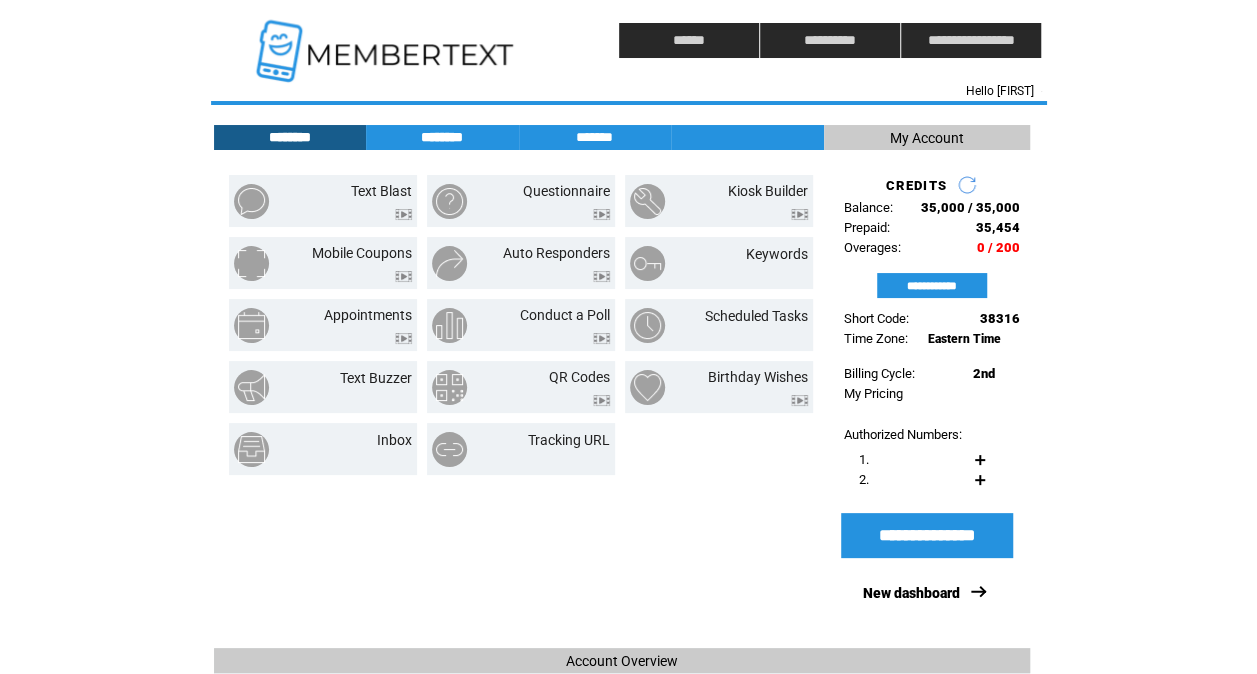 click on "********" at bounding box center [442, 137] 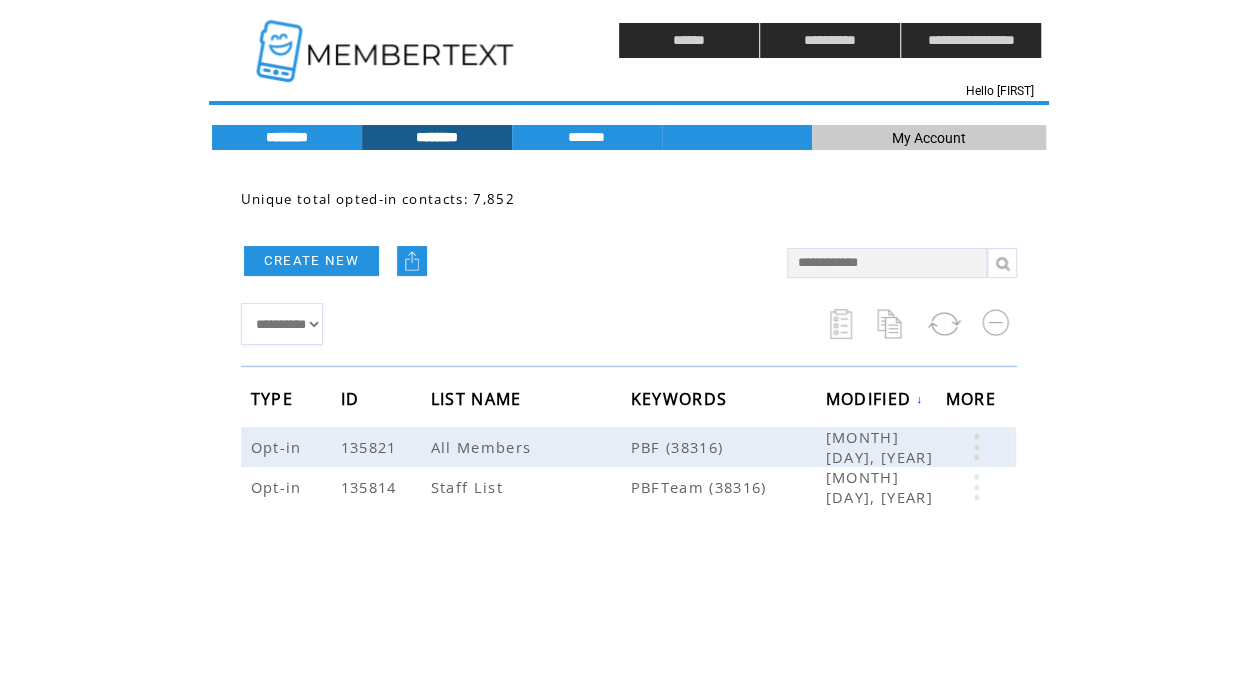click on "********" at bounding box center [287, 137] 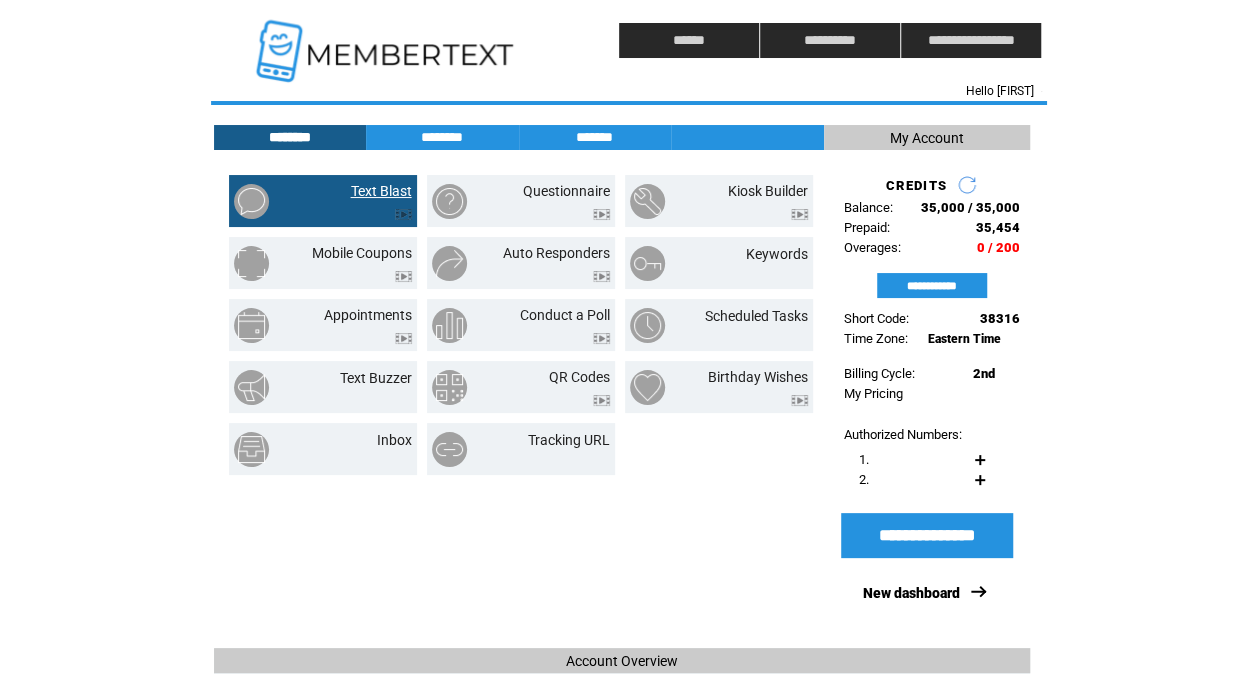 click on "Text Blast" at bounding box center (381, 191) 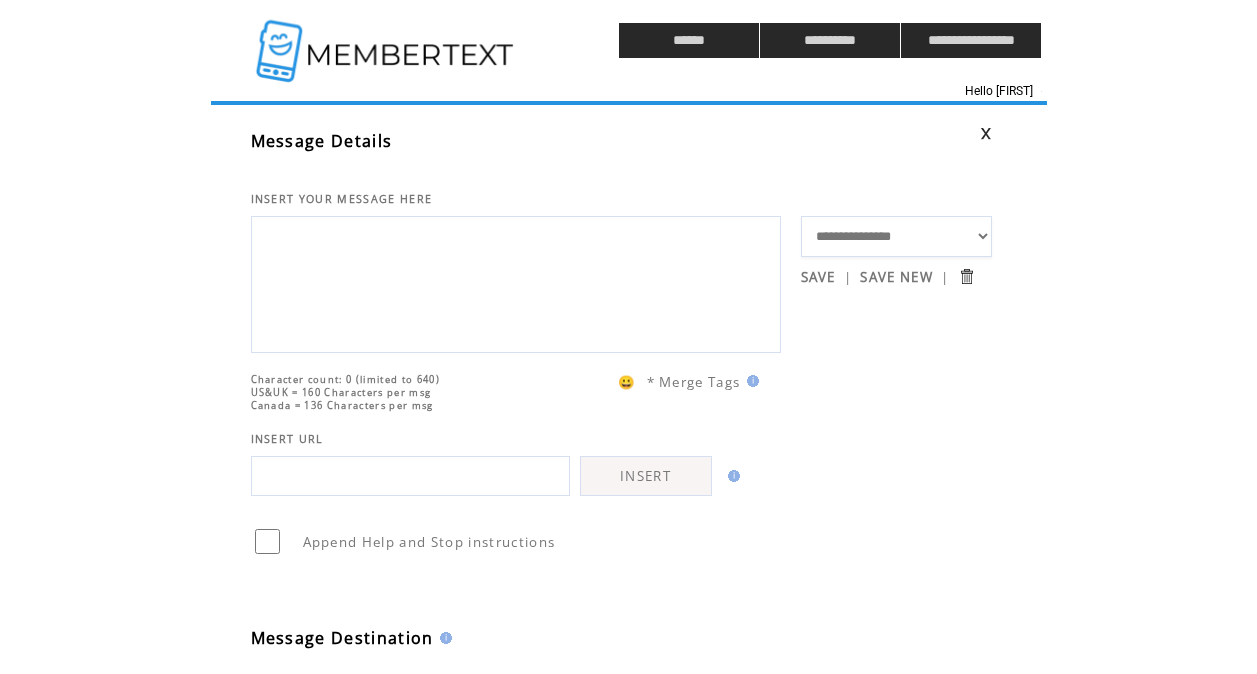 scroll, scrollTop: 0, scrollLeft: 0, axis: both 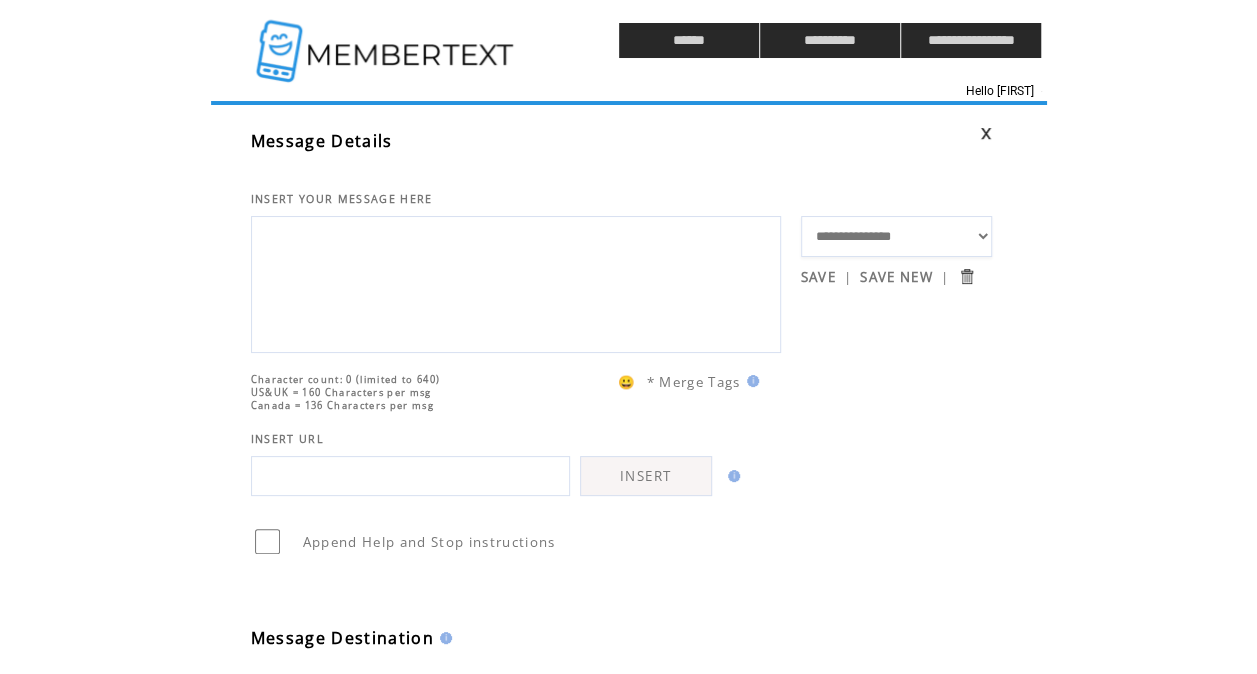 click at bounding box center (516, 282) 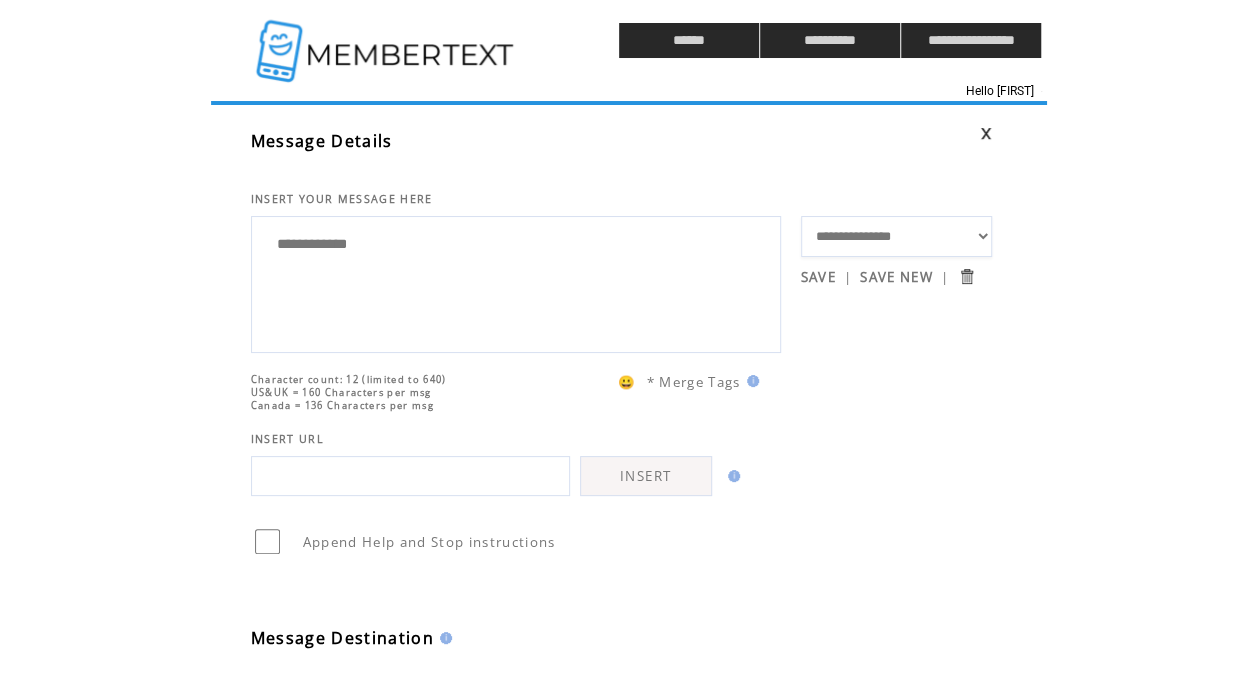 type on "**********" 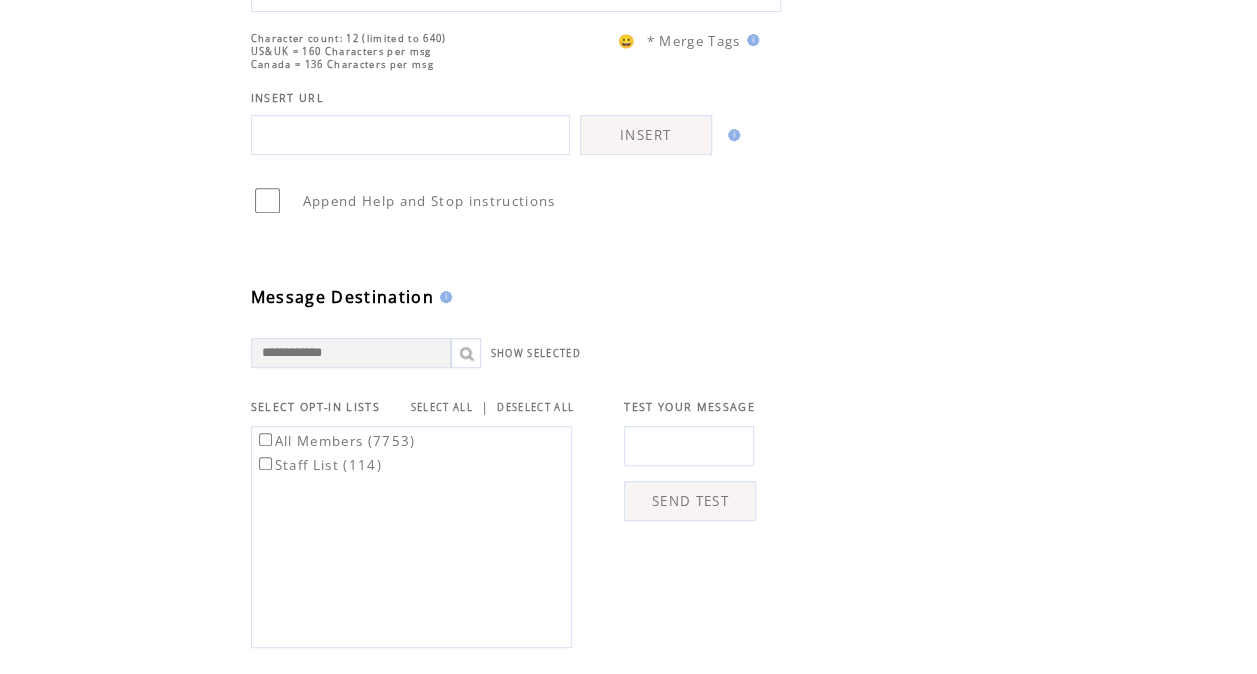 scroll, scrollTop: 342, scrollLeft: 0, axis: vertical 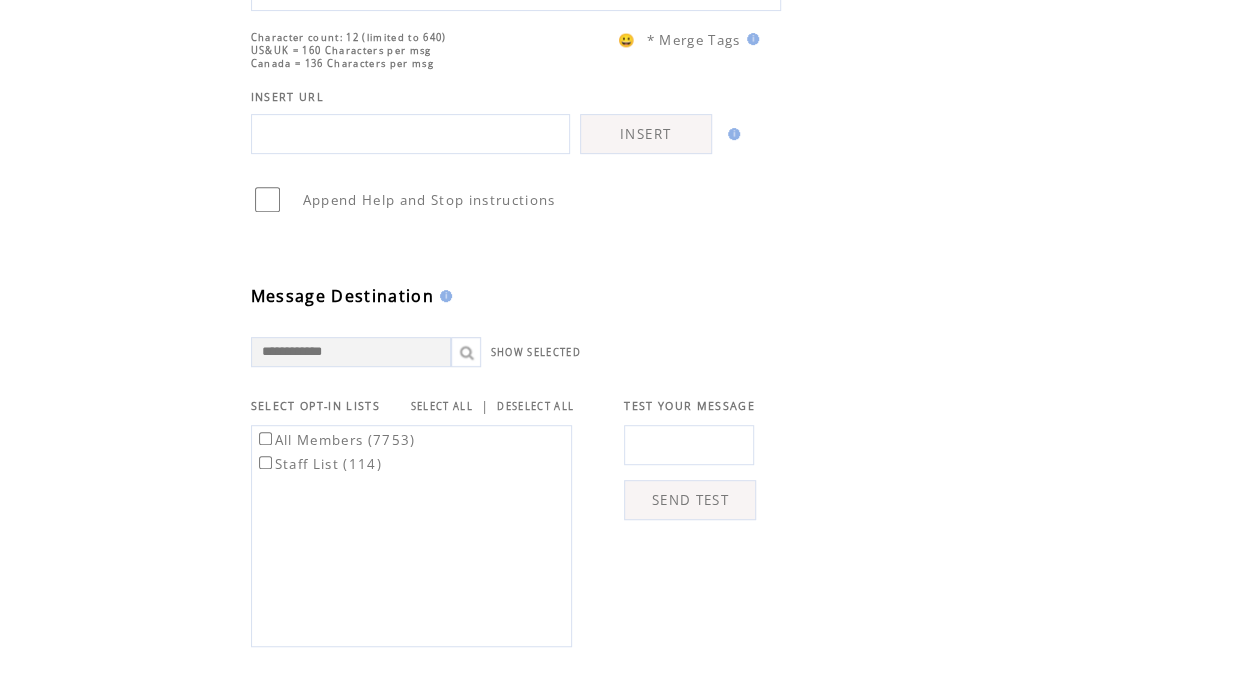 click at bounding box center [689, 445] 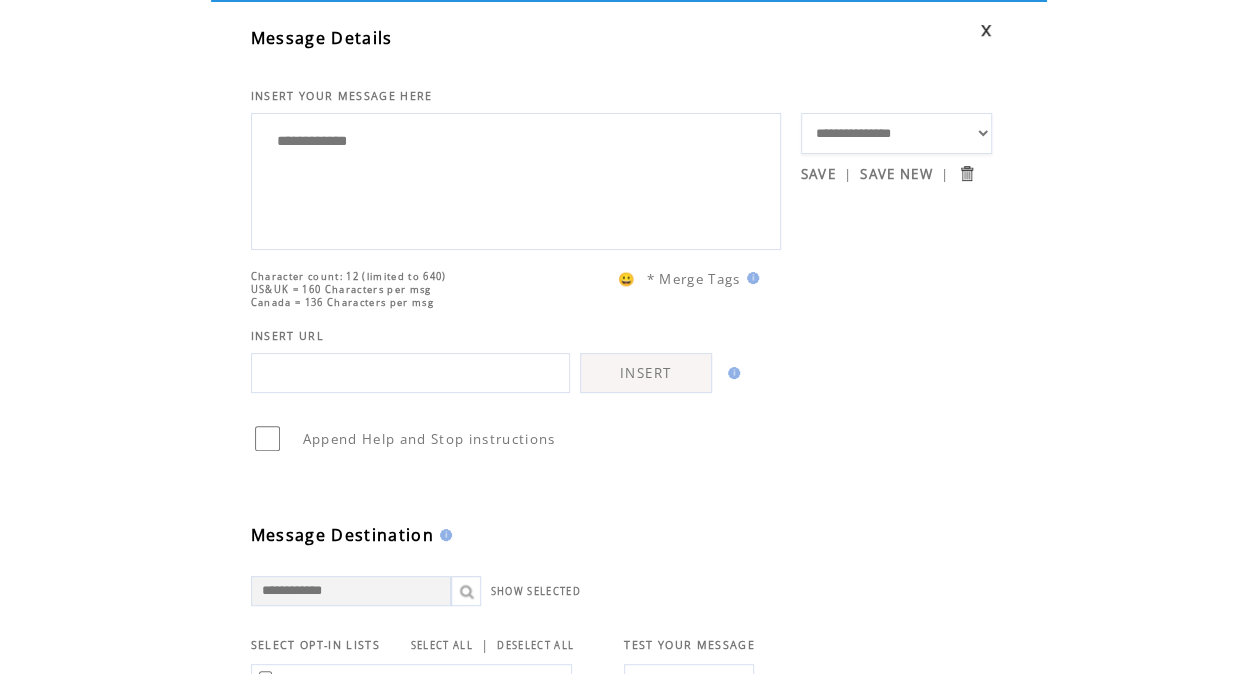 scroll, scrollTop: 102, scrollLeft: 0, axis: vertical 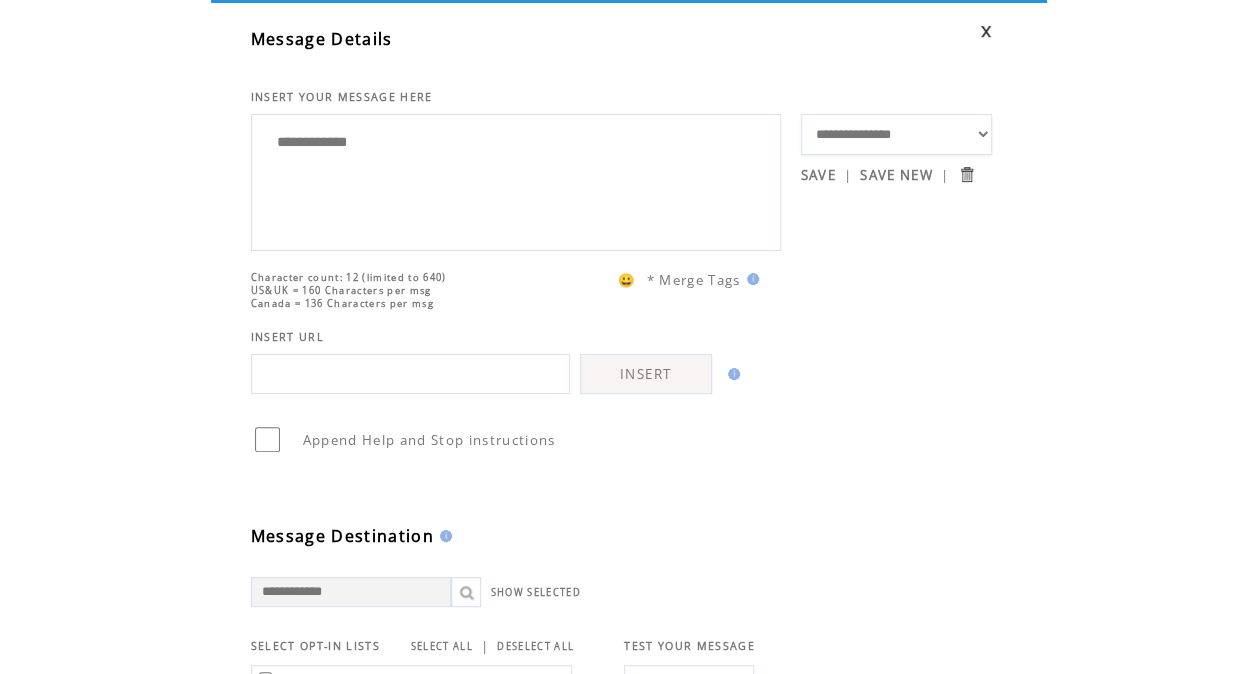 type on "**********" 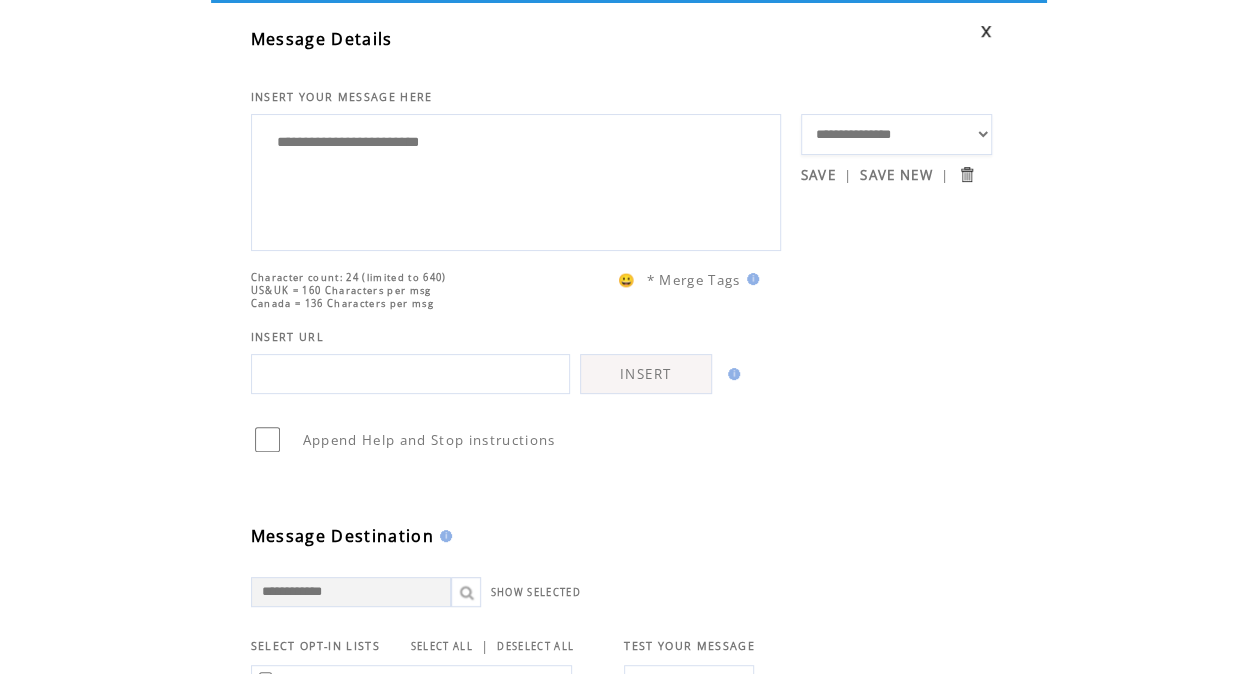 type on "**********" 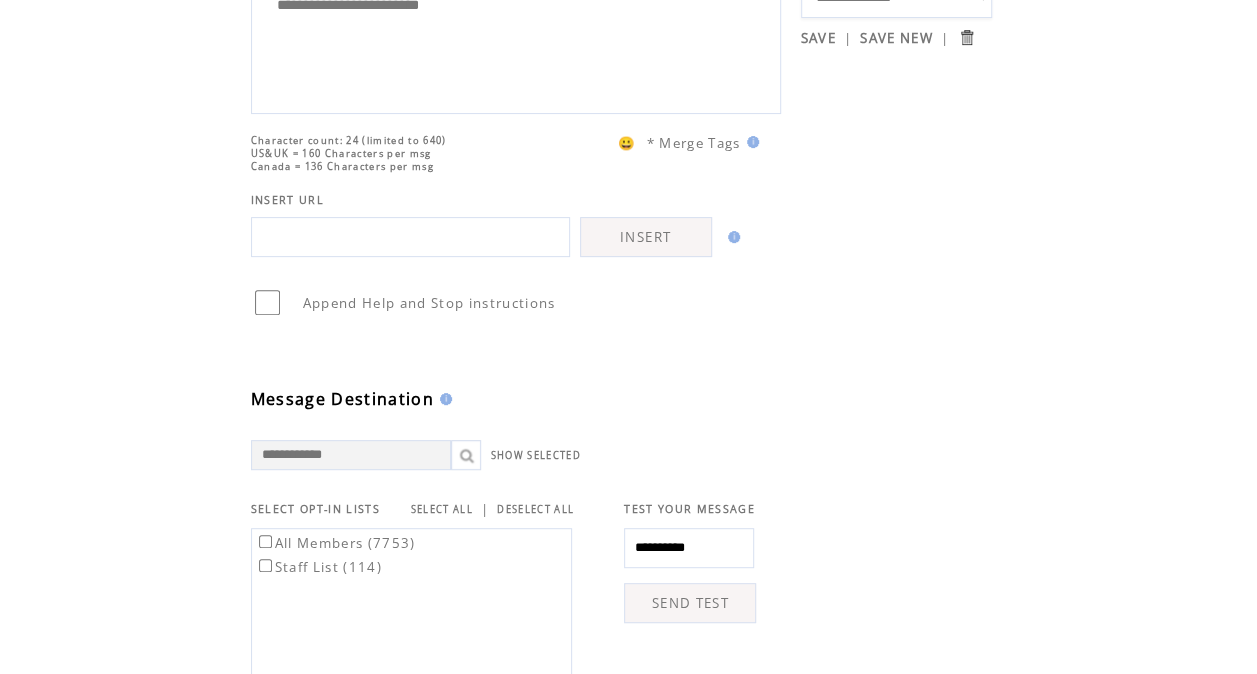 scroll, scrollTop: 364, scrollLeft: 0, axis: vertical 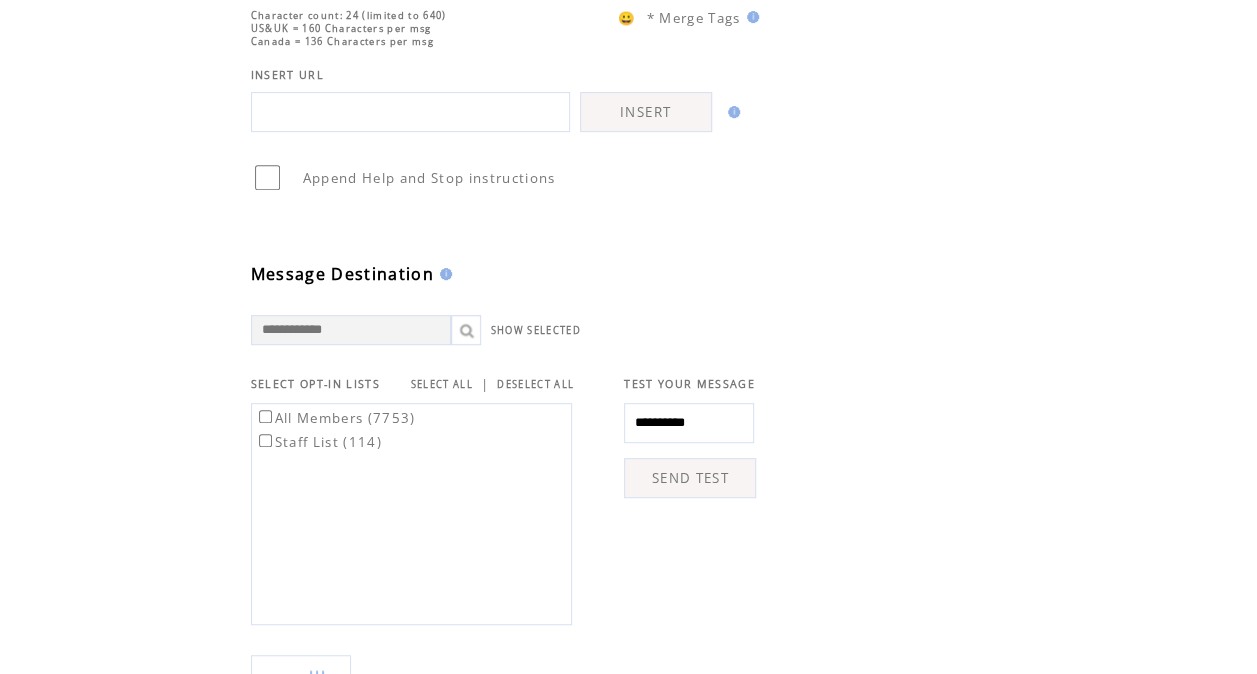 click on "SEND TEST" at bounding box center (690, 478) 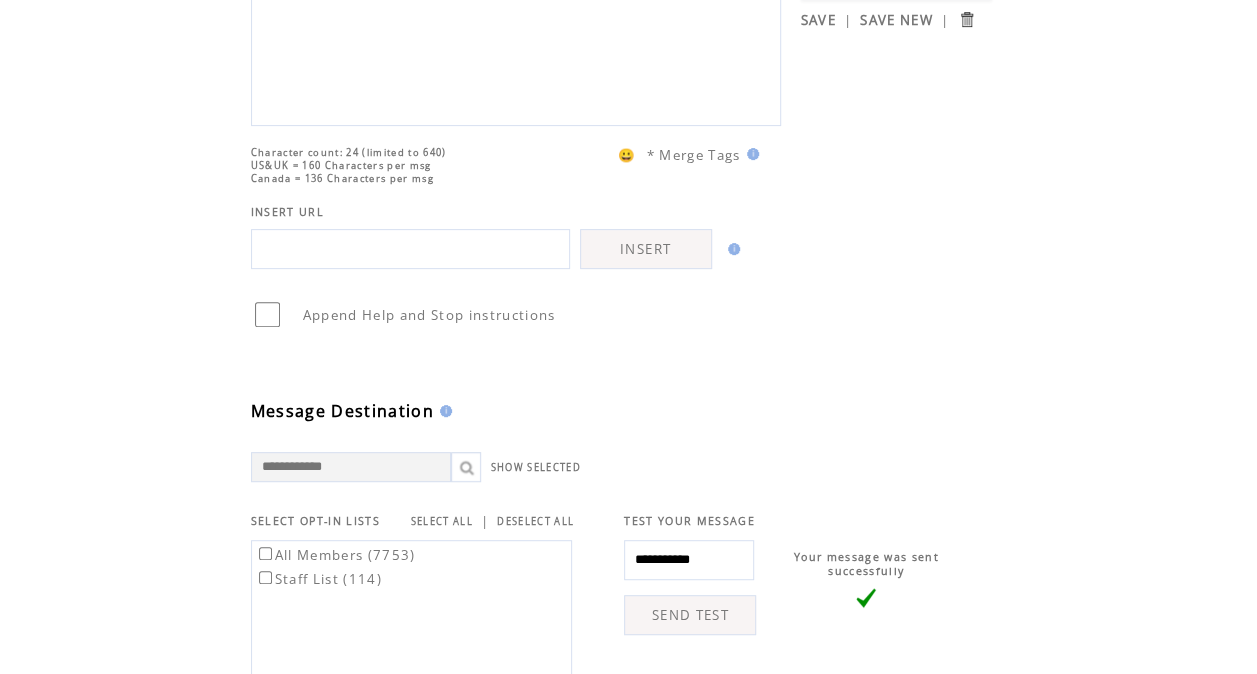 scroll, scrollTop: 300, scrollLeft: 0, axis: vertical 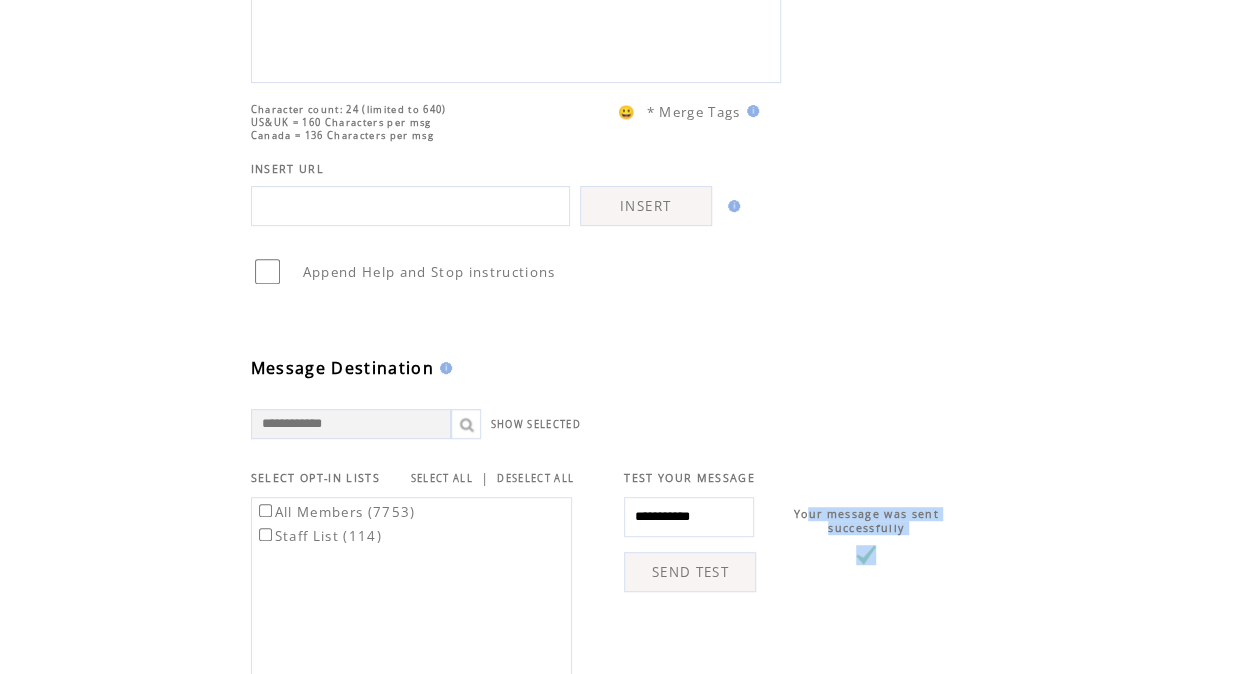 drag, startPoint x: 882, startPoint y: 562, endPoint x: 808, endPoint y: 519, distance: 85.58621 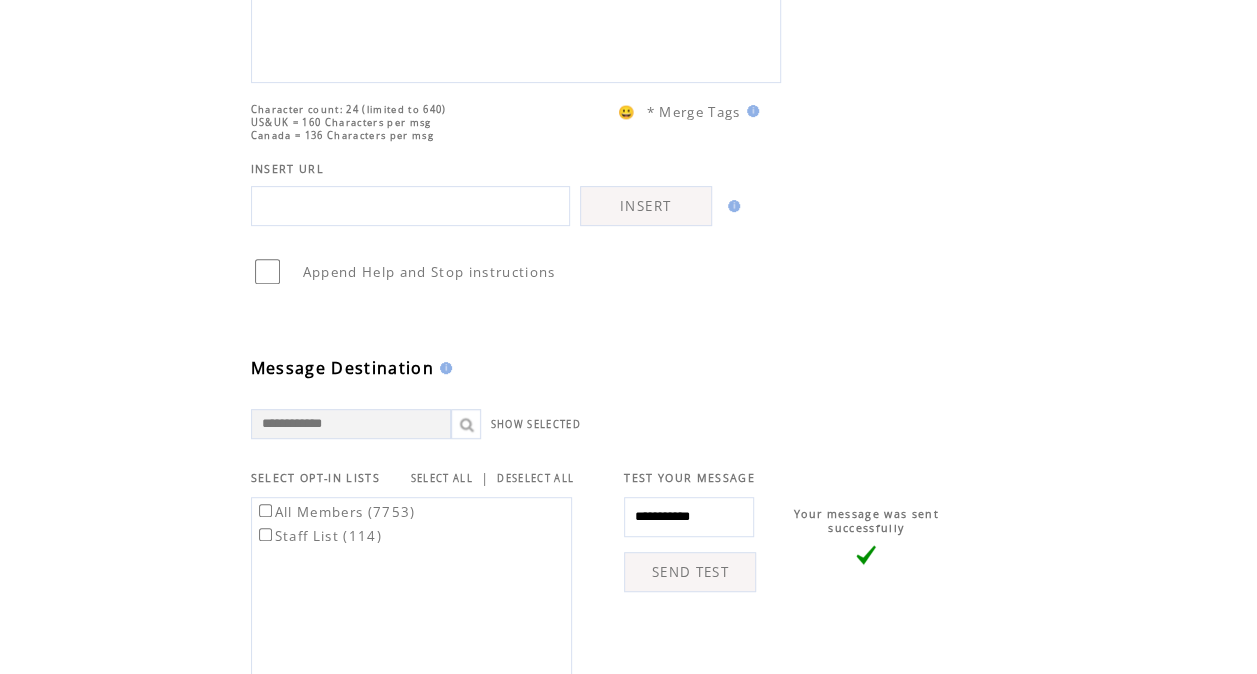 click on "Append Help and Stop instructions" at bounding box center [621, 256] 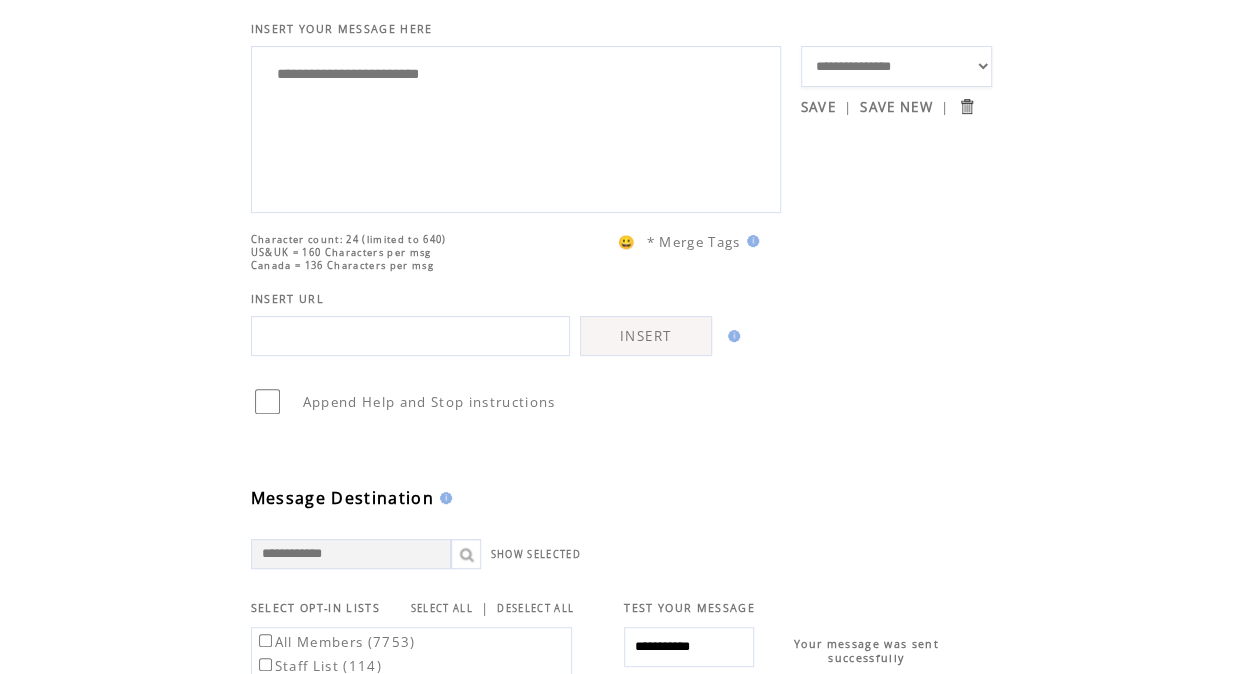 scroll, scrollTop: 0, scrollLeft: 0, axis: both 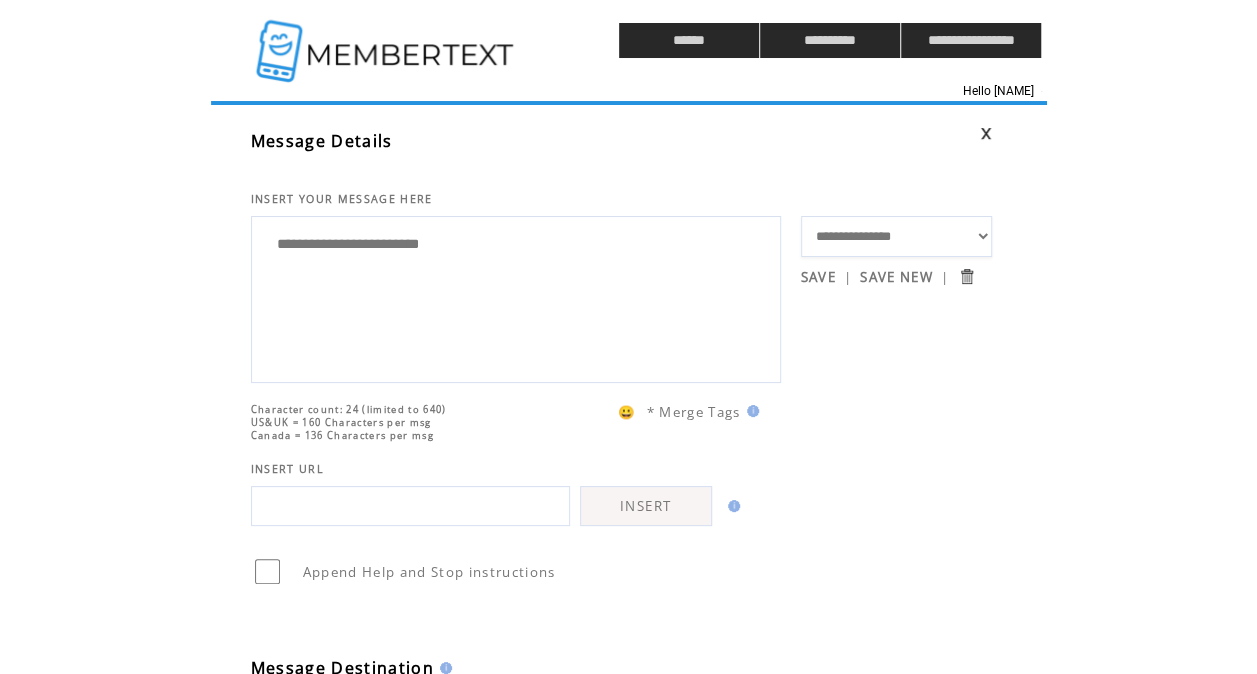 click at bounding box center [387, 40] 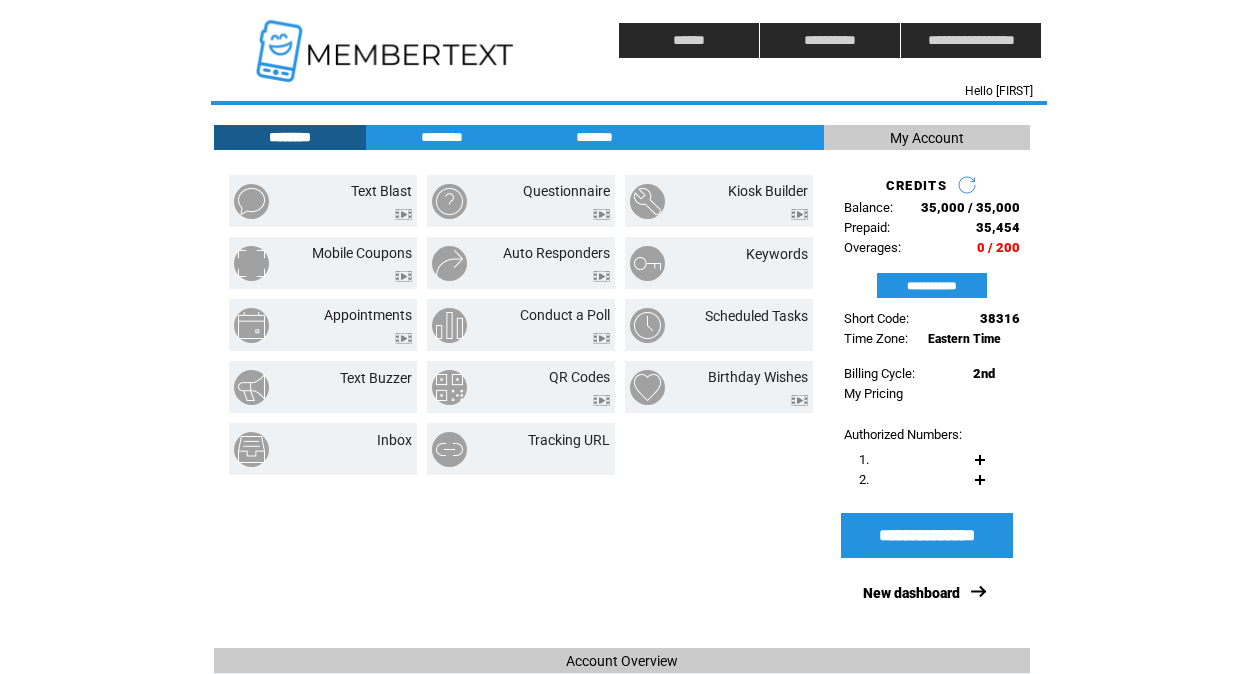 scroll, scrollTop: 0, scrollLeft: 0, axis: both 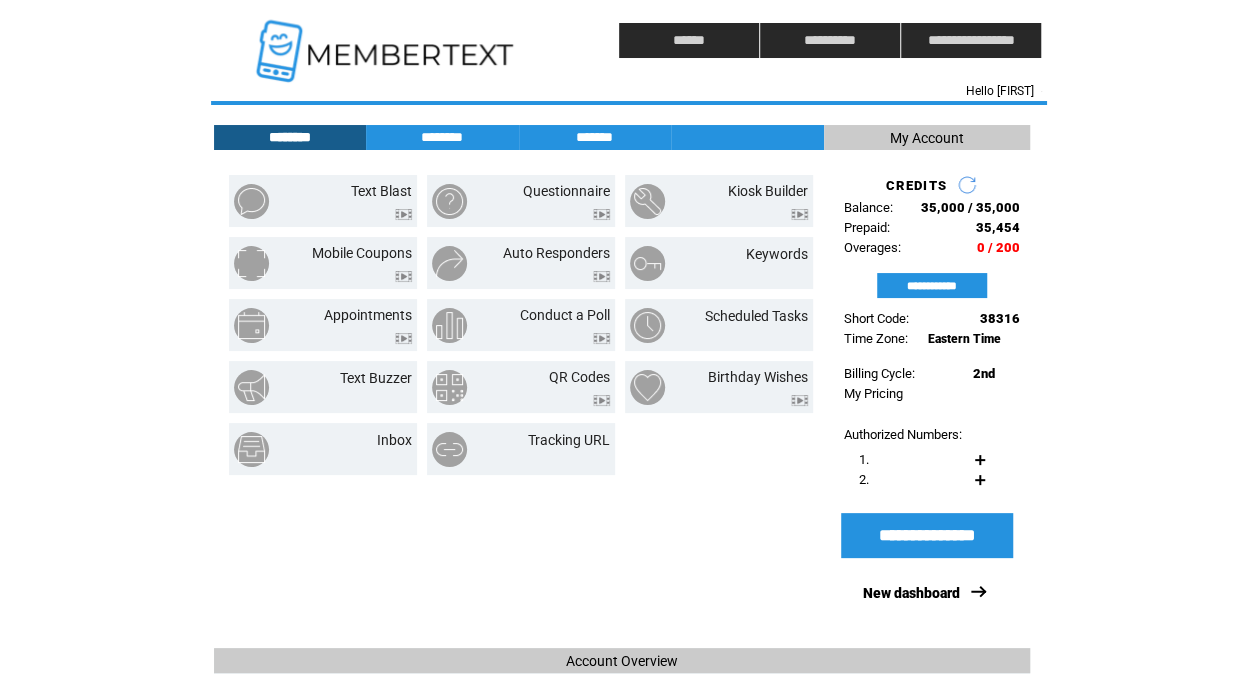 click on "**********" 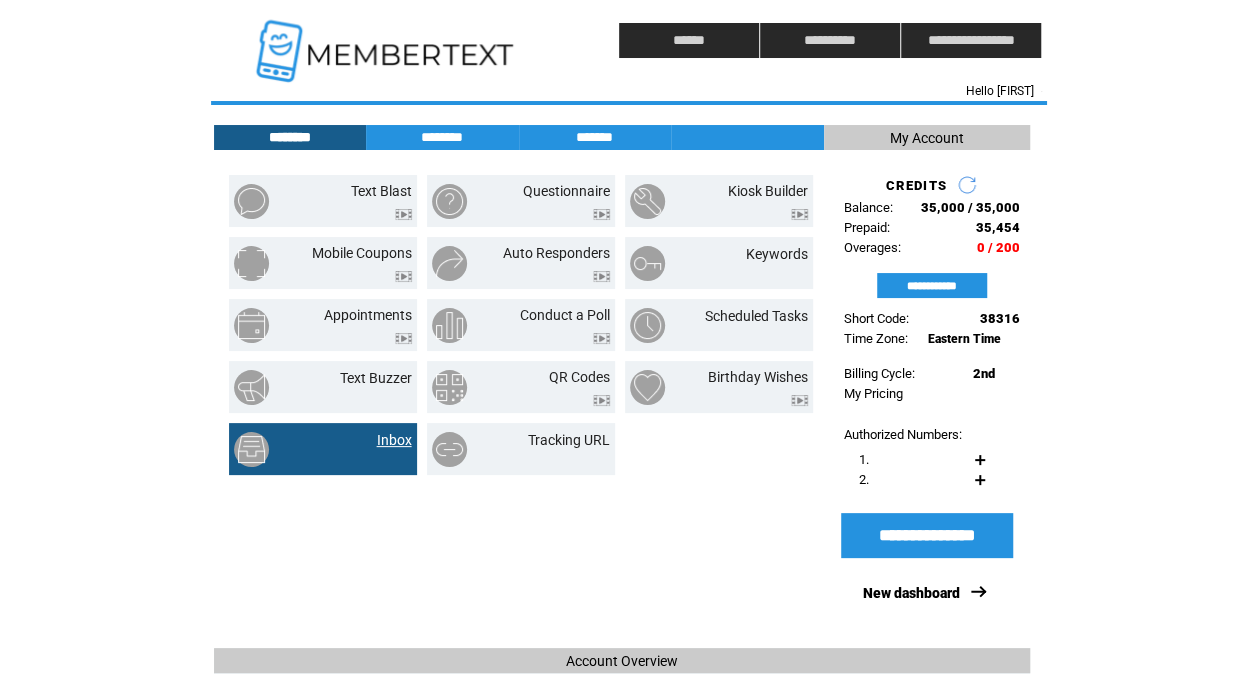 click on "Inbox" at bounding box center (394, 440) 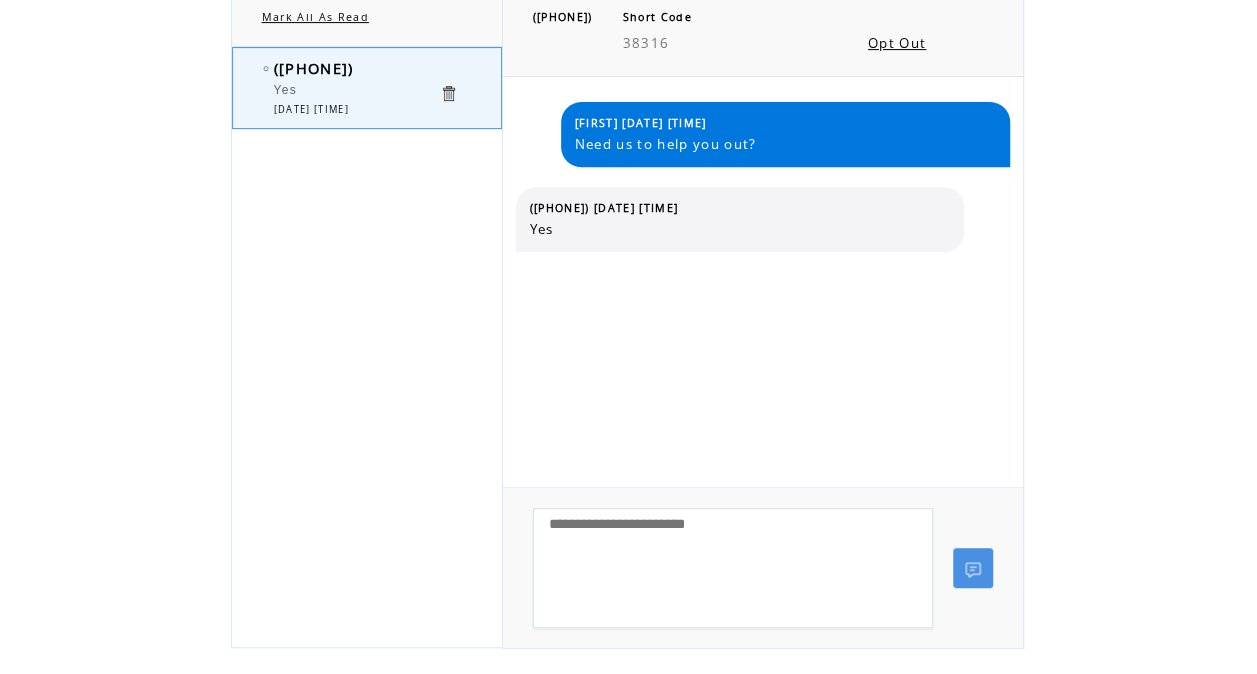 scroll, scrollTop: 353, scrollLeft: 0, axis: vertical 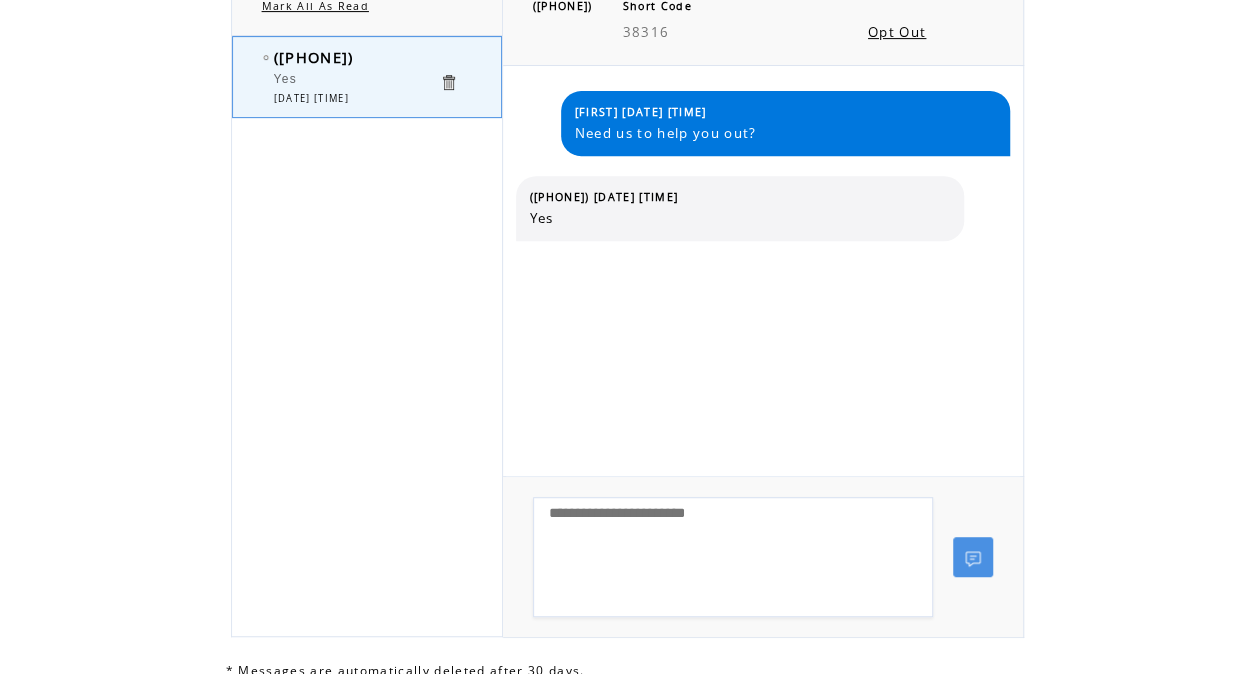 click at bounding box center [733, 557] 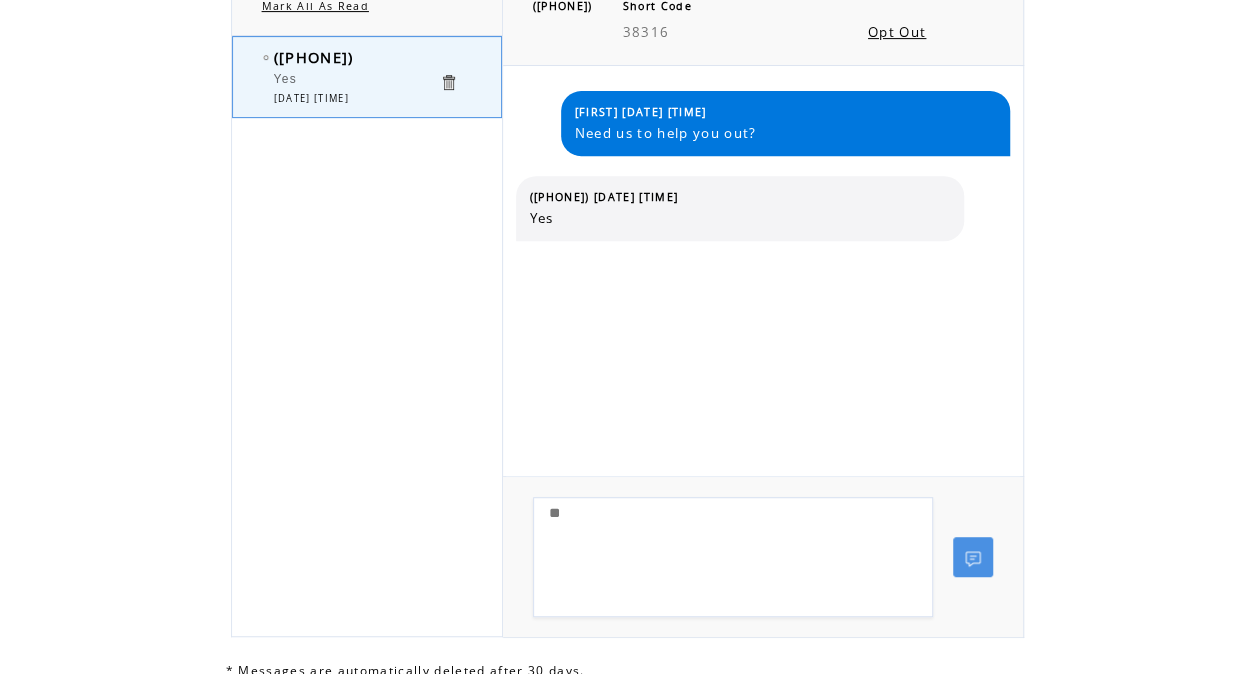 type on "*" 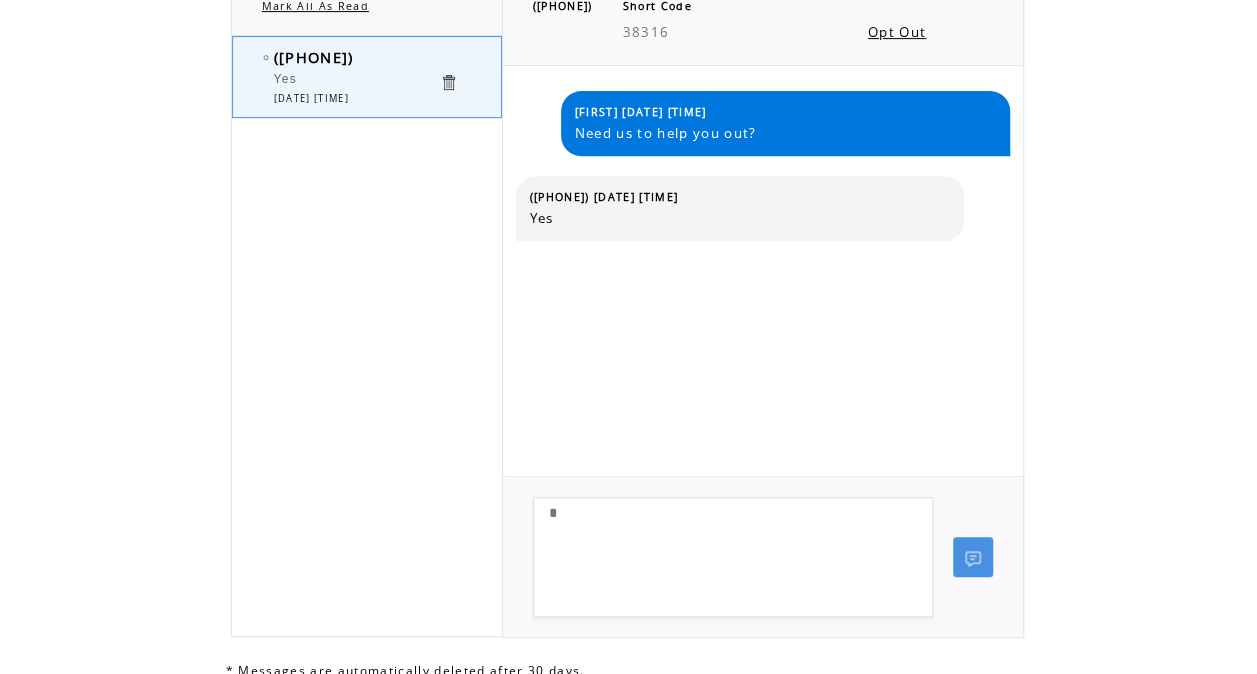 type 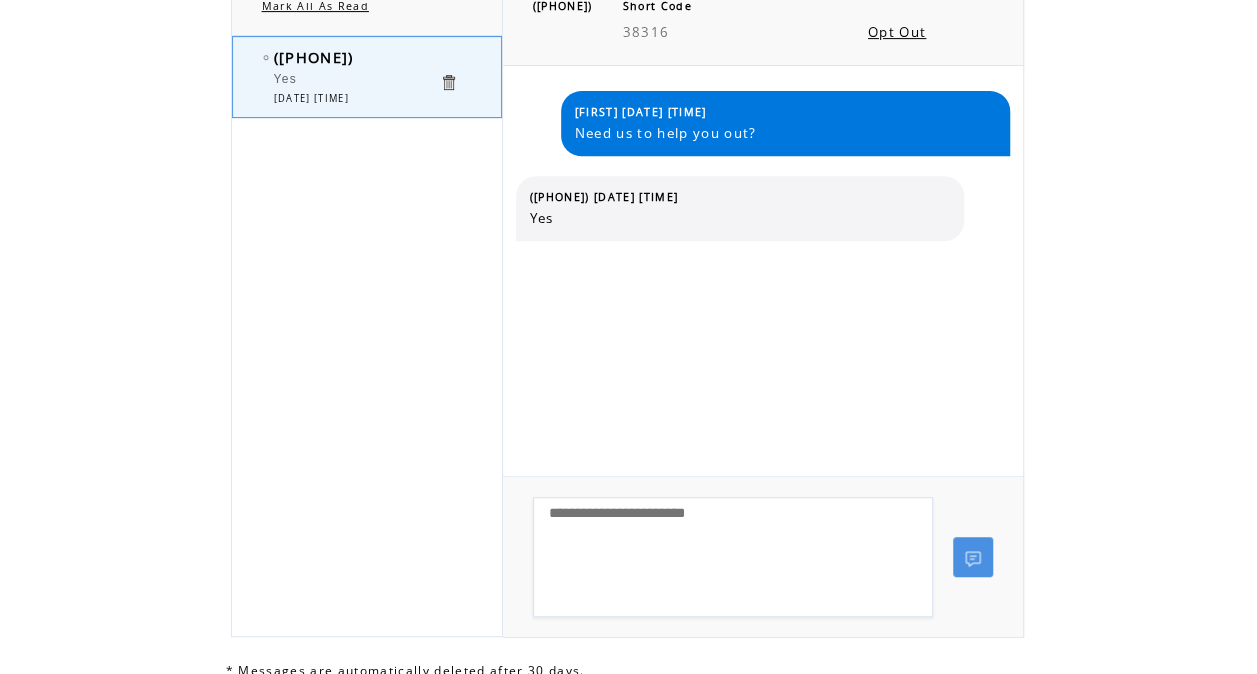 click on "**********" 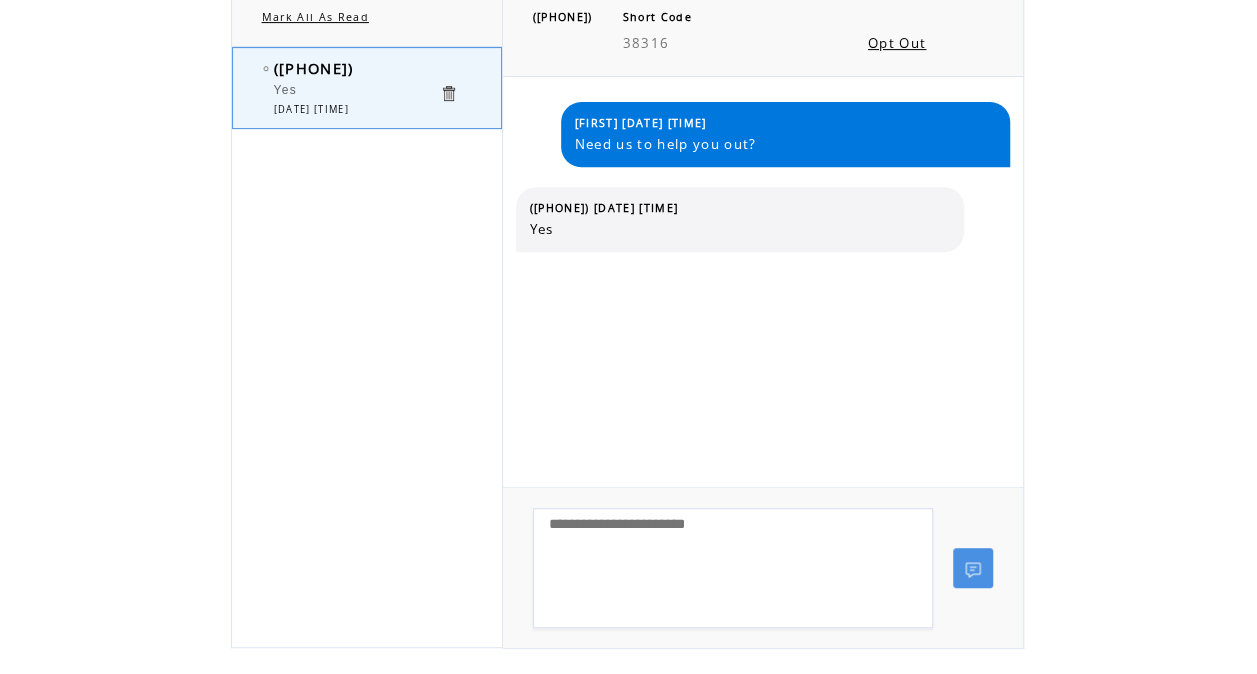 scroll, scrollTop: 343, scrollLeft: 0, axis: vertical 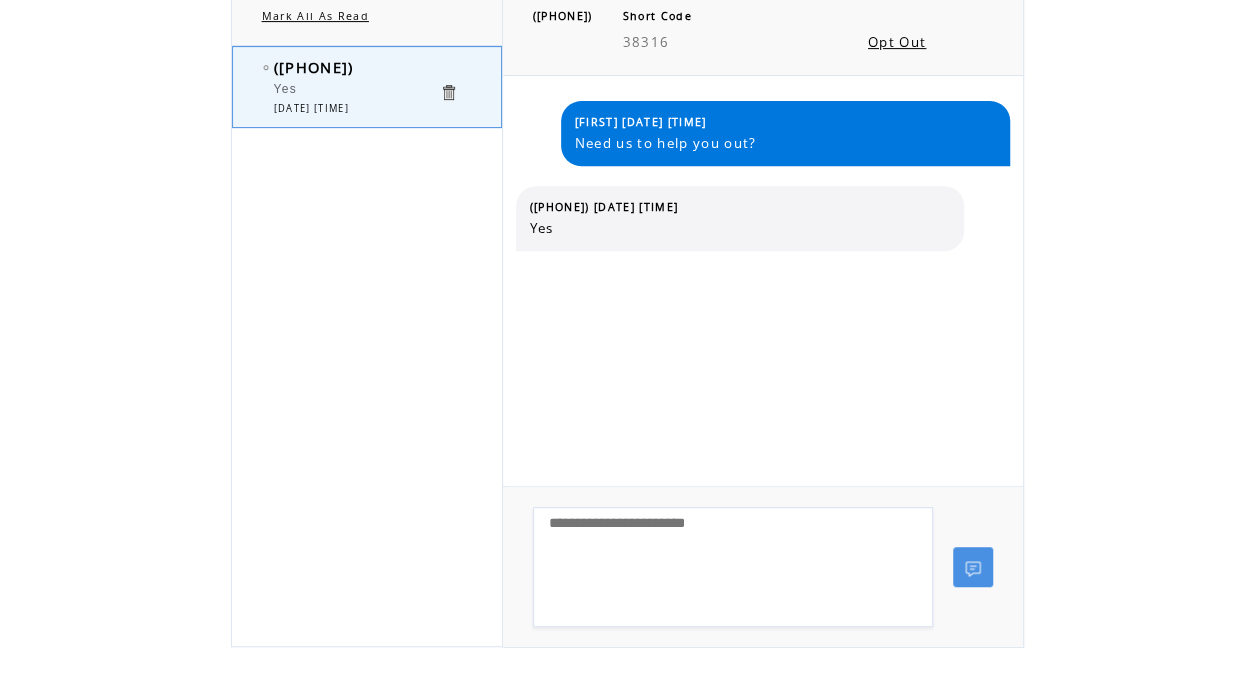 click on "(239) 595-2997
Yes 0
08/07/2025 11:27:34 AM" at bounding box center (367, 346) 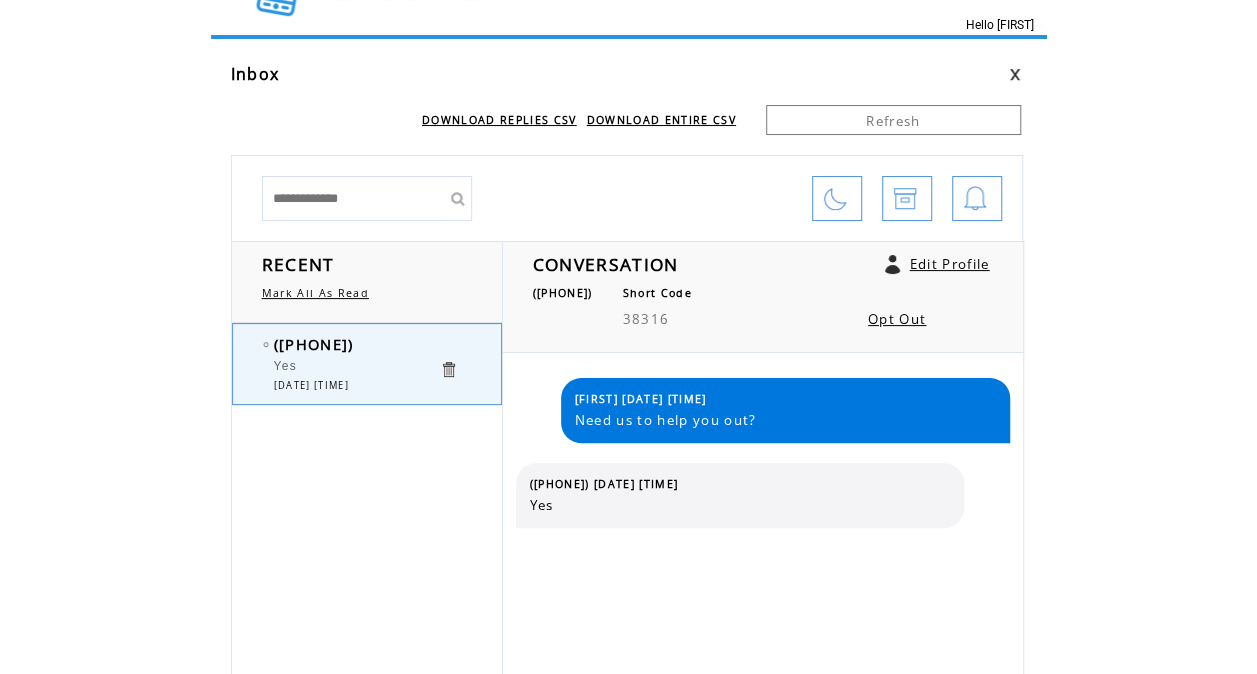 scroll, scrollTop: 64, scrollLeft: 0, axis: vertical 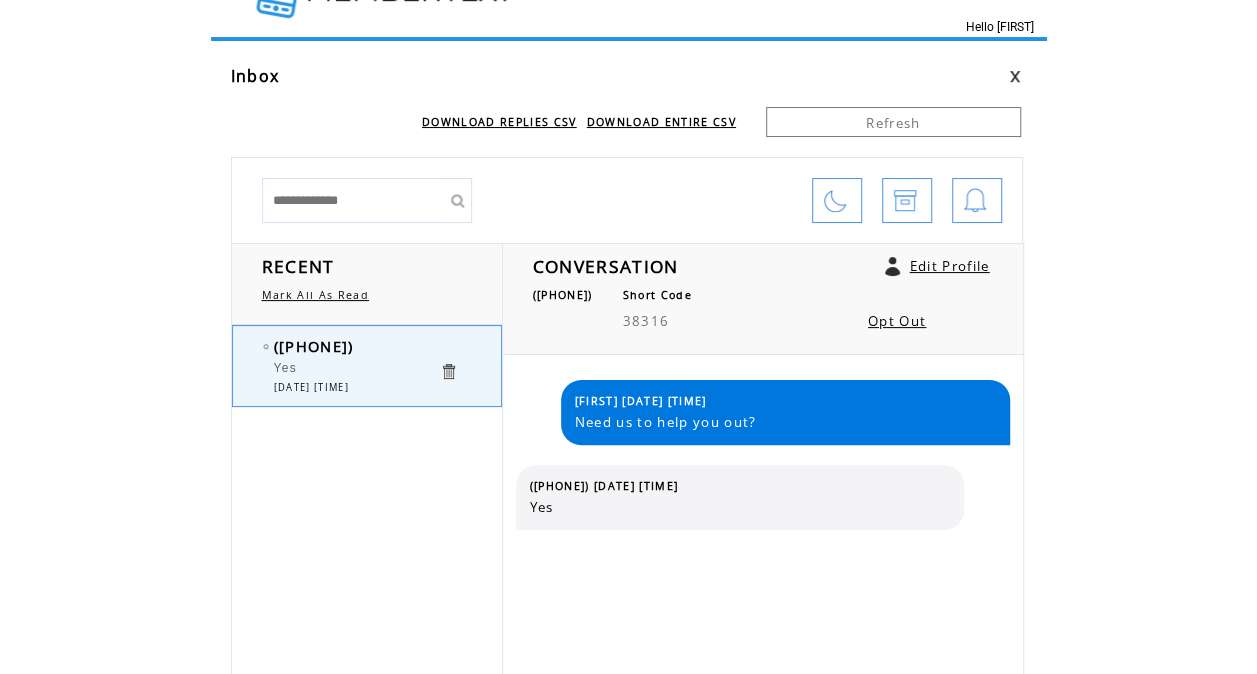 click at bounding box center (975, 201) 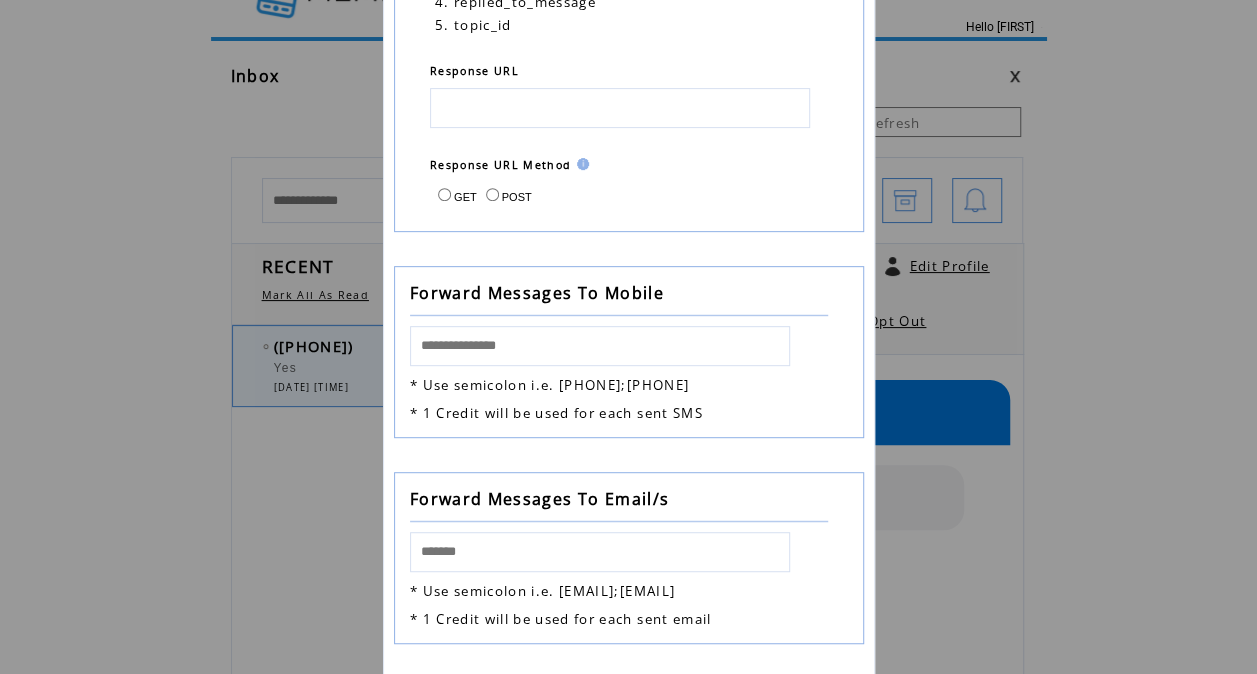 scroll, scrollTop: 308, scrollLeft: 0, axis: vertical 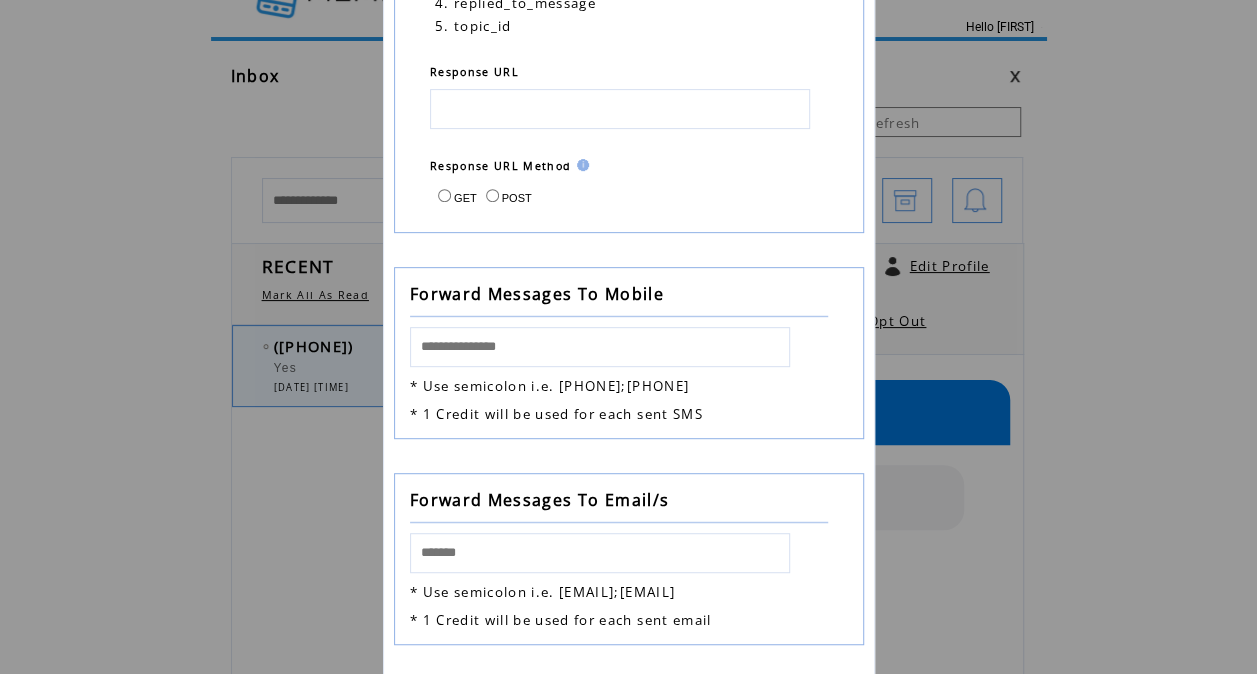 click at bounding box center (600, 347) 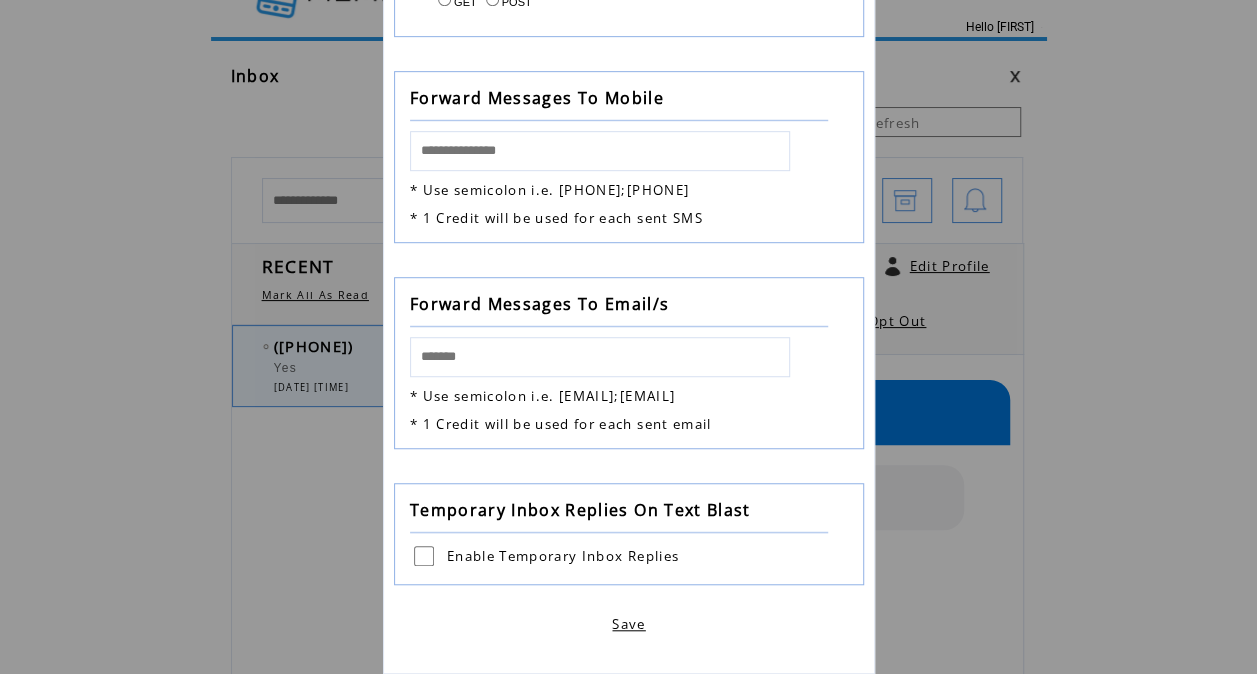scroll, scrollTop: 515, scrollLeft: 0, axis: vertical 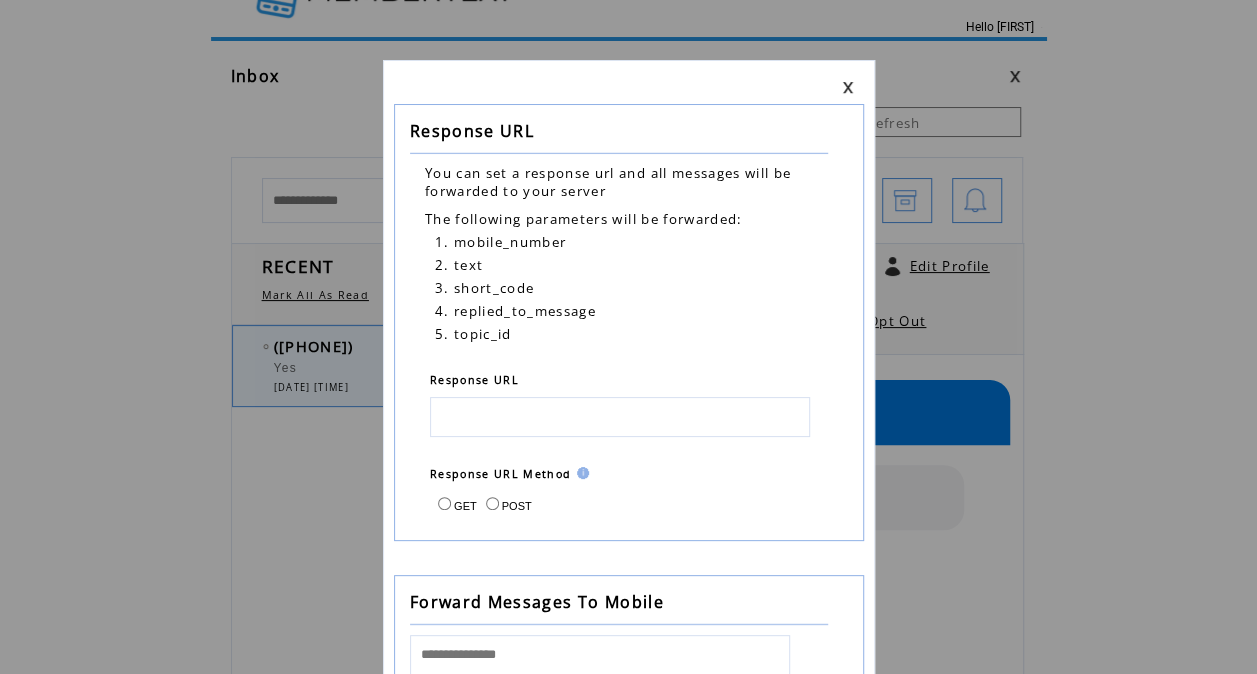 click at bounding box center (848, 87) 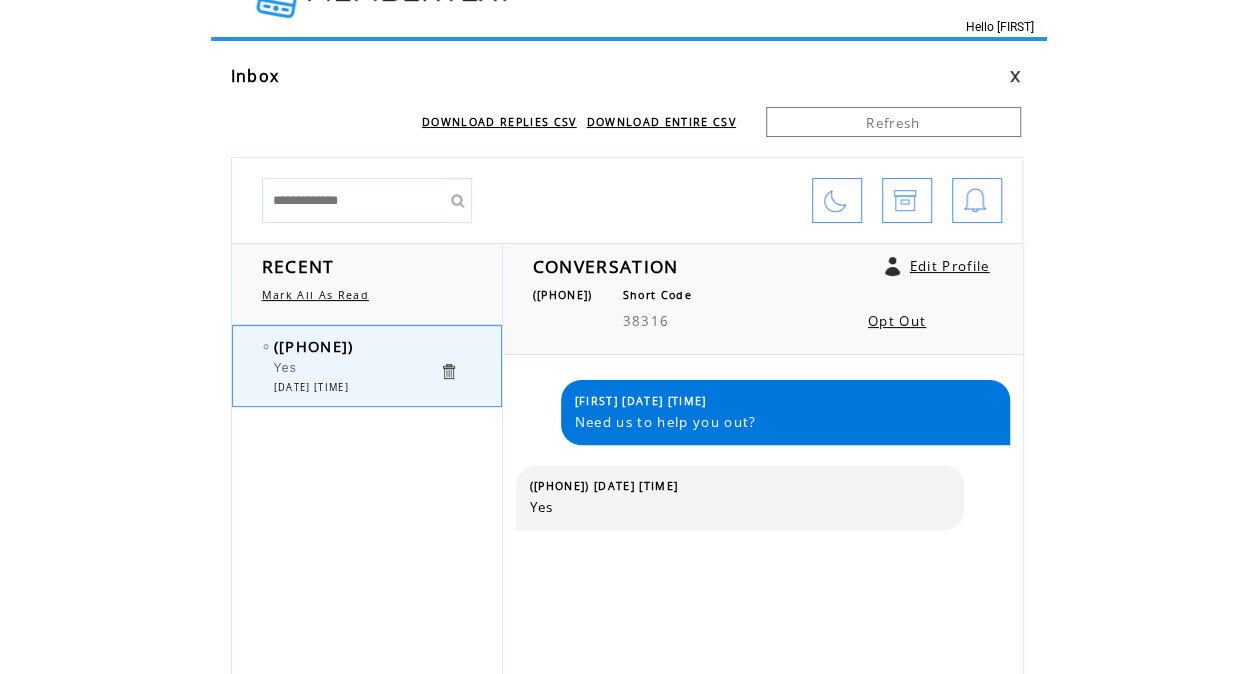 click at bounding box center (835, 201) 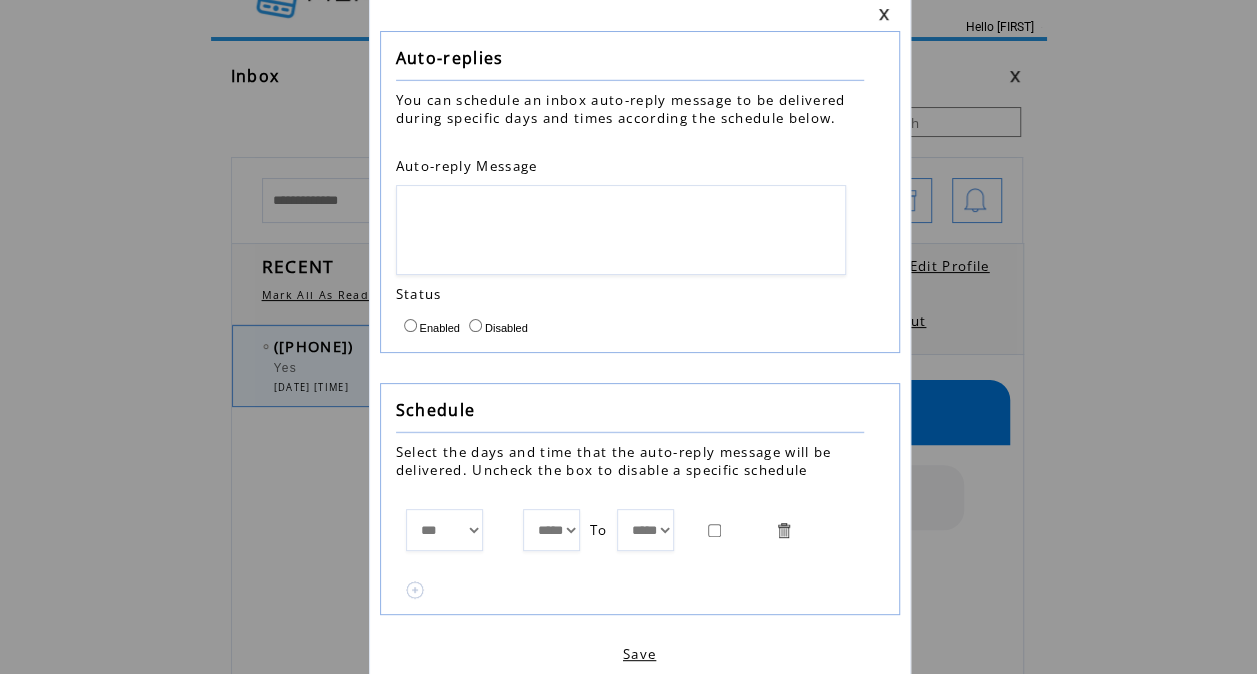 scroll, scrollTop: 91, scrollLeft: 0, axis: vertical 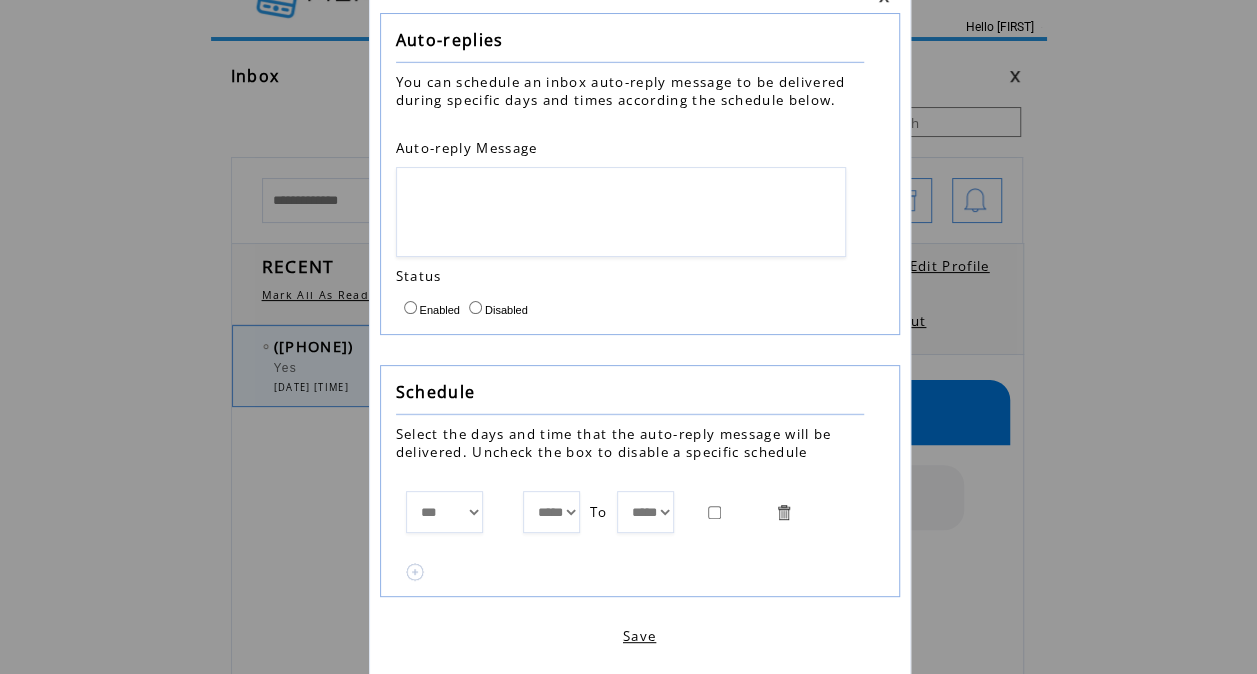 click at bounding box center (621, 212) 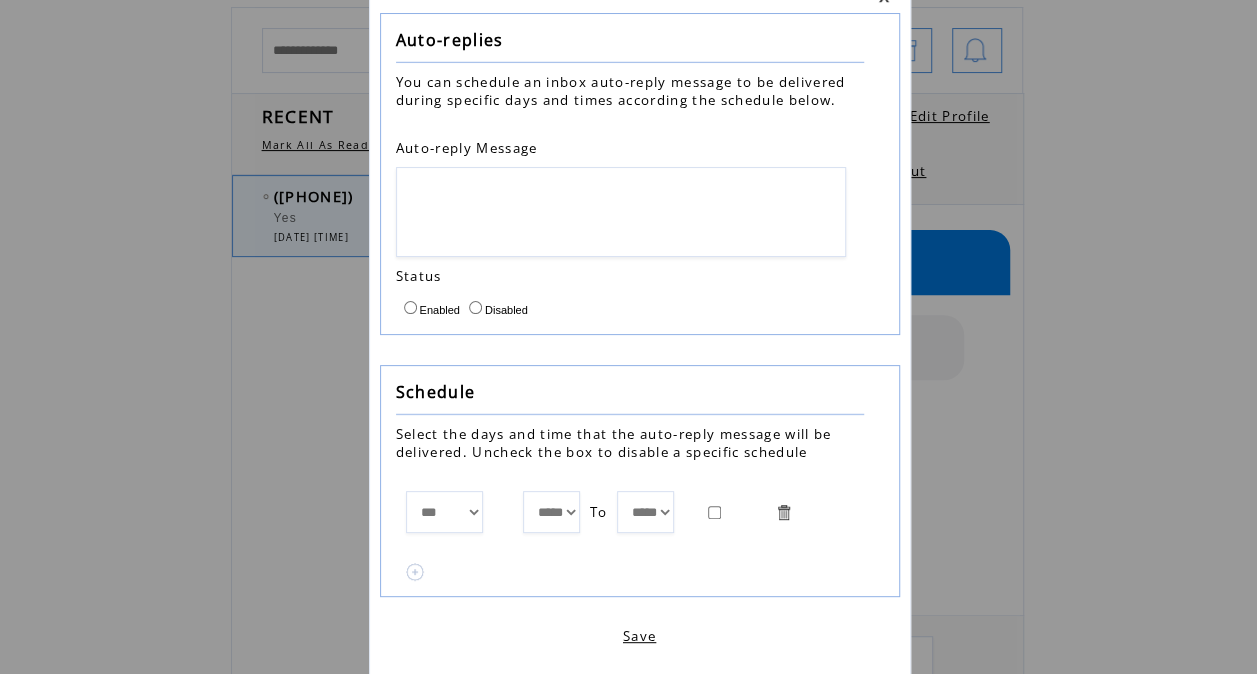 click on "Select the days and time that the auto-reply message will be delivered. Uncheck the box to disable a specific schedule" at bounding box center [614, 443] 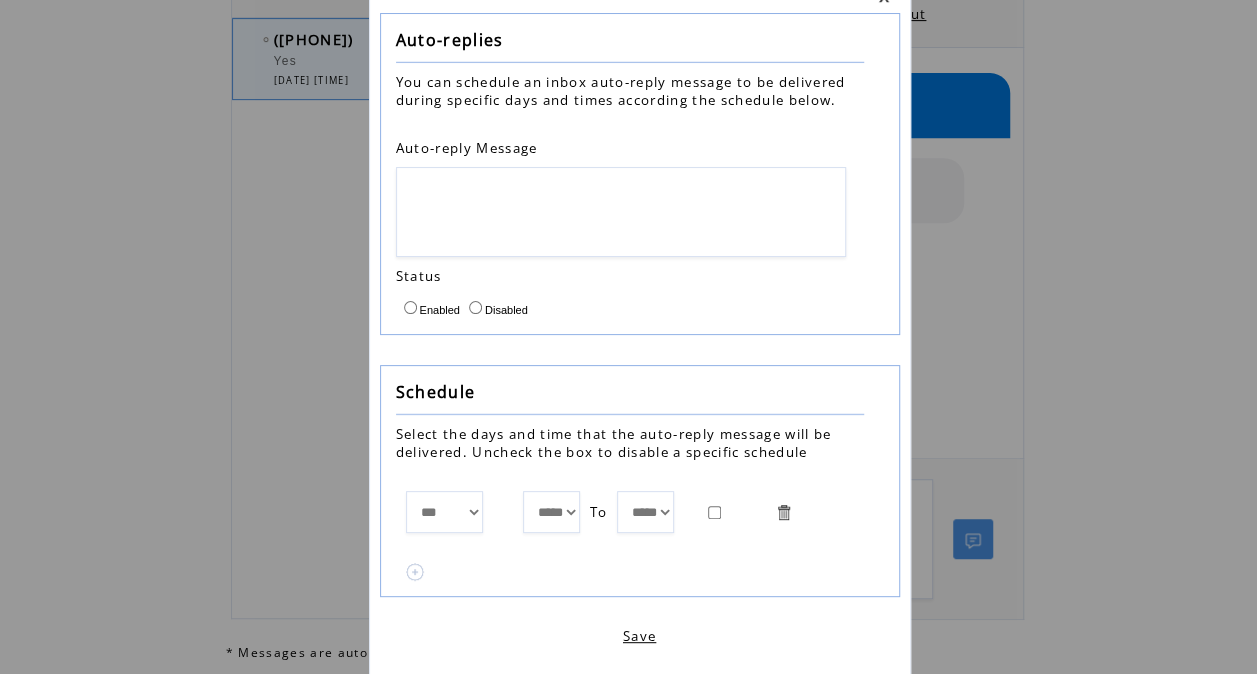 scroll, scrollTop: 374, scrollLeft: 0, axis: vertical 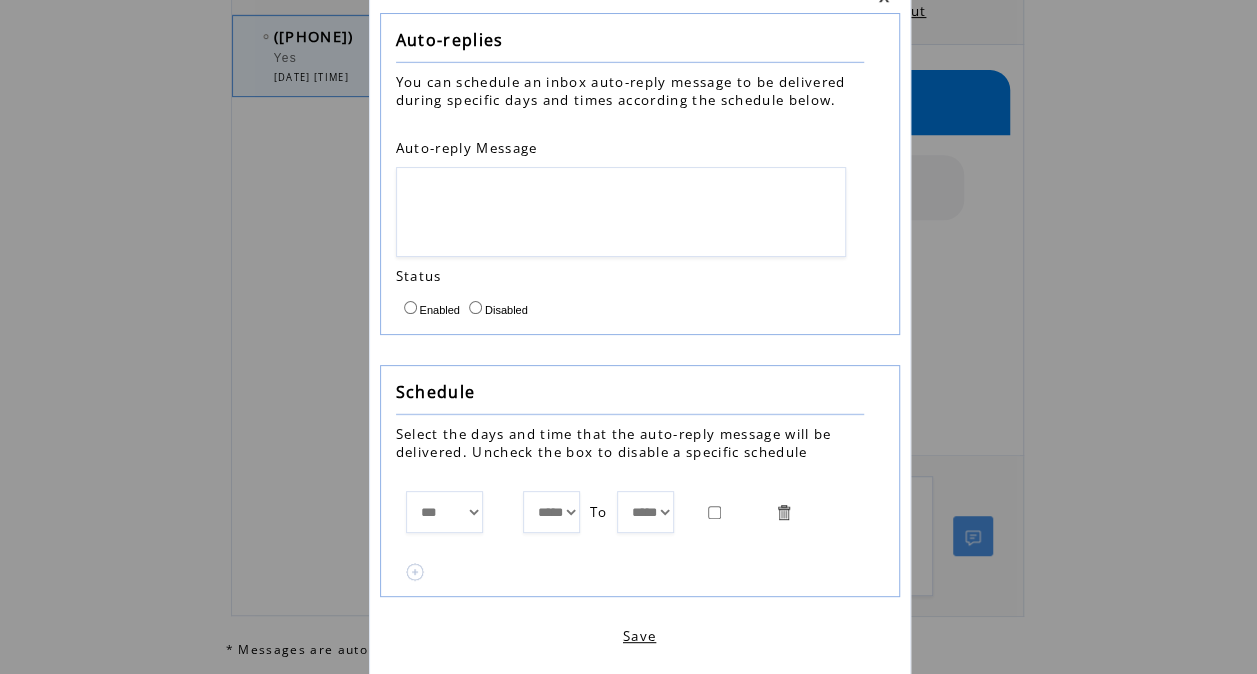 click at bounding box center (415, 572) 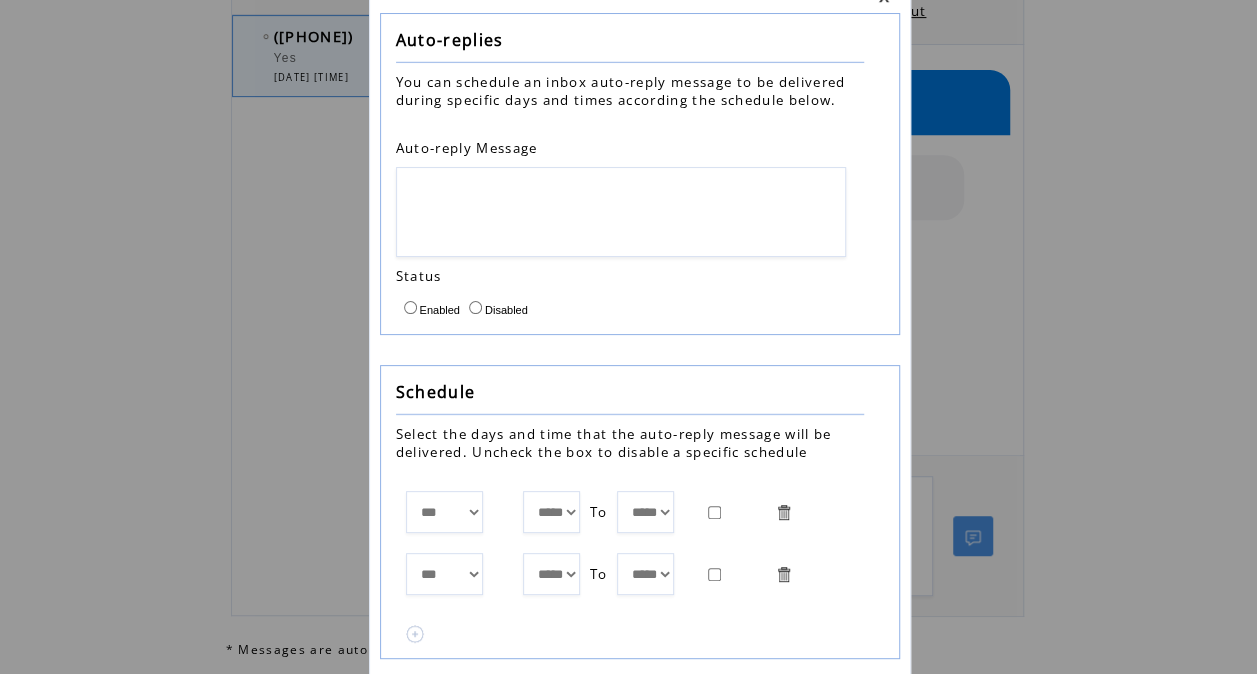 scroll, scrollTop: 152, scrollLeft: 0, axis: vertical 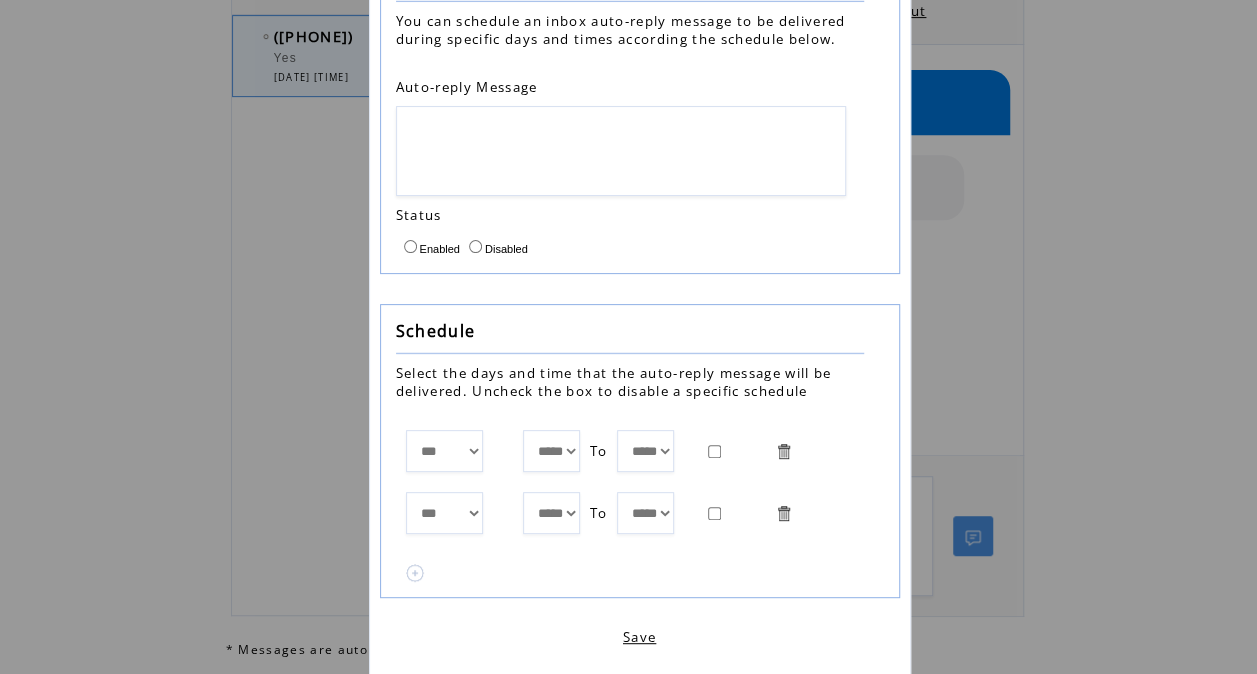 click at bounding box center (415, 573) 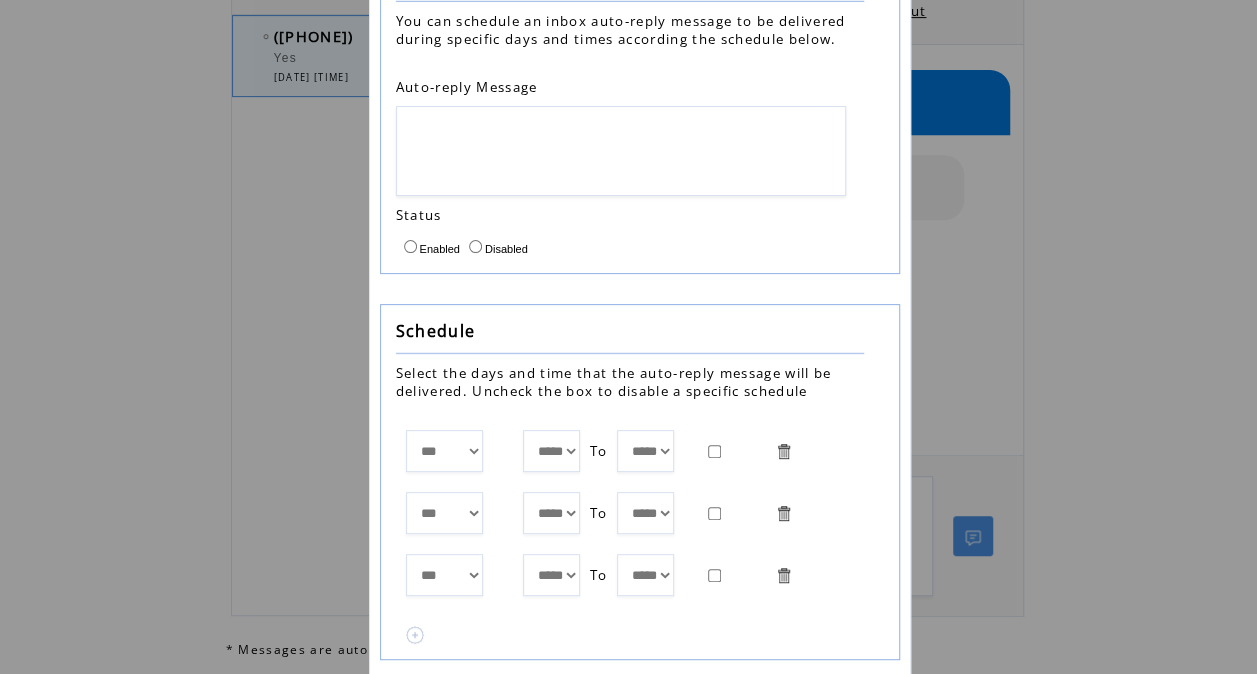click at bounding box center (415, 635) 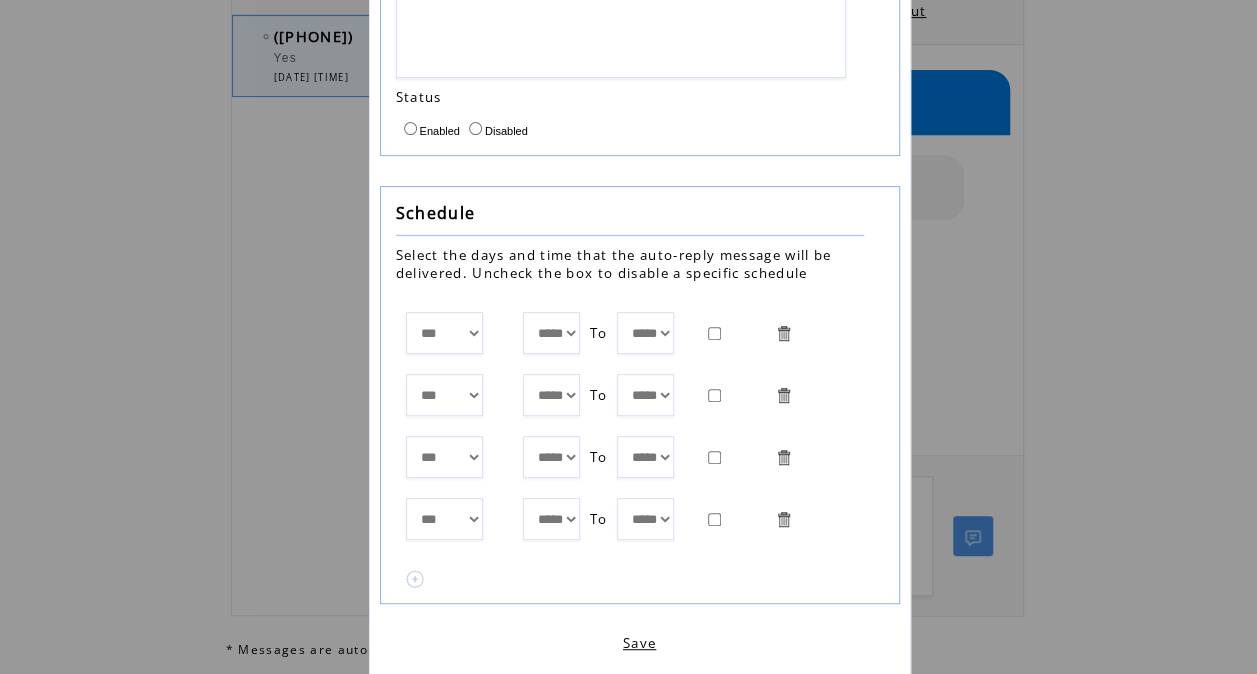 scroll, scrollTop: 275, scrollLeft: 0, axis: vertical 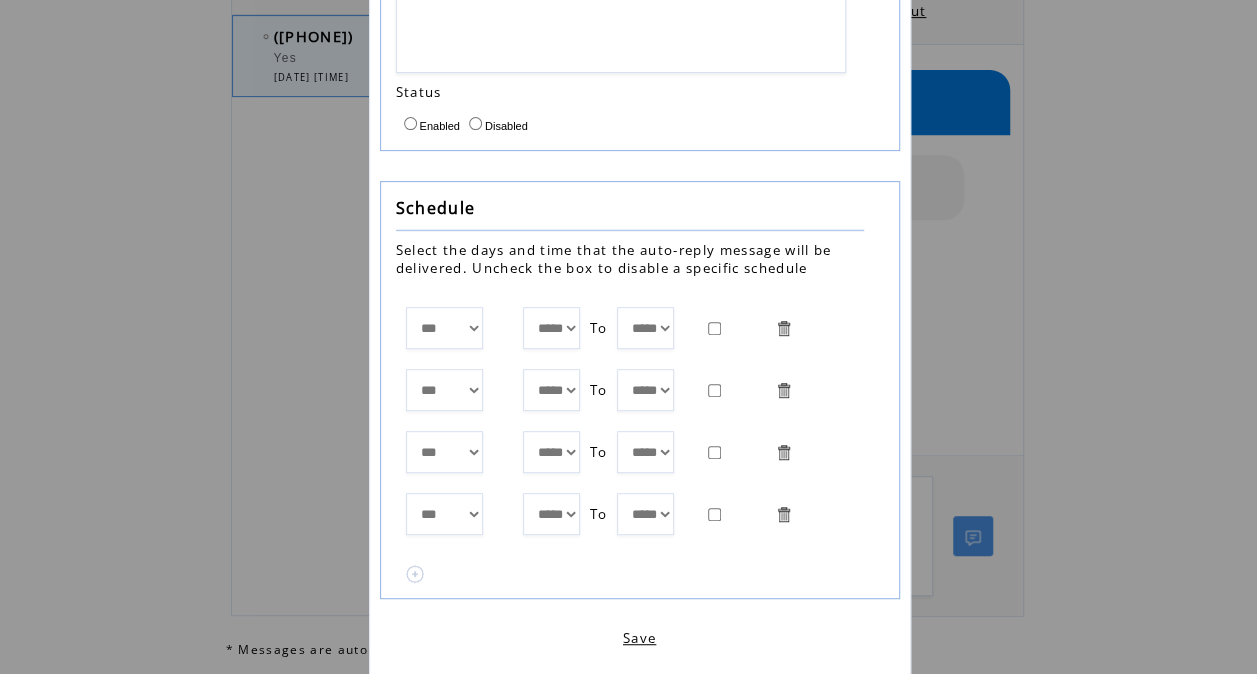 click at bounding box center (415, 574) 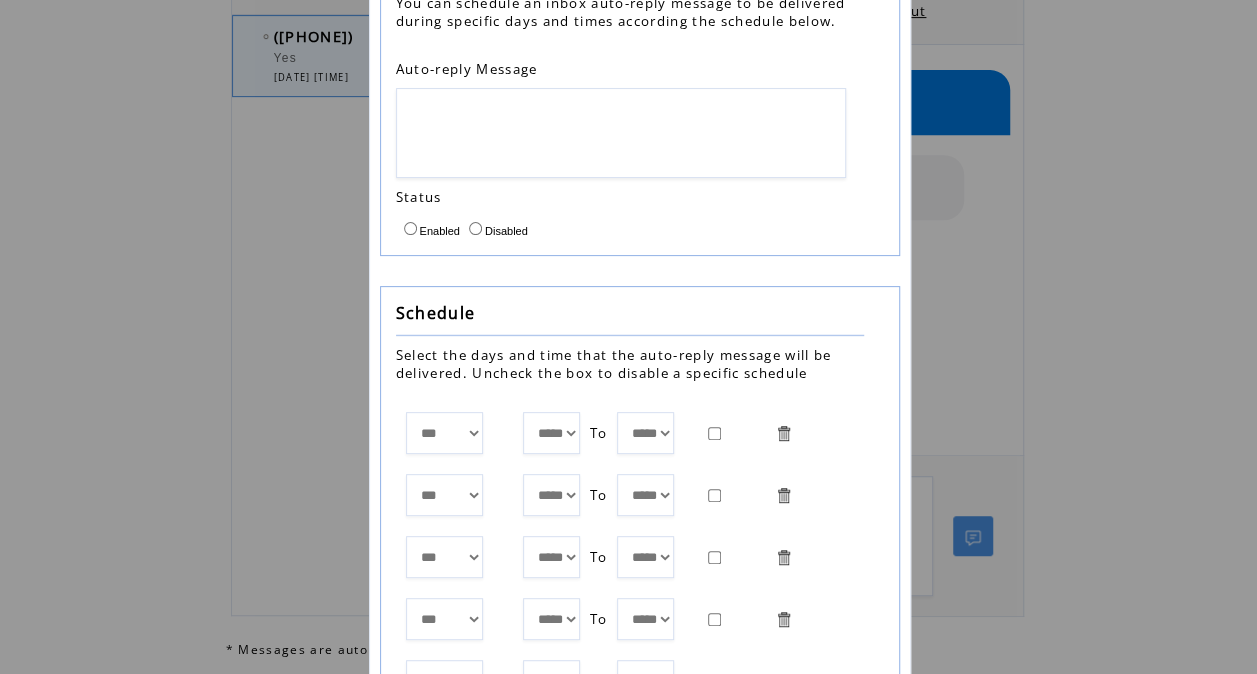 scroll, scrollTop: 0, scrollLeft: 0, axis: both 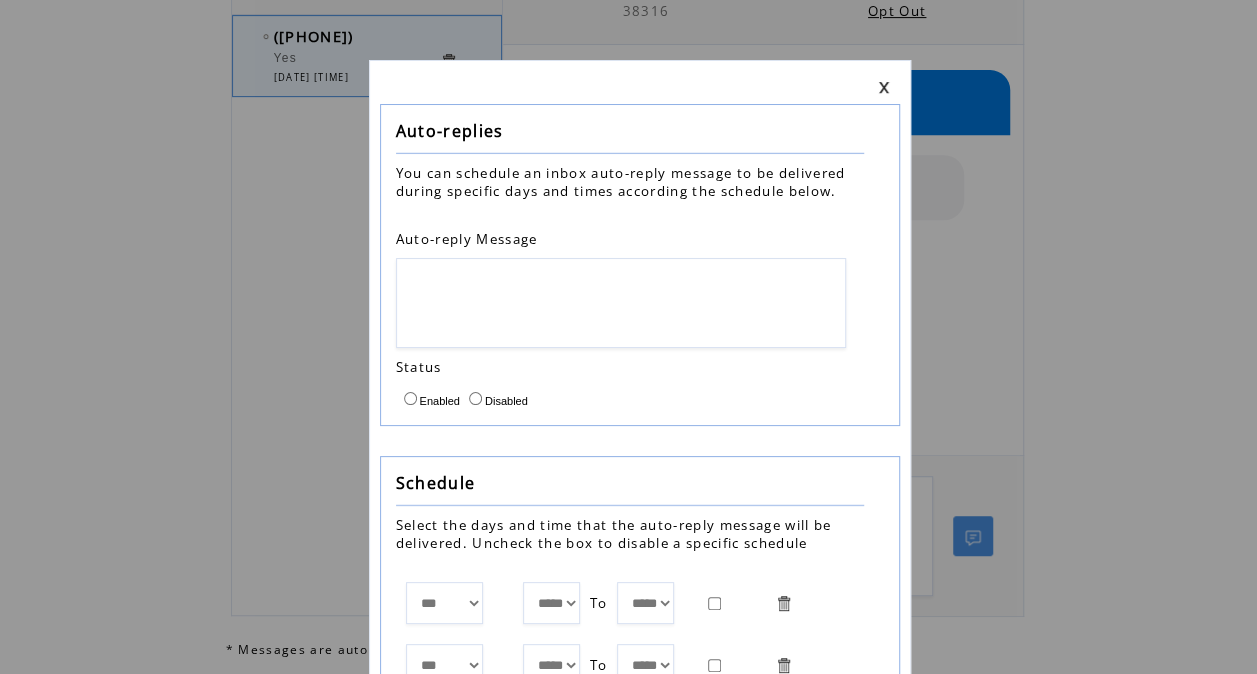 click at bounding box center (884, 87) 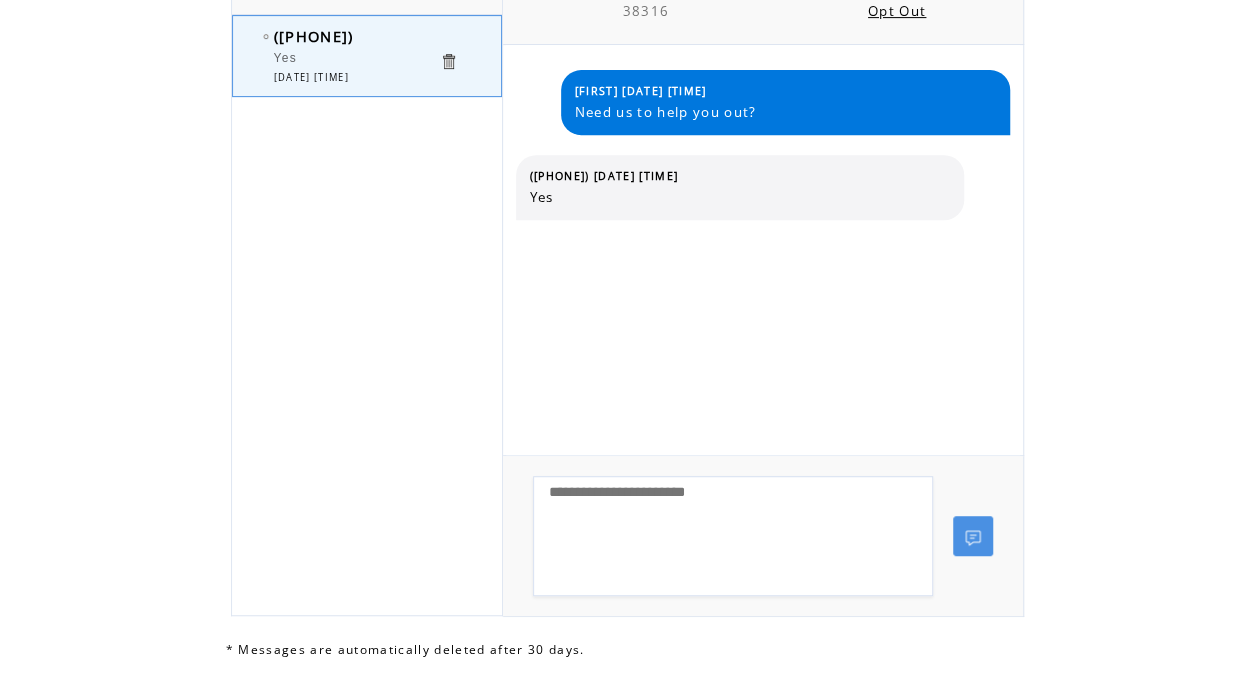 click on "**********" 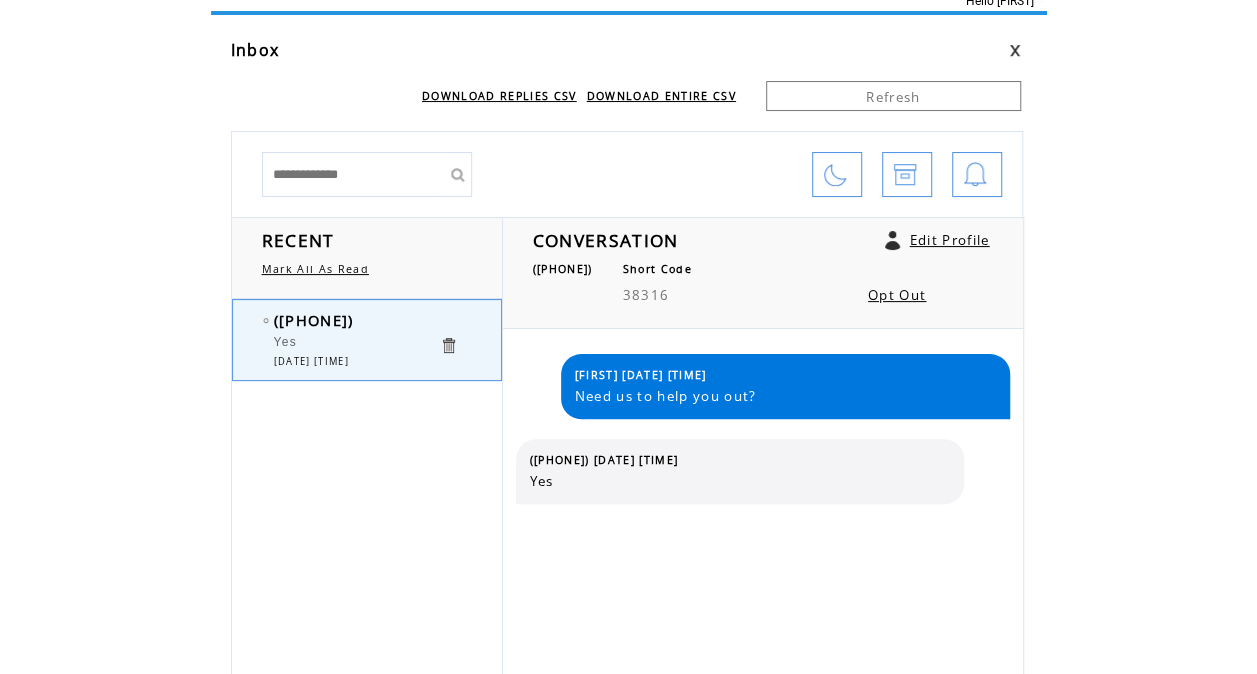 scroll, scrollTop: 0, scrollLeft: 0, axis: both 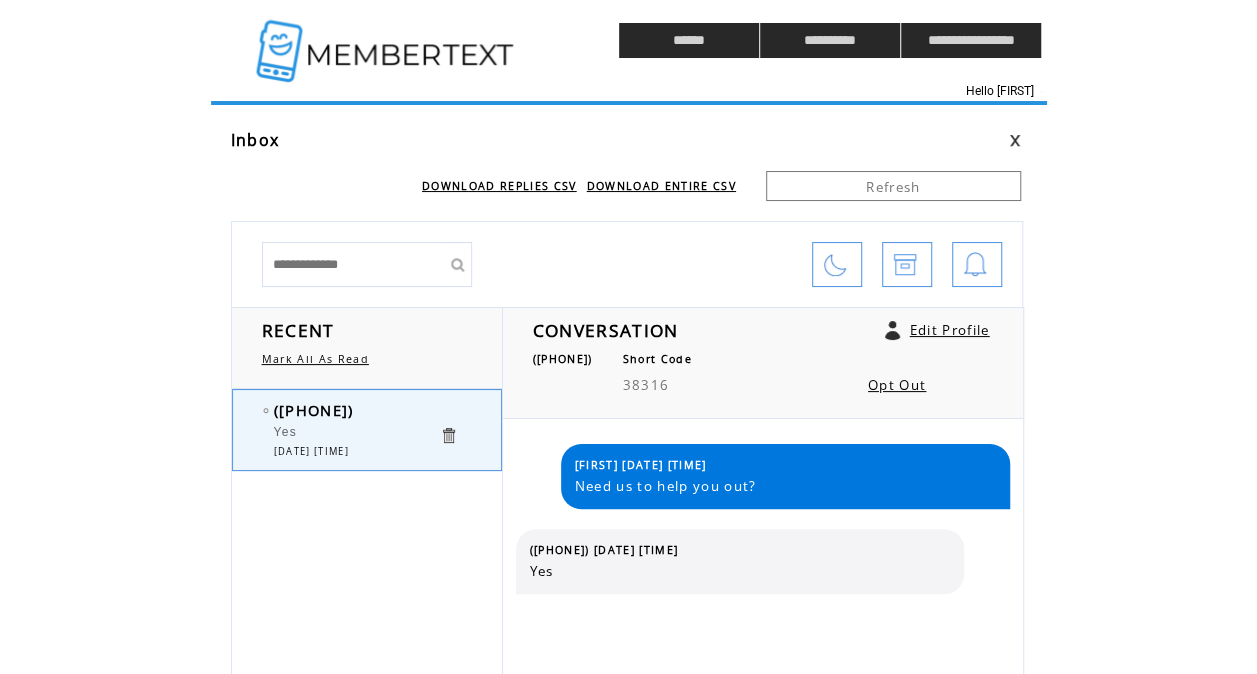 click at bounding box center [387, 40] 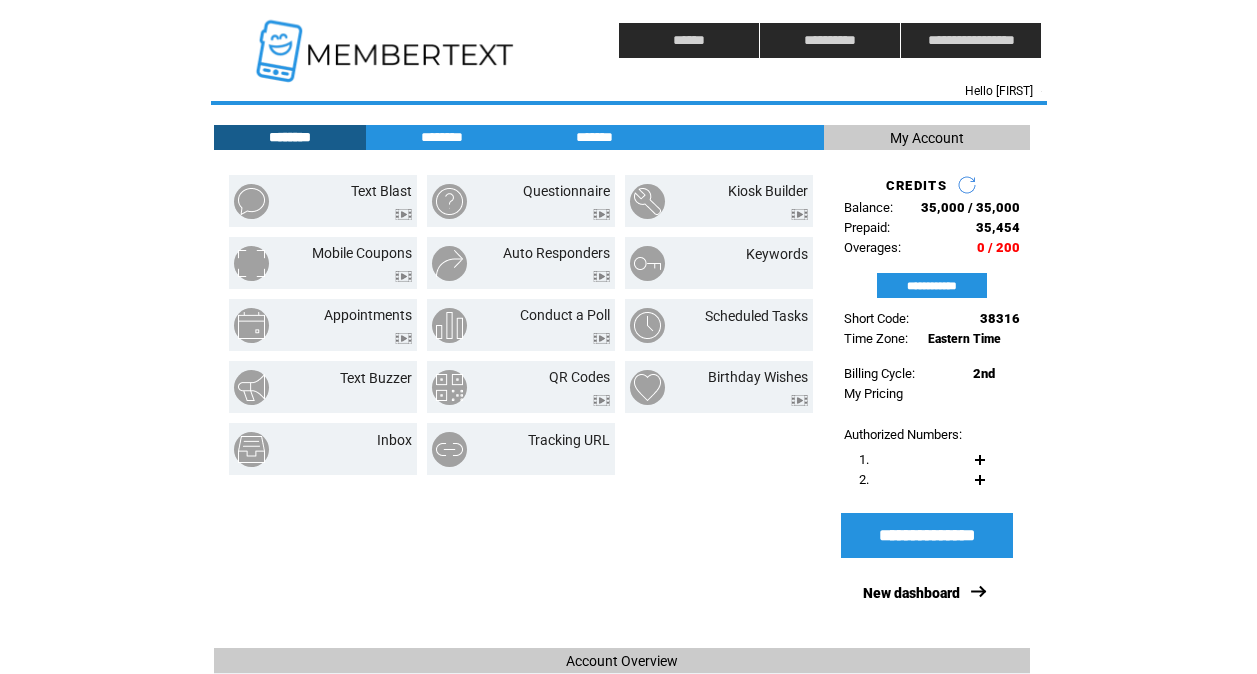 scroll, scrollTop: 0, scrollLeft: 0, axis: both 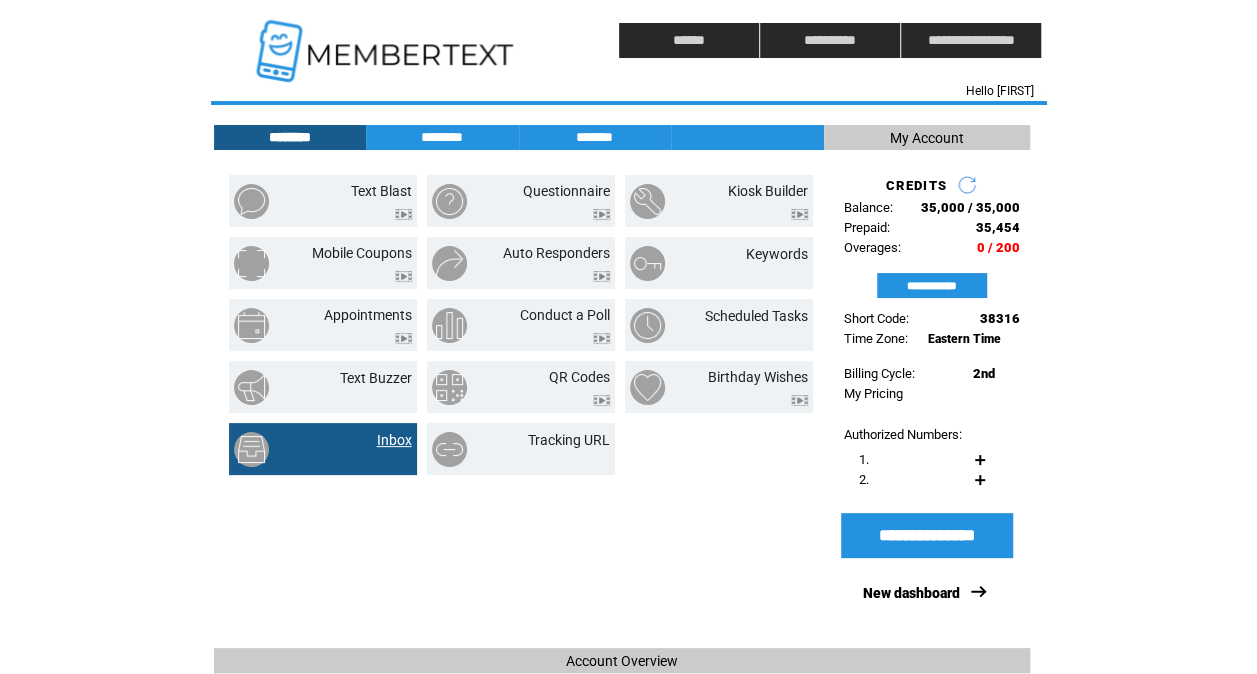 click on "Inbox" at bounding box center [394, 440] 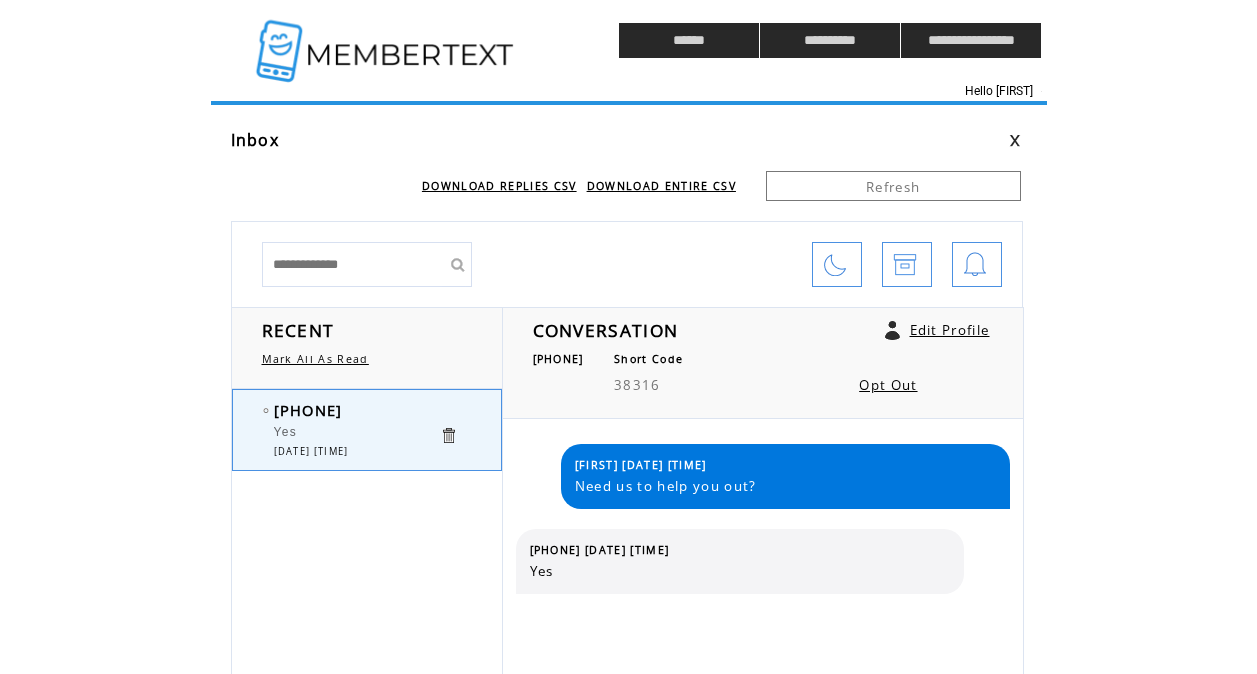 scroll, scrollTop: 0, scrollLeft: 0, axis: both 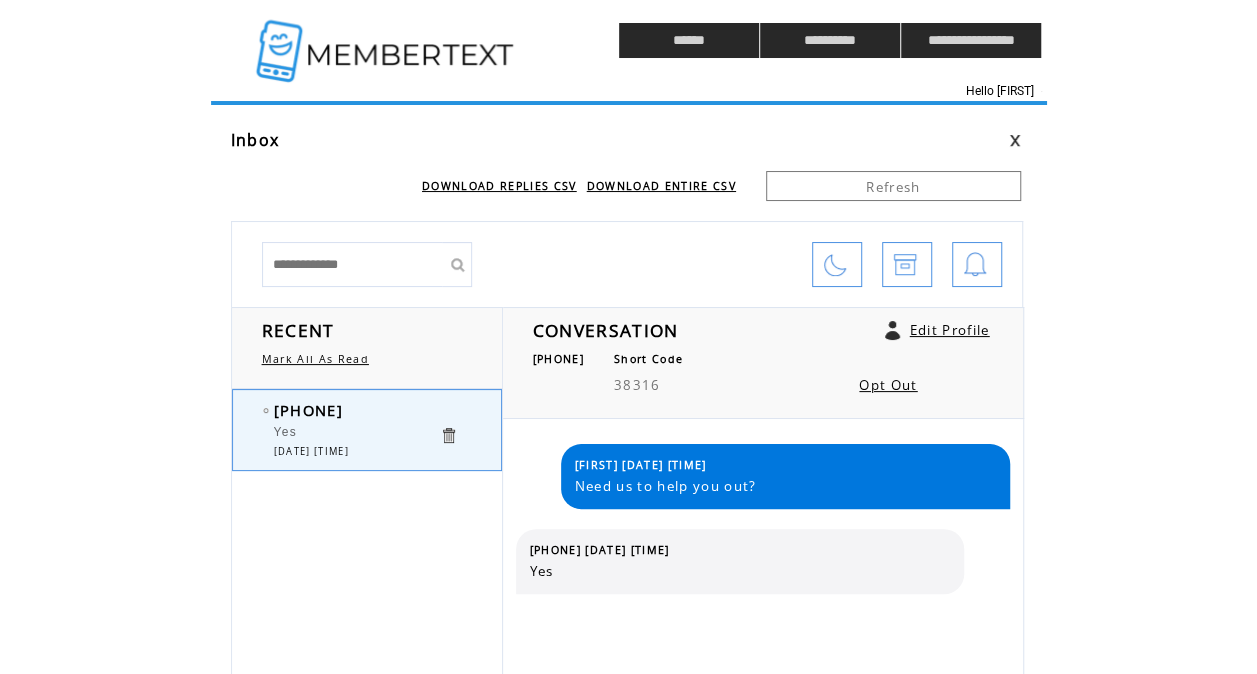 click at bounding box center [627, 297] 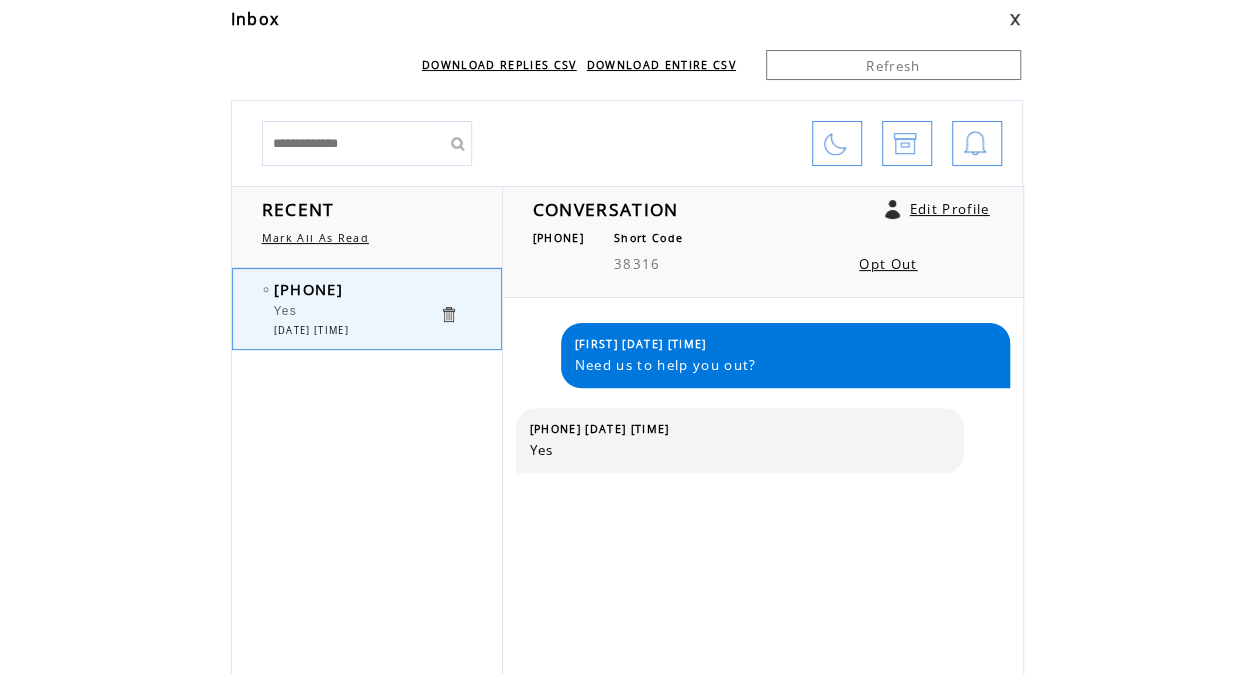 scroll, scrollTop: 124, scrollLeft: 0, axis: vertical 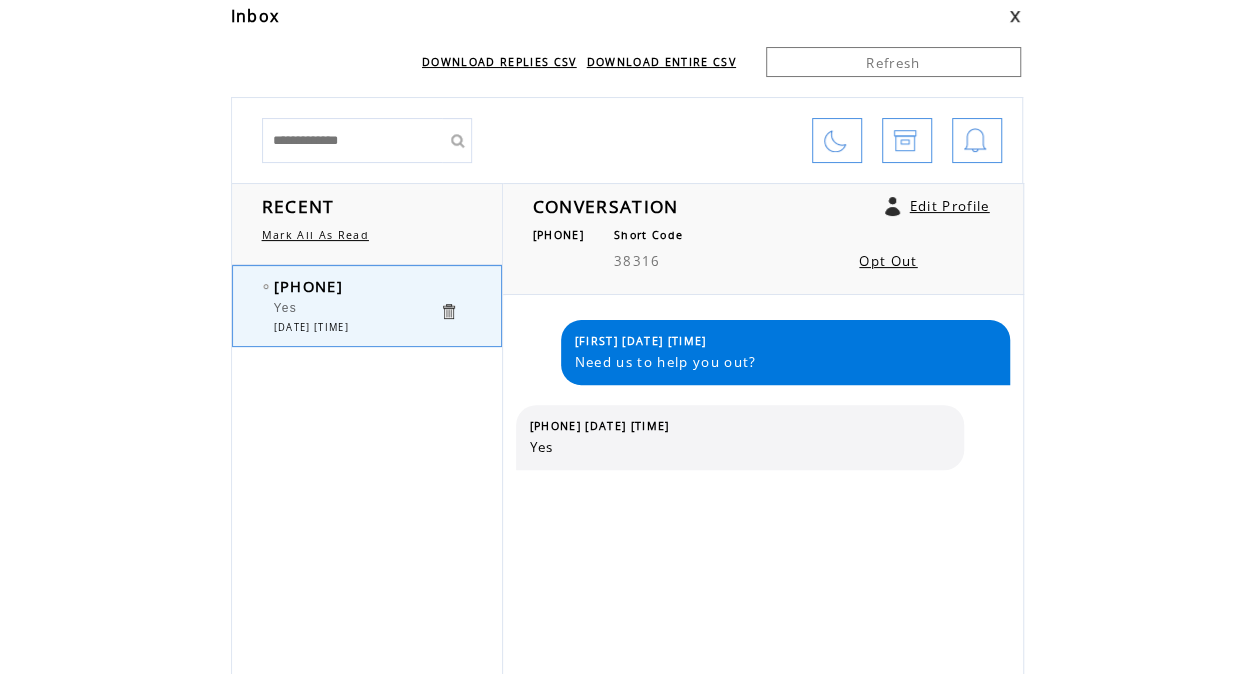click at bounding box center (835, 141) 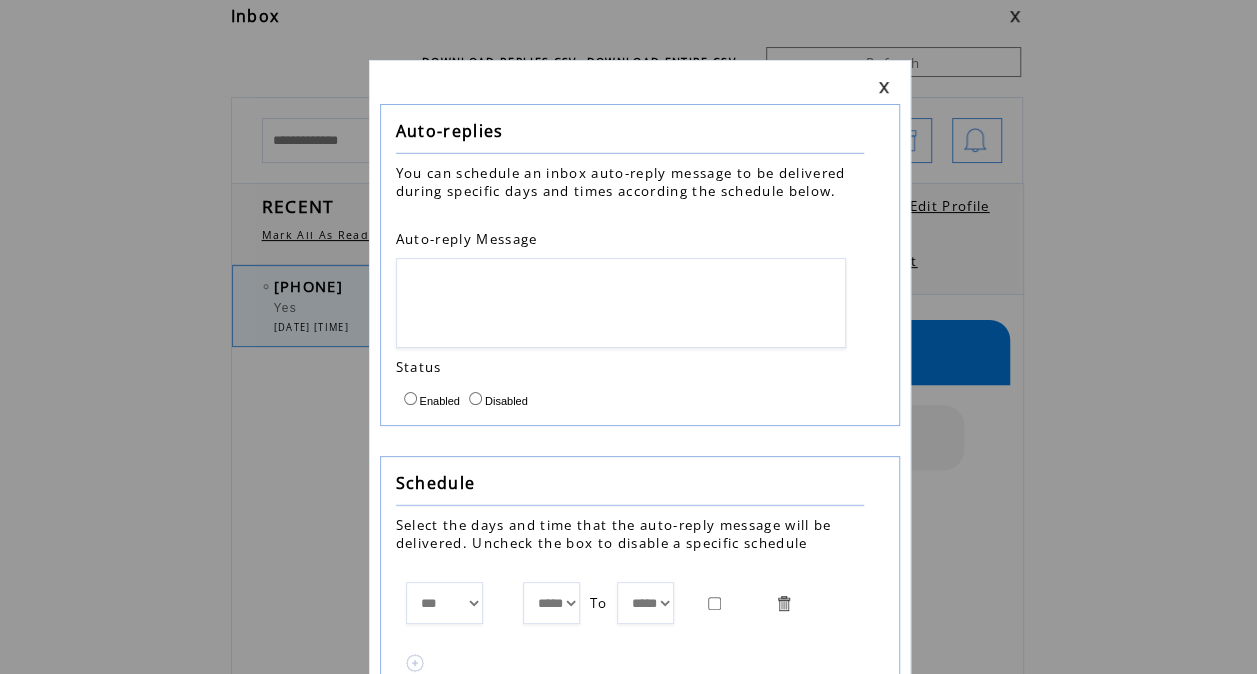 click at bounding box center (621, 303) 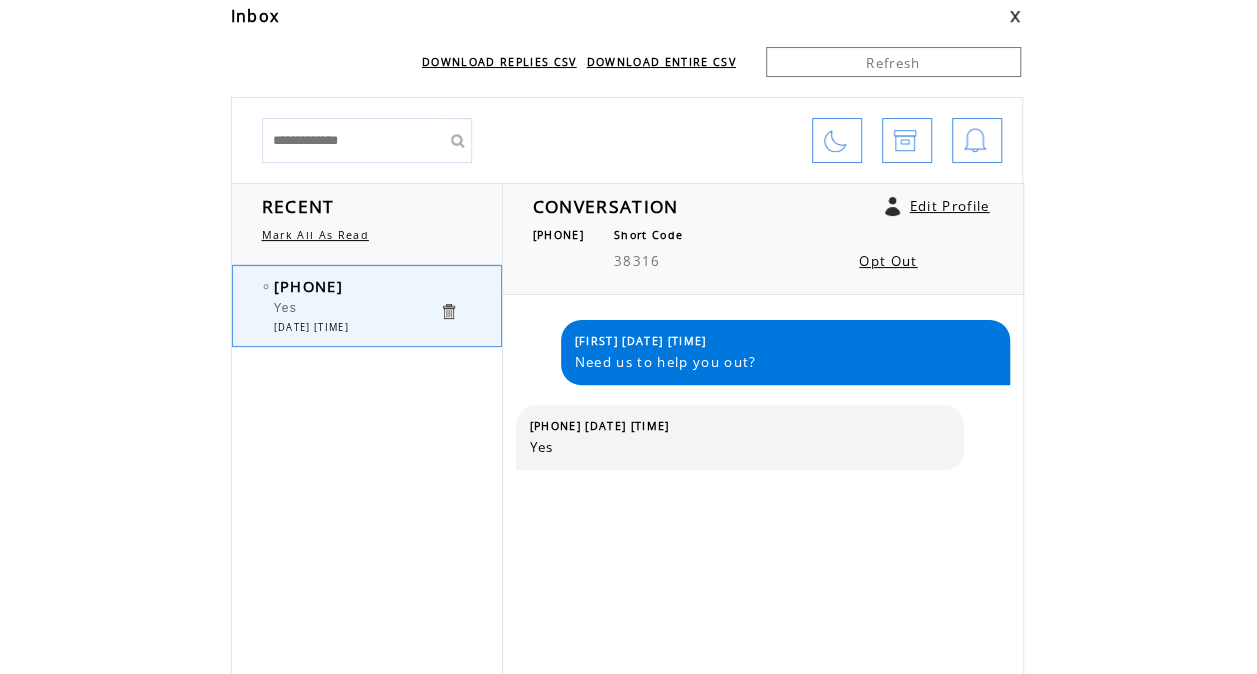 click at bounding box center [824, 130] 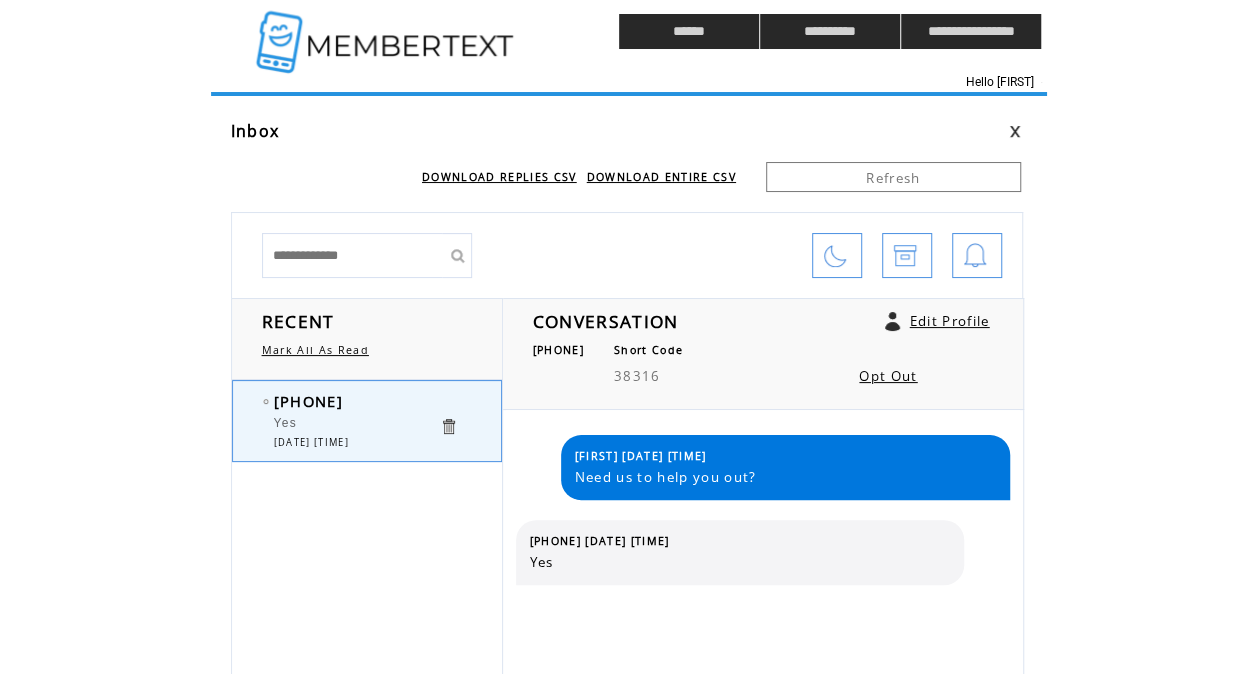 scroll, scrollTop: 10, scrollLeft: 0, axis: vertical 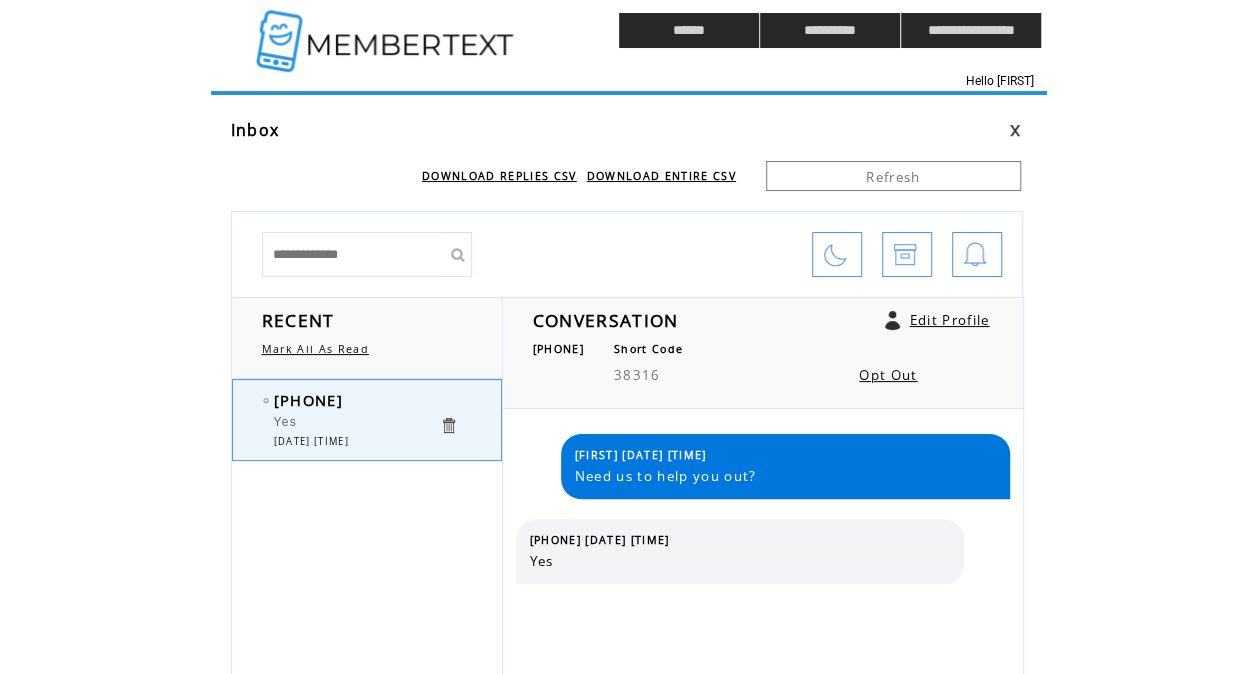click at bounding box center [387, 30] 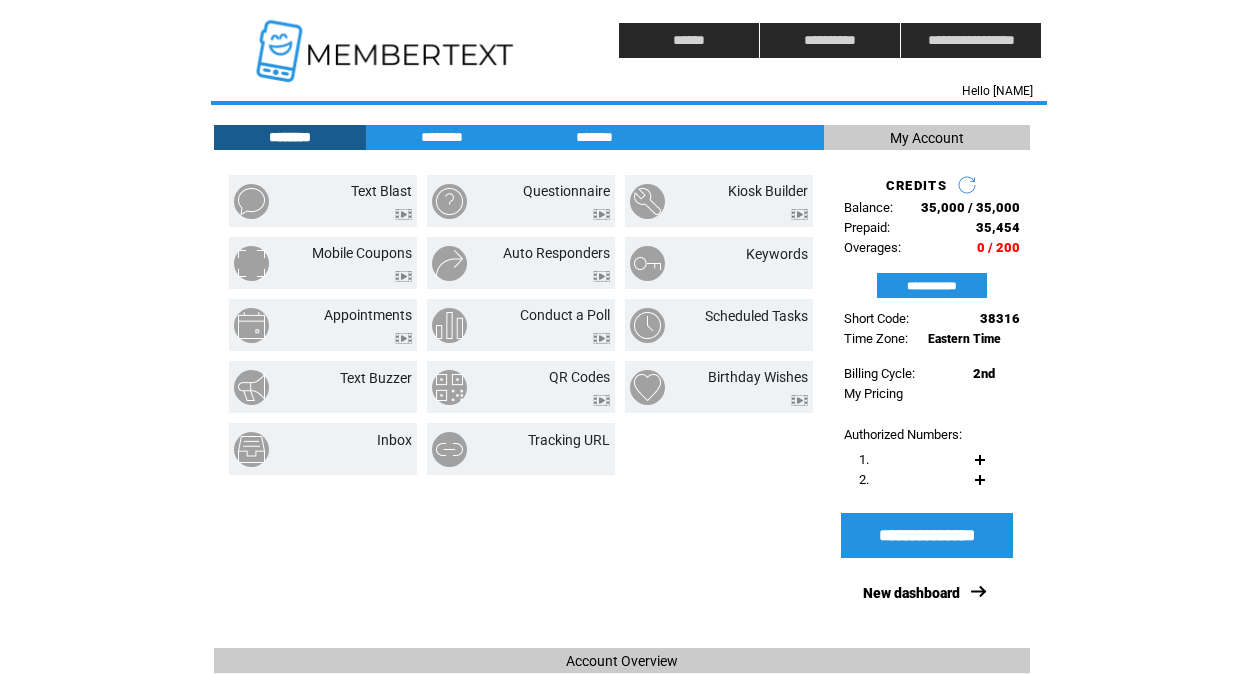 scroll, scrollTop: 0, scrollLeft: 0, axis: both 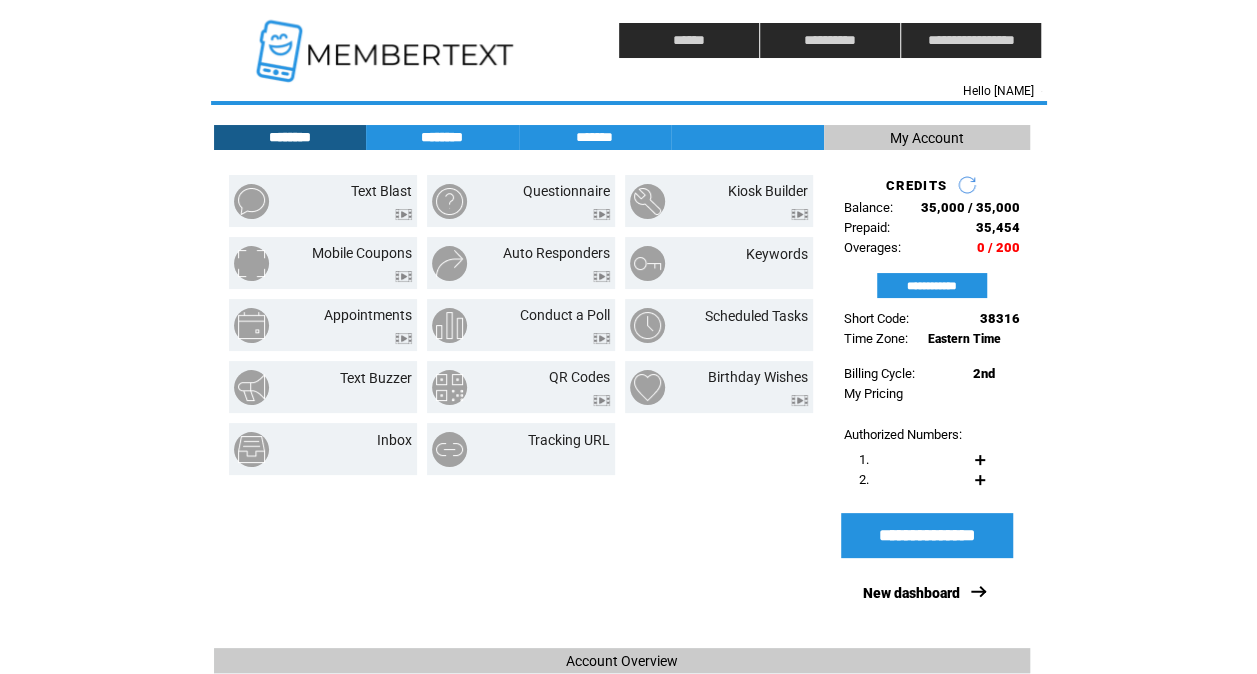 click on "********" at bounding box center [442, 137] 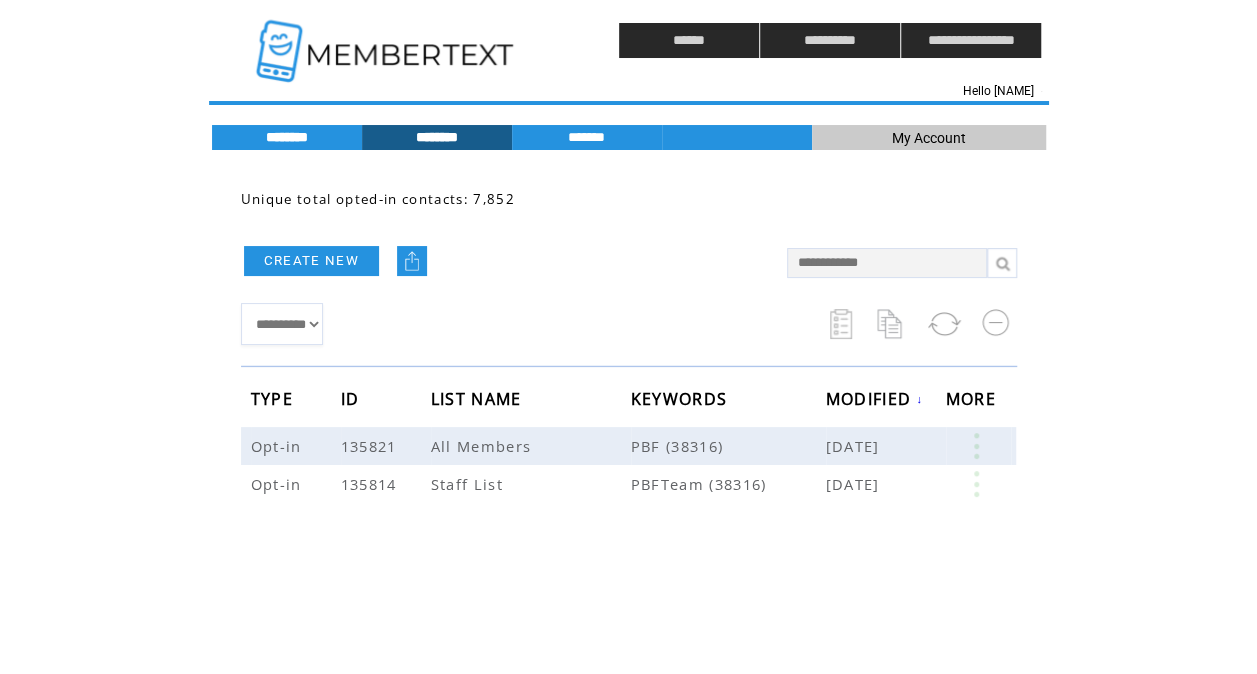 click on "********" at bounding box center [287, 137] 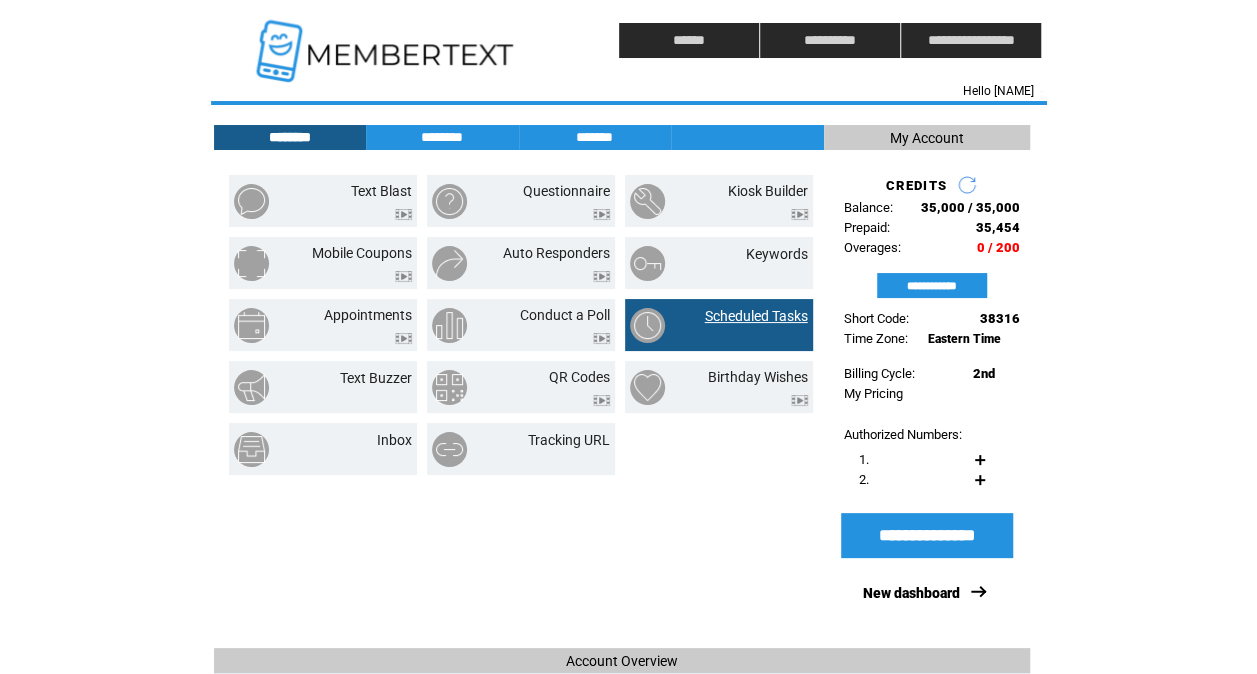 click on "Scheduled Tasks" at bounding box center (756, 316) 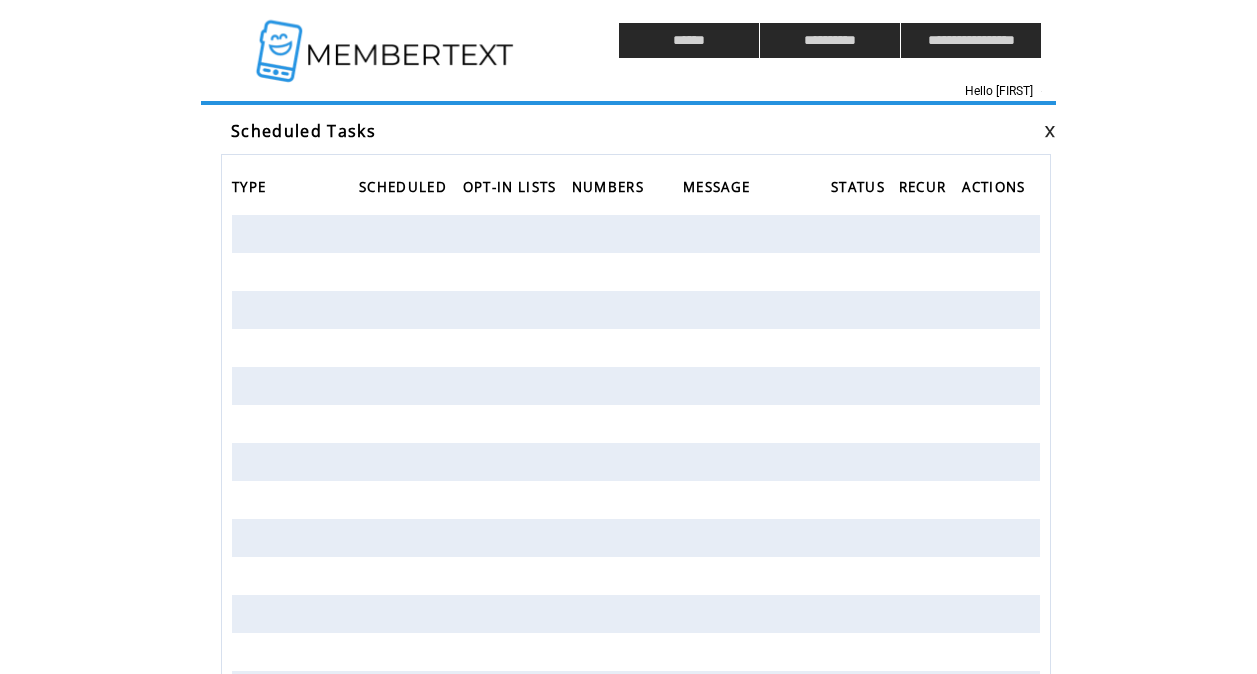 scroll, scrollTop: 0, scrollLeft: 0, axis: both 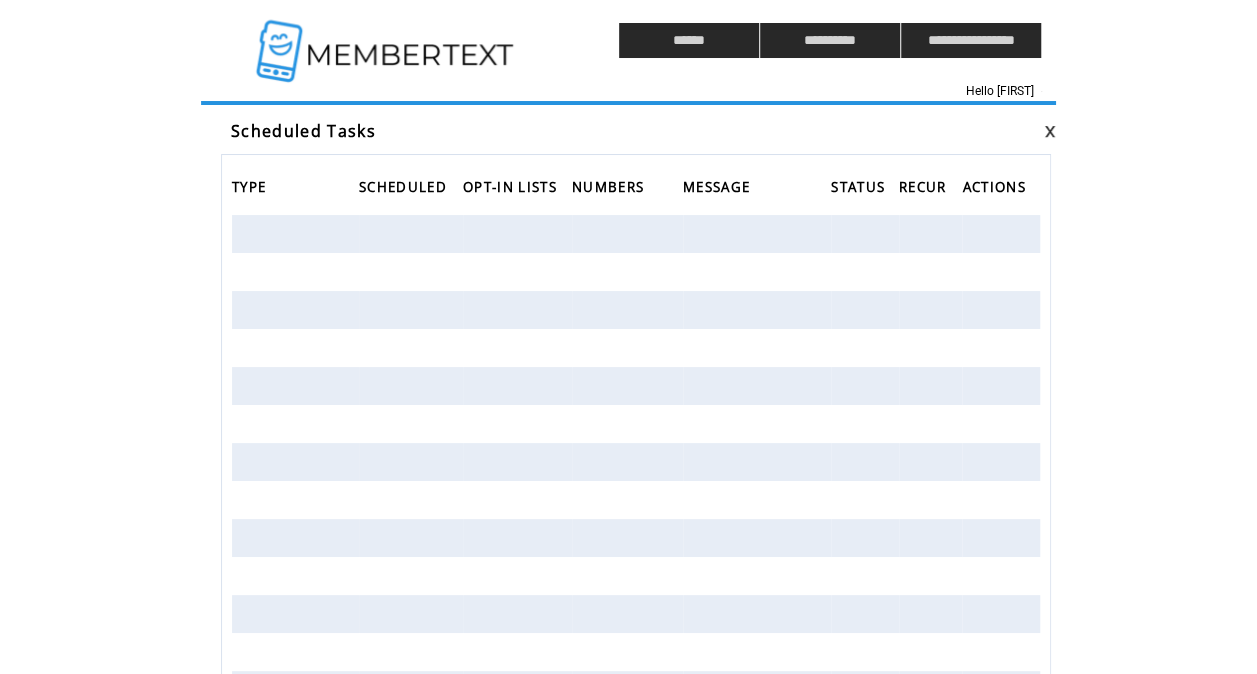 click at bounding box center [387, 40] 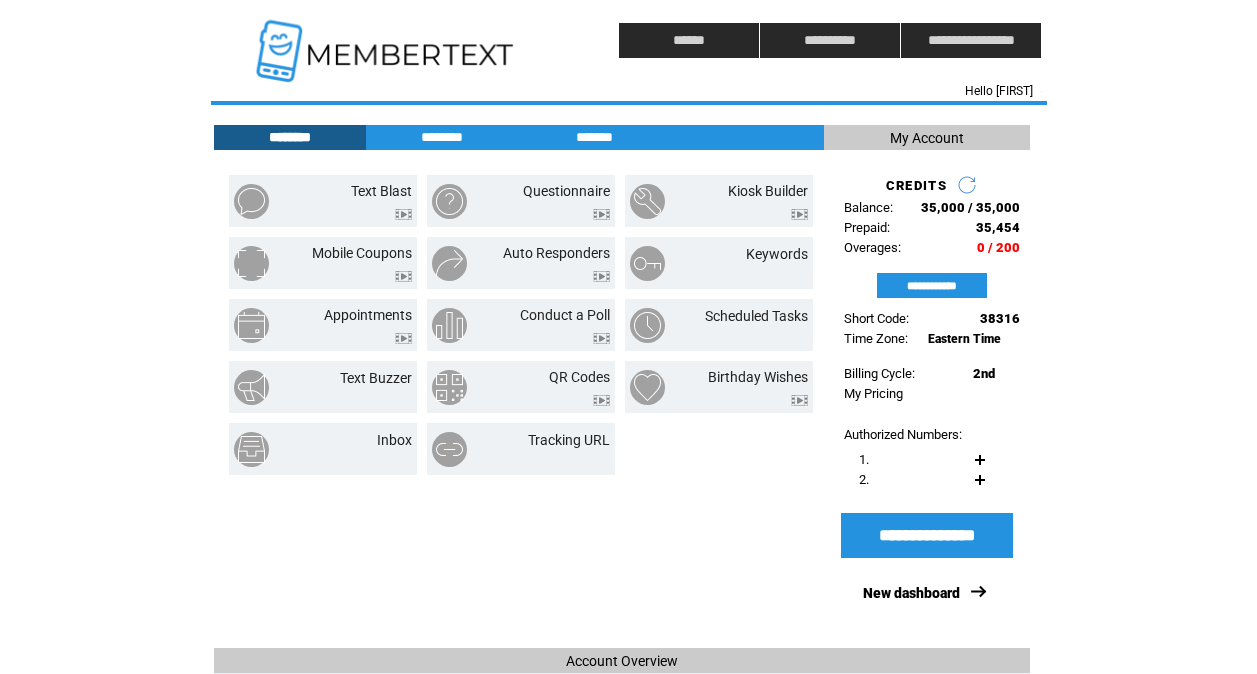 scroll, scrollTop: 0, scrollLeft: 0, axis: both 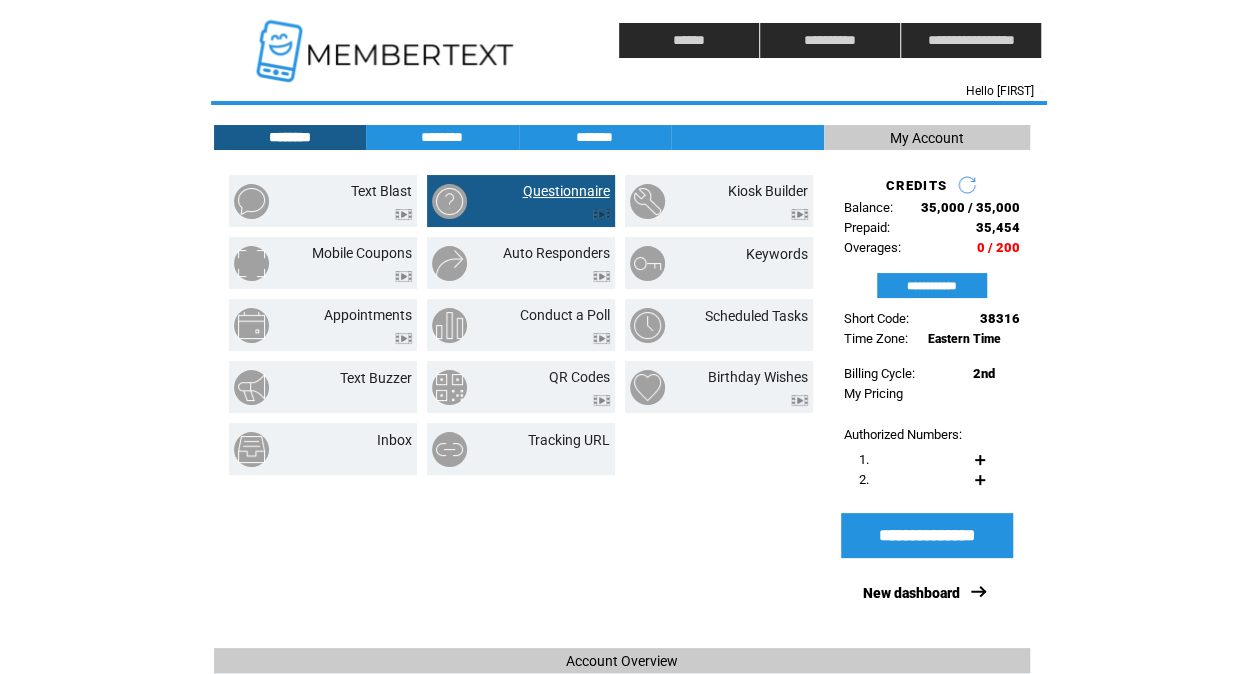 click on "Questionnaire" at bounding box center (566, 191) 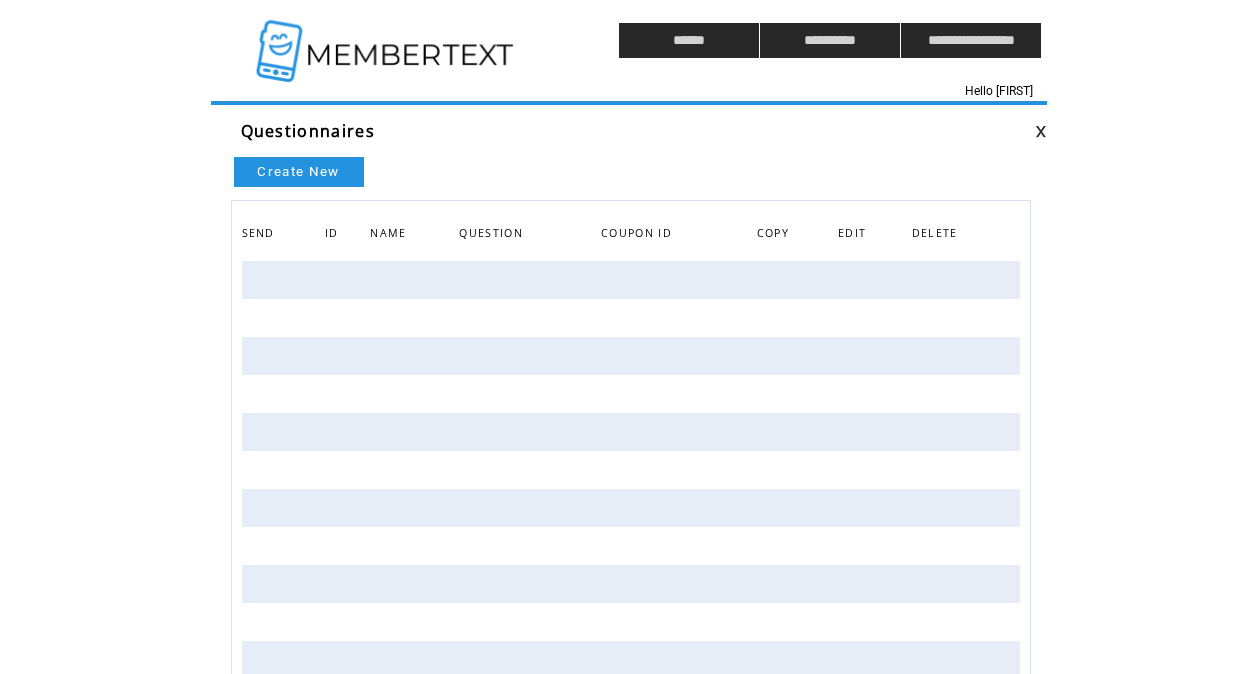 scroll, scrollTop: 0, scrollLeft: 0, axis: both 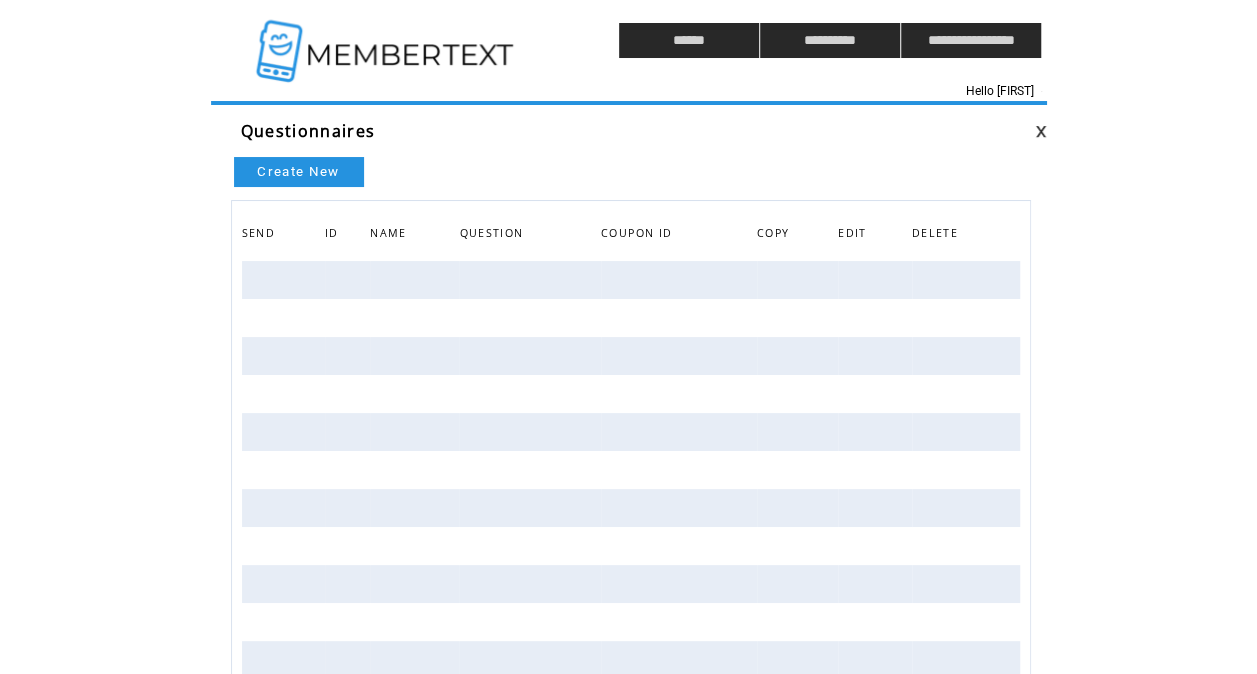 click on "Create New" at bounding box center [299, 172] 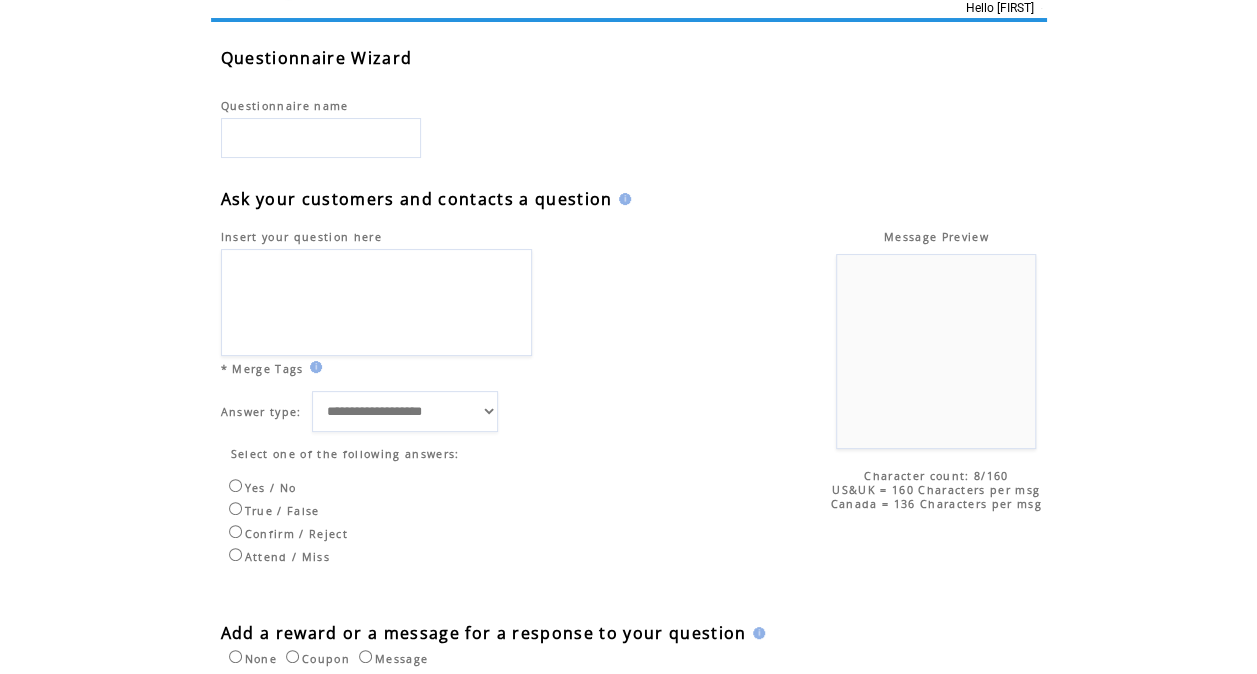 scroll, scrollTop: 0, scrollLeft: 0, axis: both 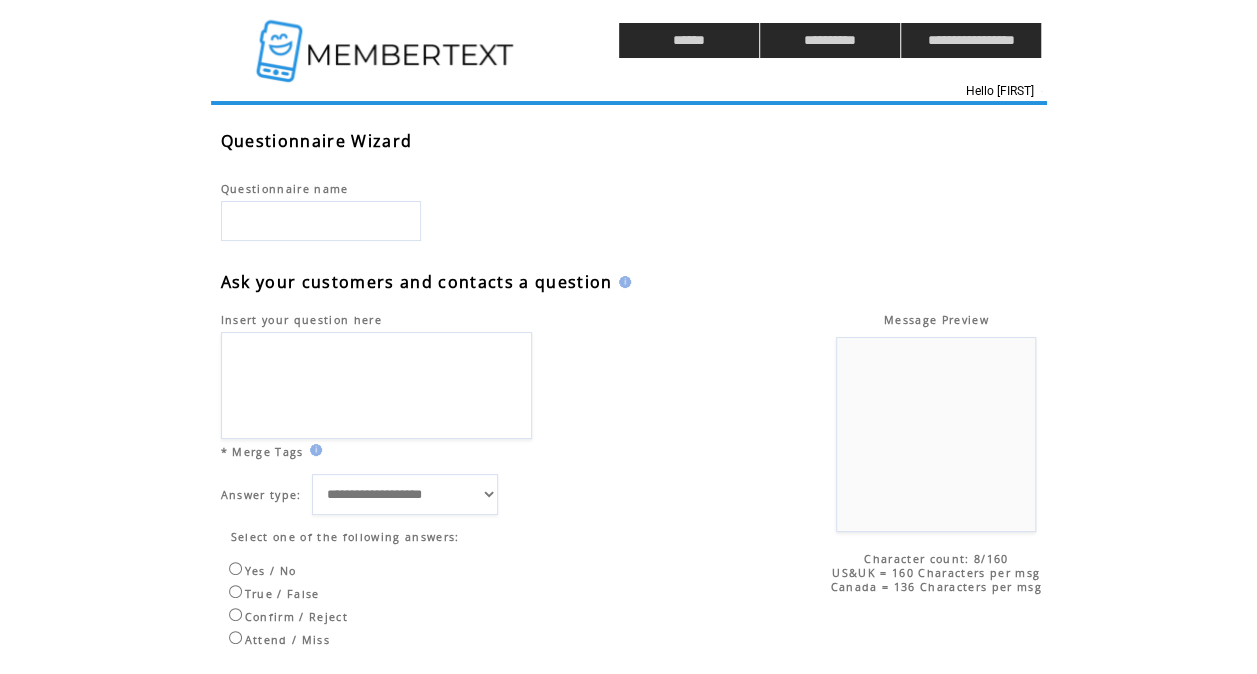 click at bounding box center [387, 40] 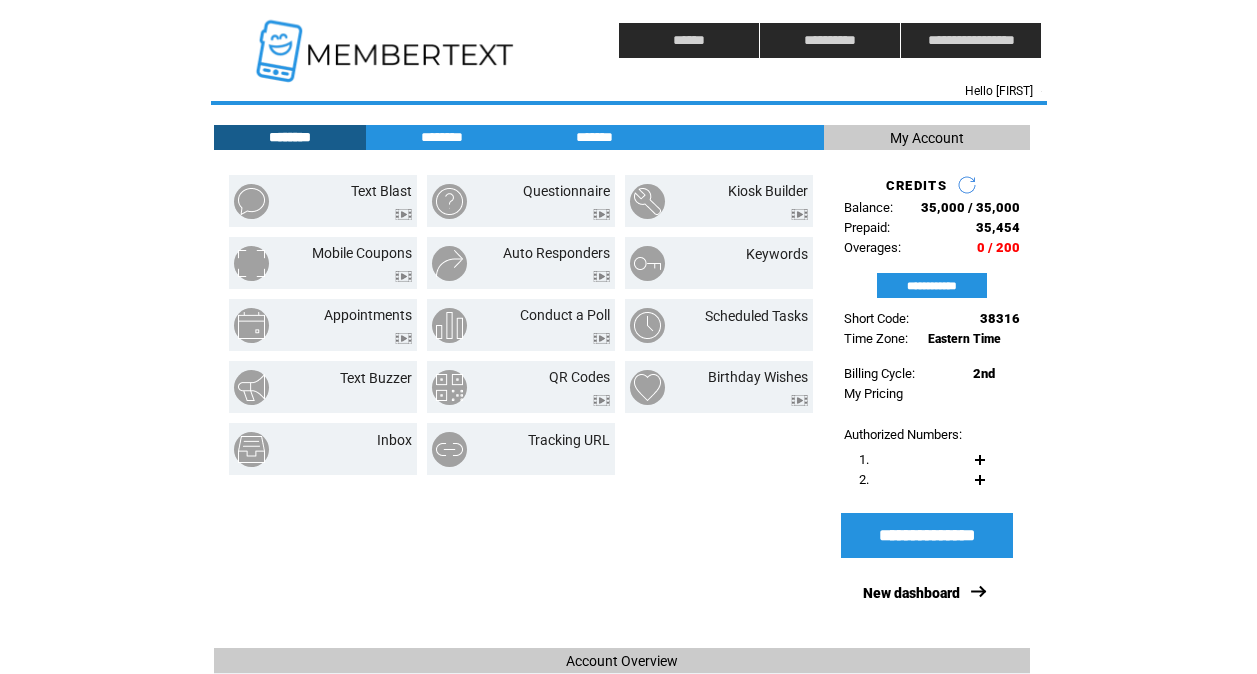 scroll, scrollTop: 0, scrollLeft: 0, axis: both 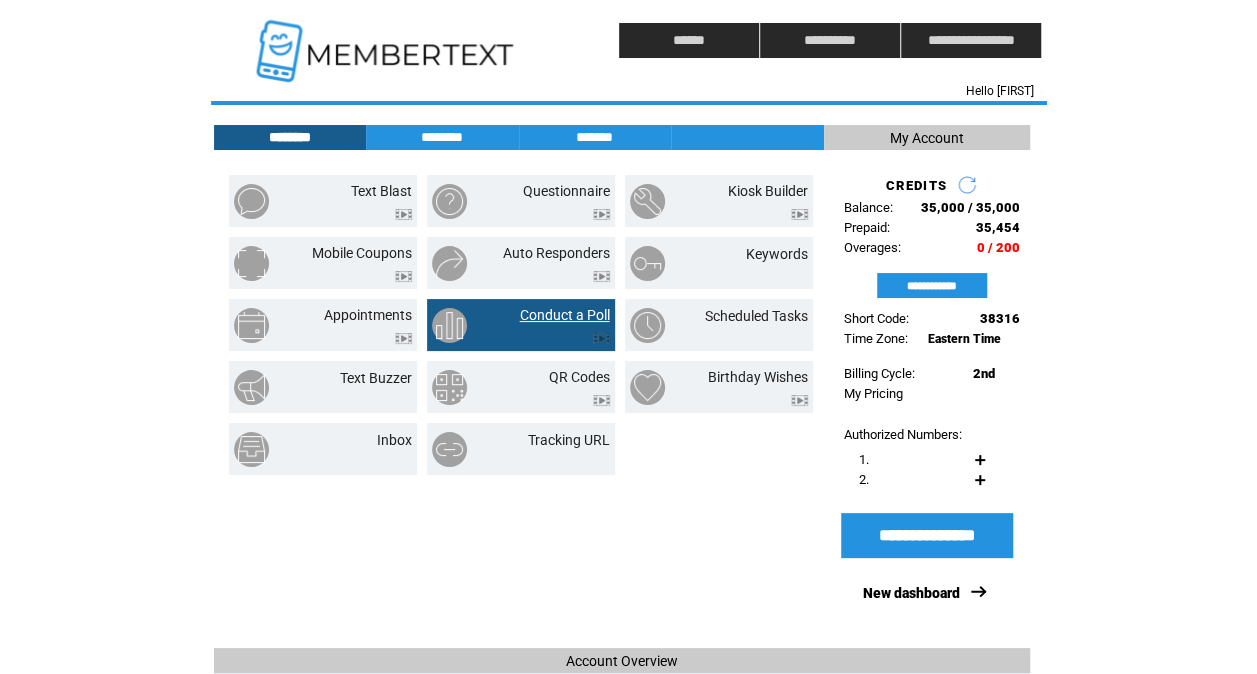 click on "Conduct a Poll" at bounding box center (565, 315) 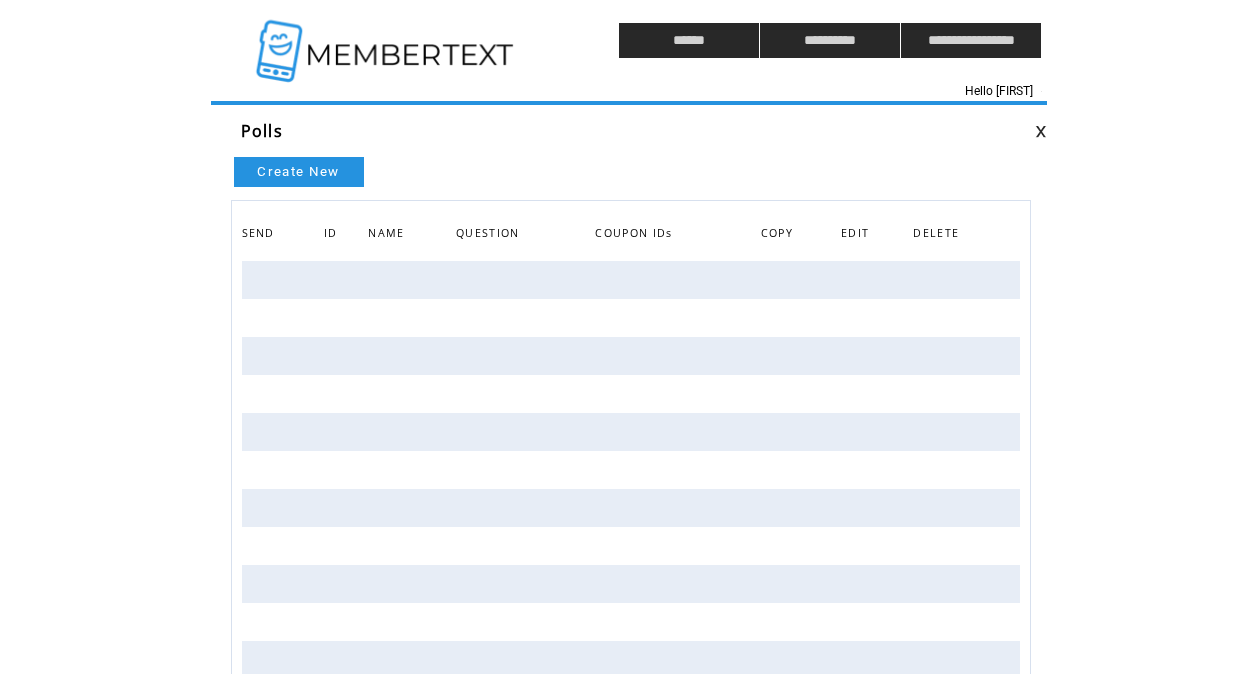 scroll, scrollTop: 0, scrollLeft: 0, axis: both 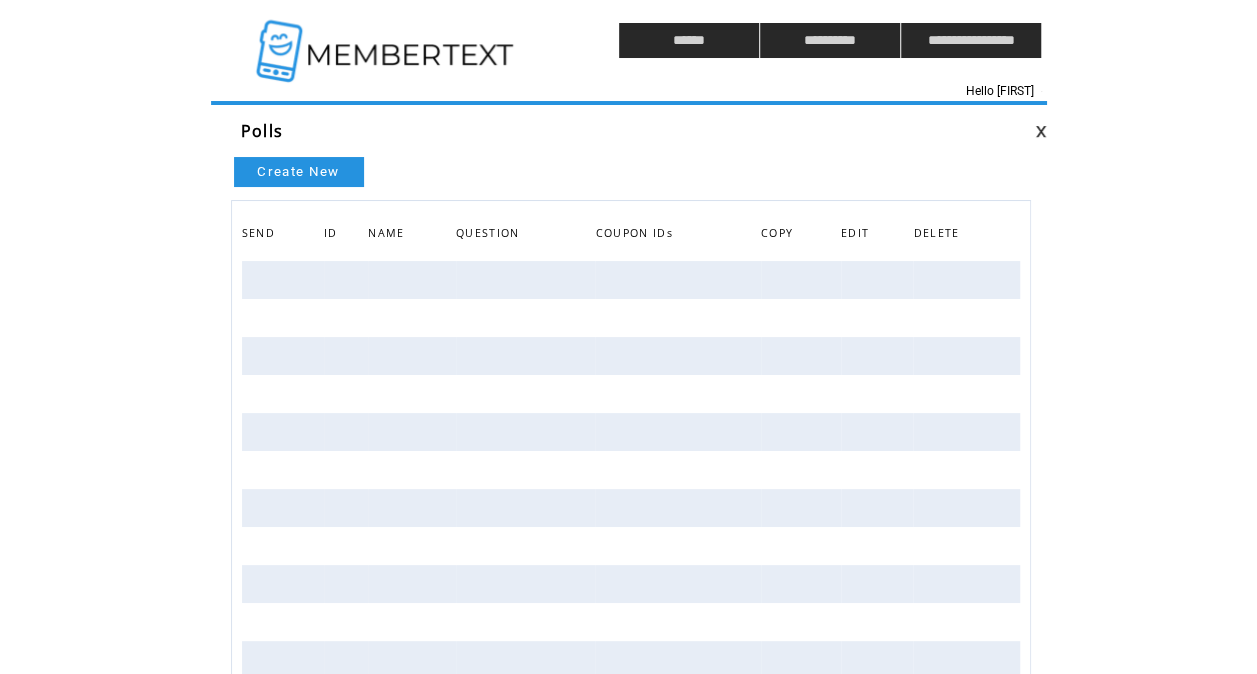 click on "Create New" at bounding box center [299, 172] 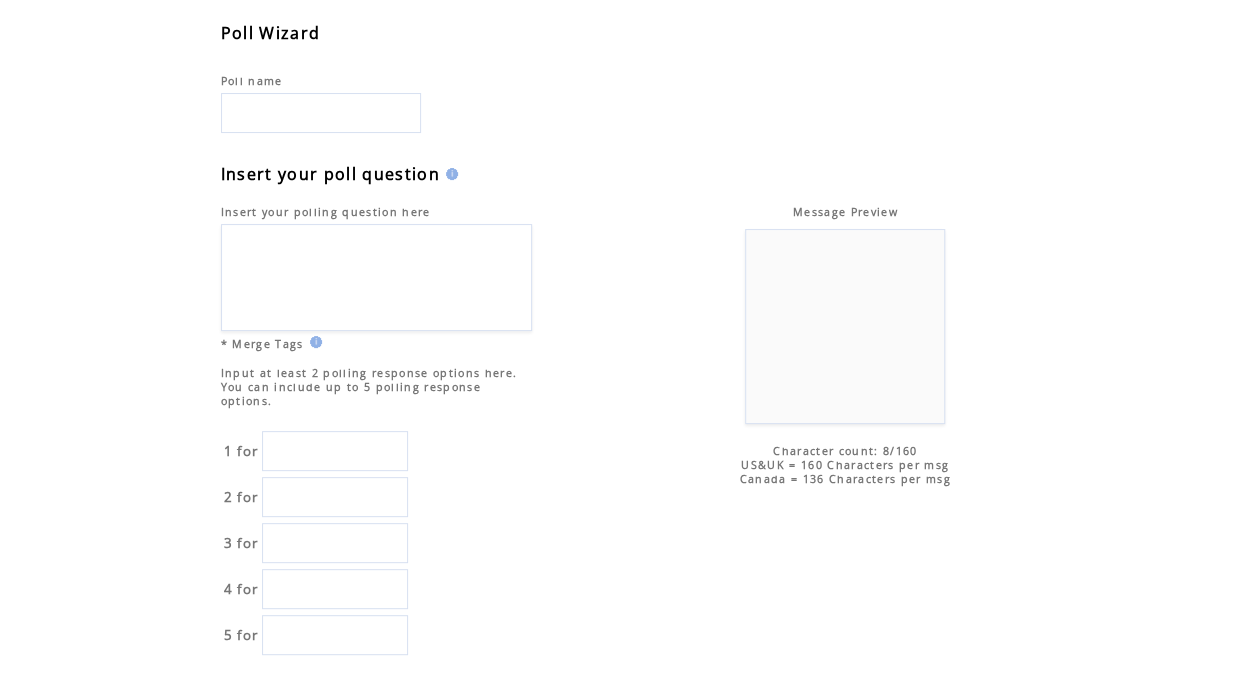 scroll, scrollTop: 0, scrollLeft: 0, axis: both 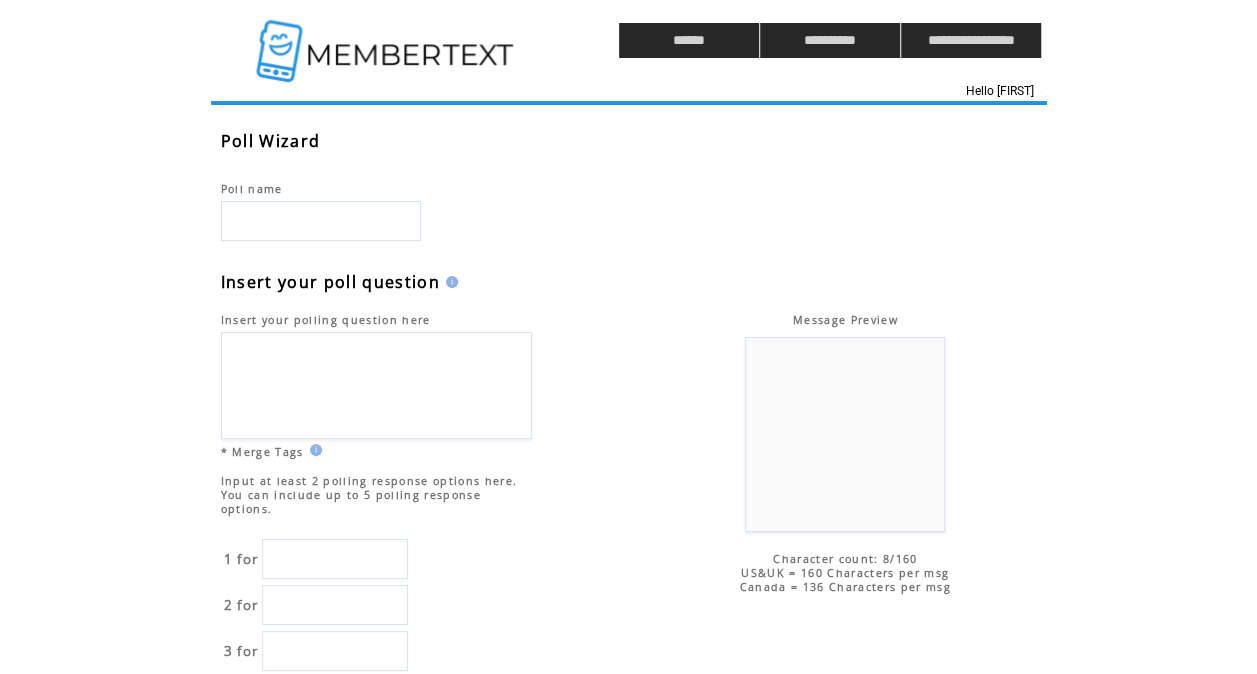 click at bounding box center [387, 40] 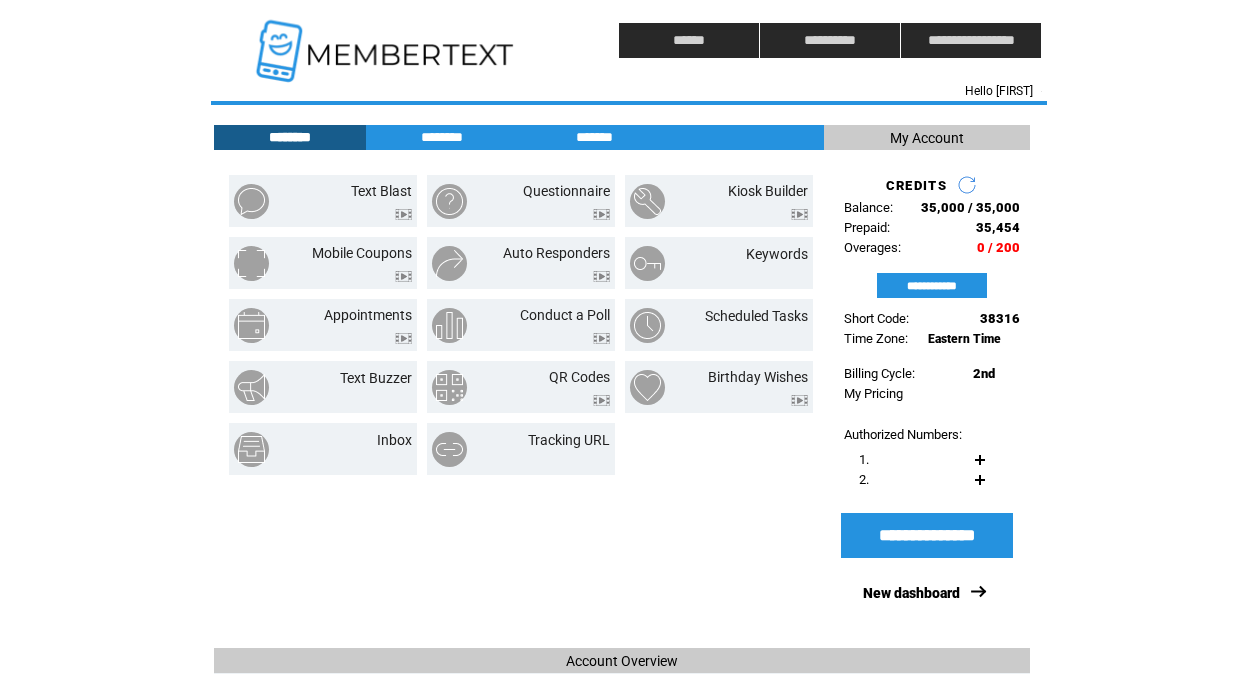 scroll, scrollTop: 0, scrollLeft: 0, axis: both 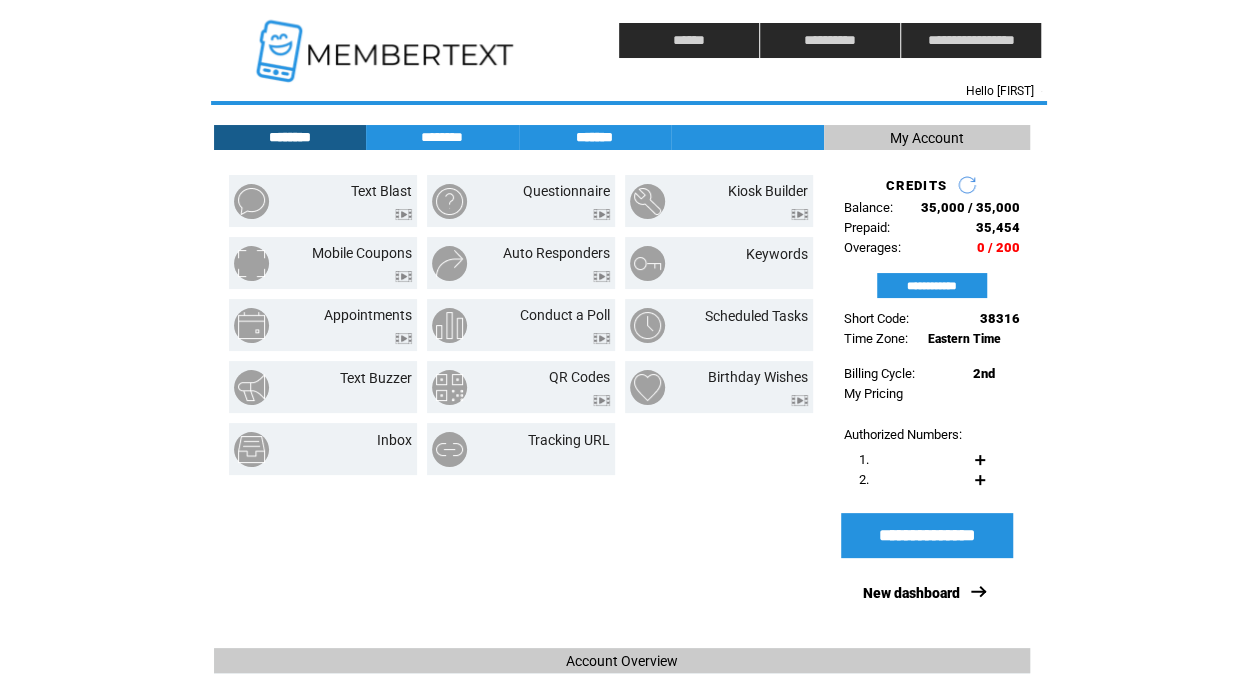 click on "*******" at bounding box center [595, 137] 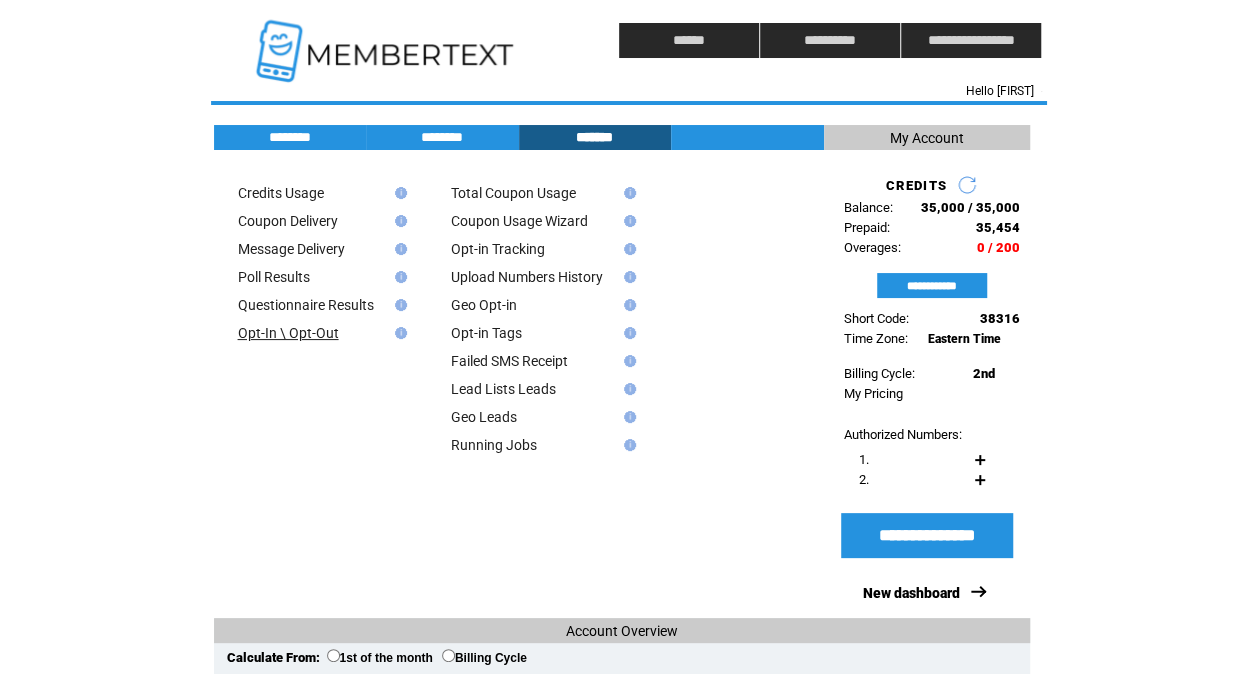 click on "Opt-In \ Opt-Out" at bounding box center (288, 333) 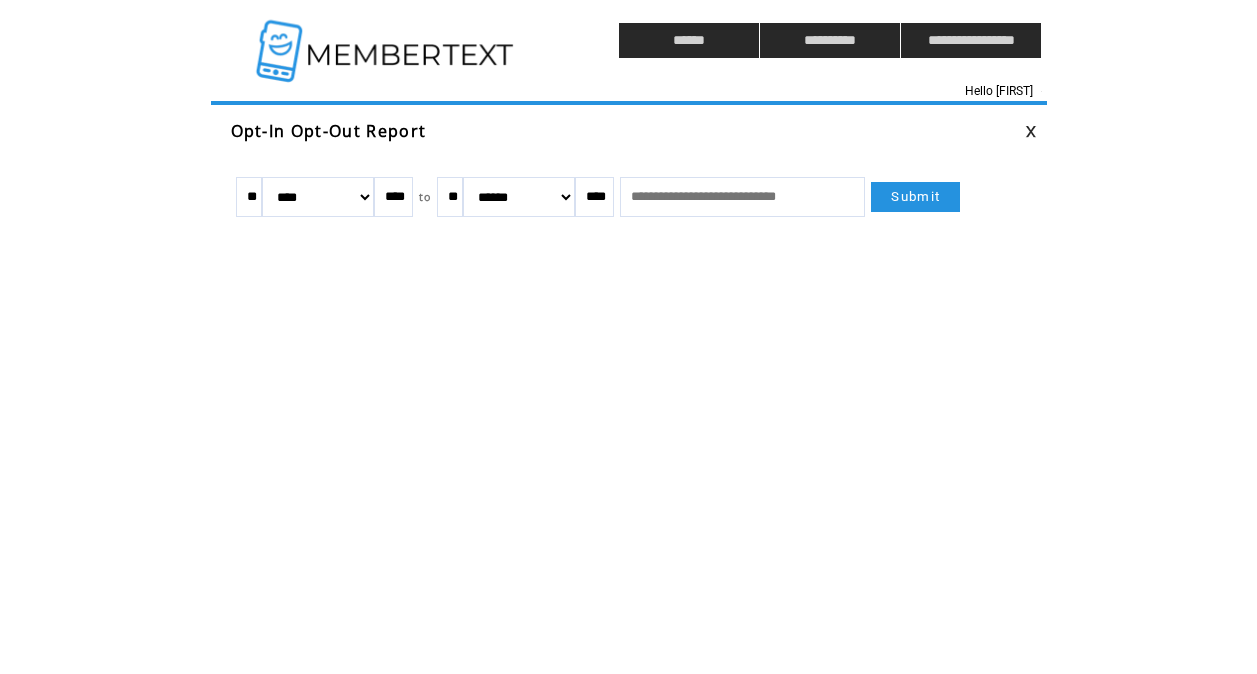 scroll, scrollTop: 0, scrollLeft: 0, axis: both 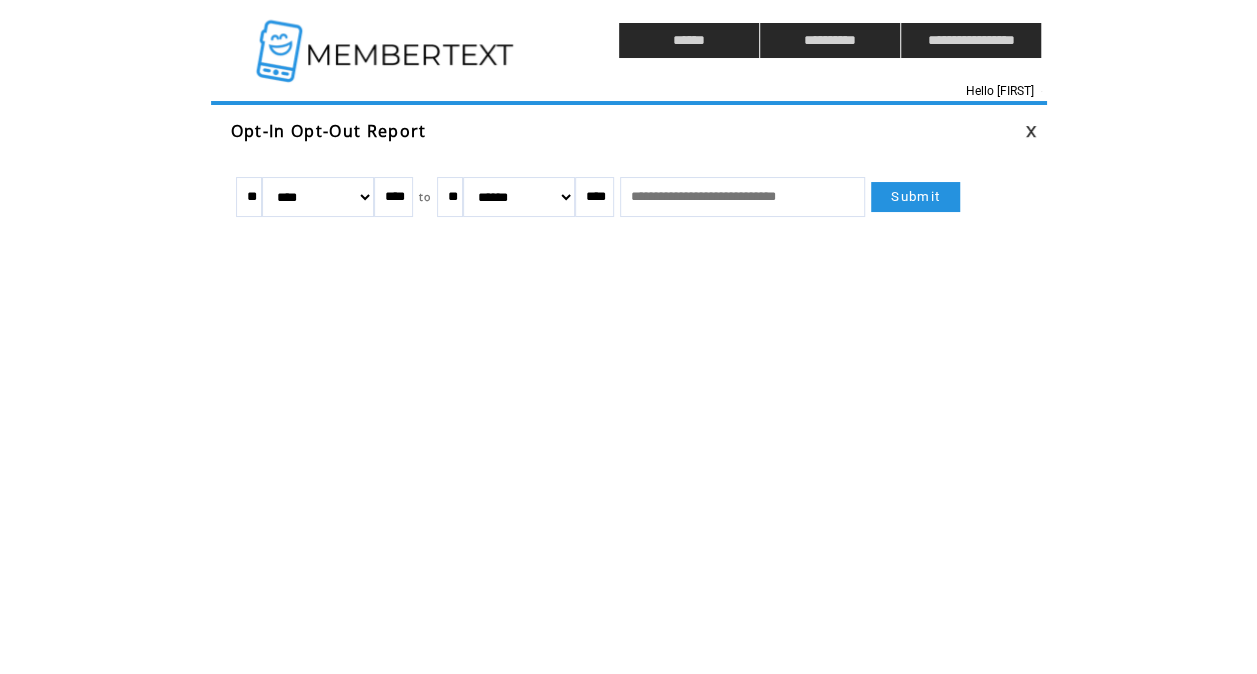 click at bounding box center [387, 40] 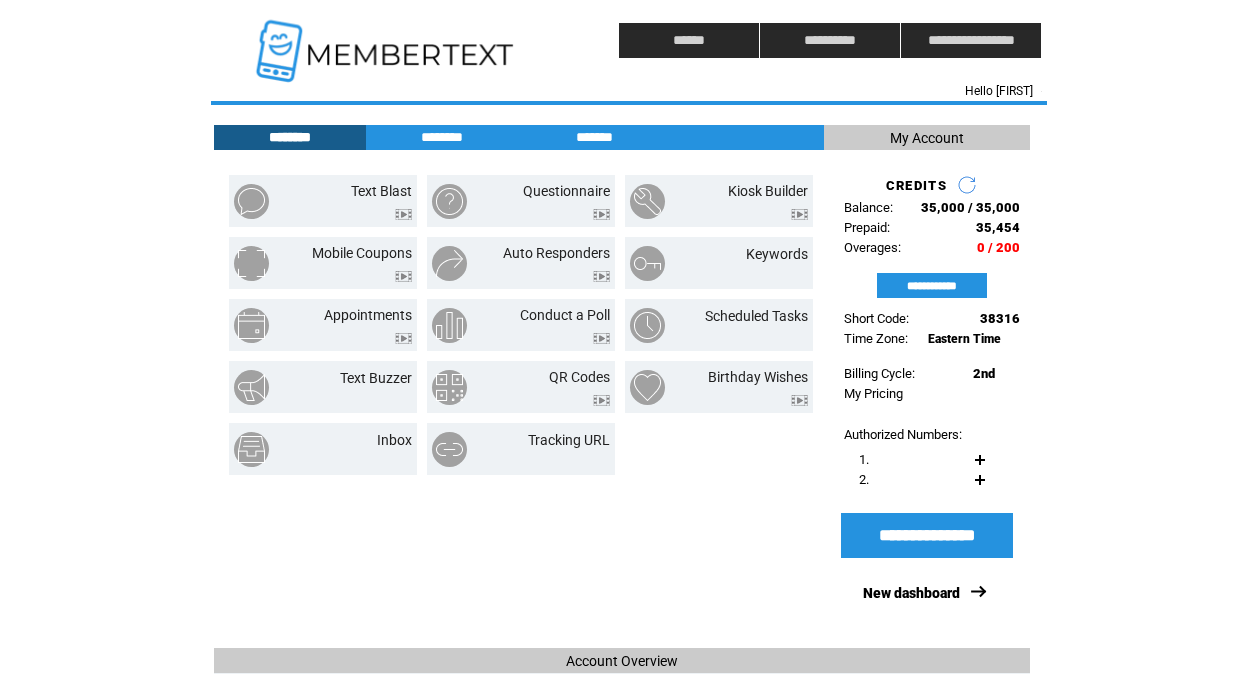 scroll, scrollTop: 0, scrollLeft: 0, axis: both 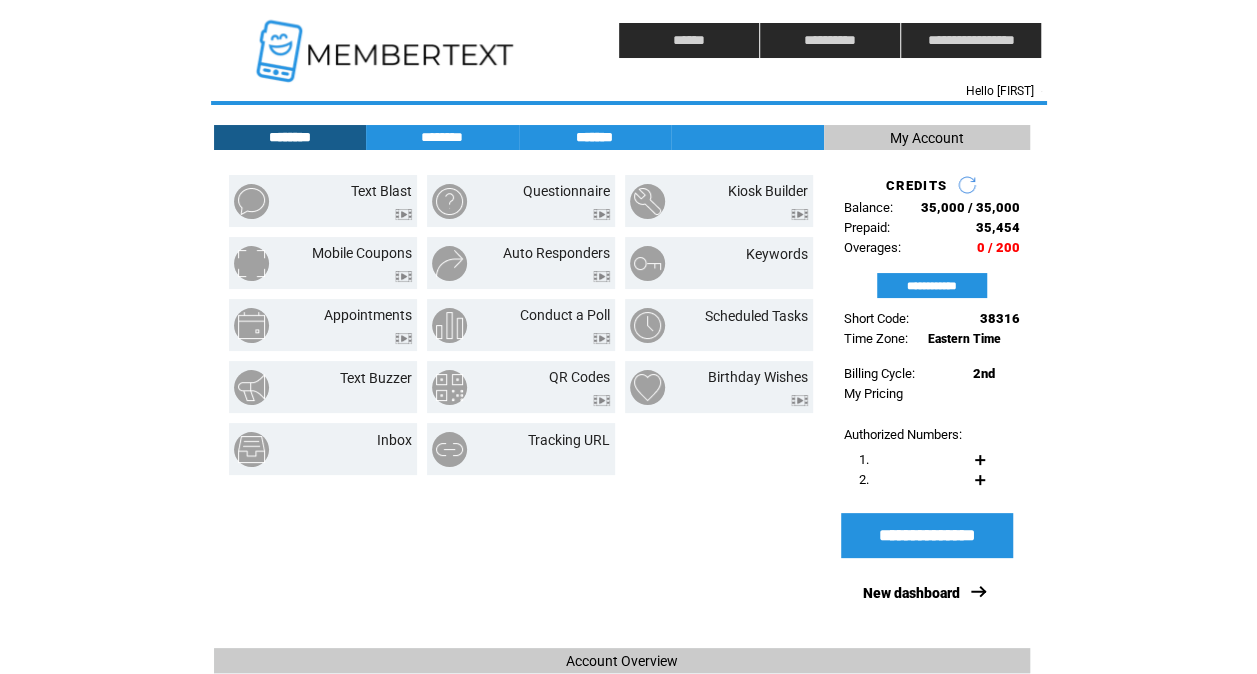click on "*******" at bounding box center [595, 137] 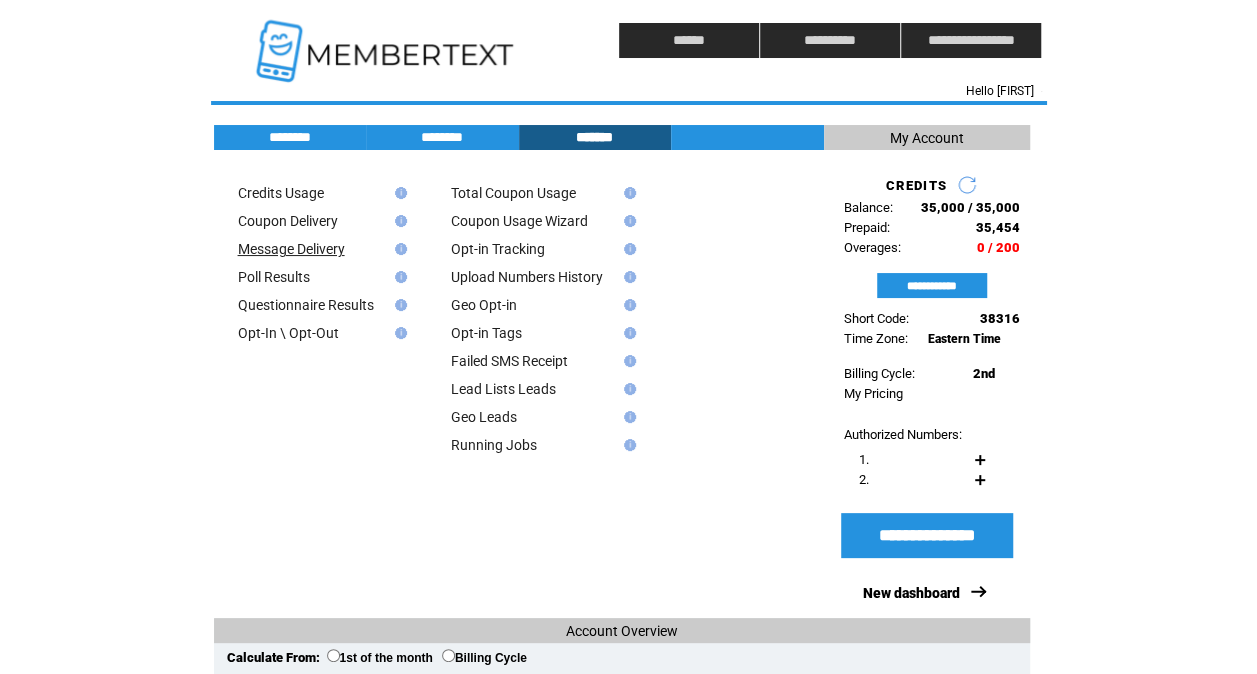 click on "Message Delivery" at bounding box center (291, 249) 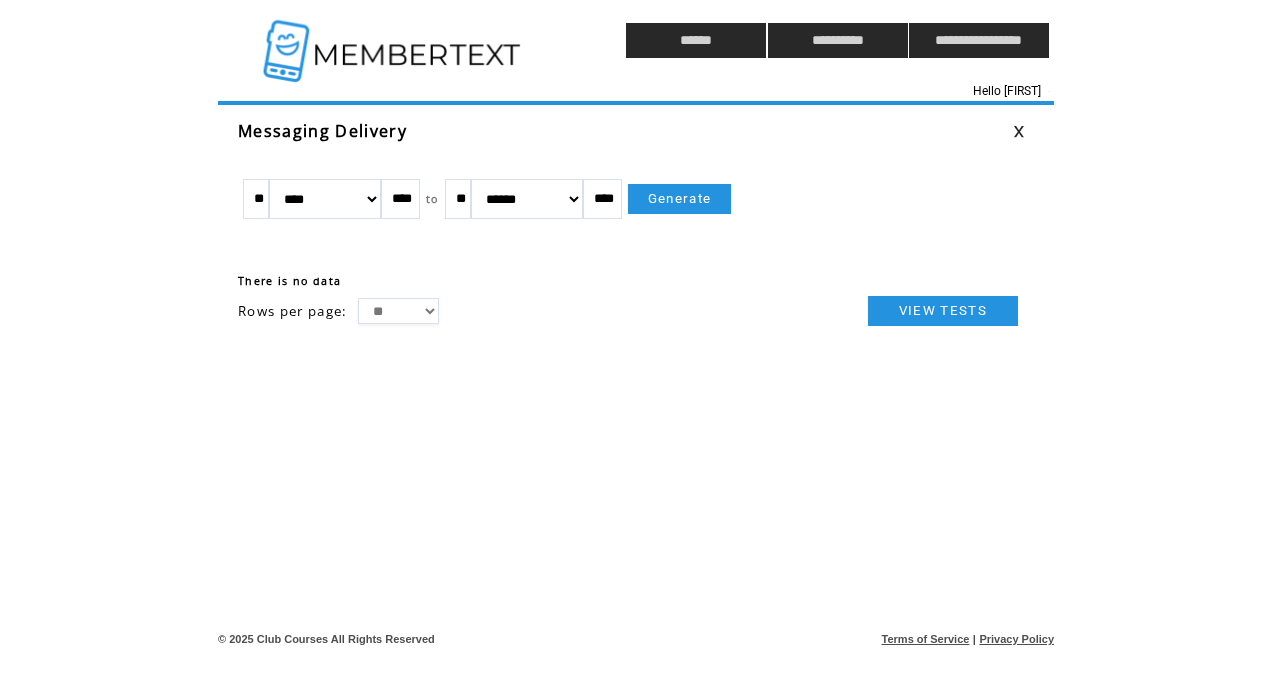 scroll, scrollTop: 0, scrollLeft: 0, axis: both 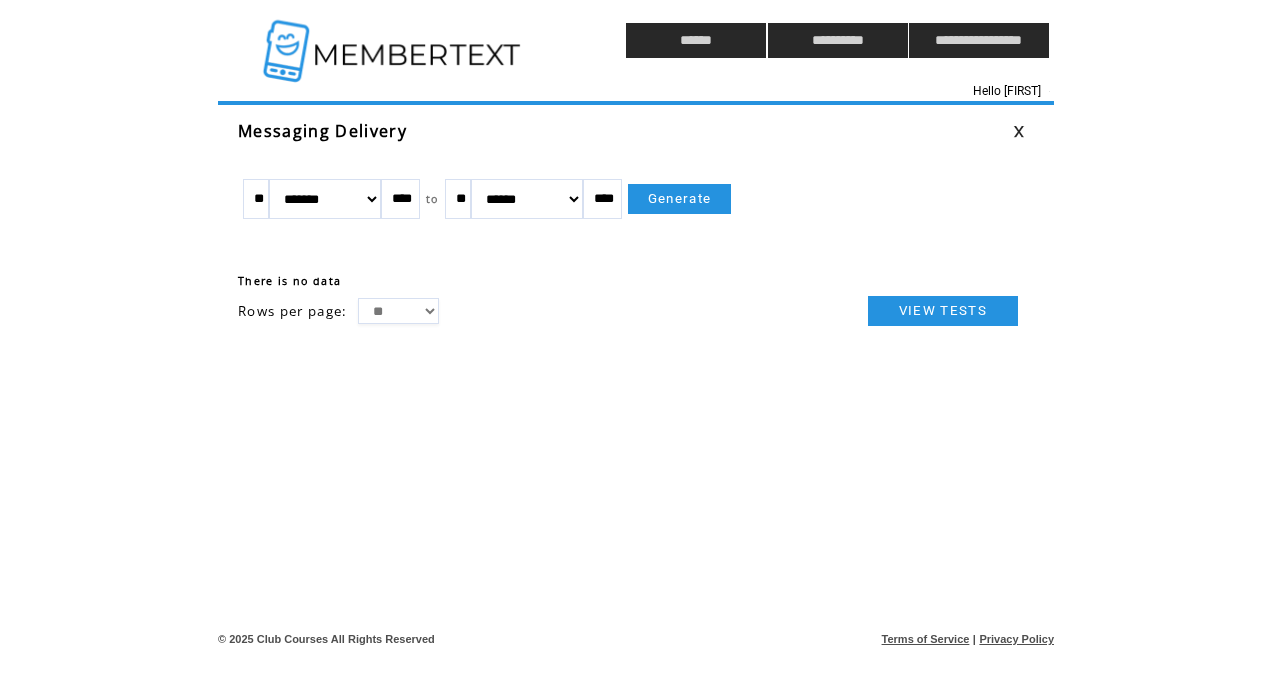 click on "Generate" at bounding box center (680, 199) 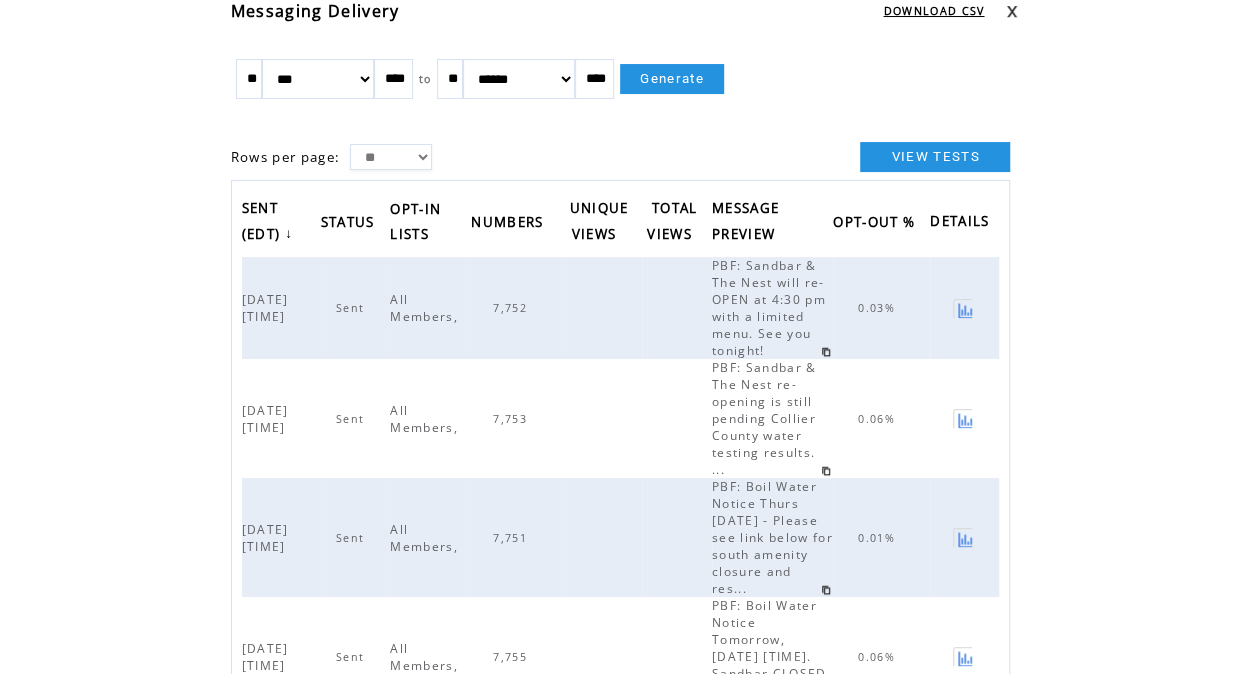 scroll, scrollTop: 122, scrollLeft: 0, axis: vertical 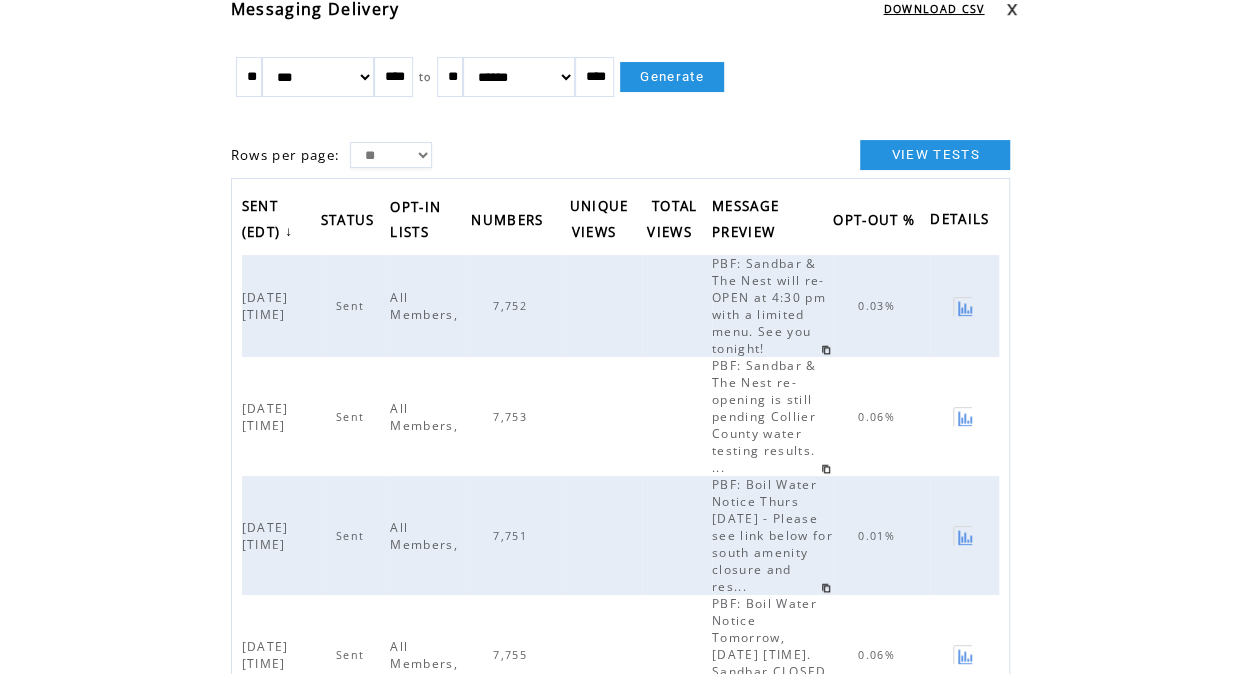 click at bounding box center [962, 306] 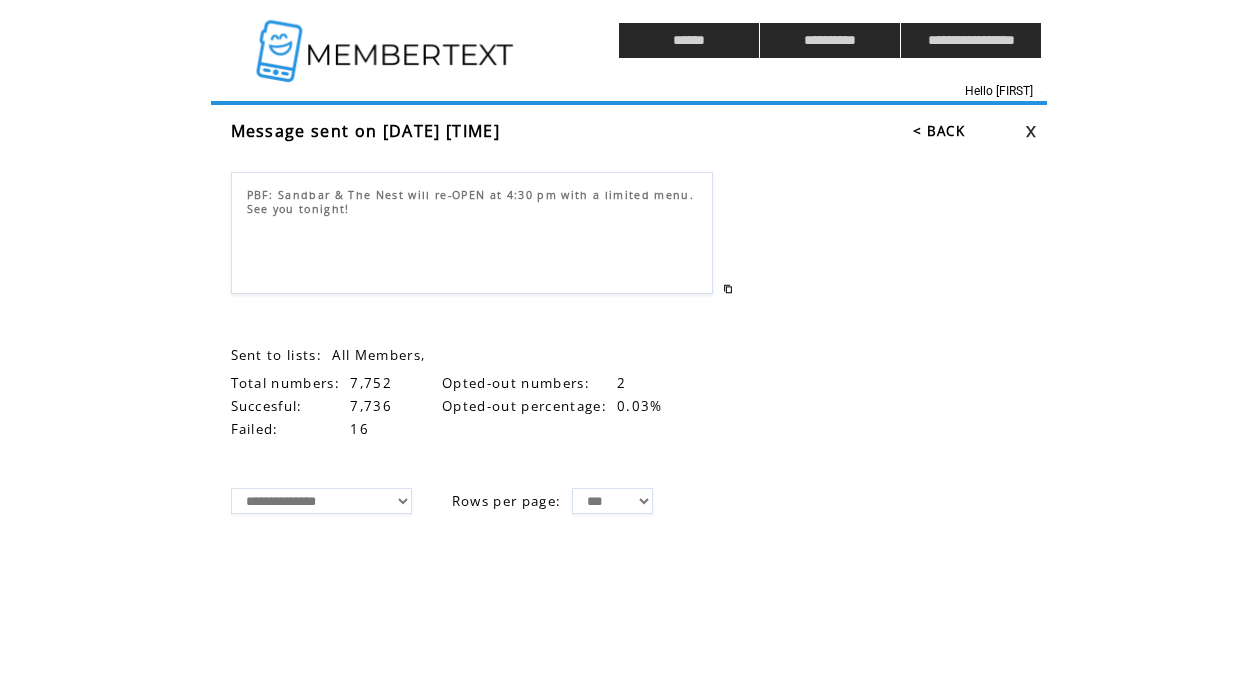 scroll, scrollTop: 0, scrollLeft: 0, axis: both 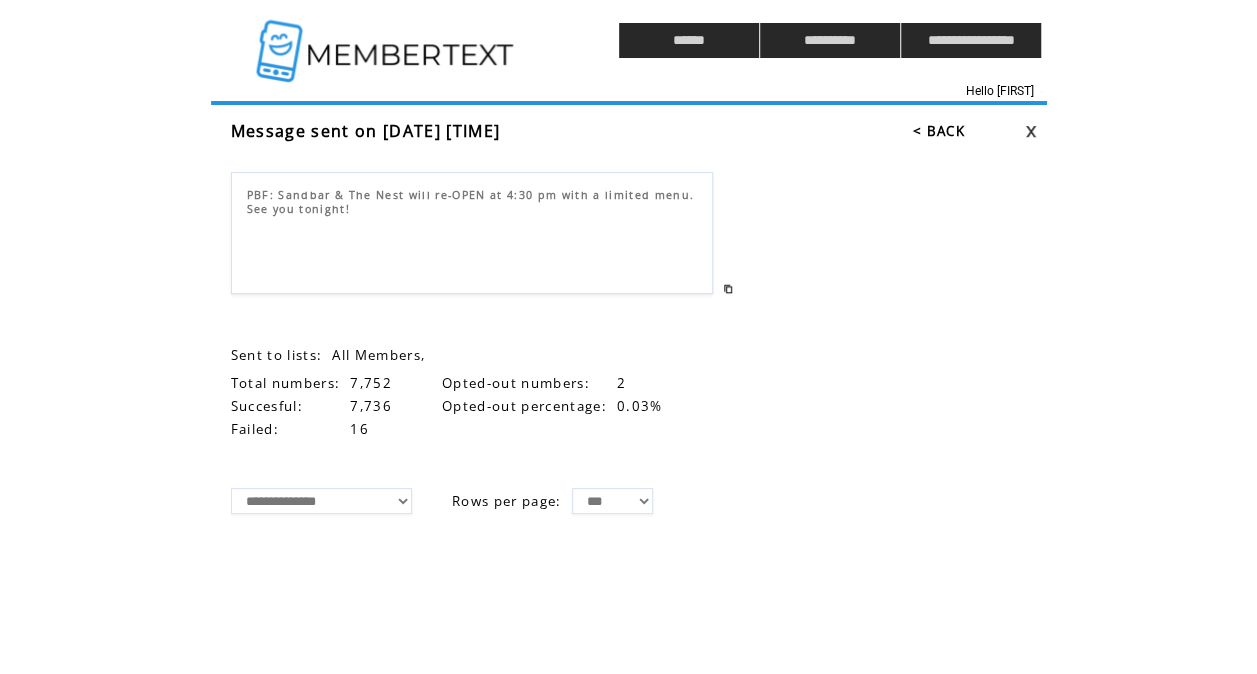 click on "**********" at bounding box center (442, 501) 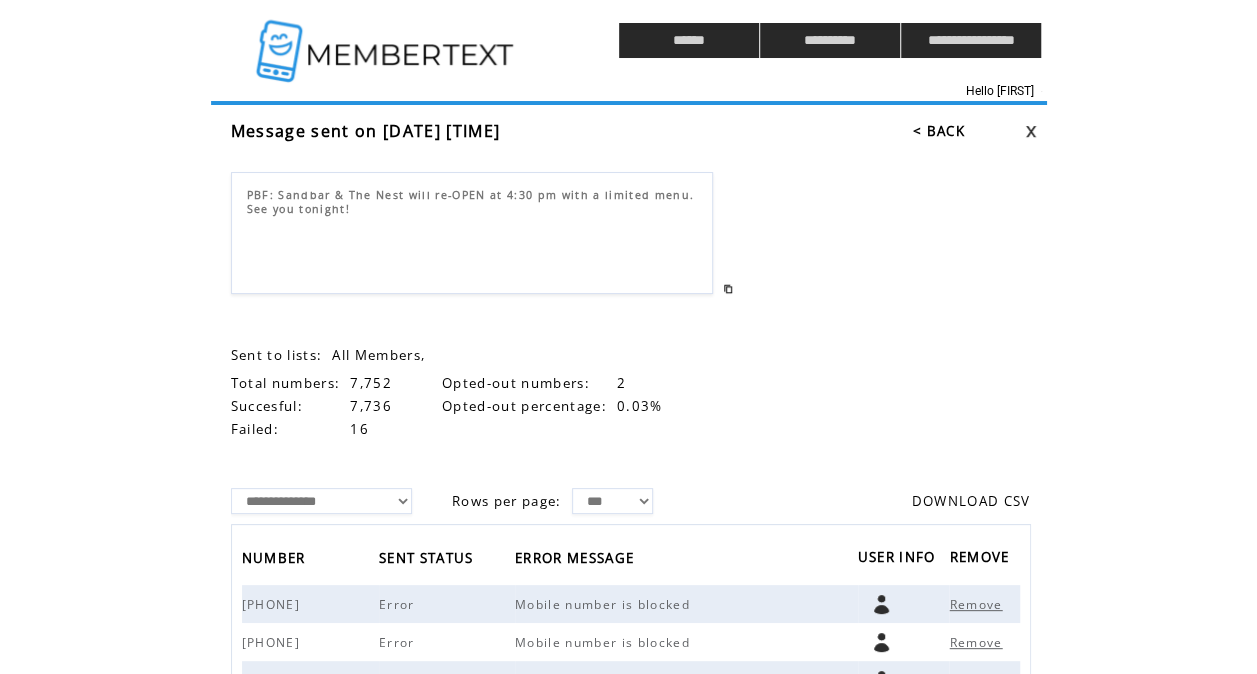 click on "**********" 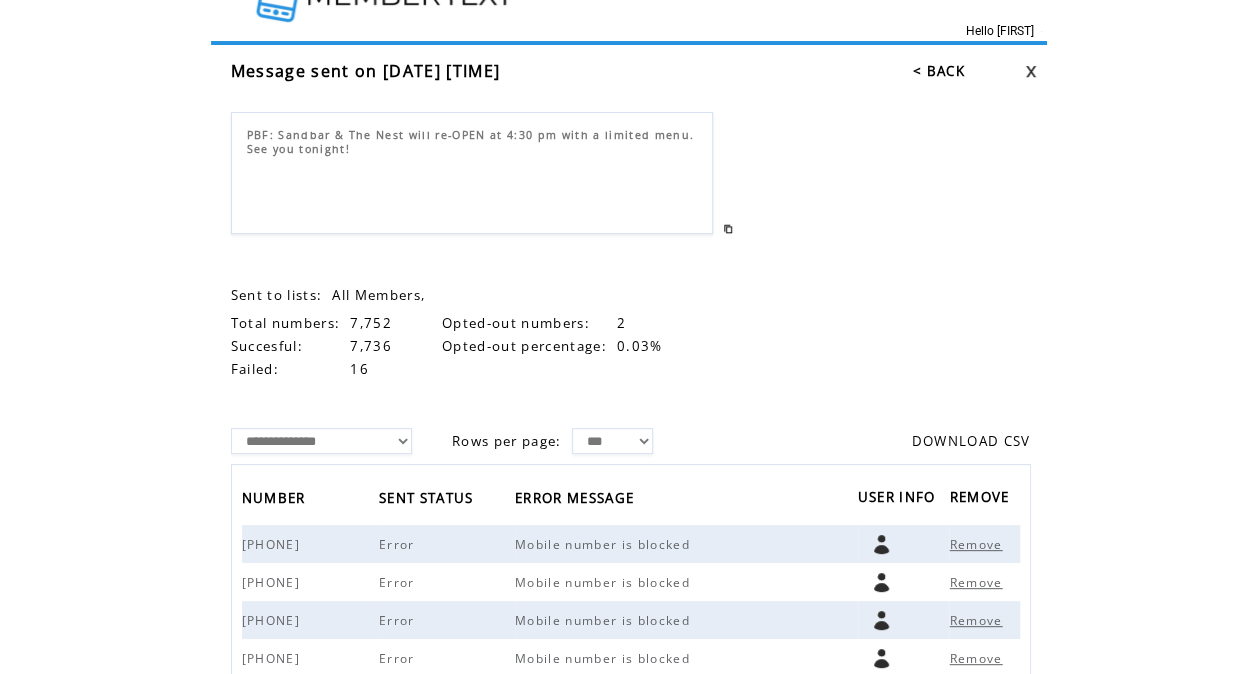scroll, scrollTop: 0, scrollLeft: 0, axis: both 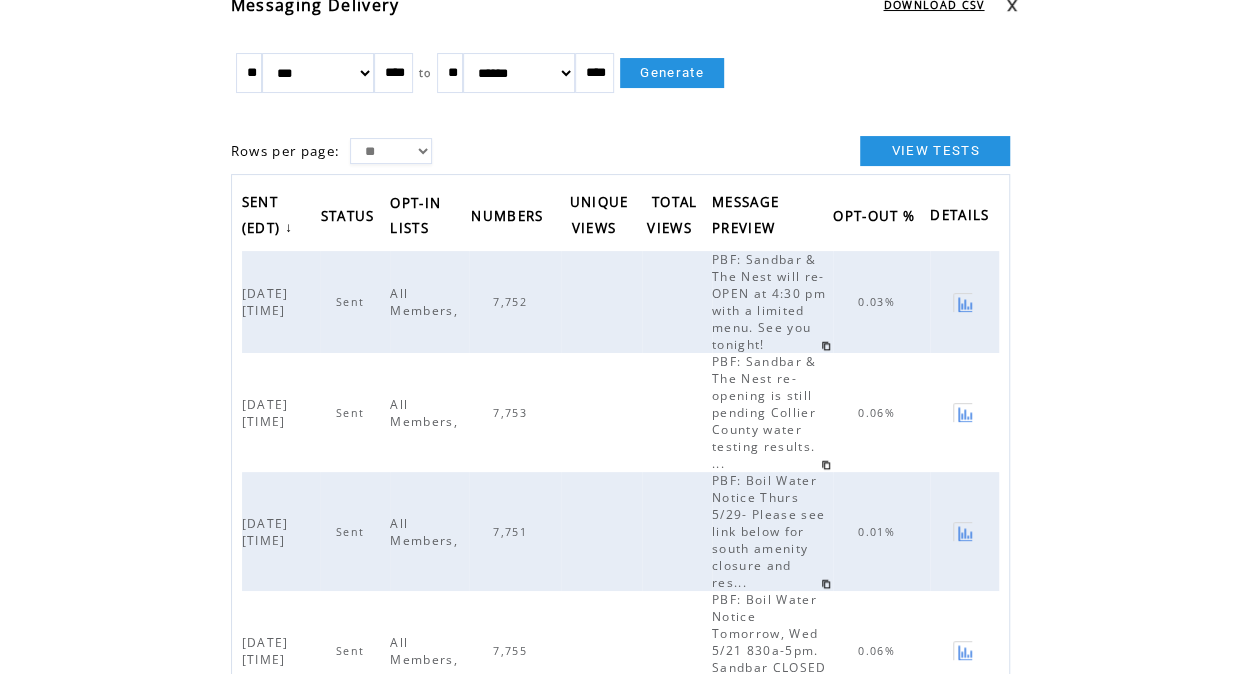 click on "** 		 ******* 		 ******** 		 ***** 		 ***** 		 *** 		 **** 		 **** 		 ****** 		 ********* 		 ******* 		 ******** 		 ******** **** to
** 		 ******* 		 ******** 		 ***** 		 ***** 		 *** 		 **** 		 **** 		 ****** 		 ********* 		 ******* 		 ******** 		 ******** **** Generate" at bounding box center (621, 88) 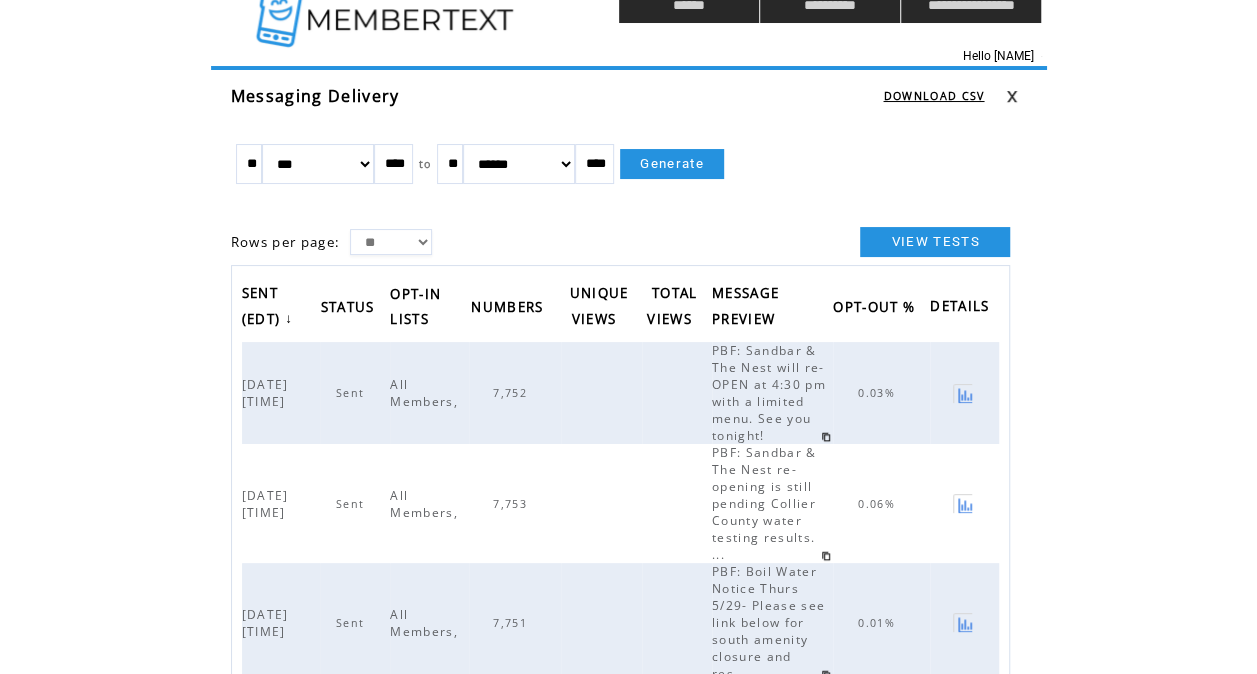 scroll, scrollTop: 0, scrollLeft: 0, axis: both 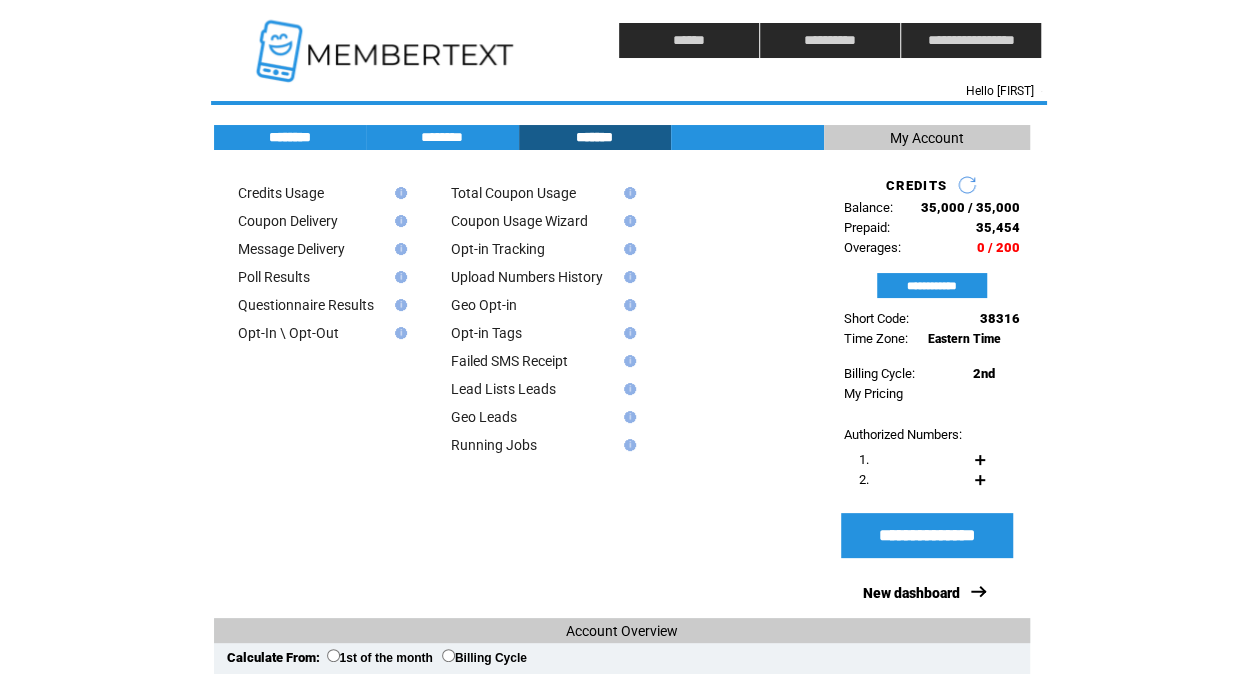 click on "********" at bounding box center (290, 137) 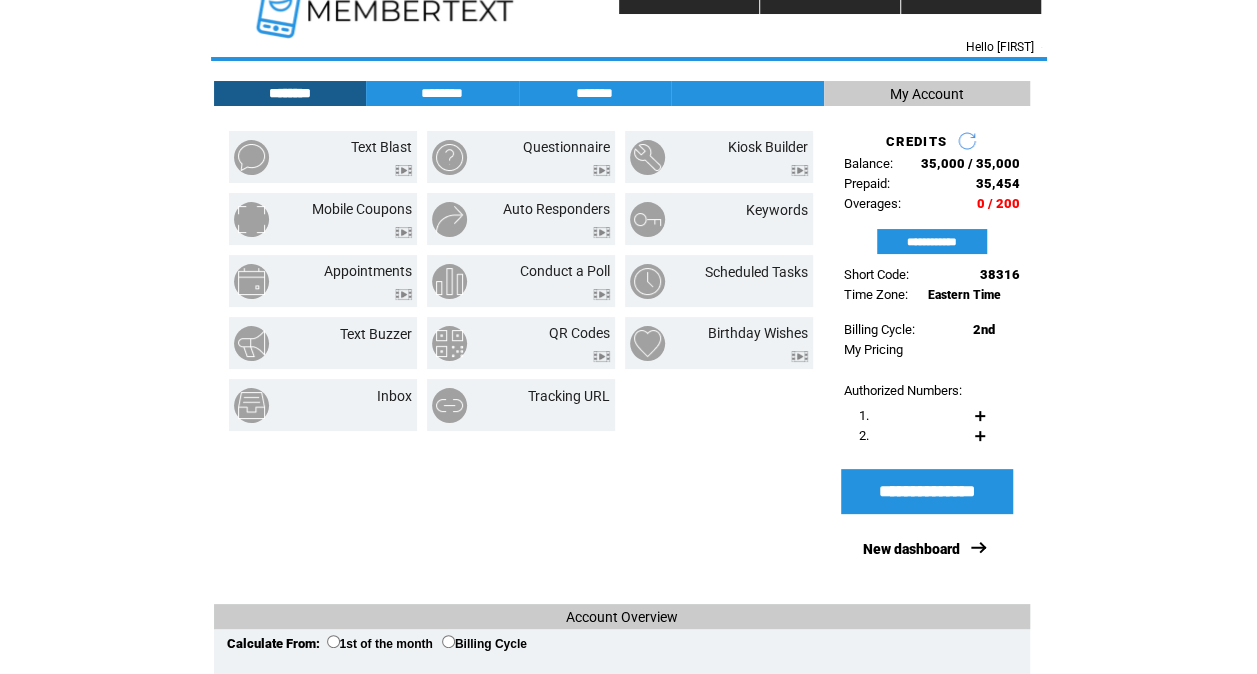 scroll, scrollTop: 0, scrollLeft: 0, axis: both 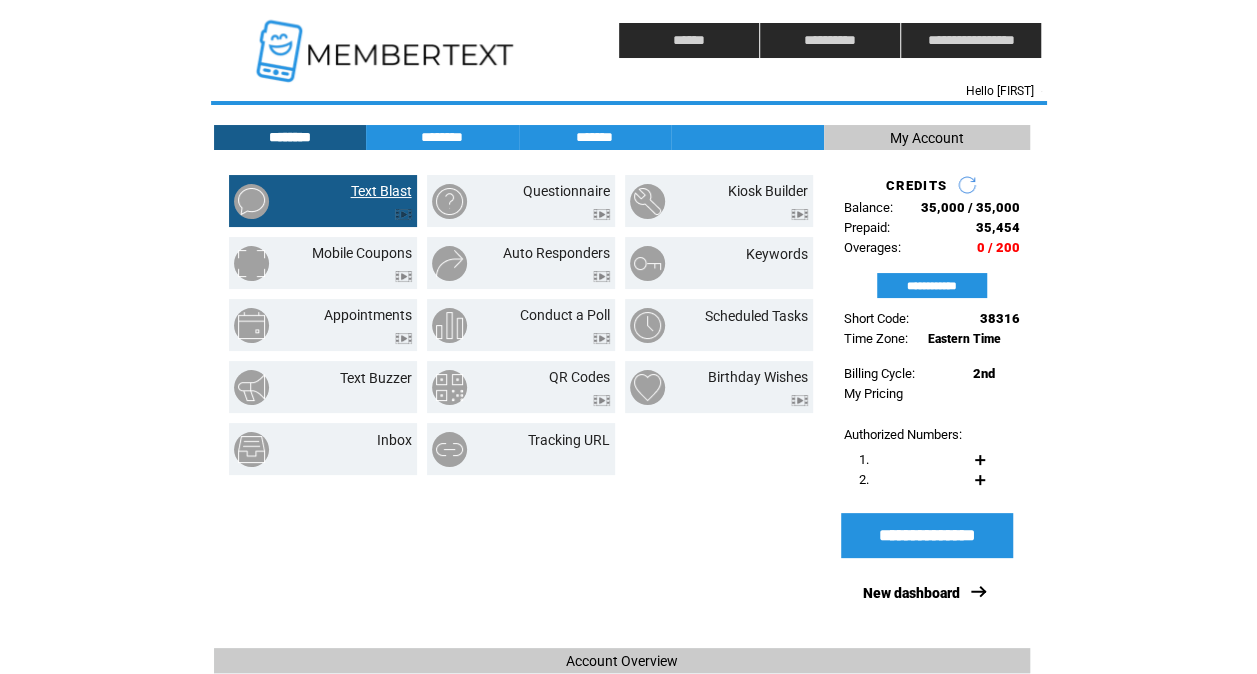 click on "Text Blast" at bounding box center (381, 191) 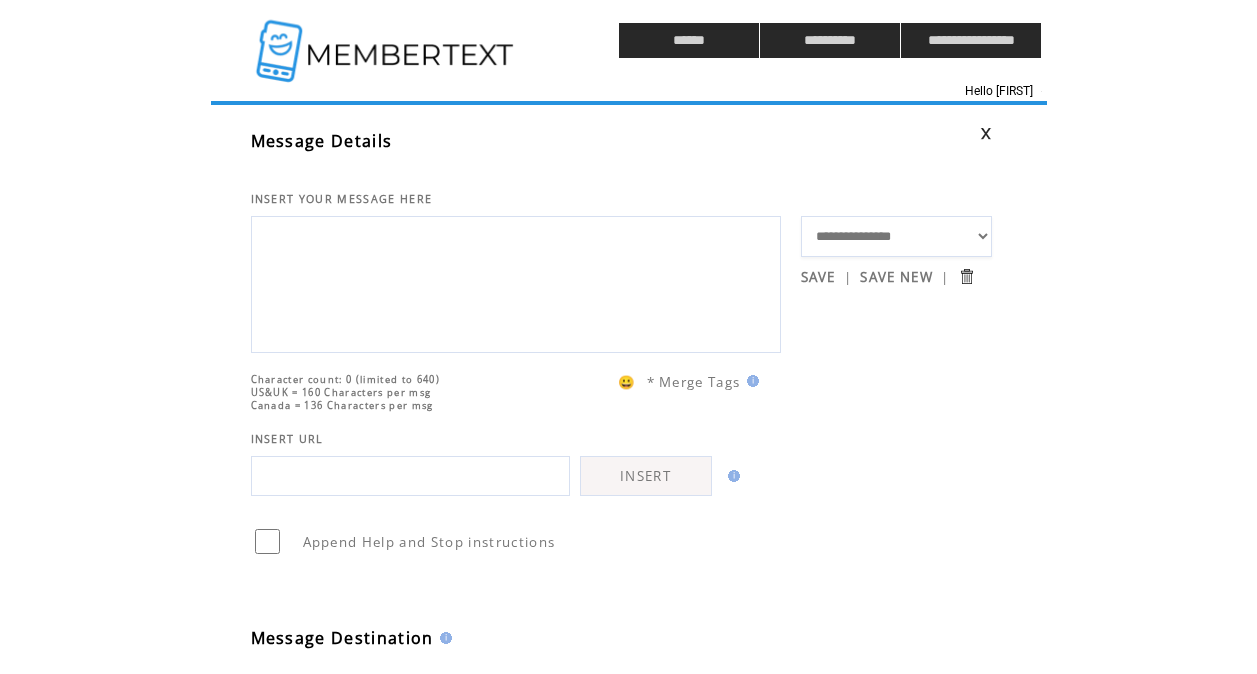 scroll, scrollTop: 0, scrollLeft: 0, axis: both 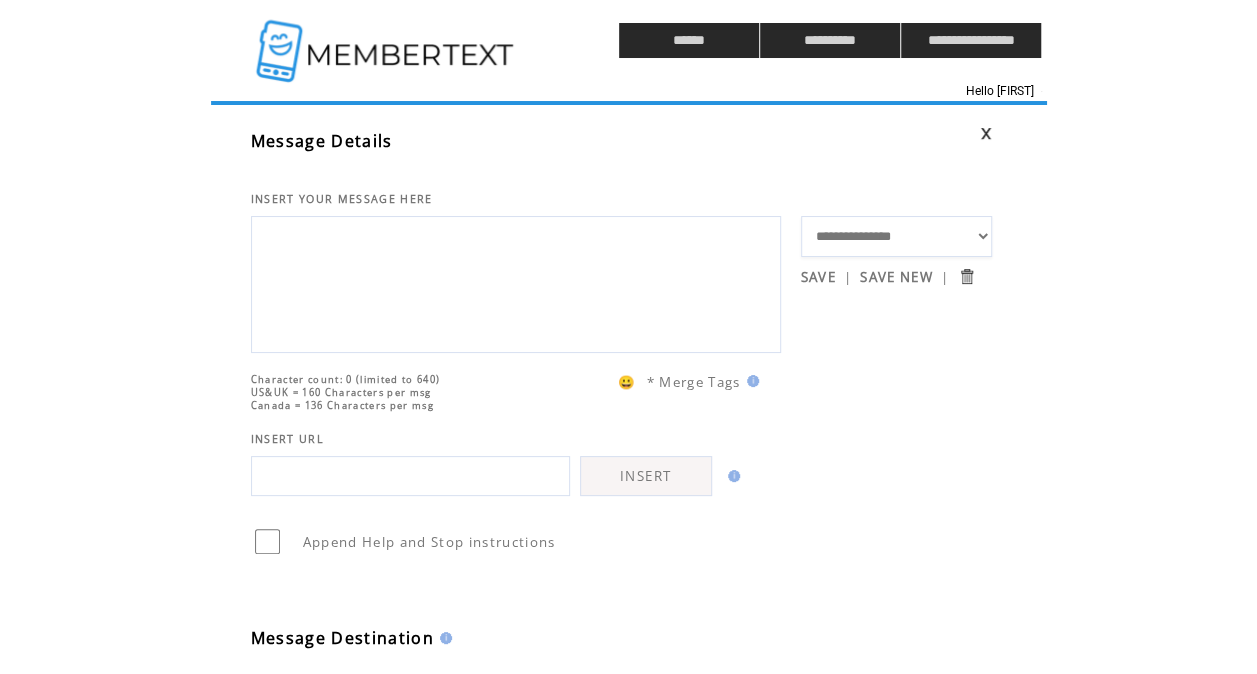 click at bounding box center [516, 282] 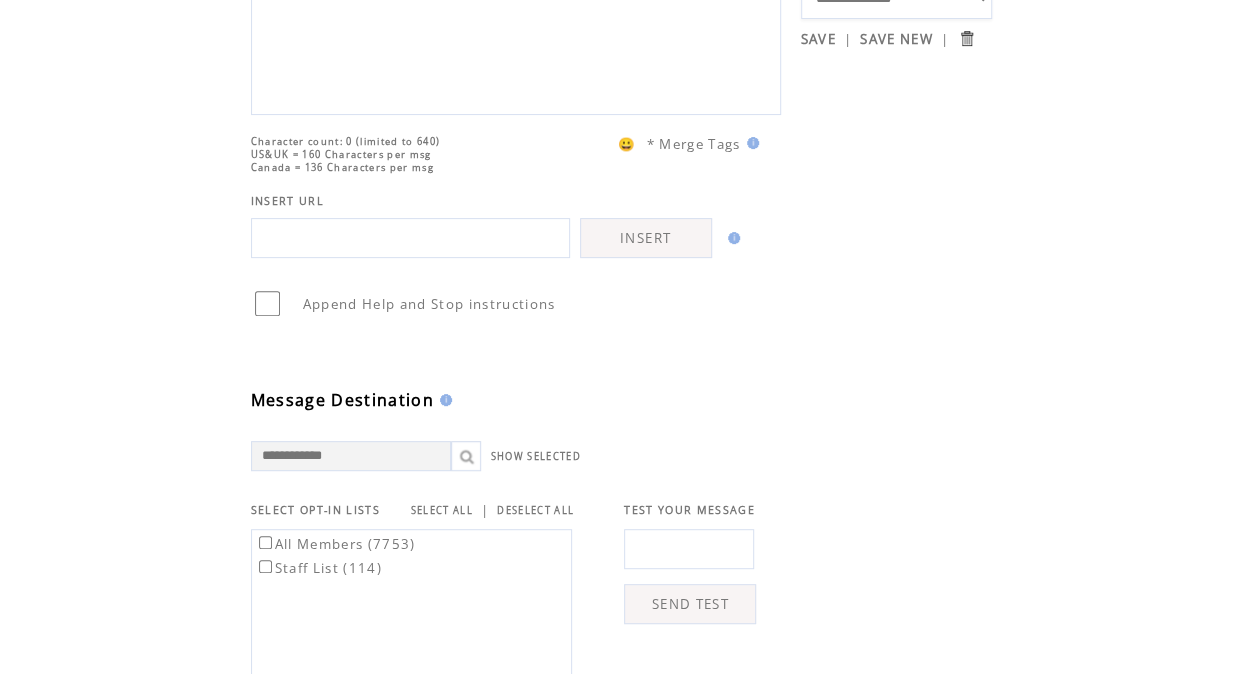scroll, scrollTop: 239, scrollLeft: 0, axis: vertical 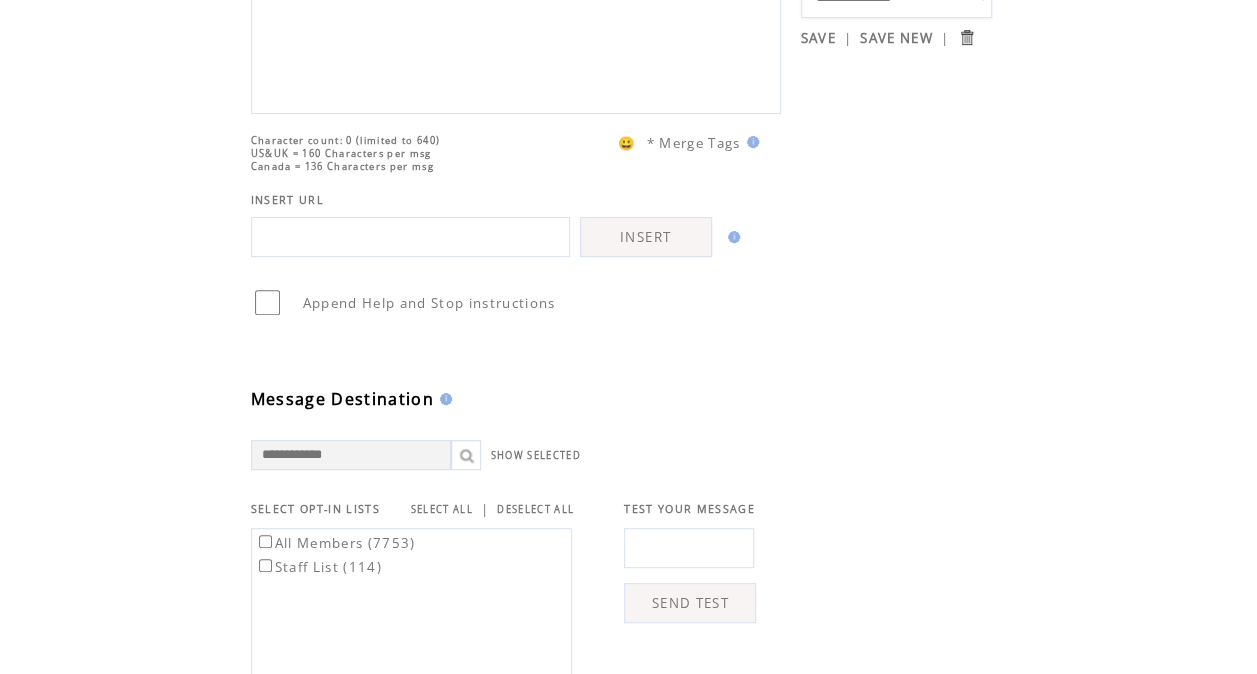 click on "All Members (7753)" at bounding box center (335, 543) 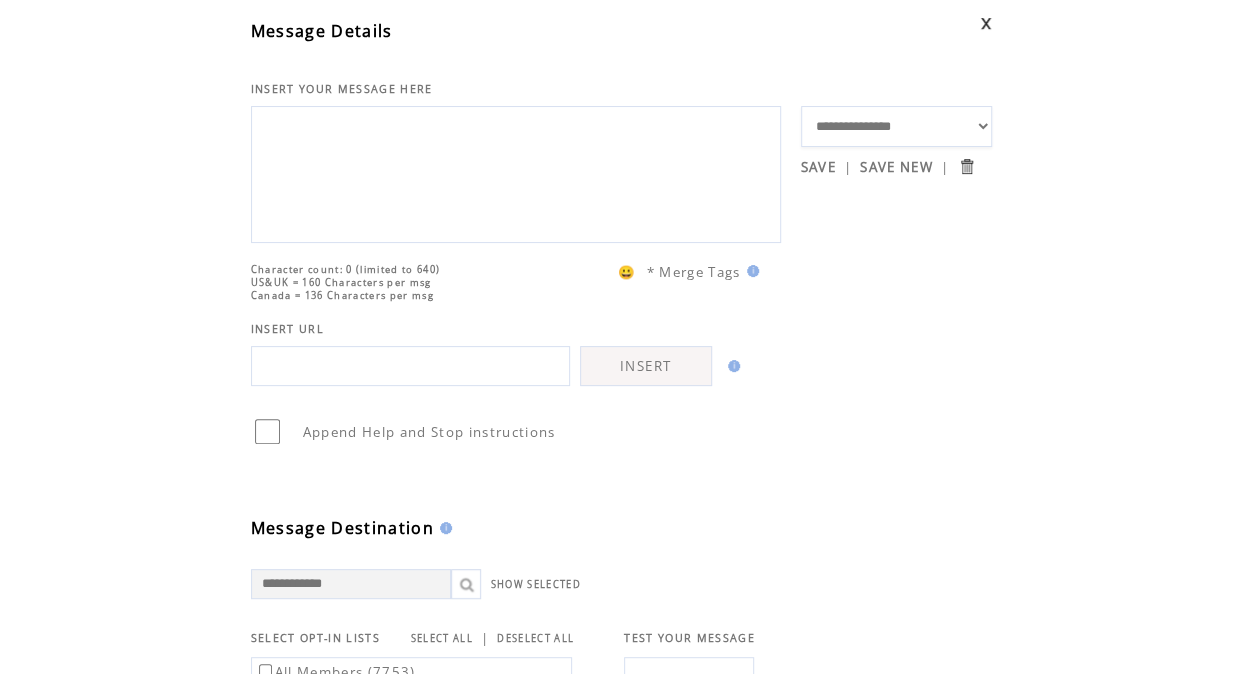 scroll, scrollTop: 0, scrollLeft: 0, axis: both 